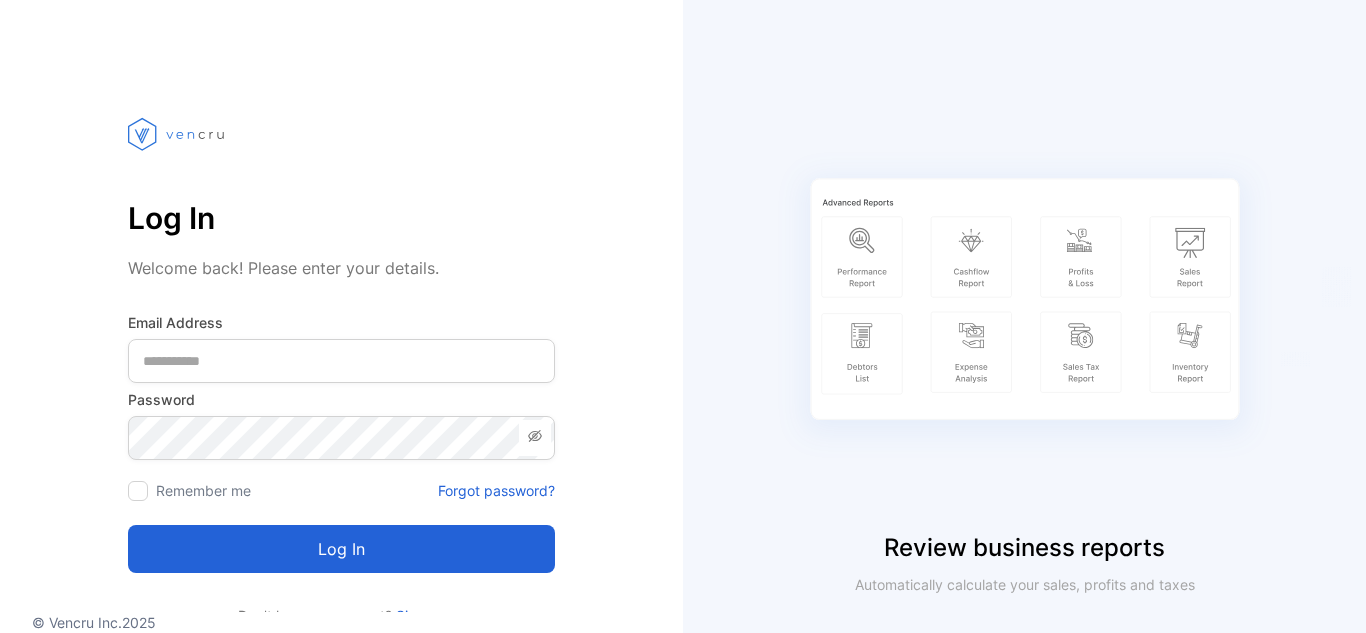 scroll, scrollTop: 0, scrollLeft: 0, axis: both 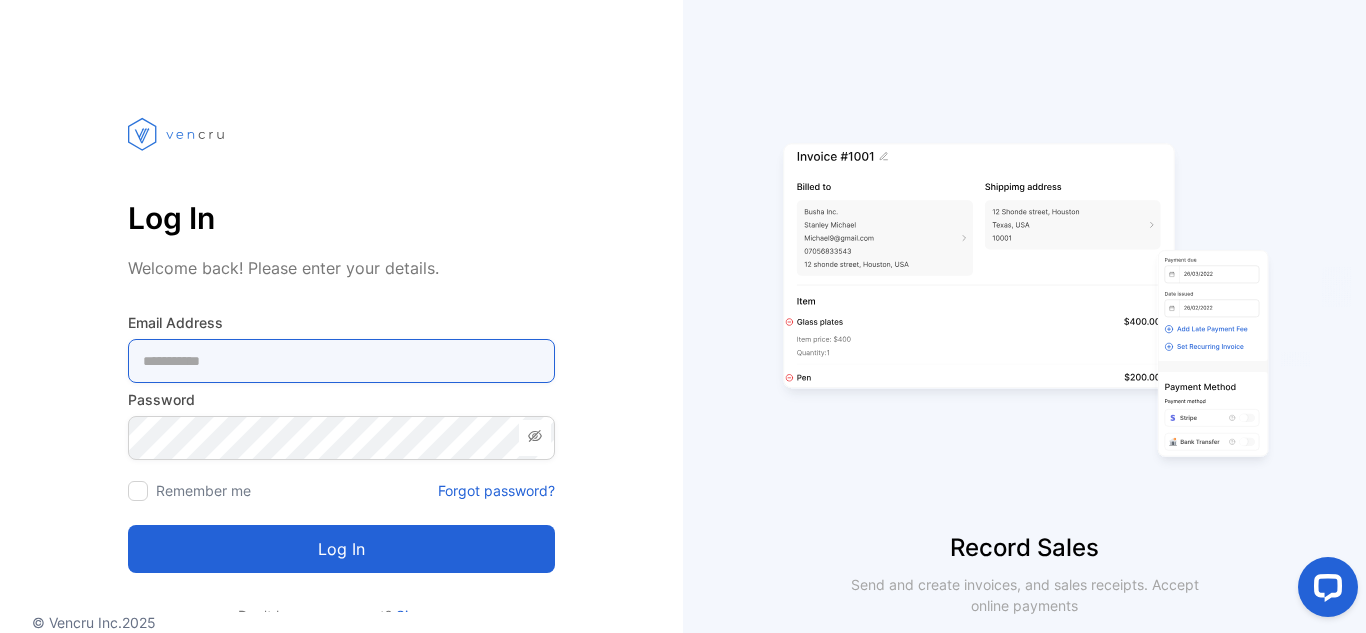 click at bounding box center [341, 361] 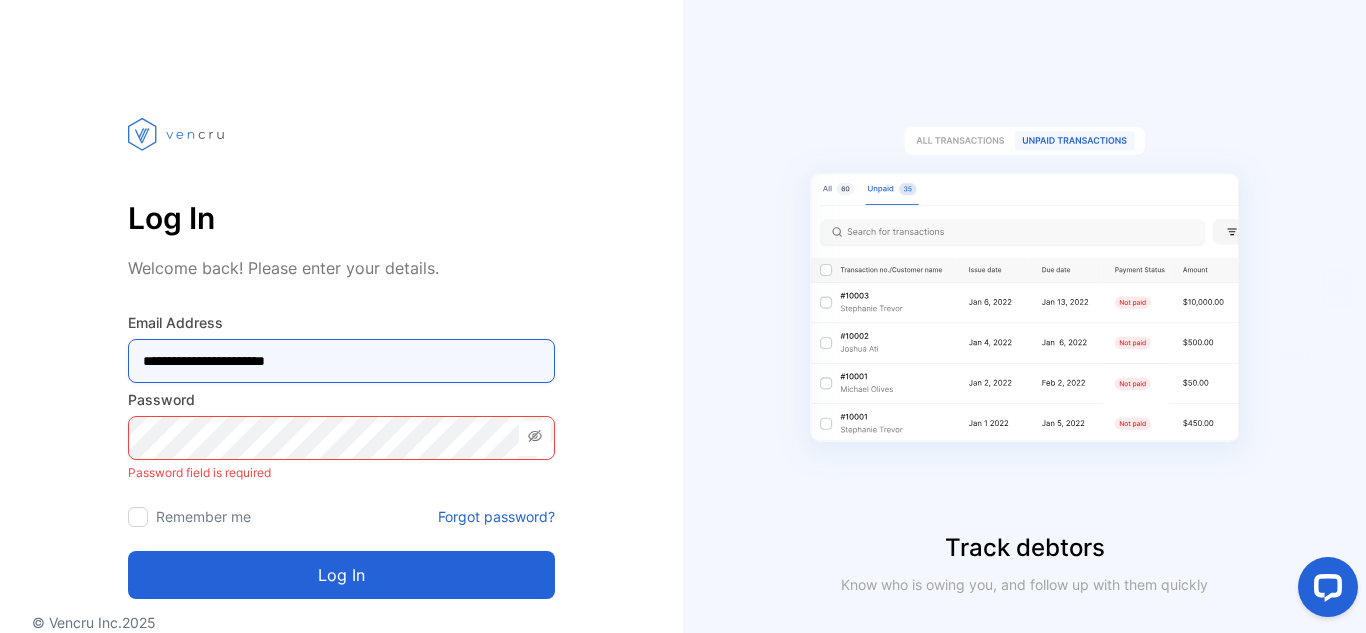 click on "**********" at bounding box center [341, 361] 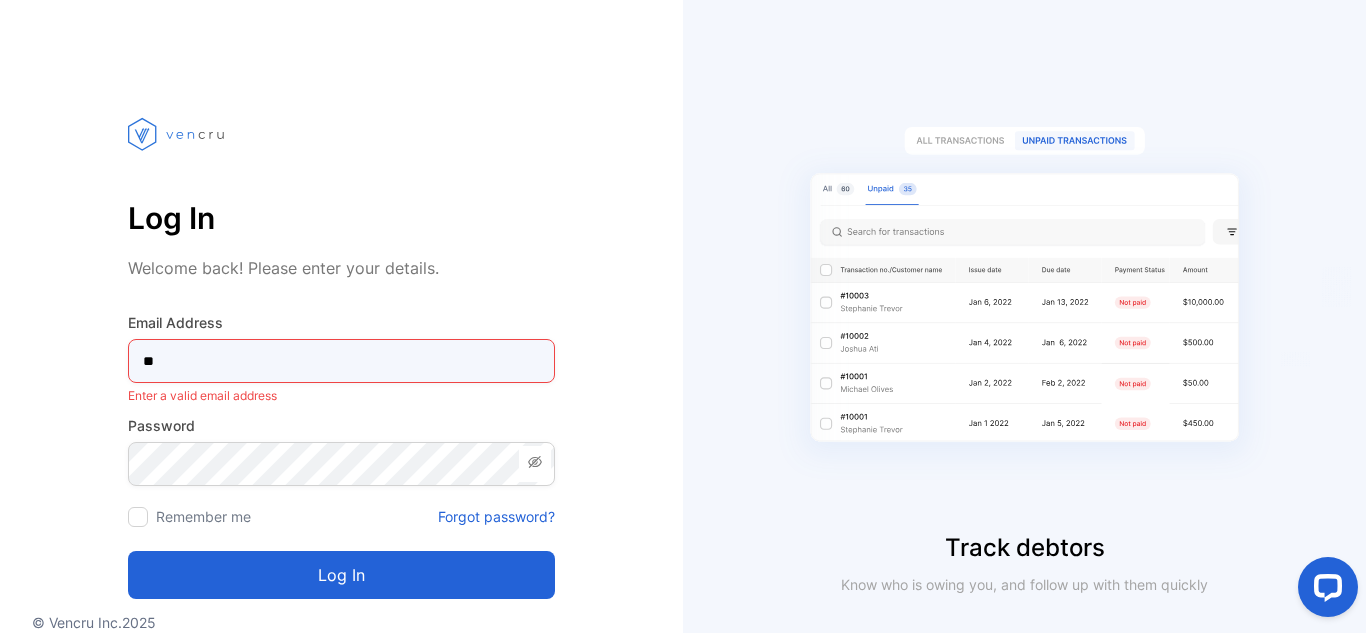type on "*" 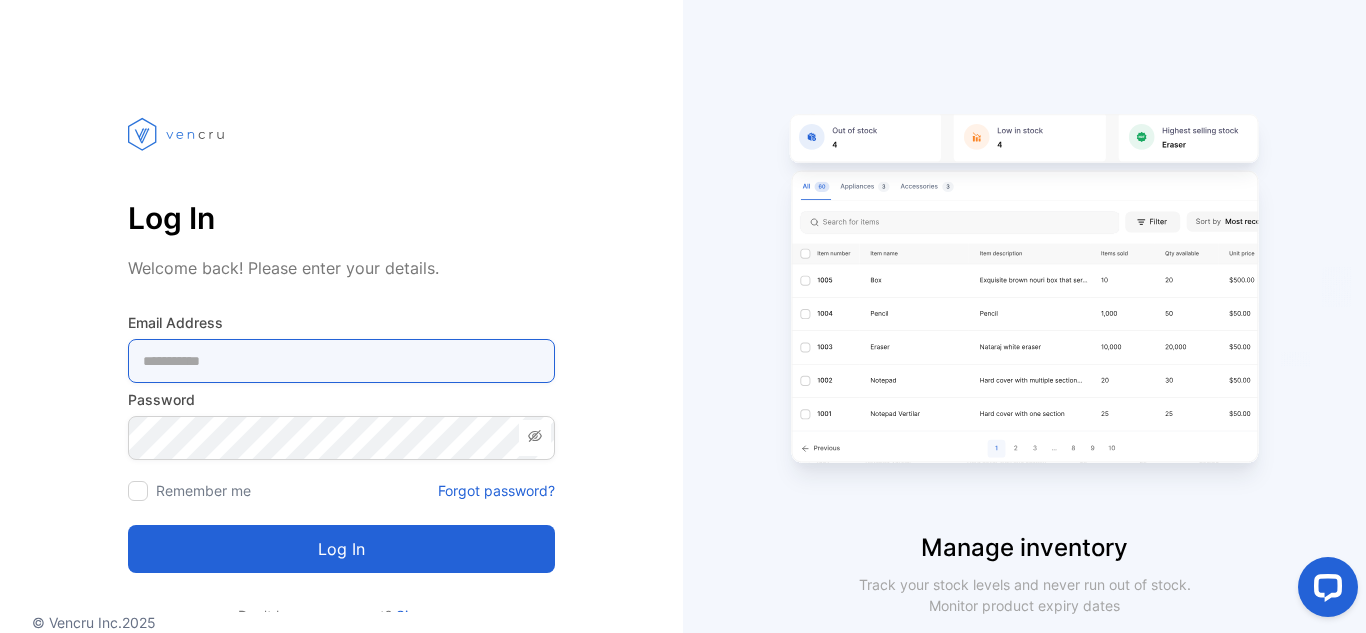 click at bounding box center [341, 361] 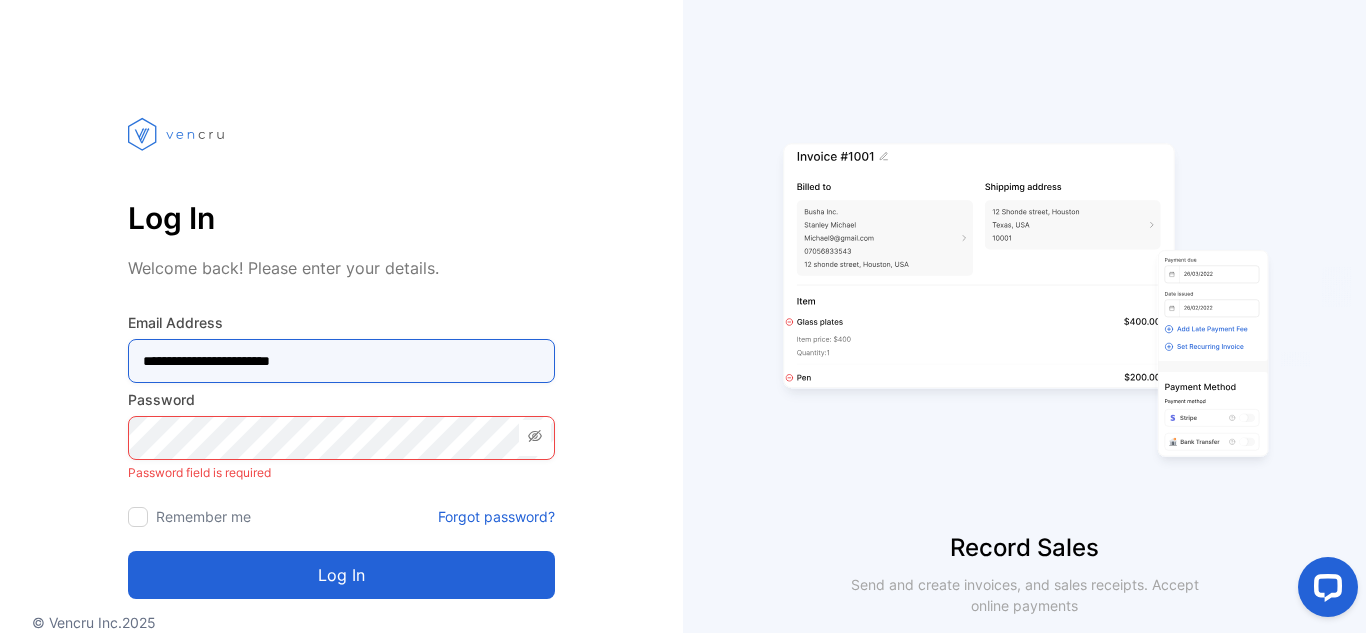 click on "**********" at bounding box center (341, 361) 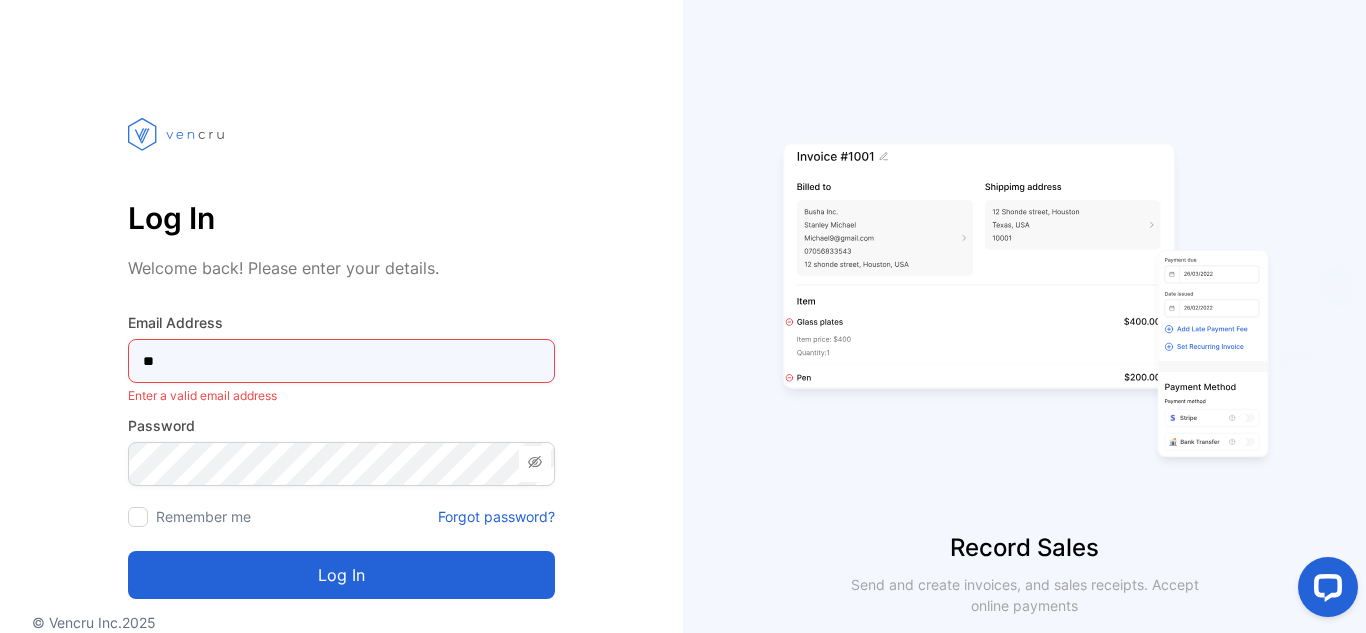 type on "*" 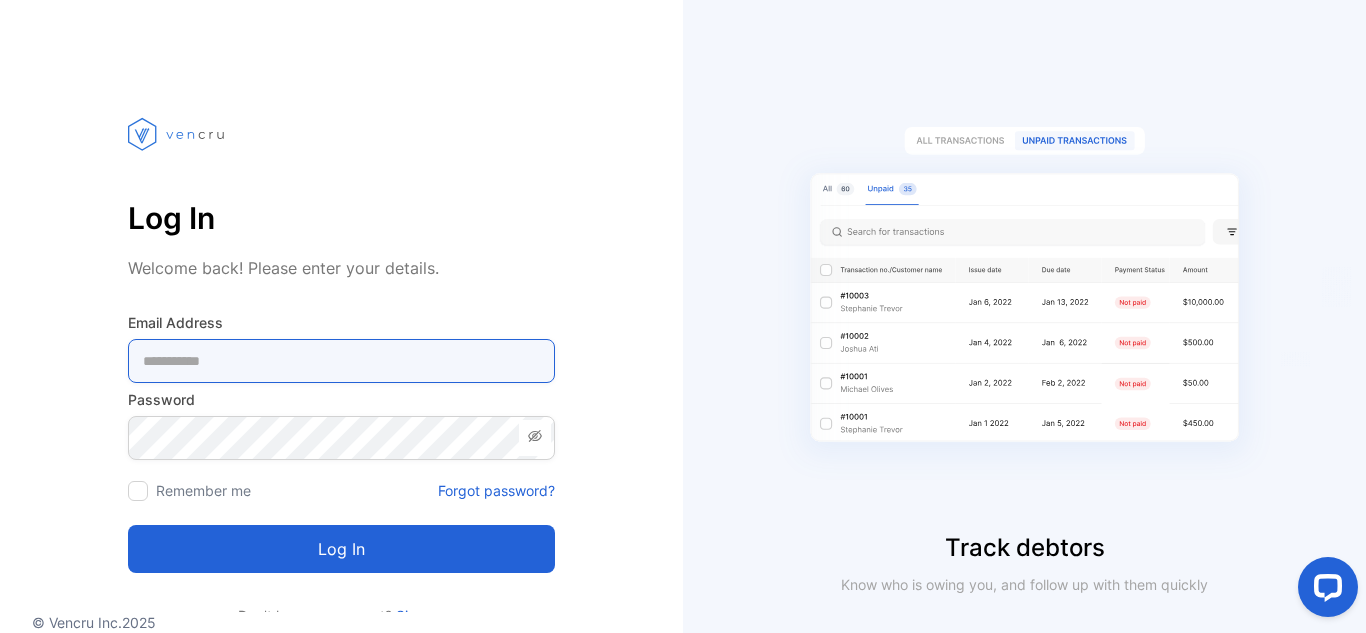 click at bounding box center [341, 361] 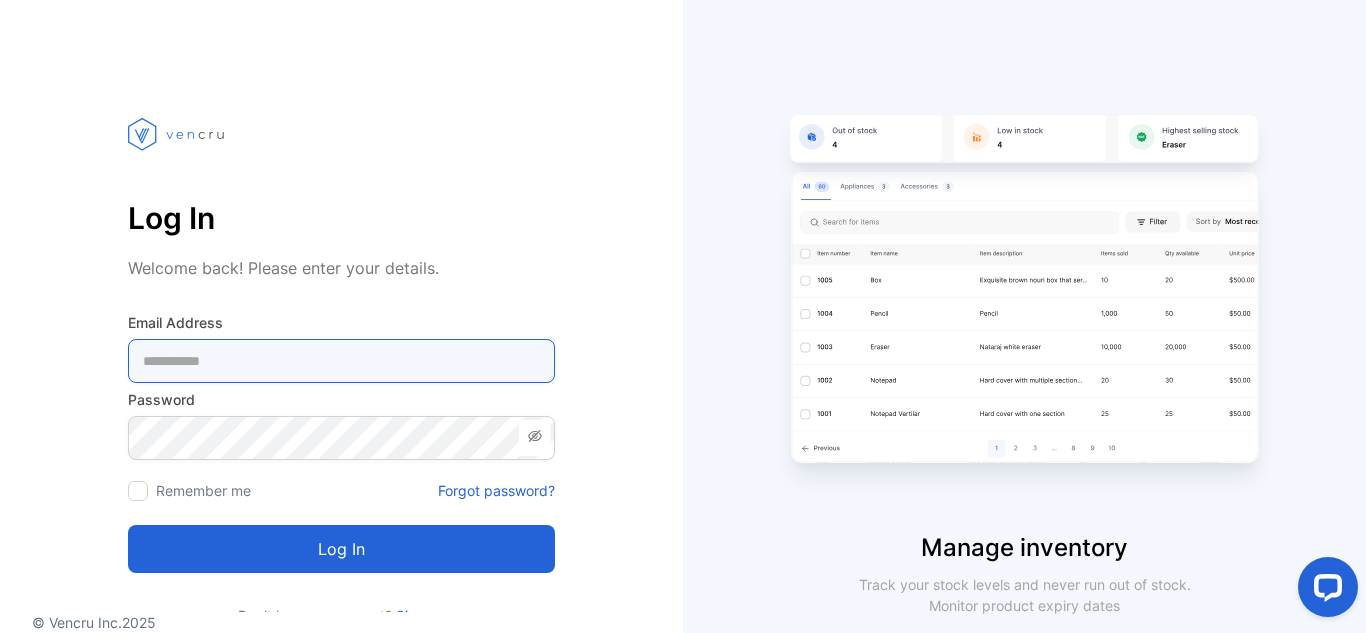 type on "**********" 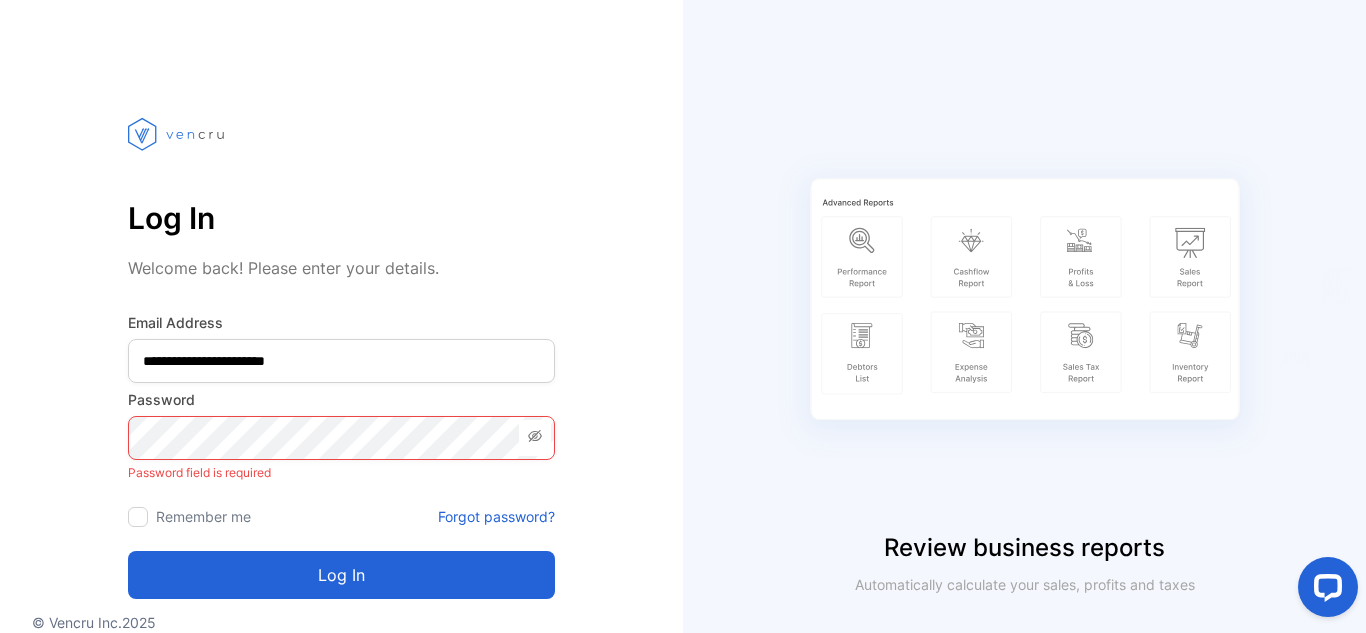 click on "Password field is required" at bounding box center (341, 473) 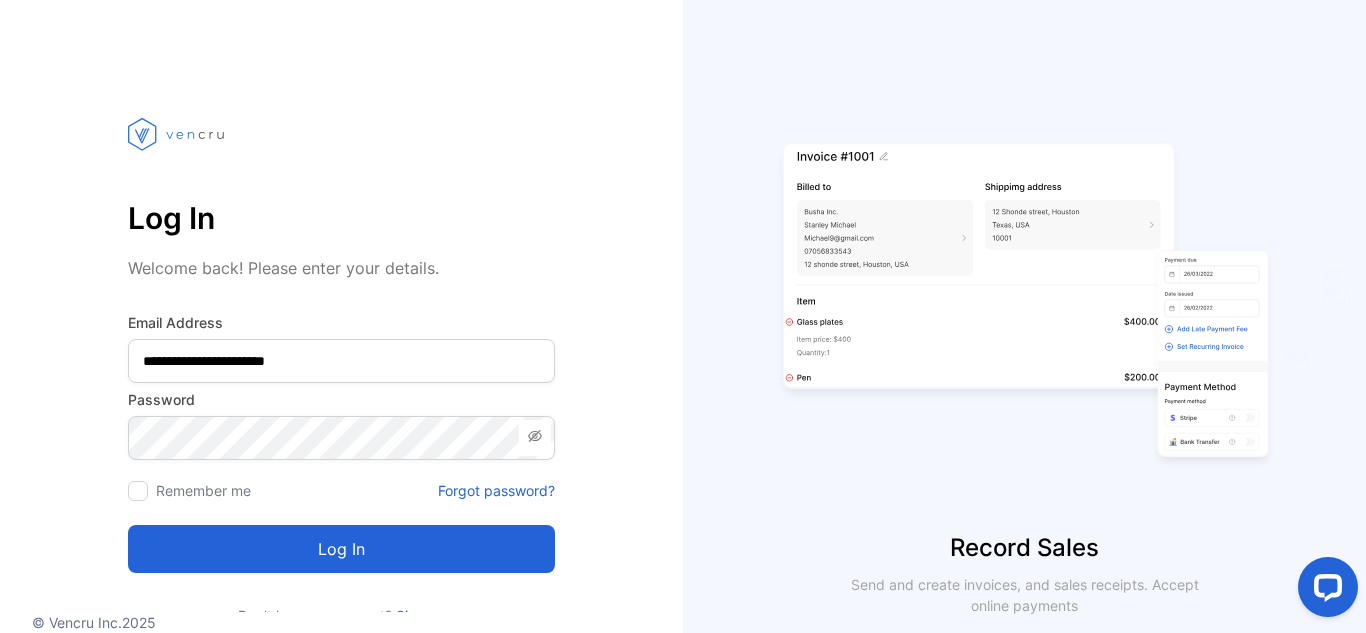 click on "Log in" at bounding box center [341, 549] 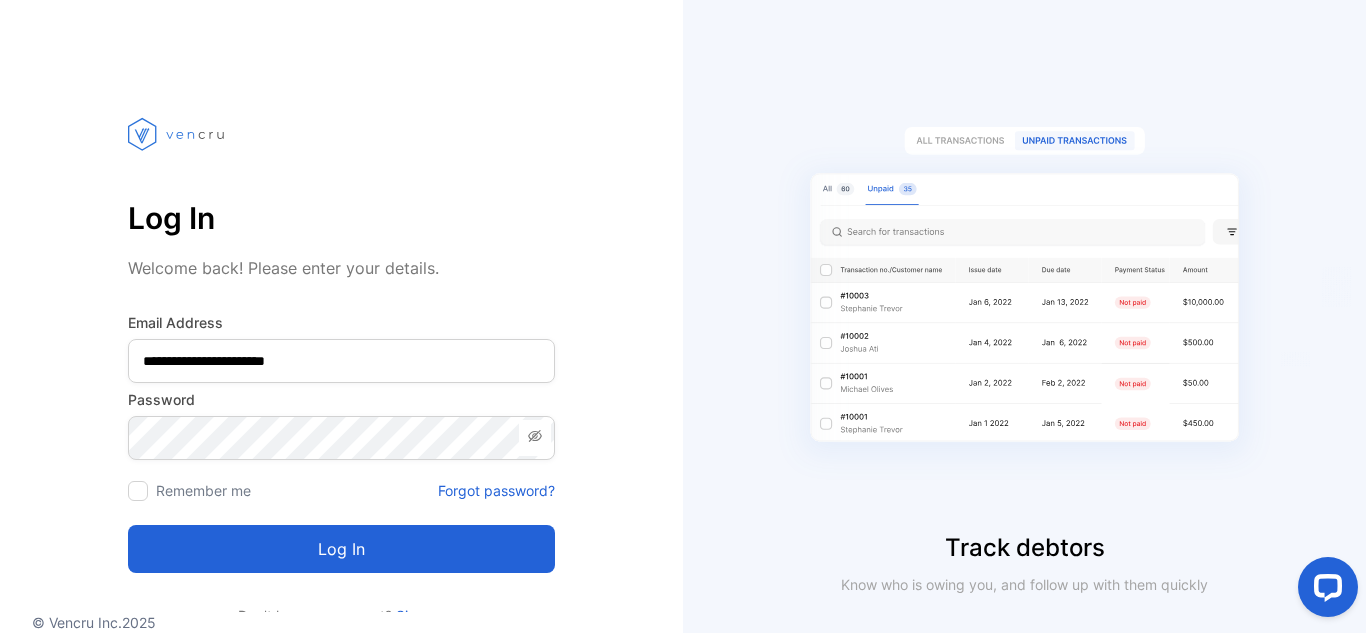 click 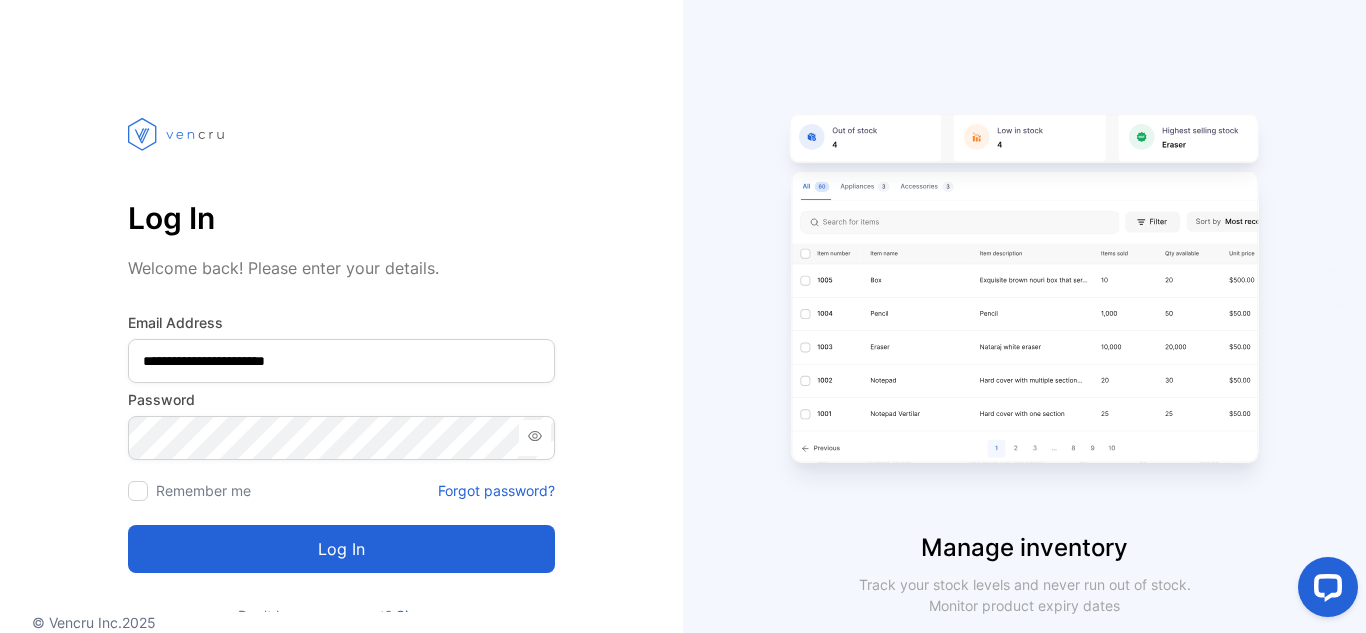 click on "Log in" at bounding box center (341, 549) 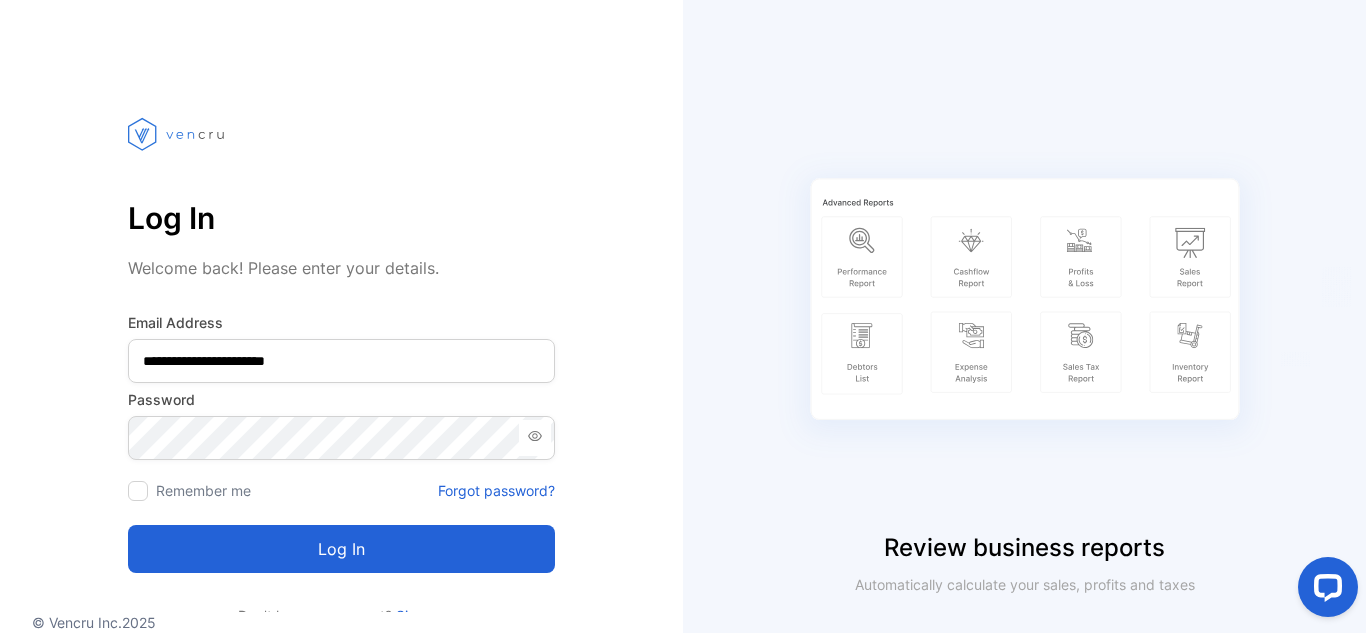 click on "Log in" at bounding box center (341, 549) 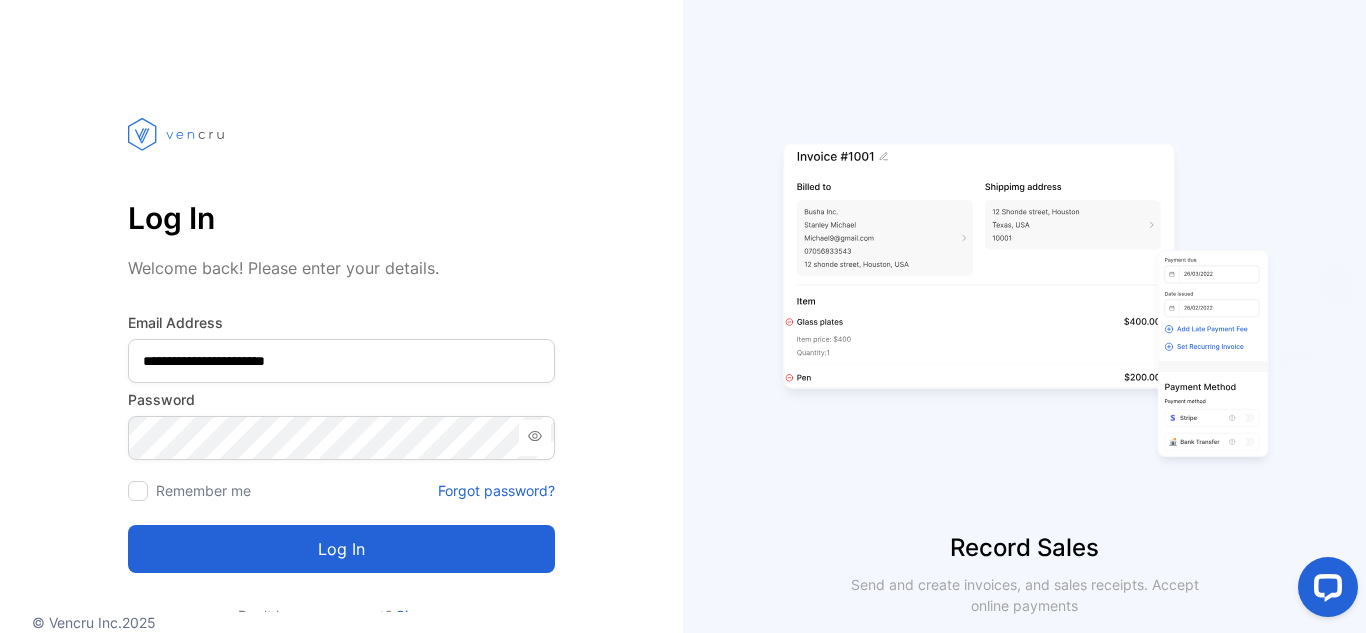 click on "**********" at bounding box center (341, 442) 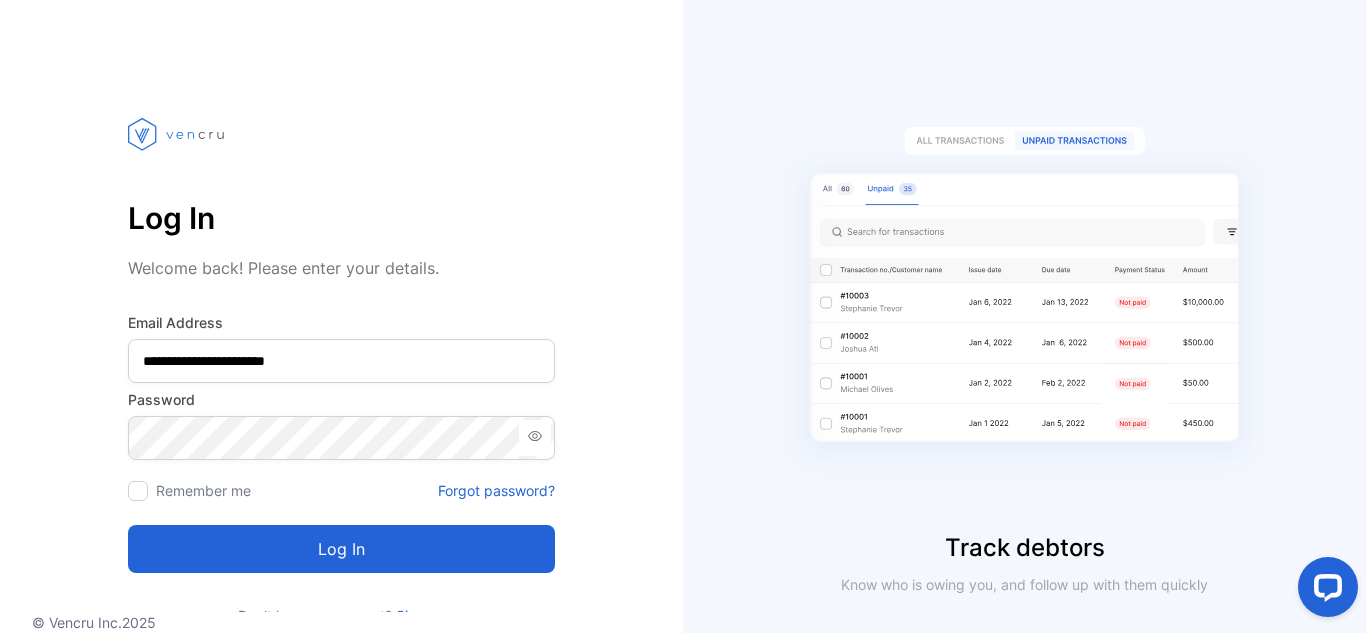 click on "Forgot password?" at bounding box center (496, 490) 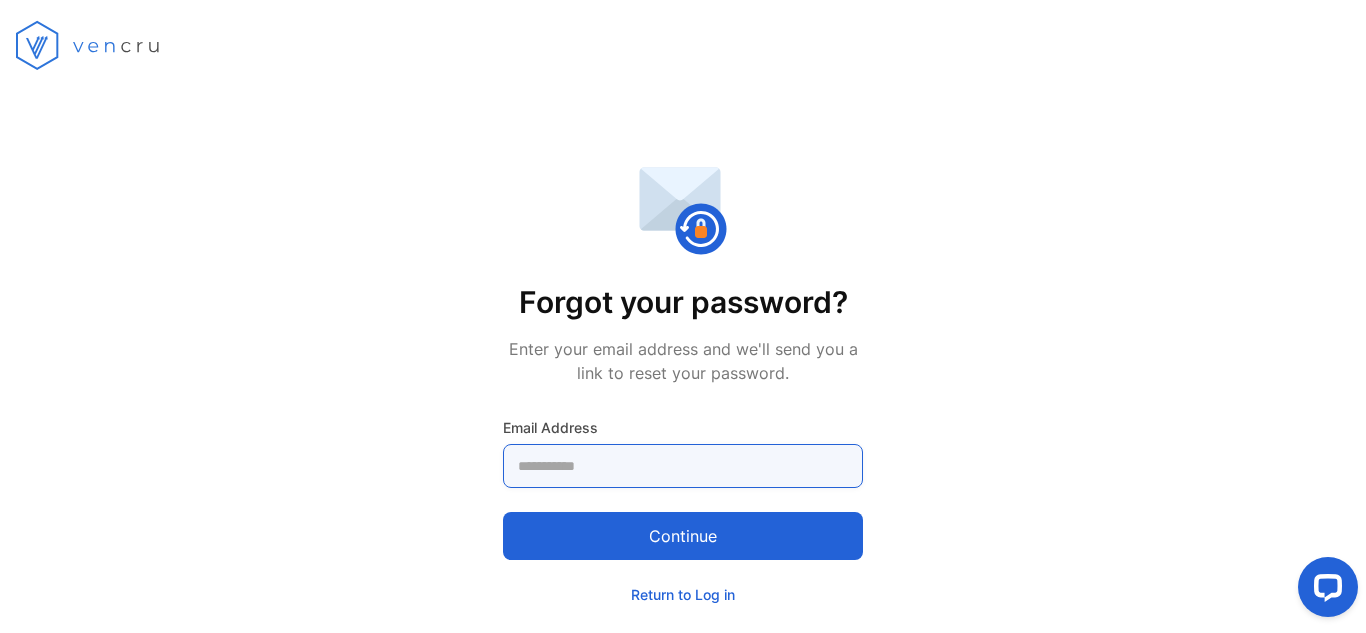 click at bounding box center [683, 466] 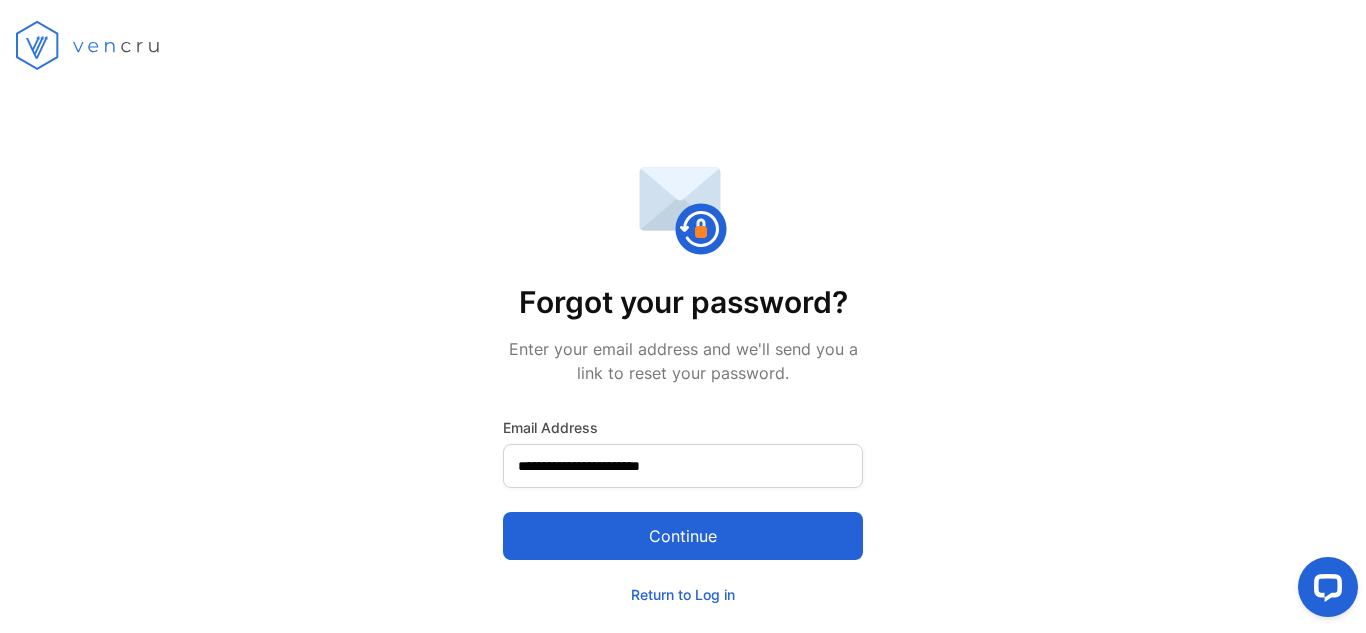 click on "Continue" at bounding box center [683, 536] 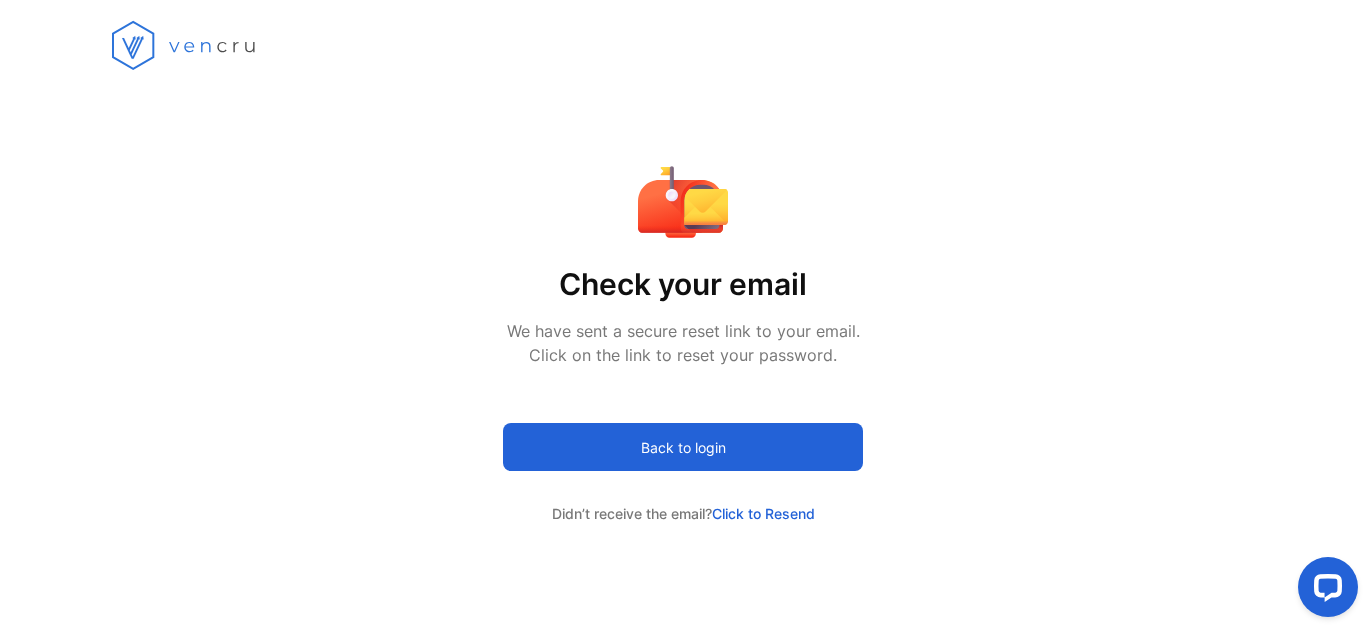 click on "Back to login" at bounding box center [683, 447] 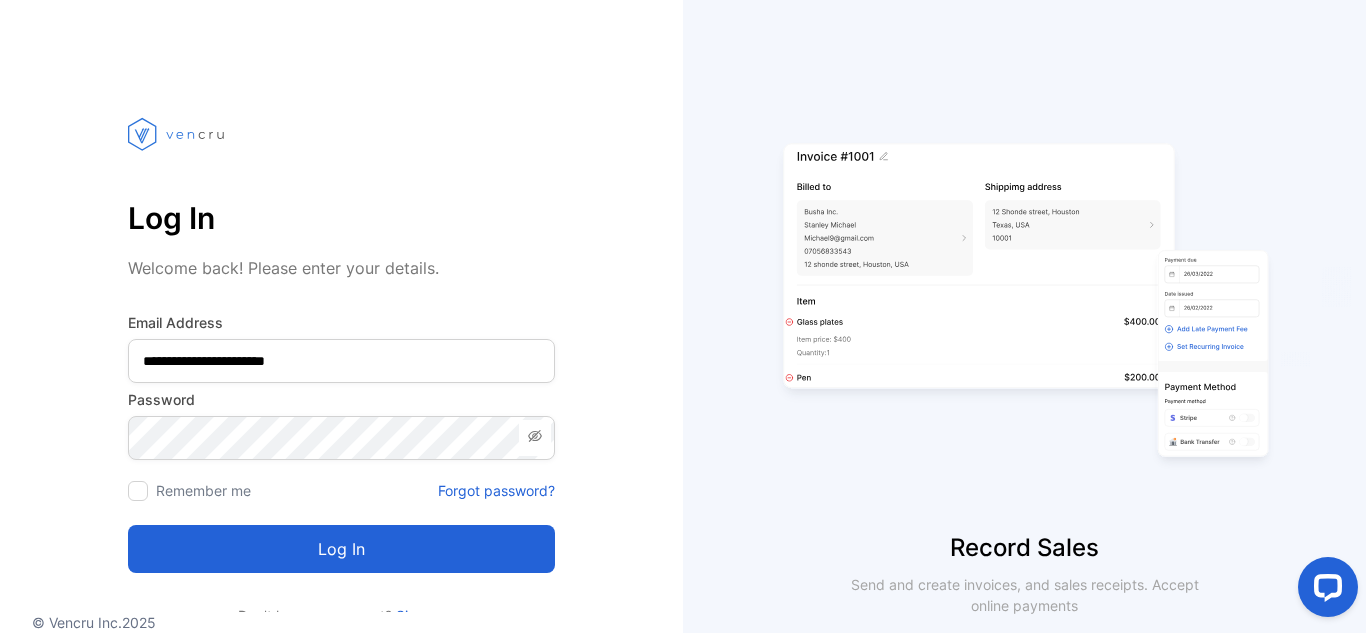 click on "Log in" at bounding box center (341, 549) 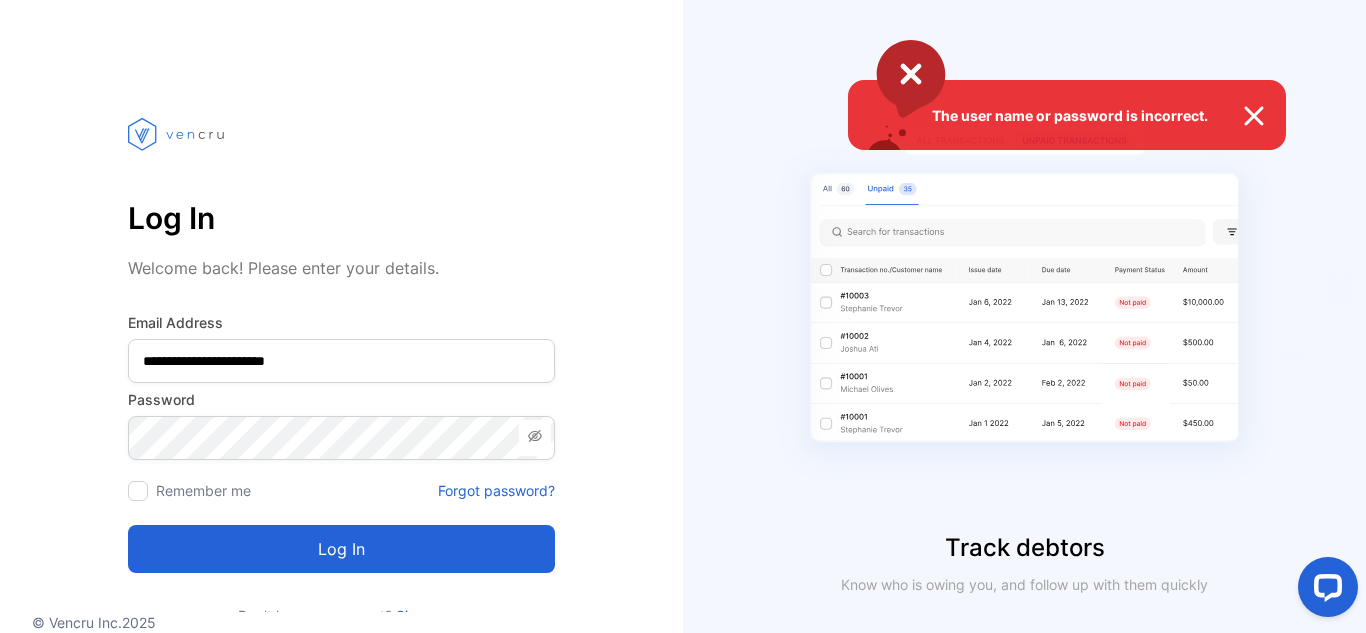 click on "The user name or password is incorrect." at bounding box center (683, 316) 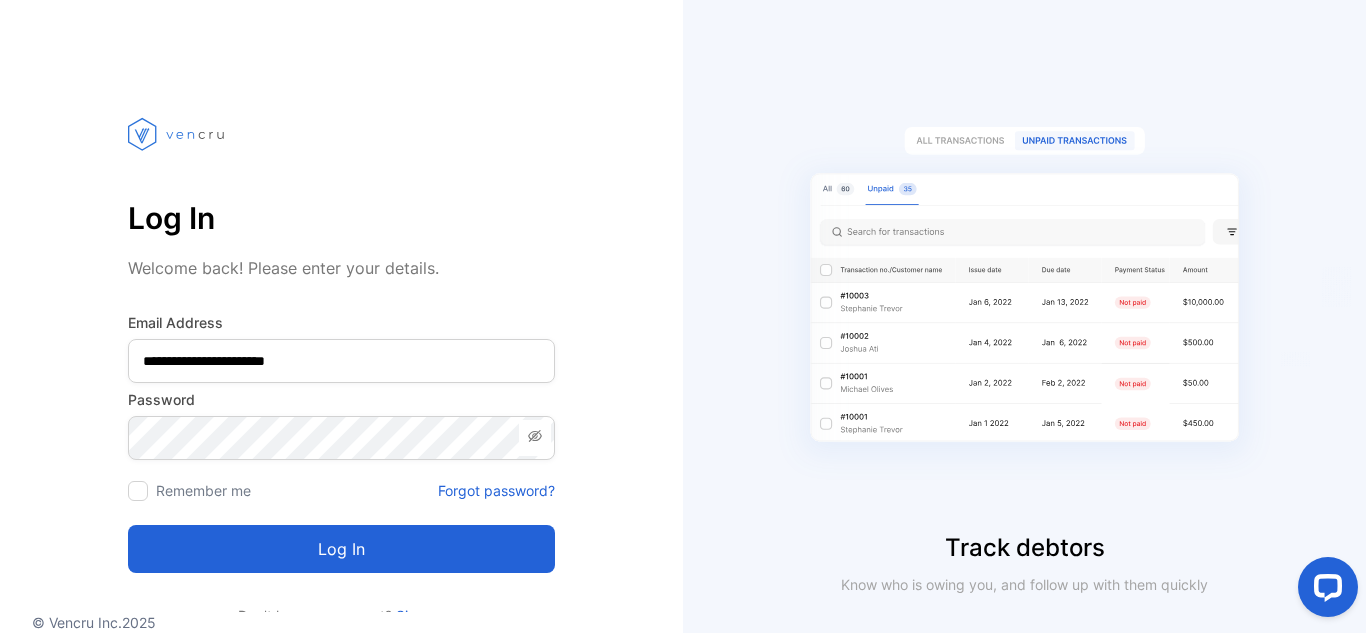 click on "Forgot password?" at bounding box center [496, 490] 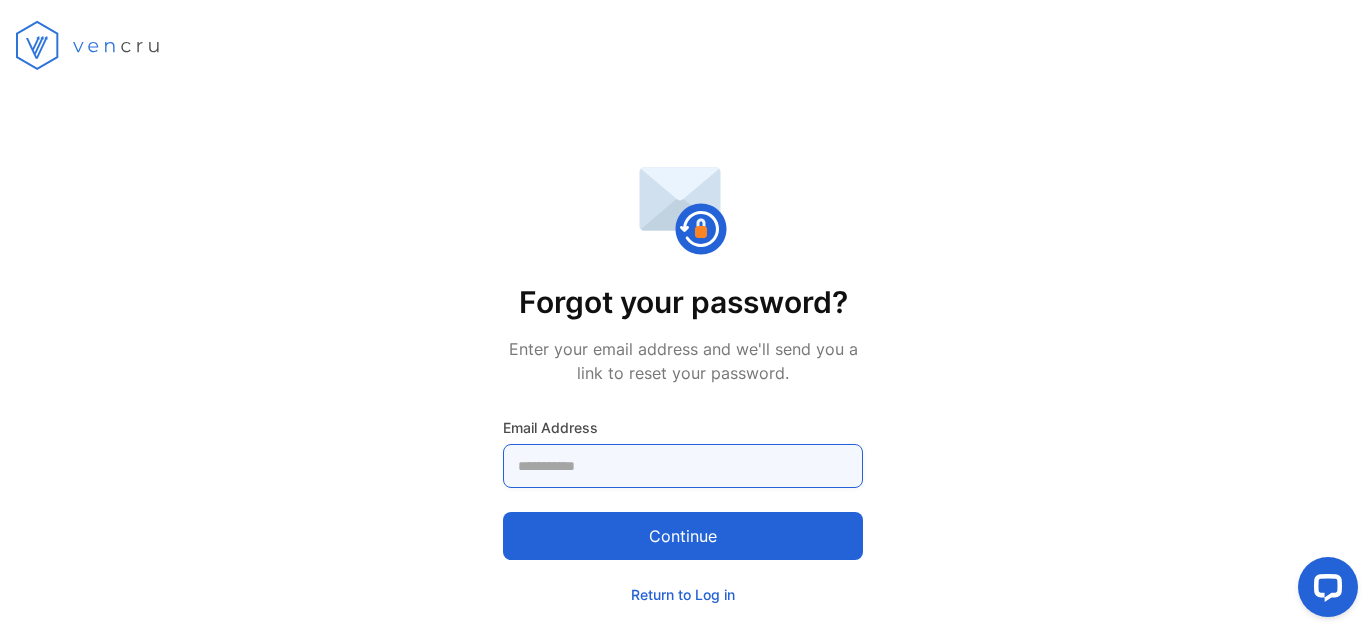 click at bounding box center [683, 466] 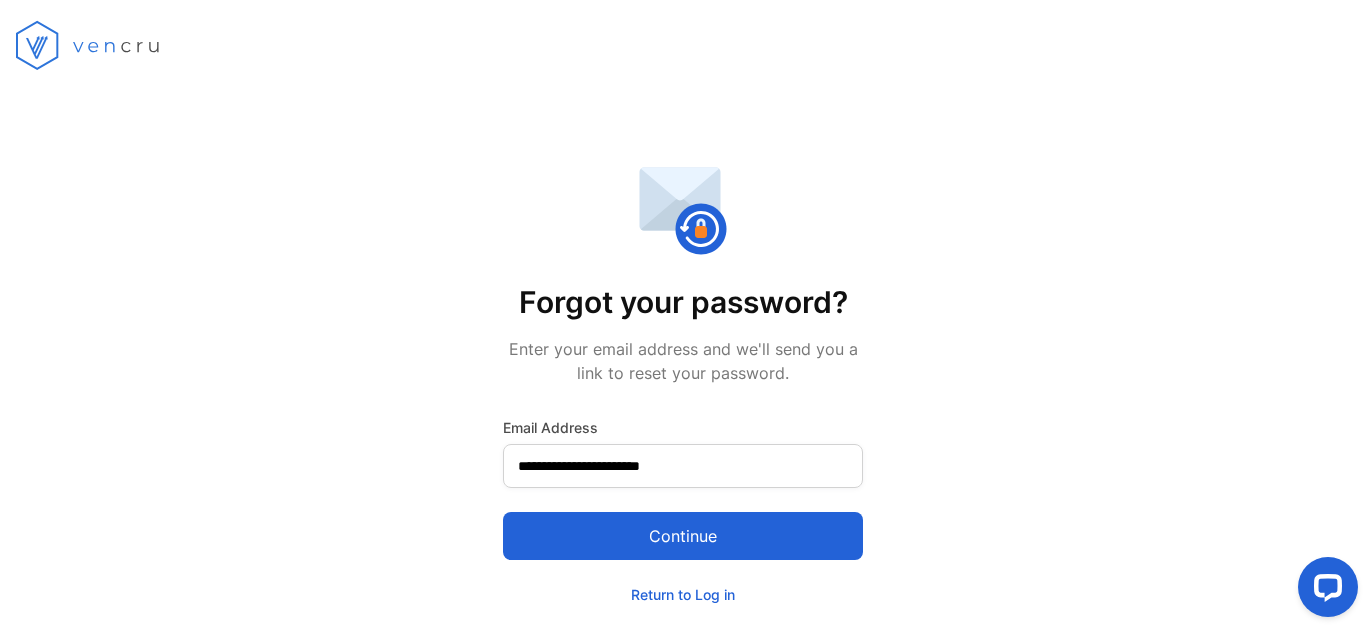 click on "Continue" at bounding box center (683, 536) 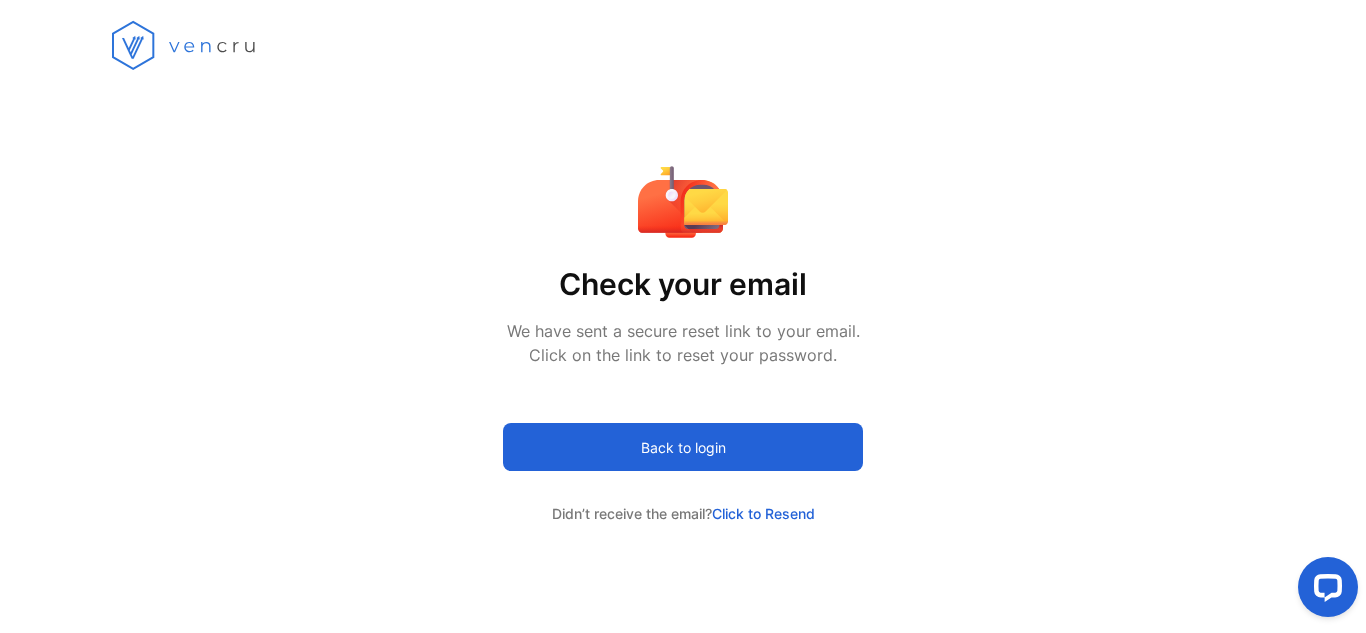 click on "Back to login" at bounding box center [683, 447] 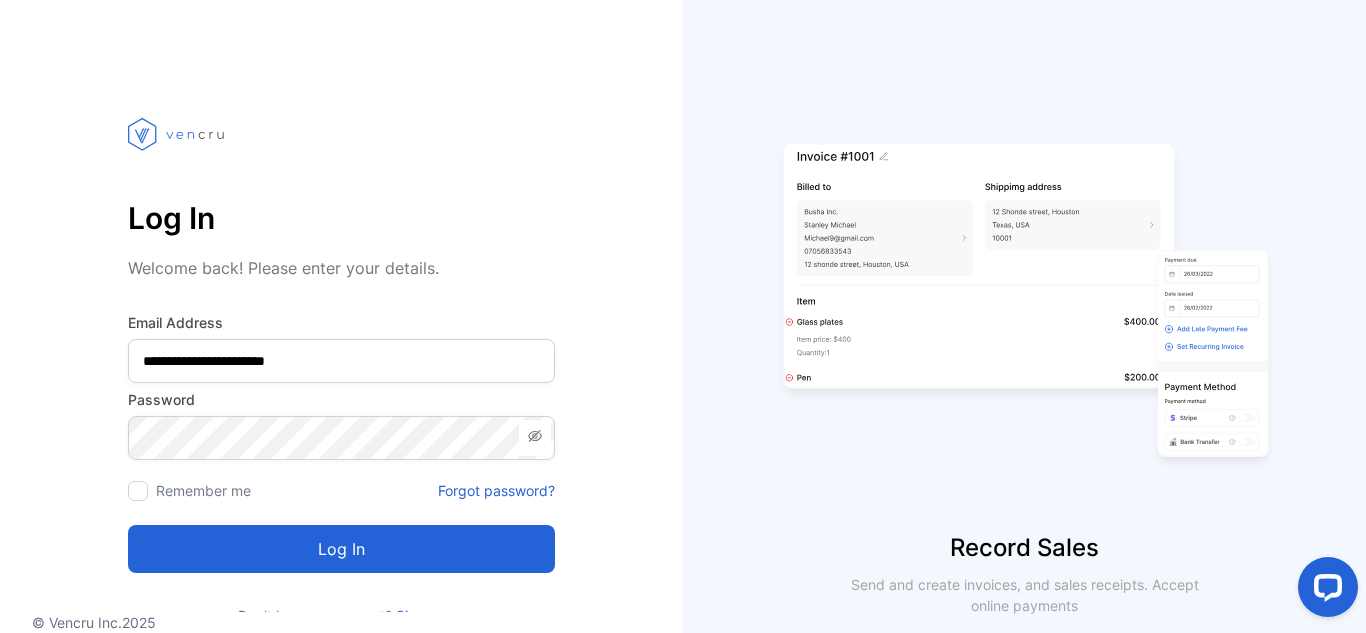 click on "Log in" at bounding box center (341, 549) 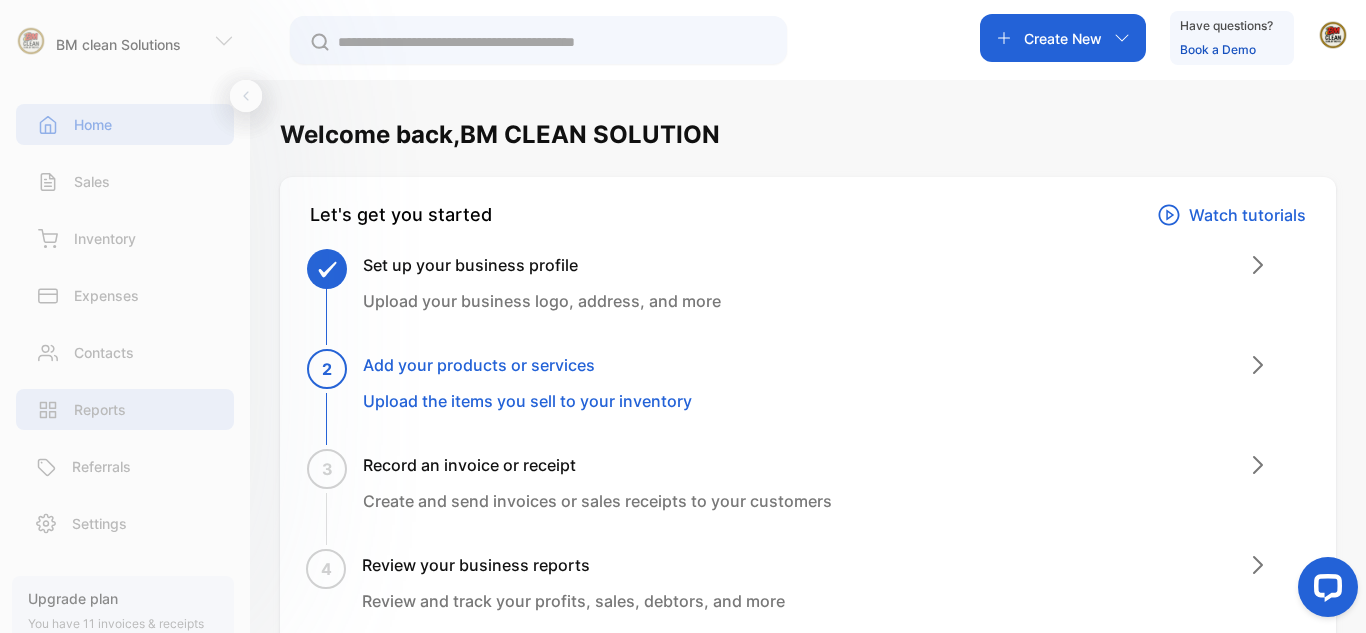 click on "Reports" at bounding box center (125, 409) 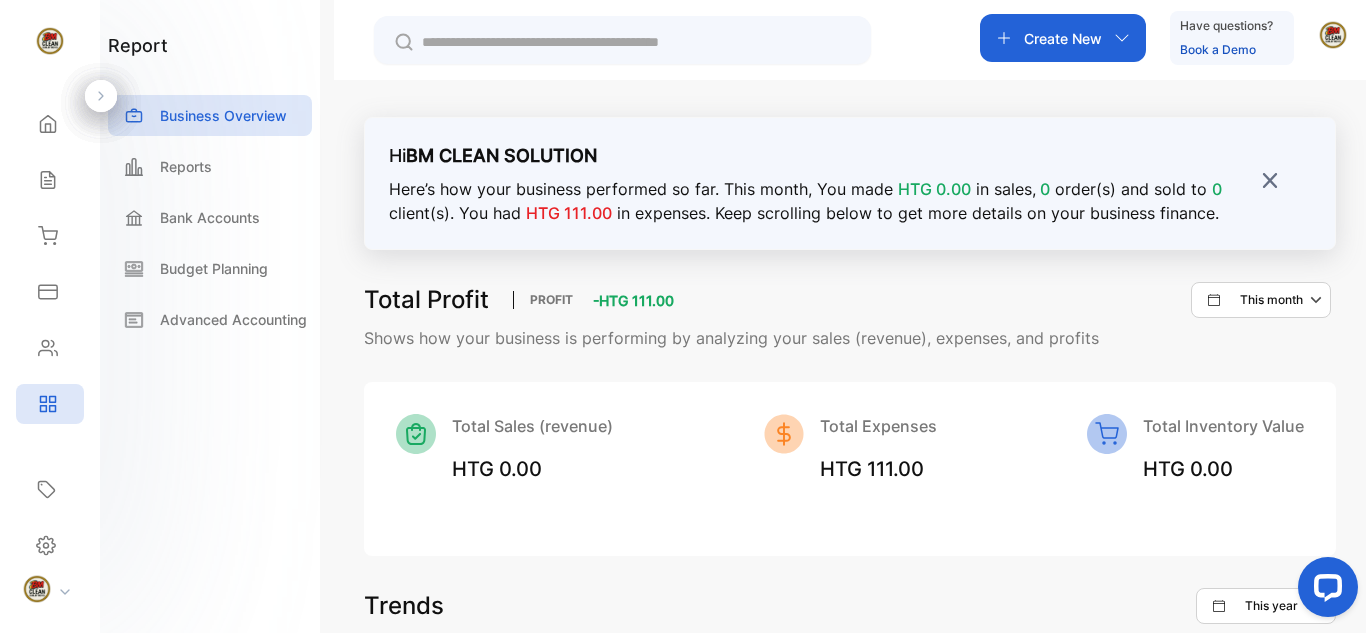 click on "Total Inventory Value" at bounding box center (1223, 426) 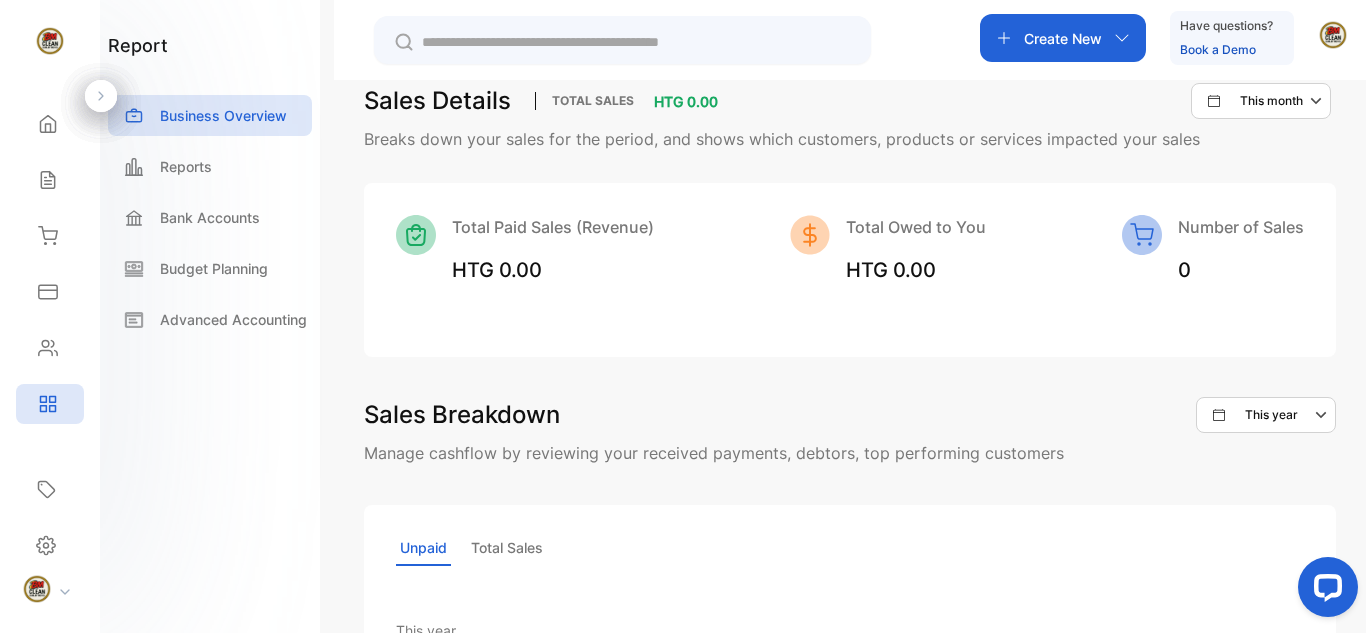 click on "Total Sales" at bounding box center (507, 548) 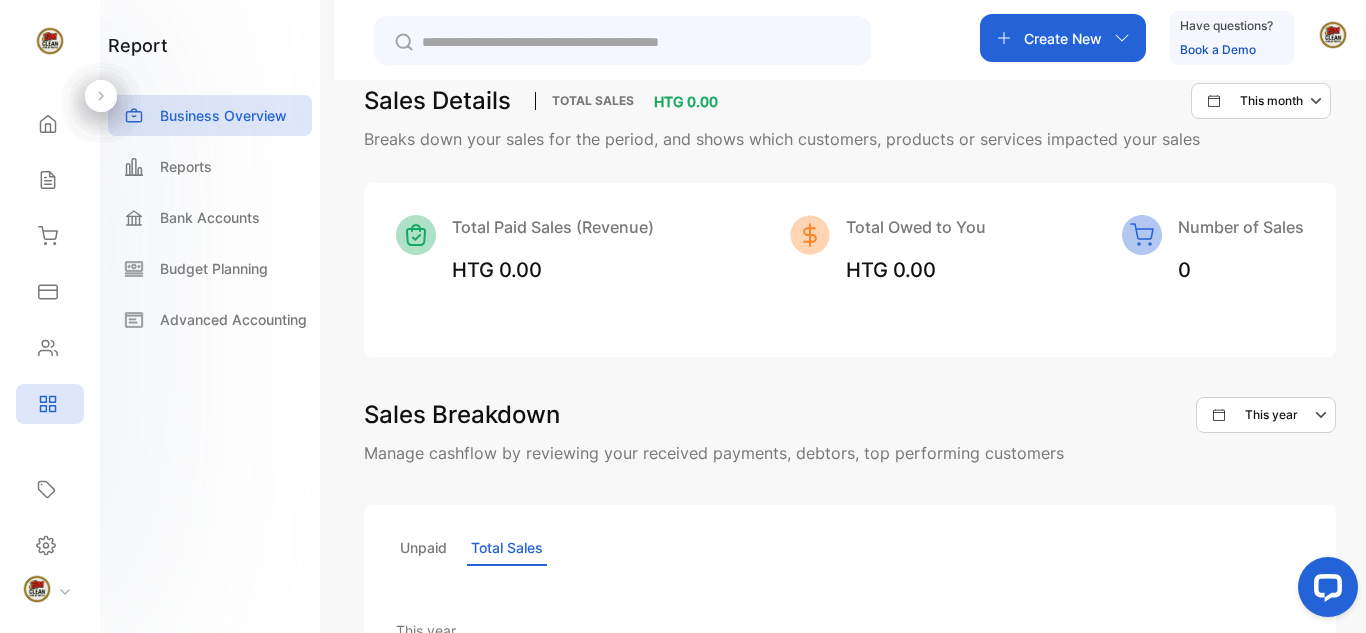 click on "Total Sales" at bounding box center (507, 548) 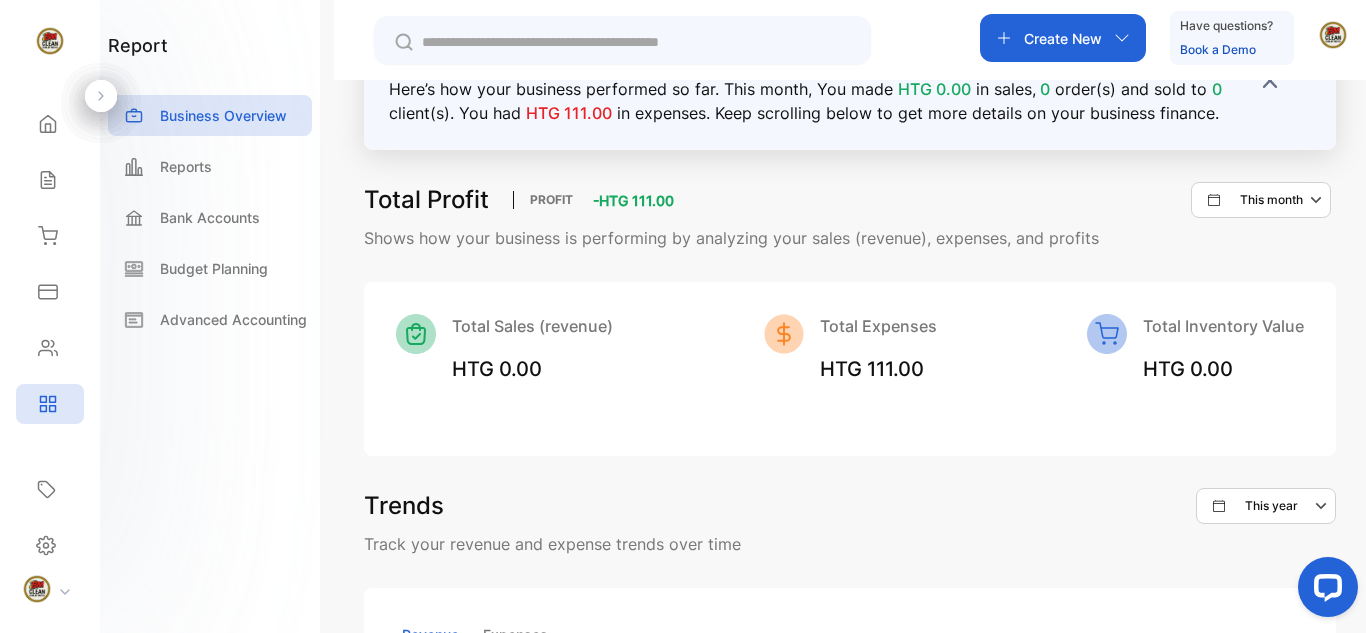 scroll, scrollTop: 0, scrollLeft: 0, axis: both 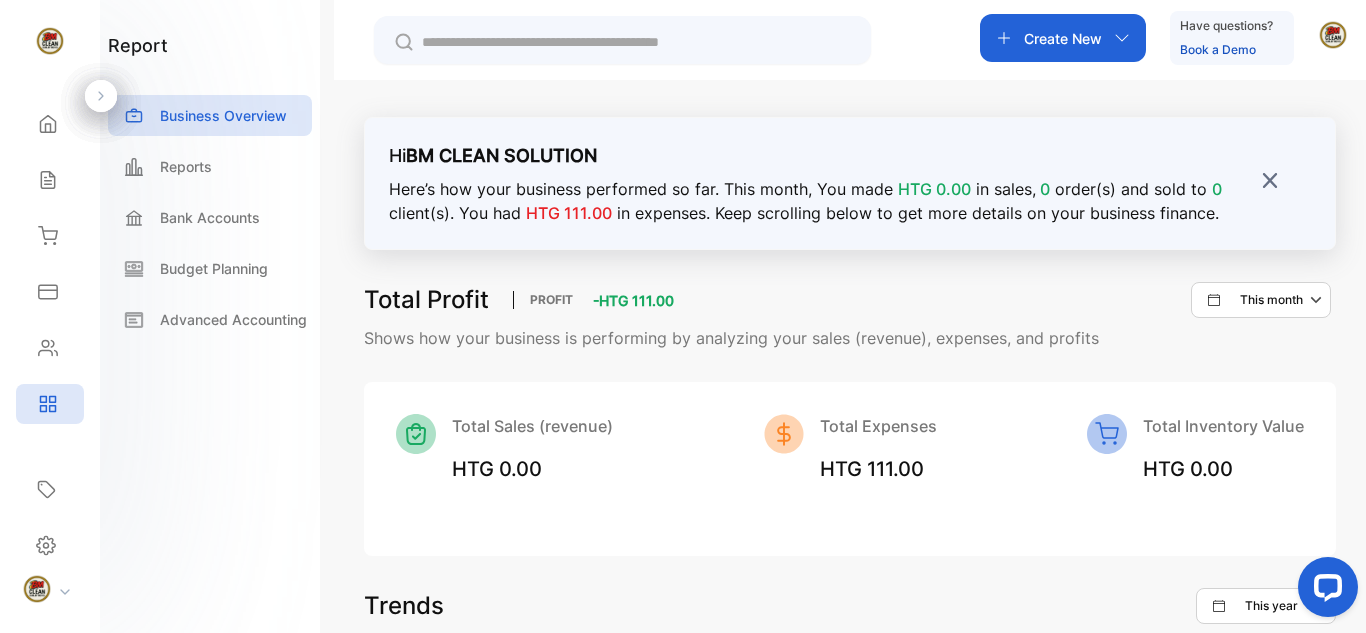click on "HTG 111.00" at bounding box center [878, 469] 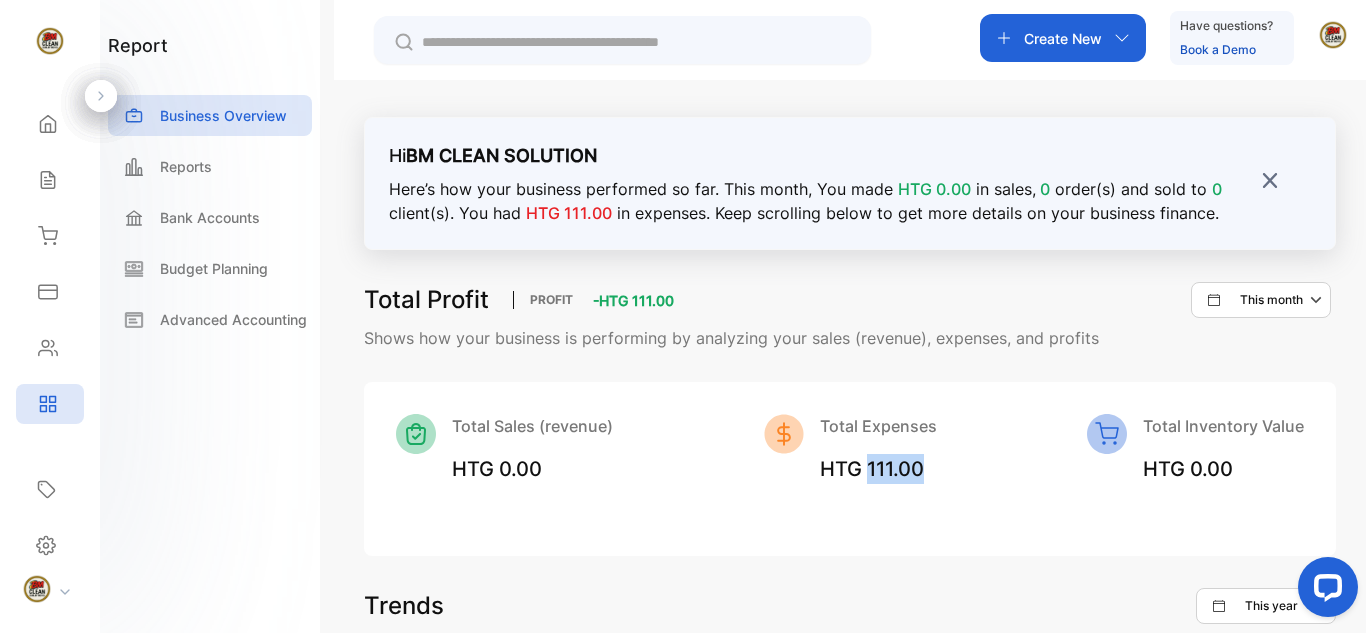 click on "HTG 111.00" at bounding box center (878, 469) 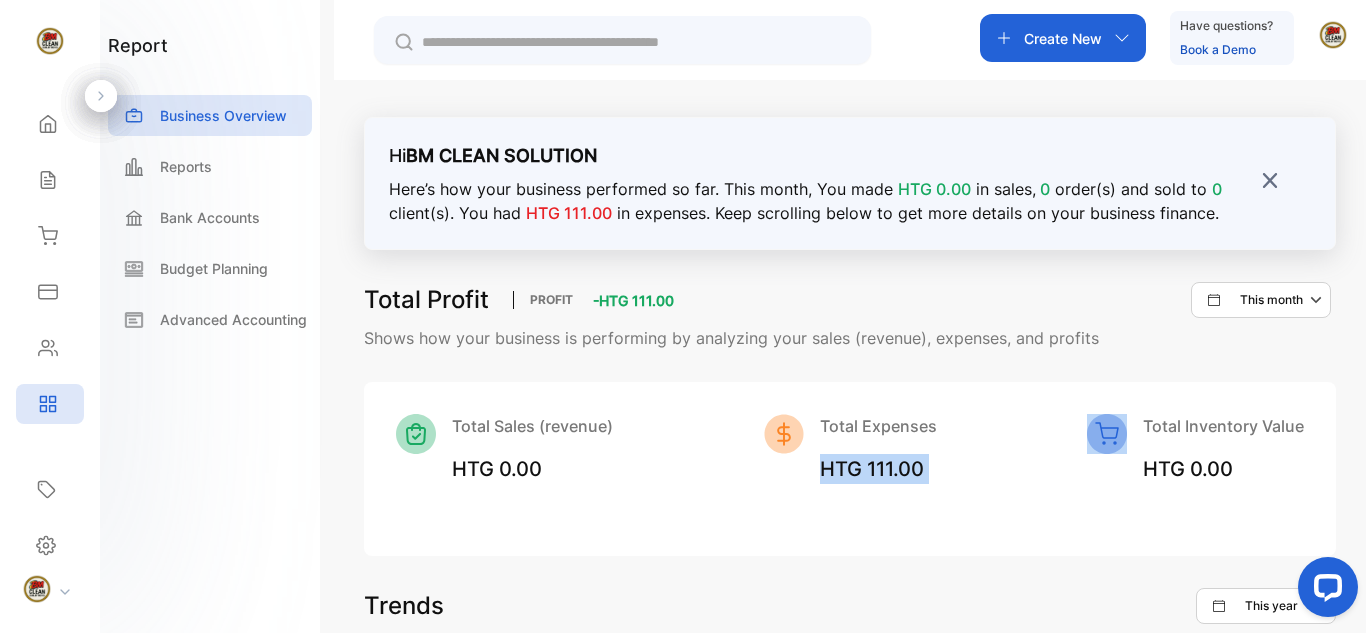 click on "HTG 111.00" at bounding box center [878, 469] 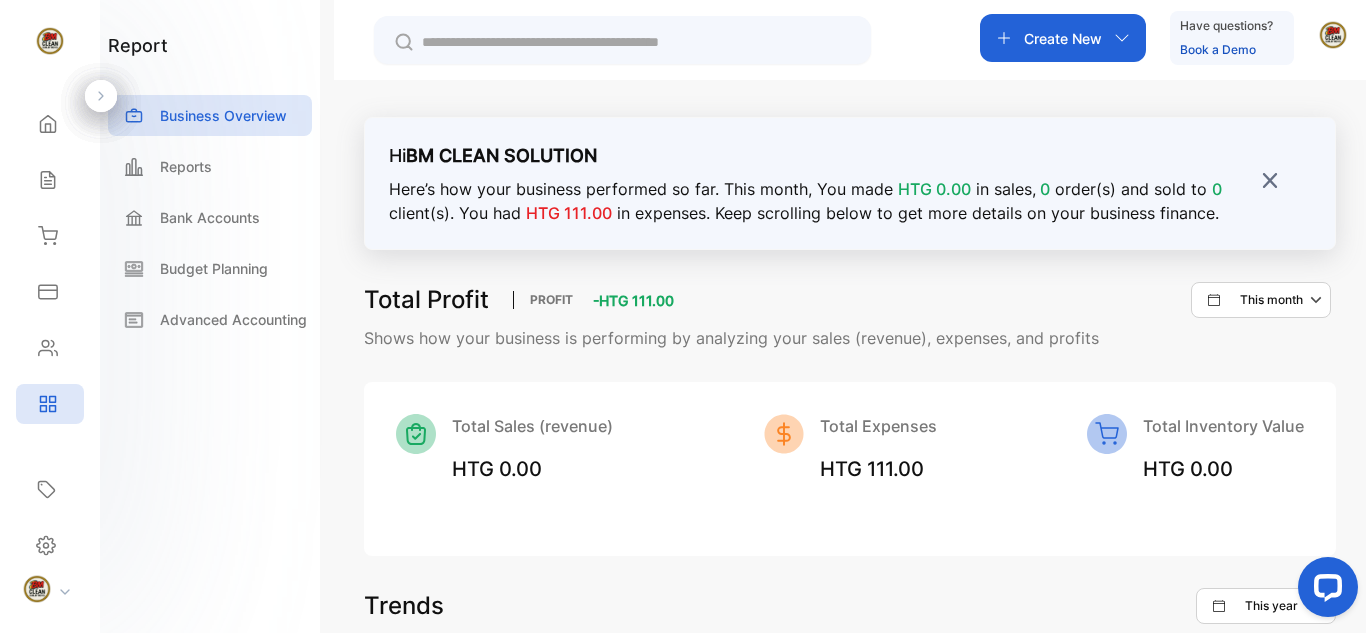 click on "Total Sales (revenue) HTG 0.00 Total Expenses HTG 111.00 Total Inventory Value HTG 0.00" at bounding box center [850, 469] 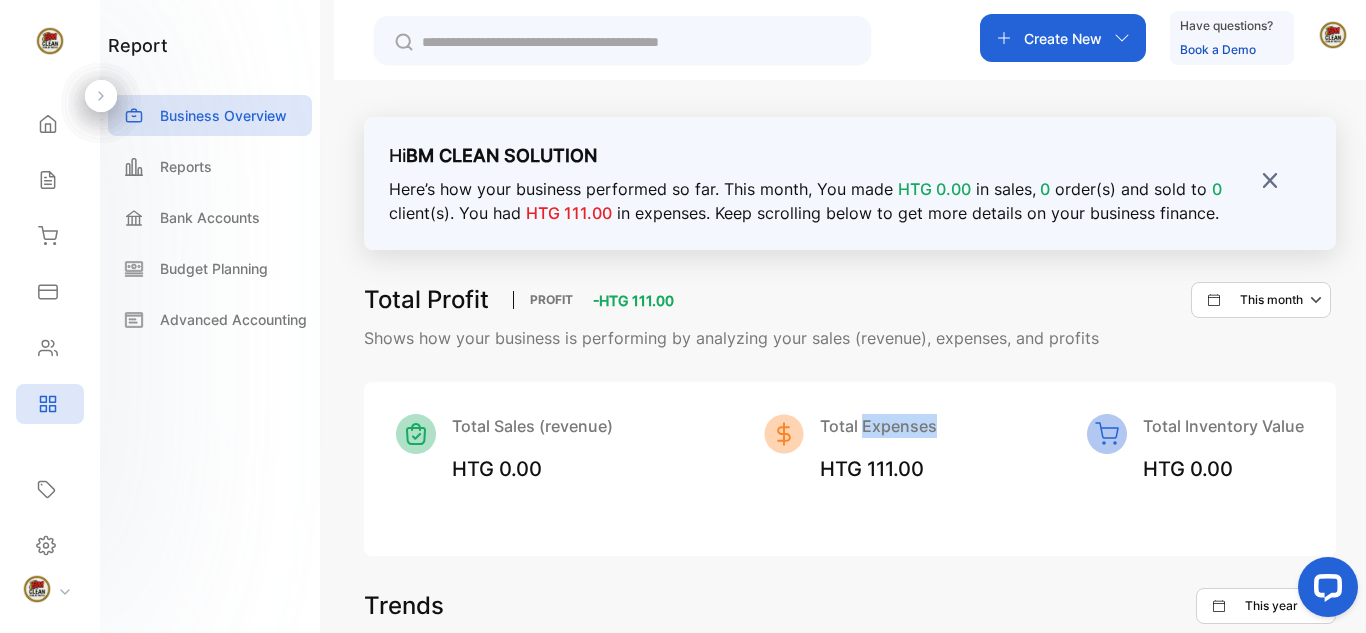 click on "Total Sales (revenue) HTG 0.00 Total Expenses HTG 111.00 Total Inventory Value HTG 0.00" at bounding box center [850, 469] 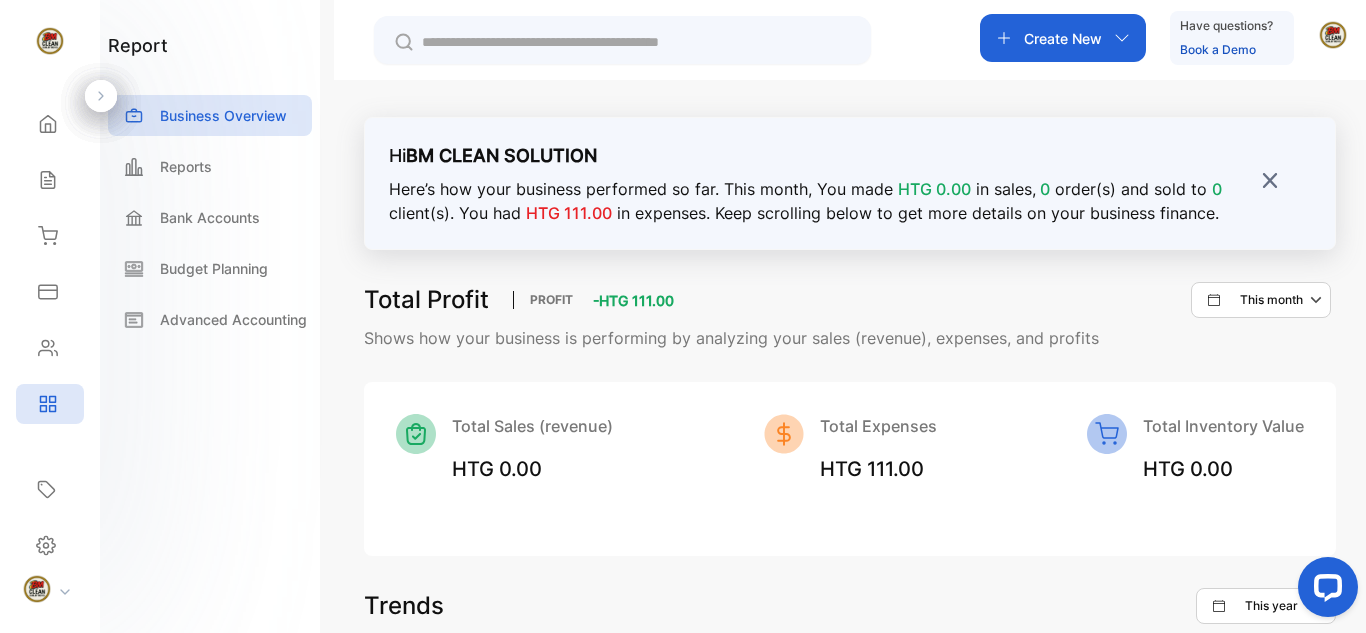 click on "HTG 111.00" at bounding box center (569, 213) 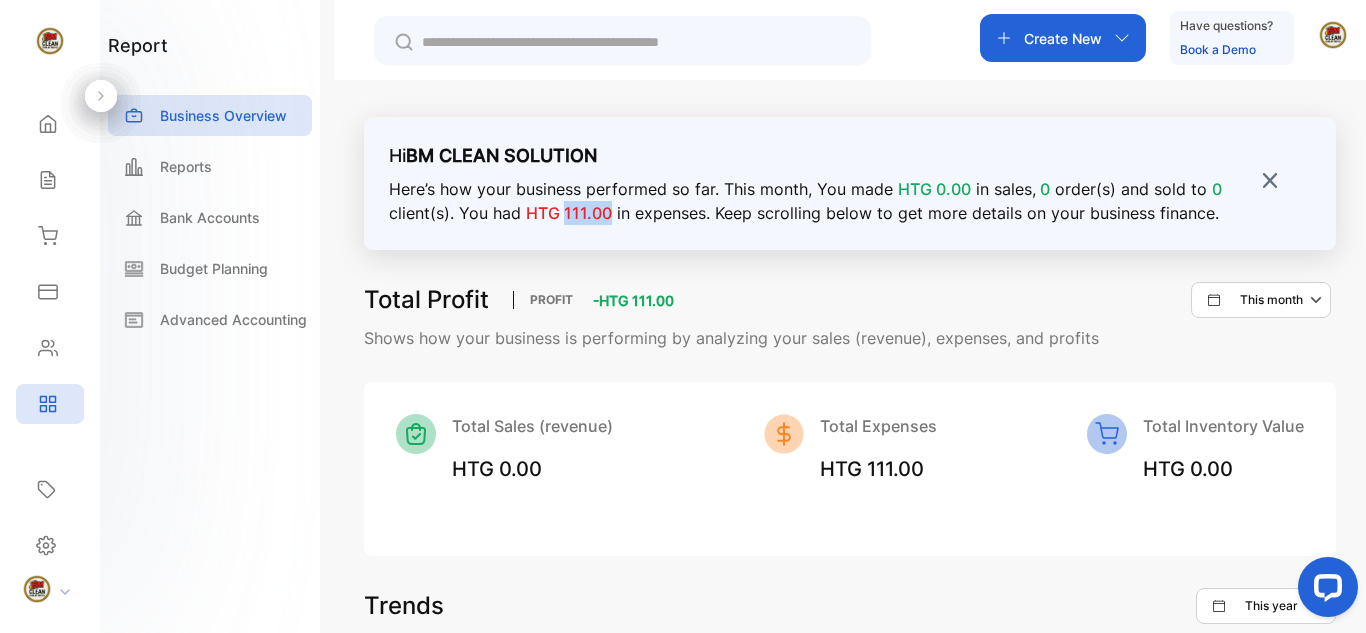 click on "HTG 111.00" at bounding box center [569, 213] 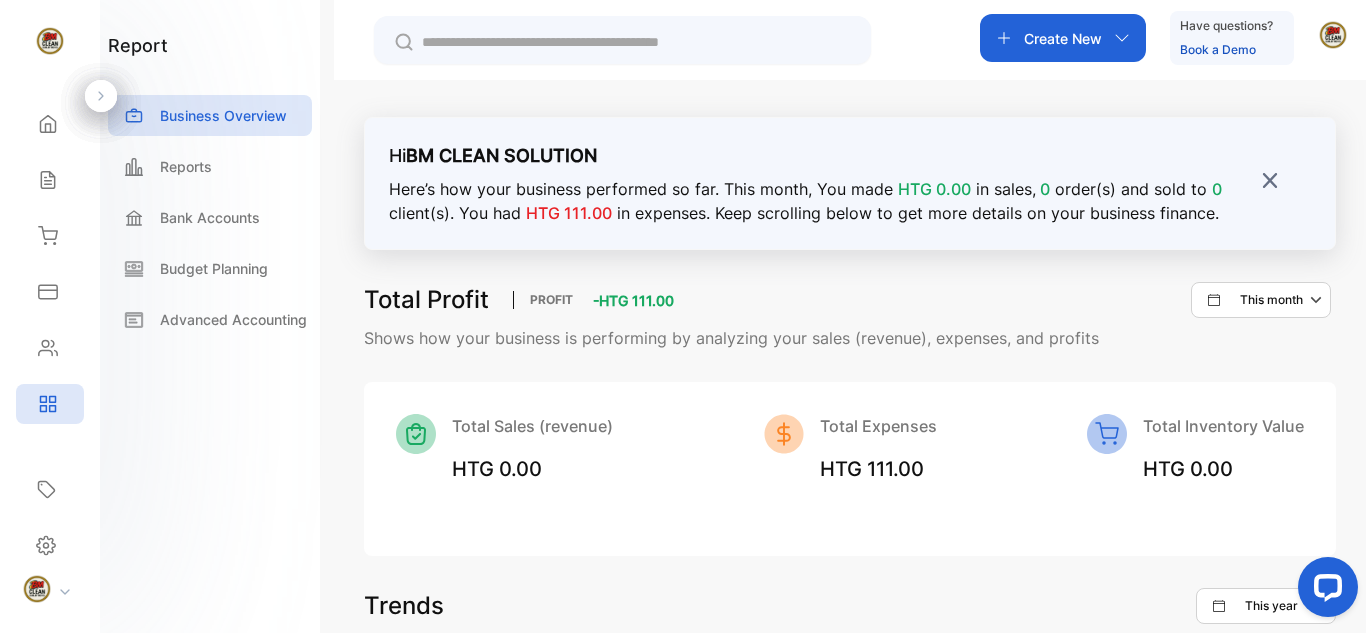 click on "Hi  BM CLEAN SOLUTION   Here’s how your business performed so far.   This month , You made   HTG 0.00   in sales,   0   order(s) and sold to     0   client(s). You had   HTG 111.00   in expenses. Keep scrolling below to get more details on your business finance." at bounding box center [850, 183] 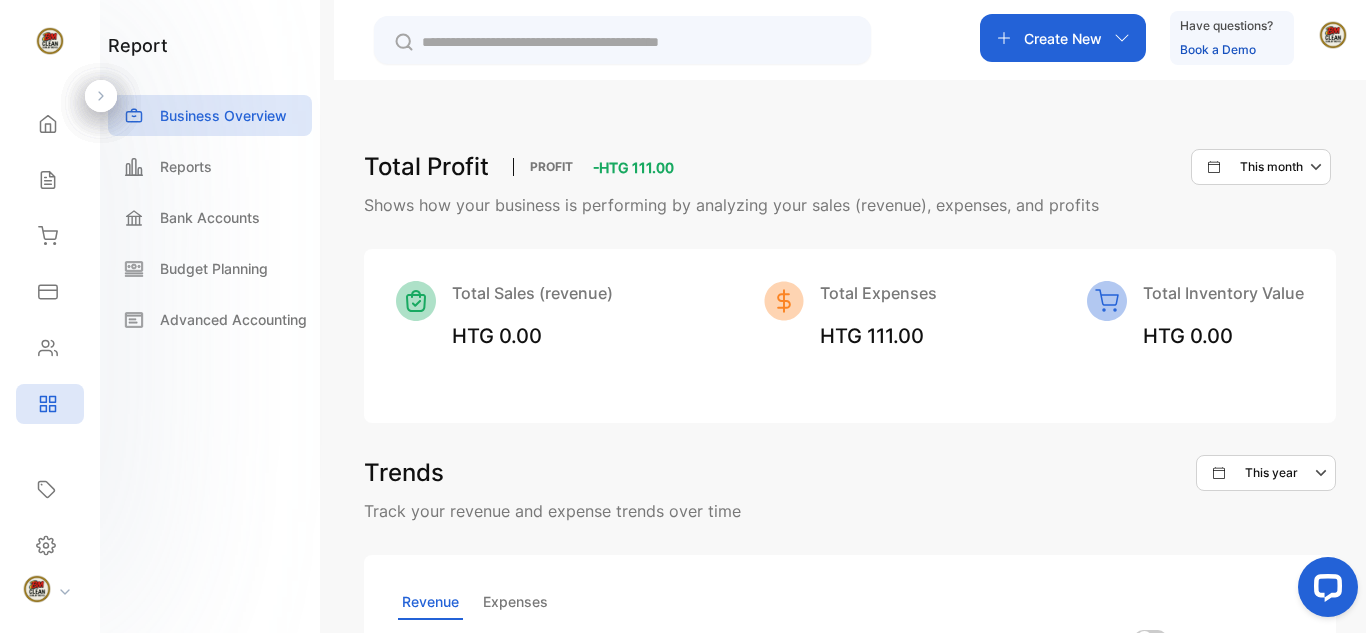 click on "-HTG 111.00" at bounding box center [633, 167] 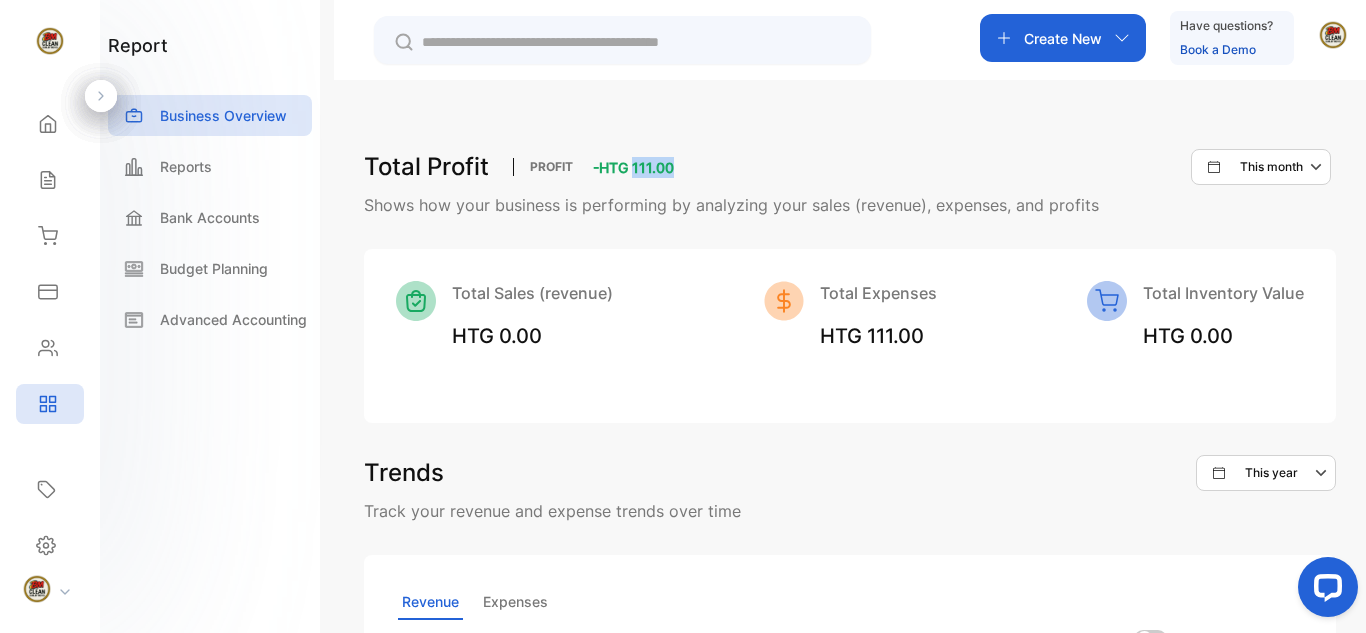 click on "-HTG 111.00" at bounding box center (633, 167) 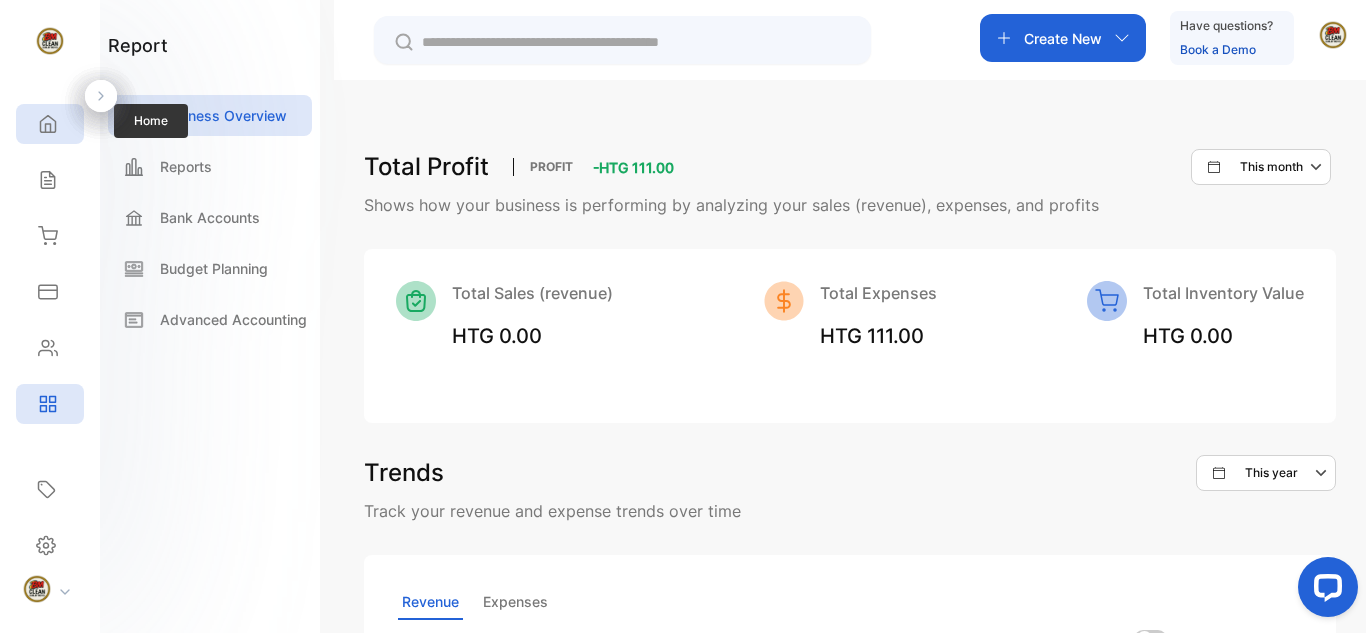 click 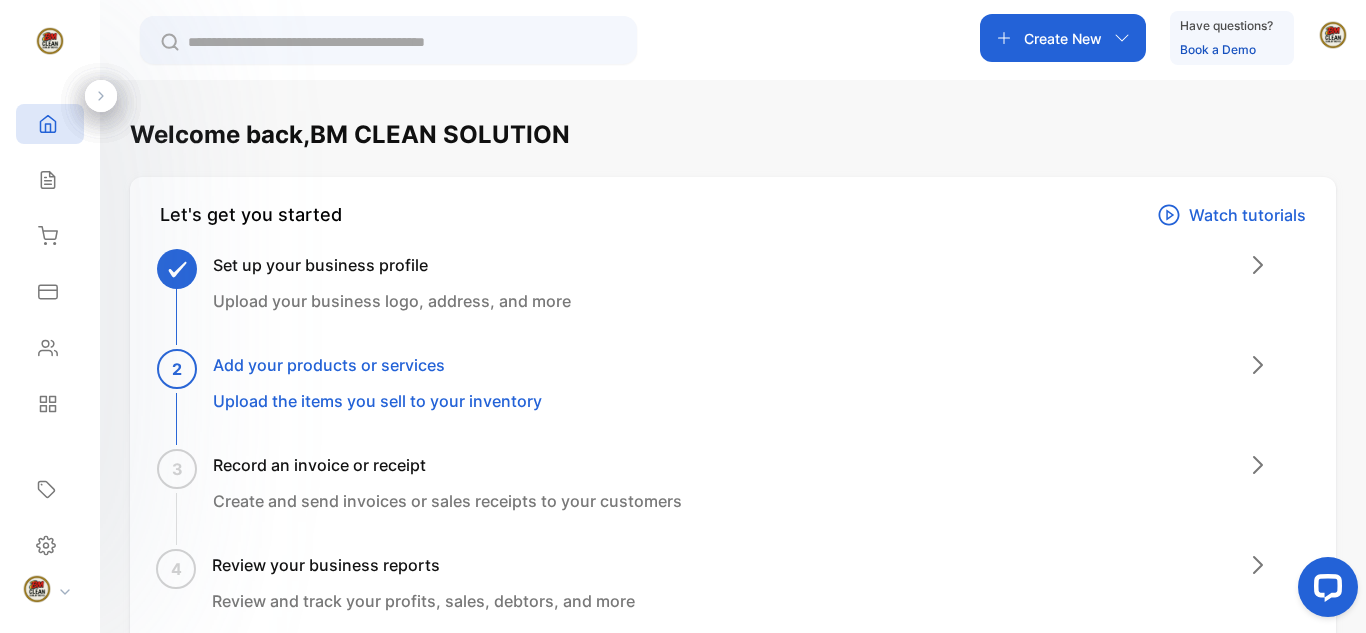 click on "Add your products or services" at bounding box center [377, 365] 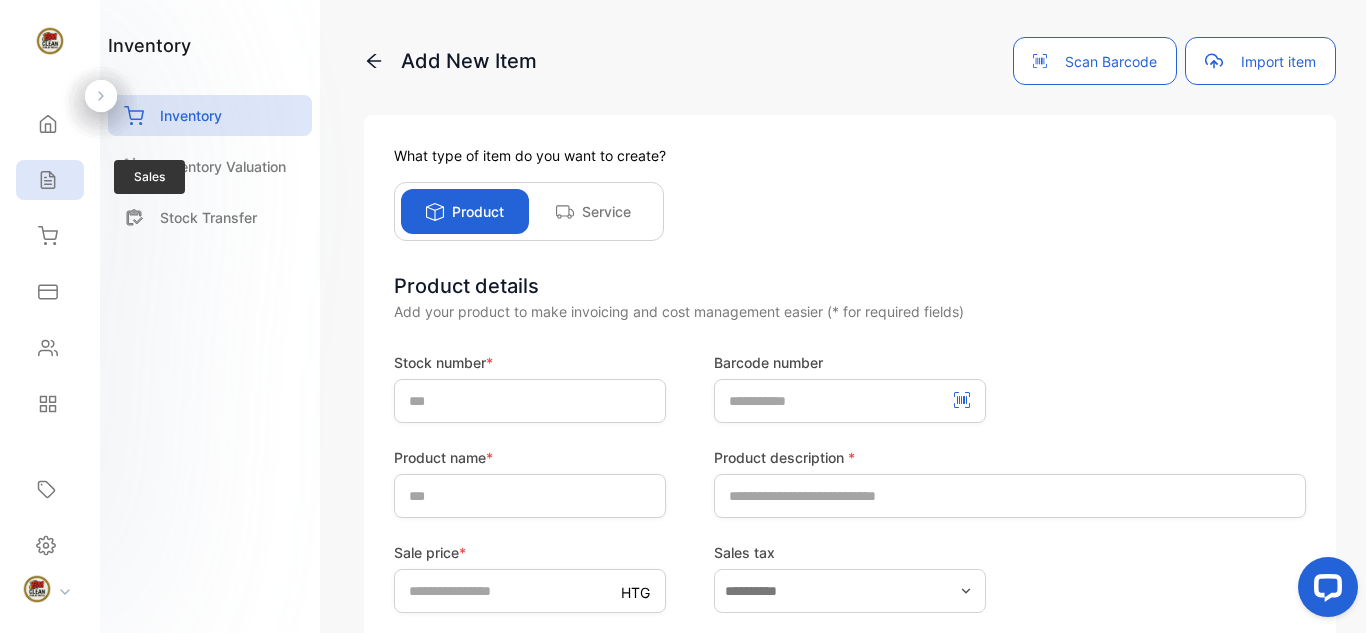 click 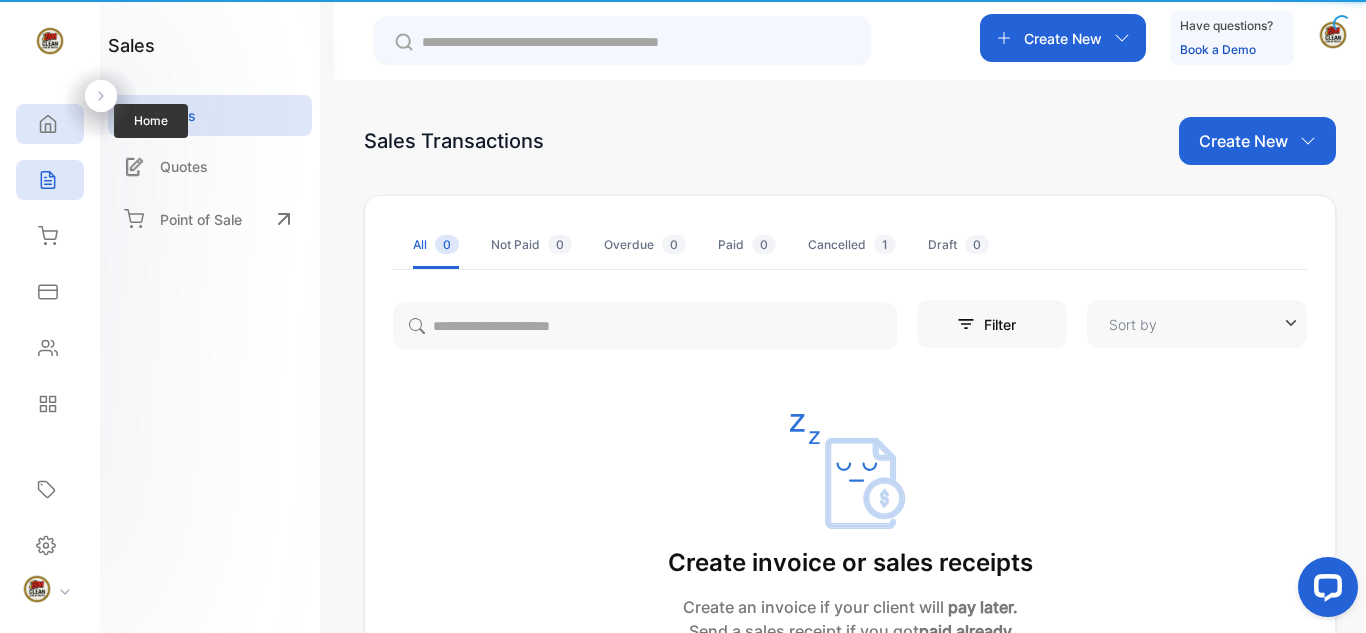 click 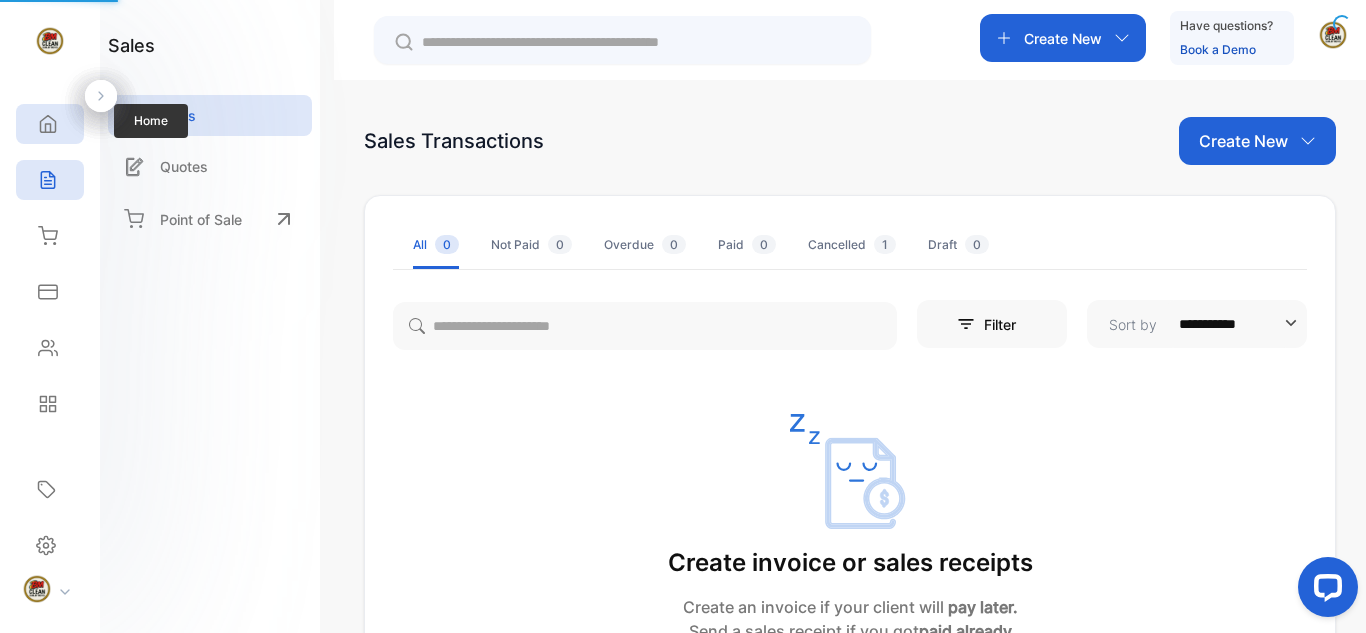 click 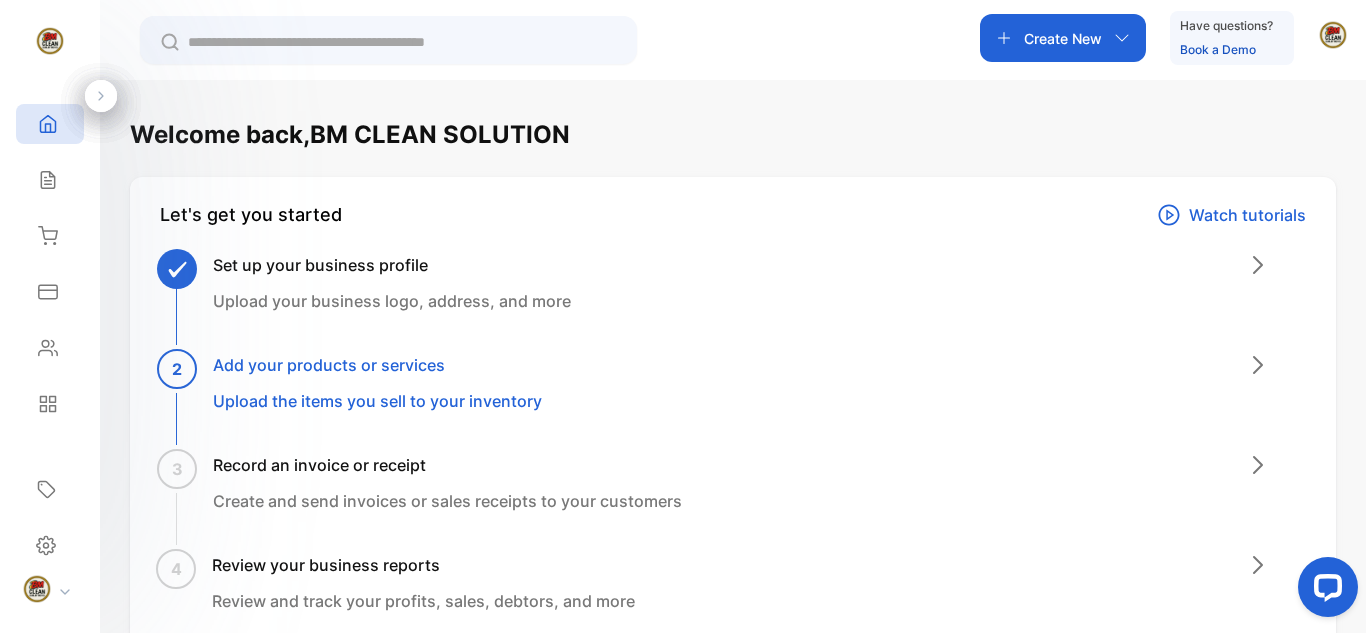 click on "Upload the items you sell to your inventory" at bounding box center [377, 401] 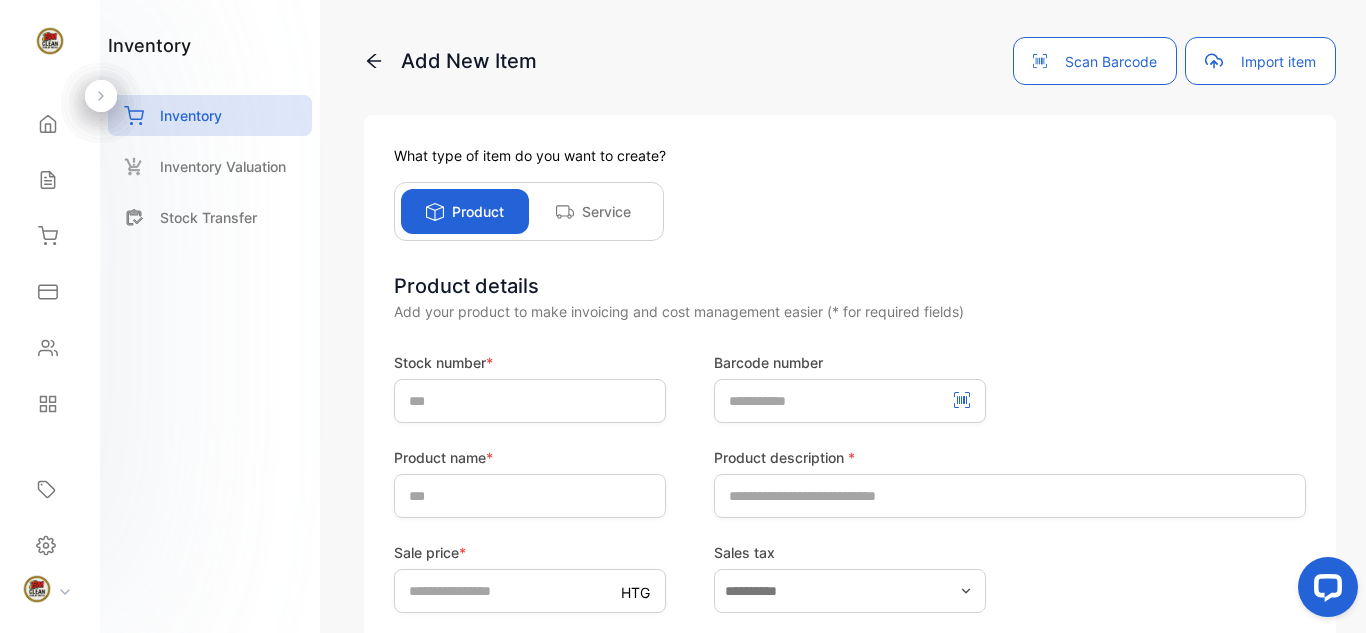 scroll, scrollTop: 539, scrollLeft: 0, axis: vertical 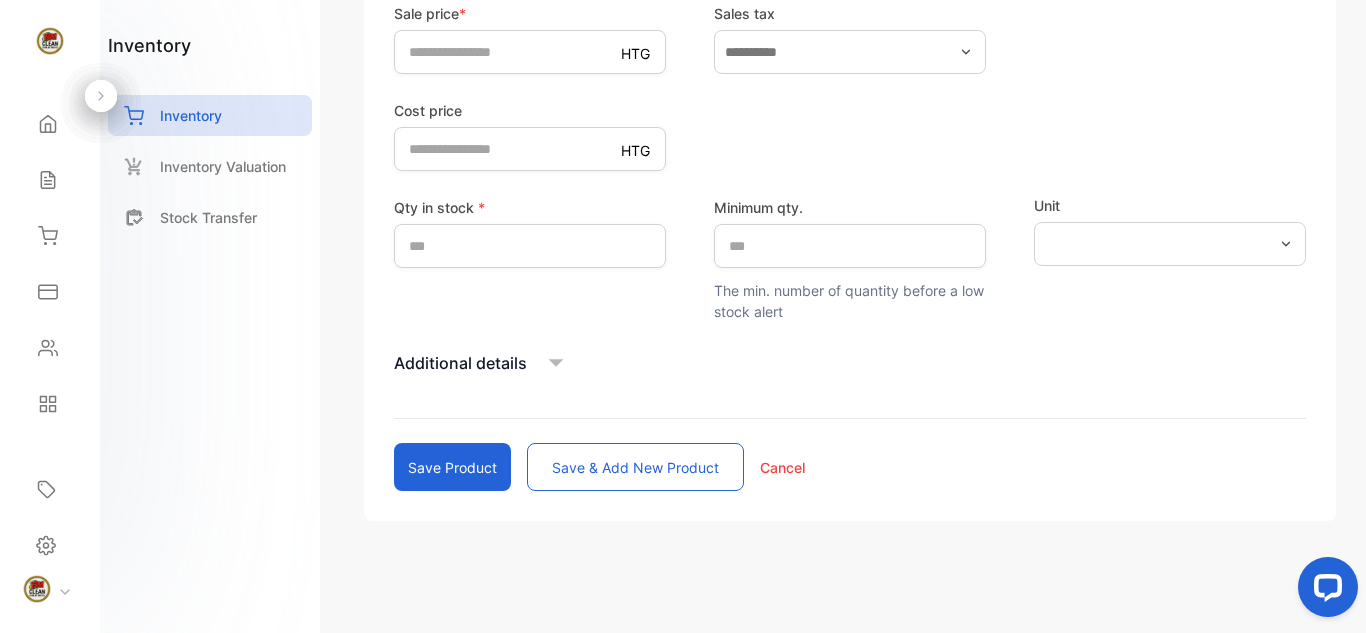 click on "Cancel" at bounding box center [782, 467] 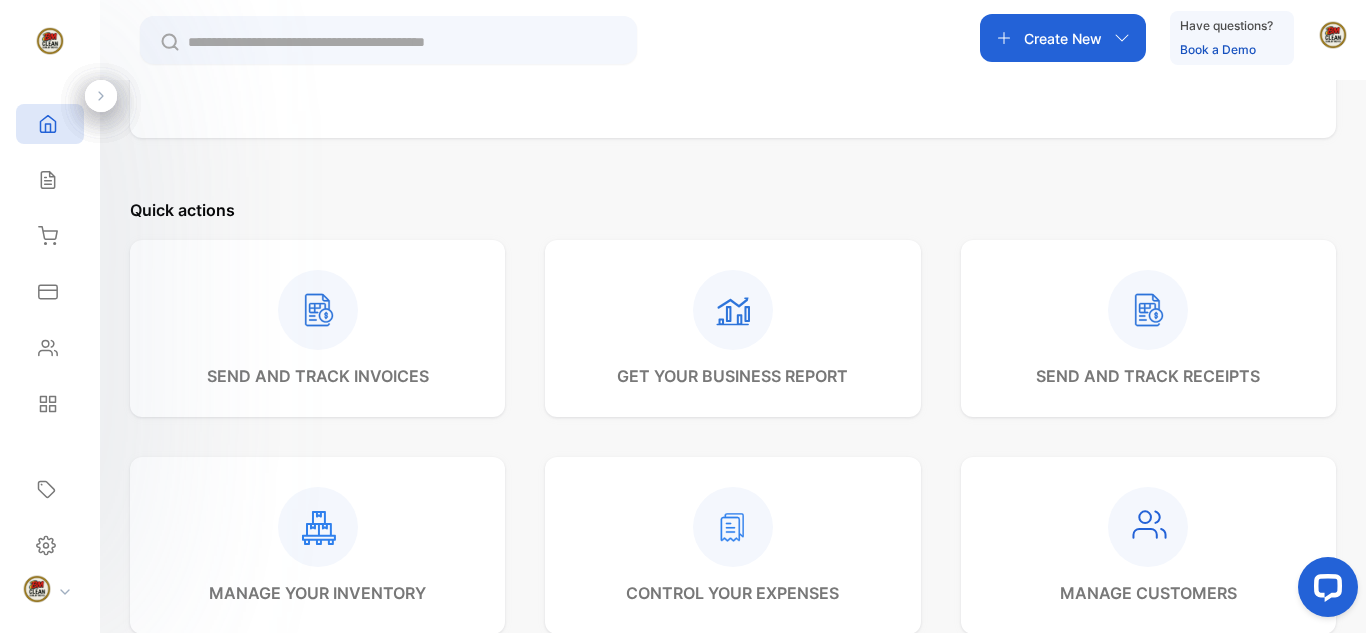 click at bounding box center [732, 527] 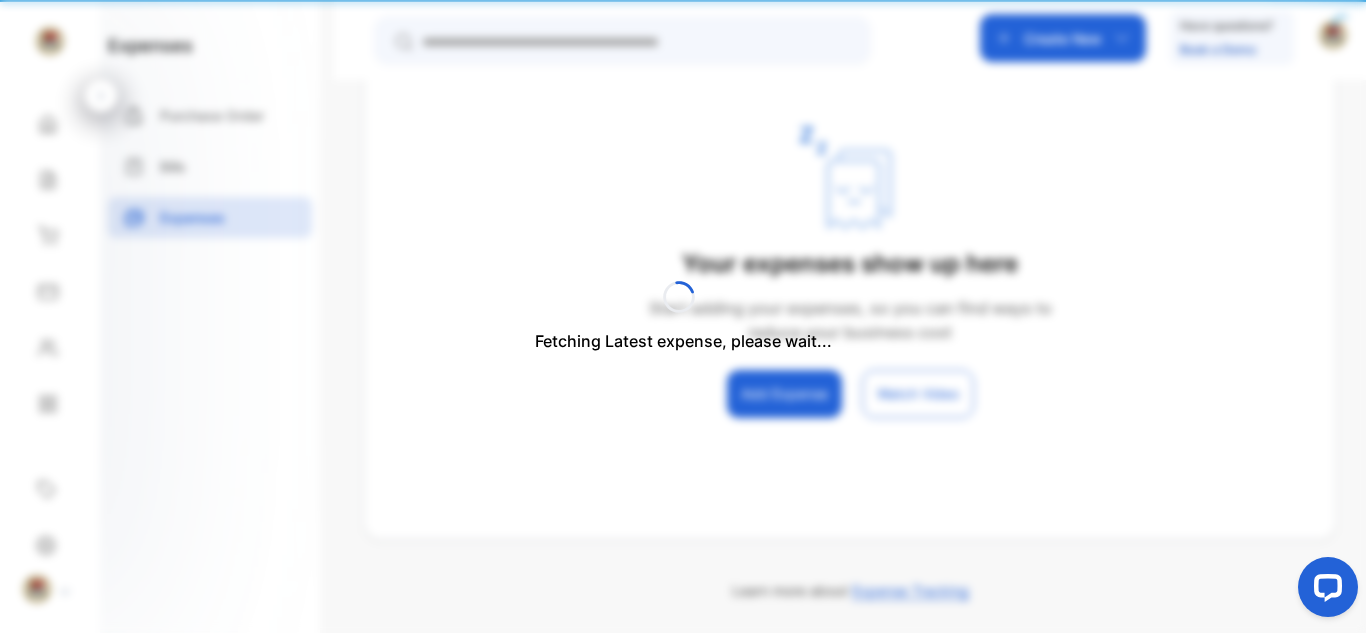 type on "**********" 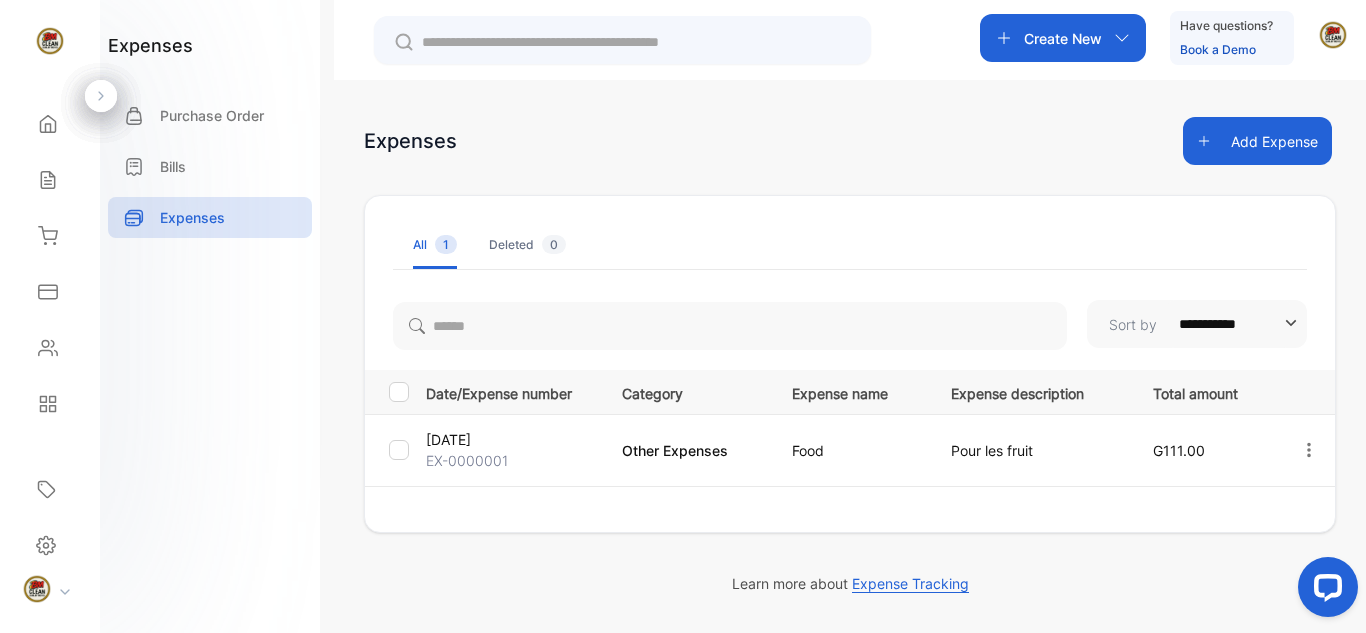 scroll, scrollTop: 0, scrollLeft: 0, axis: both 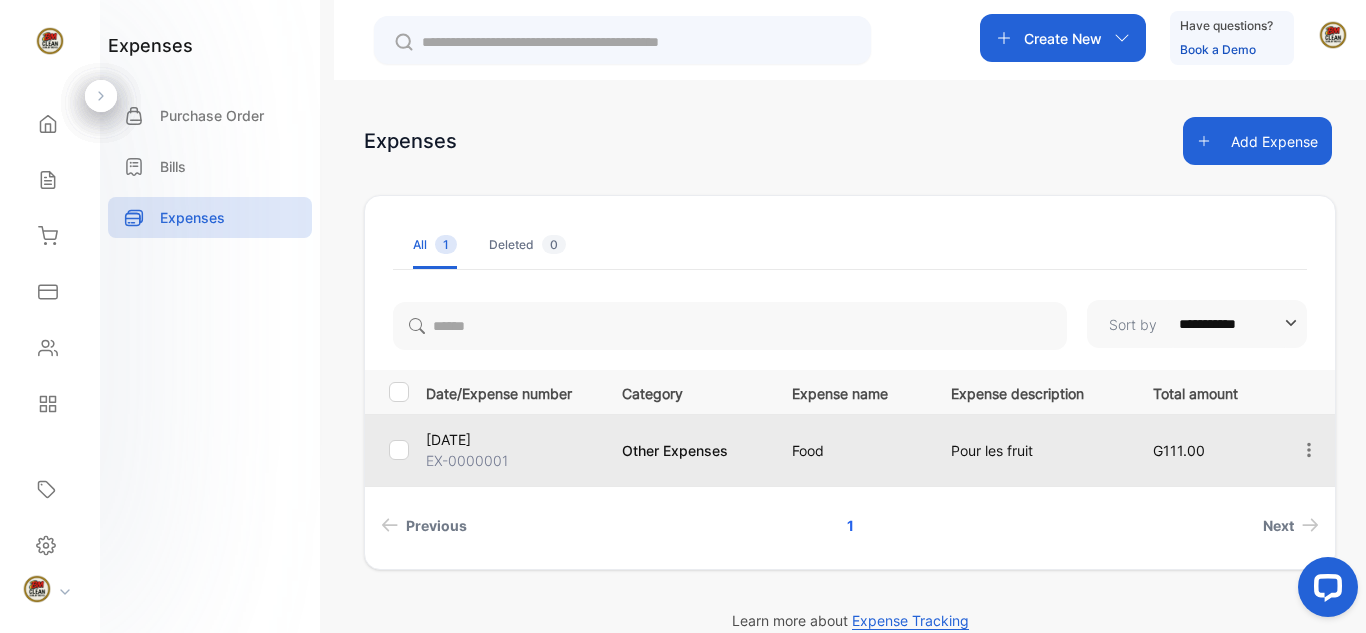 click 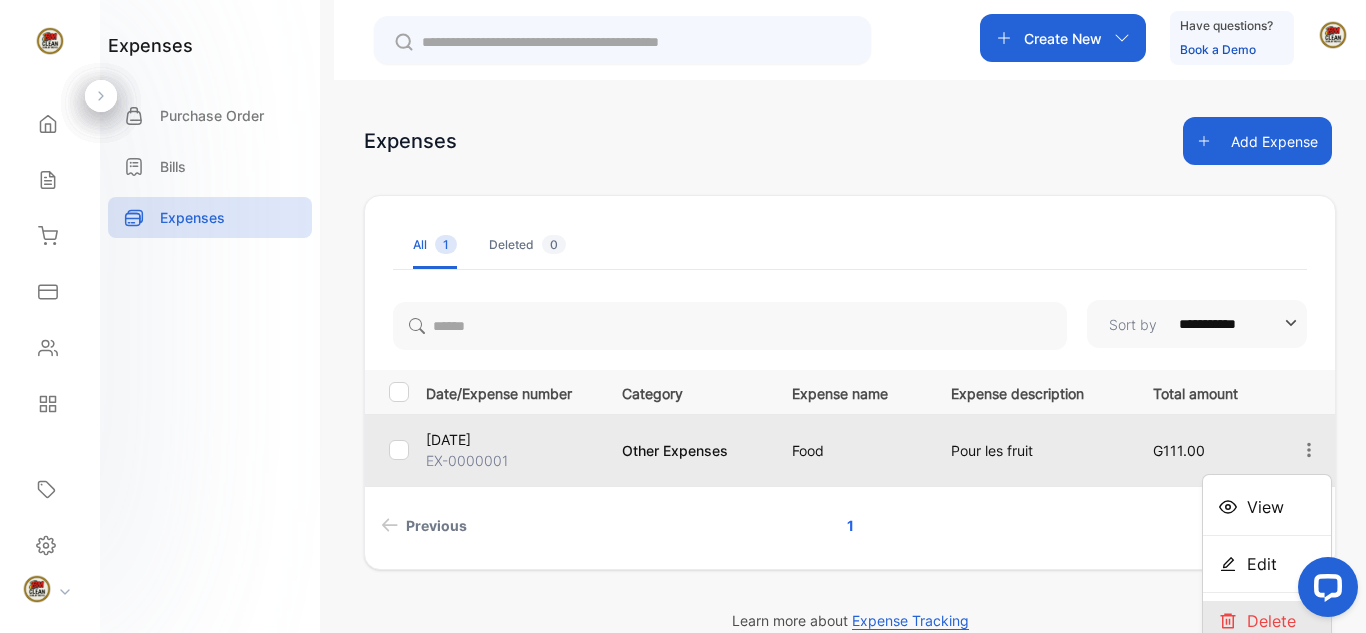 click on "Delete" at bounding box center [1271, 621] 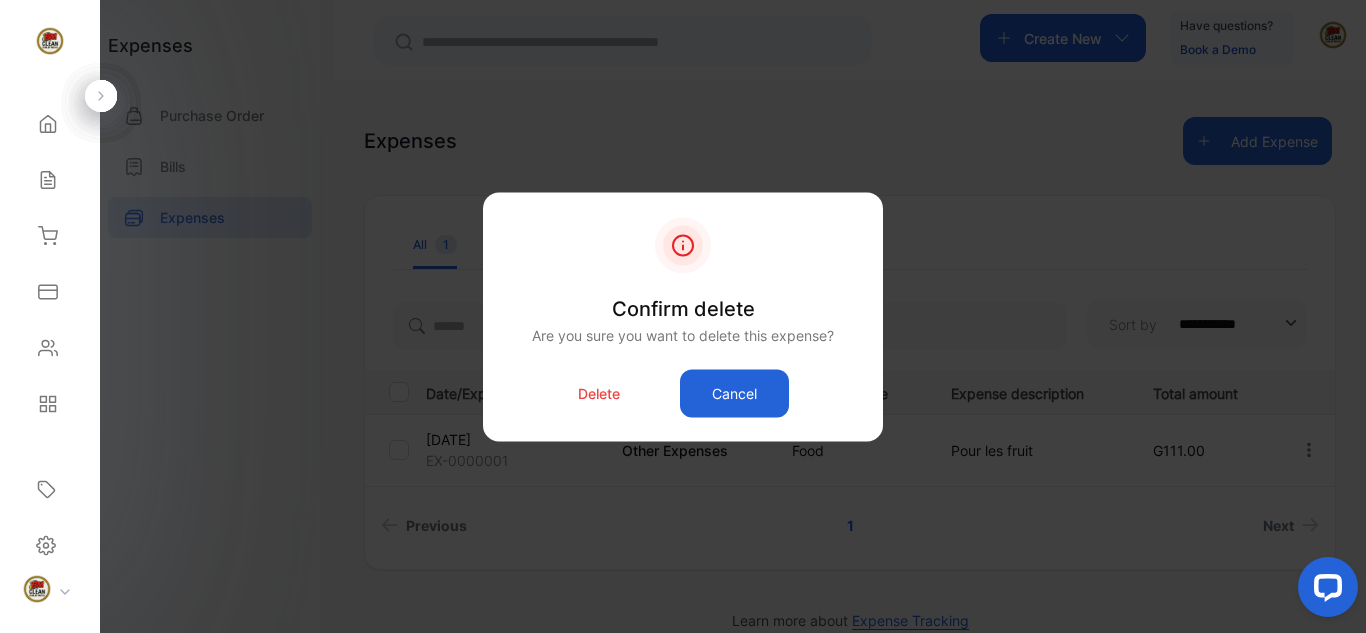 click on "Delete" at bounding box center (599, 393) 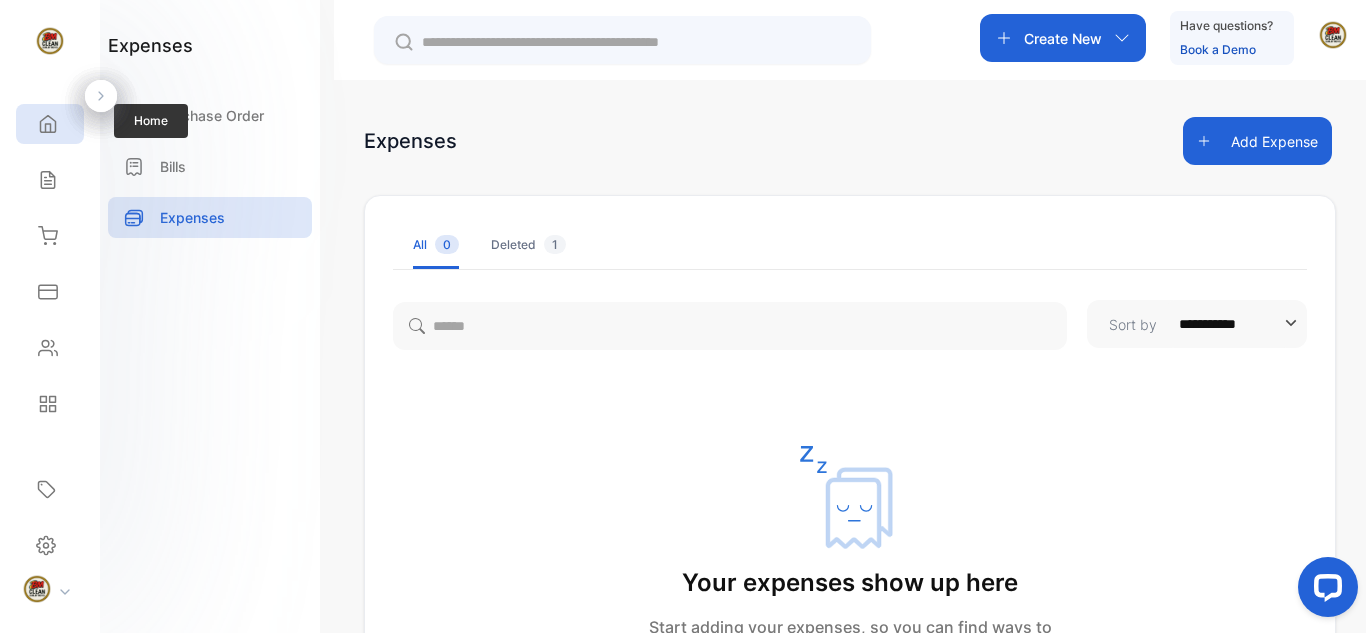 click on "Home" at bounding box center (45, 124) 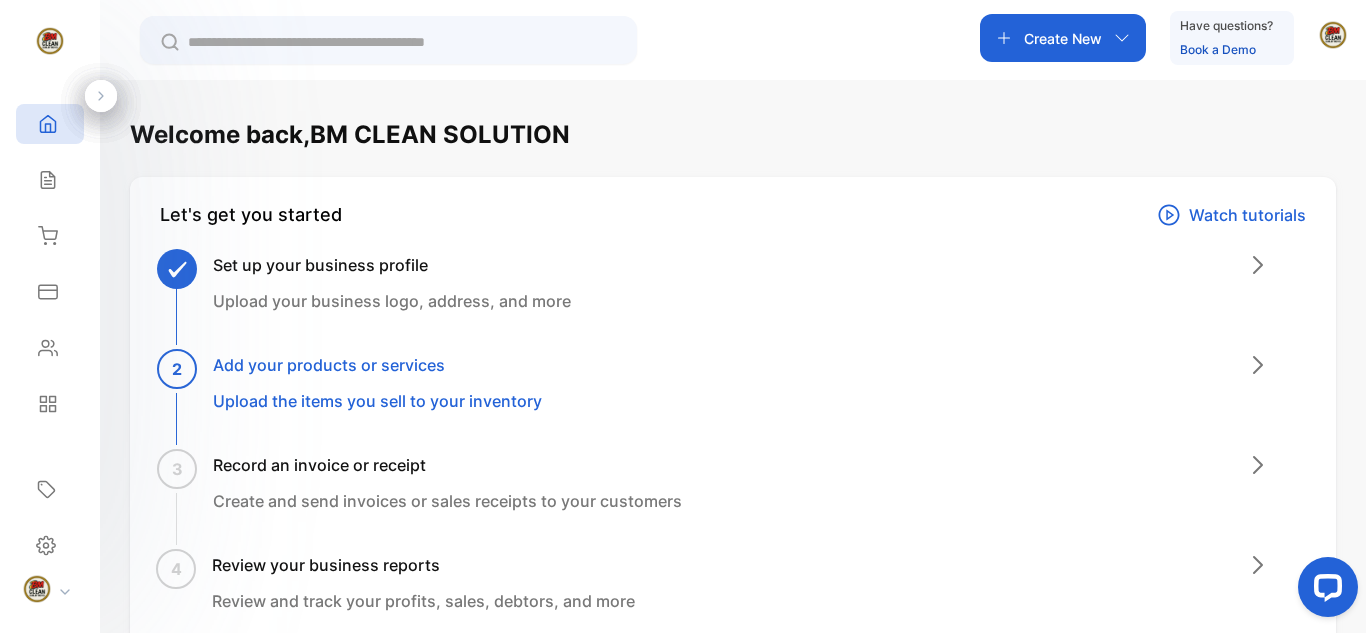 click on "Record an invoice or receipt" at bounding box center [447, 465] 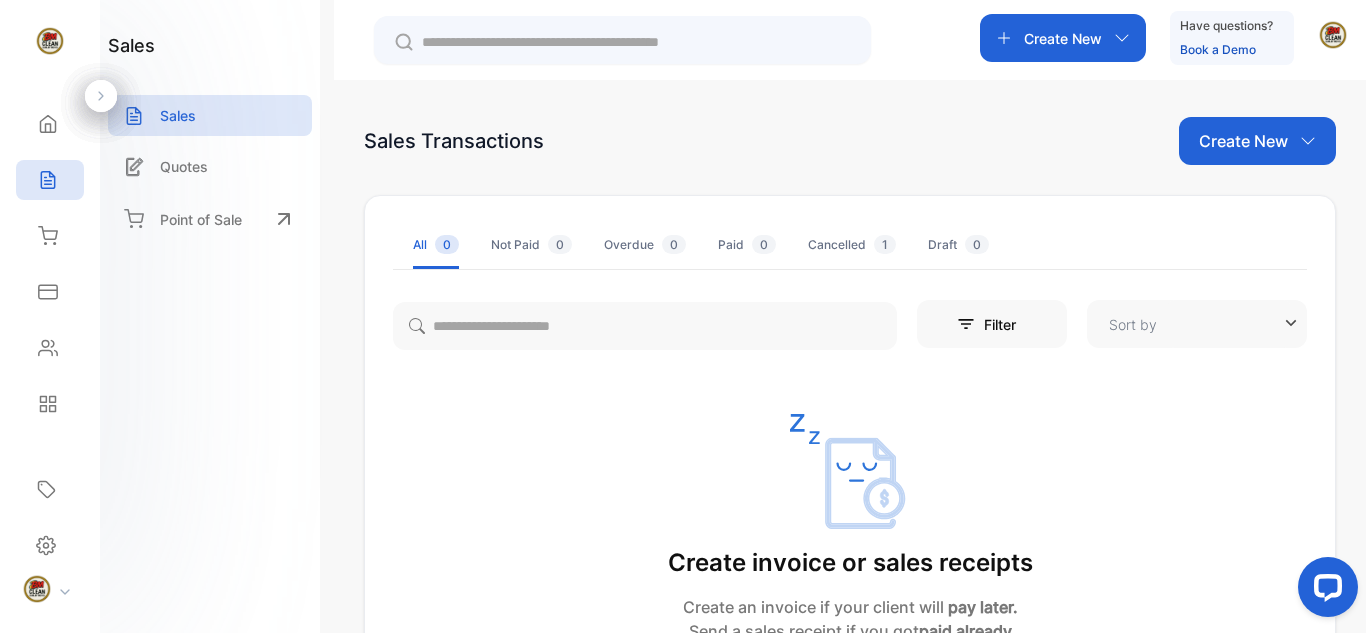type on "**********" 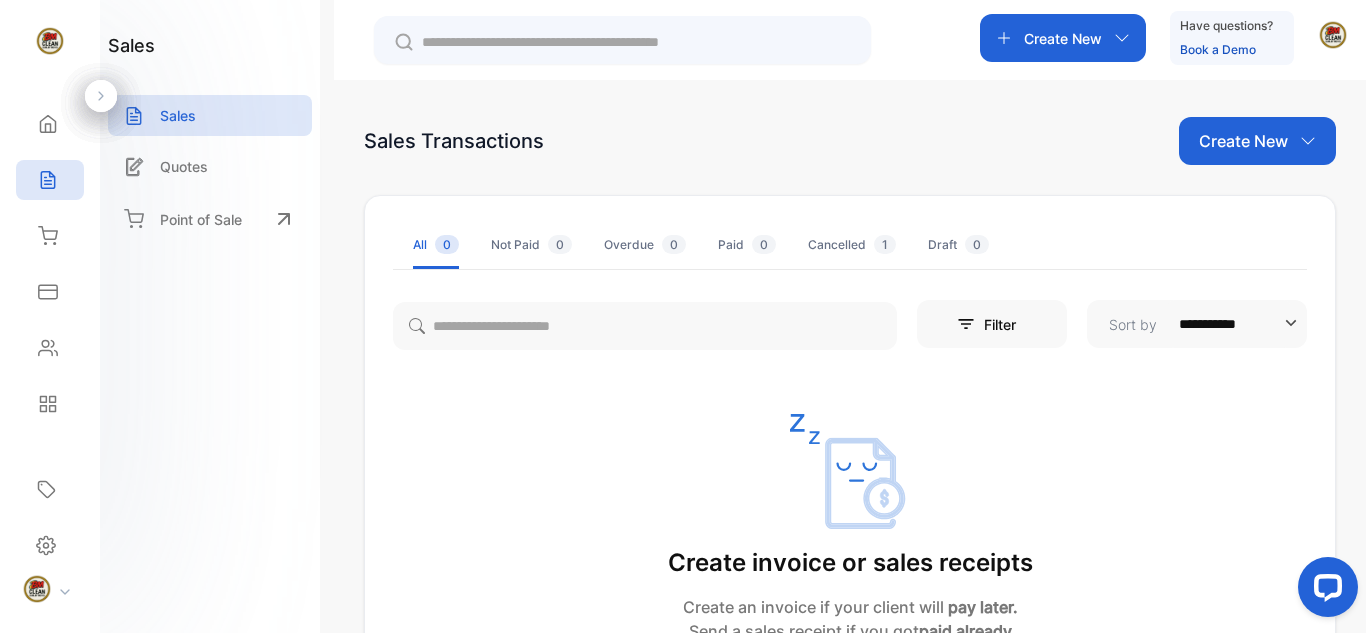 click on "Create New" at bounding box center (1243, 141) 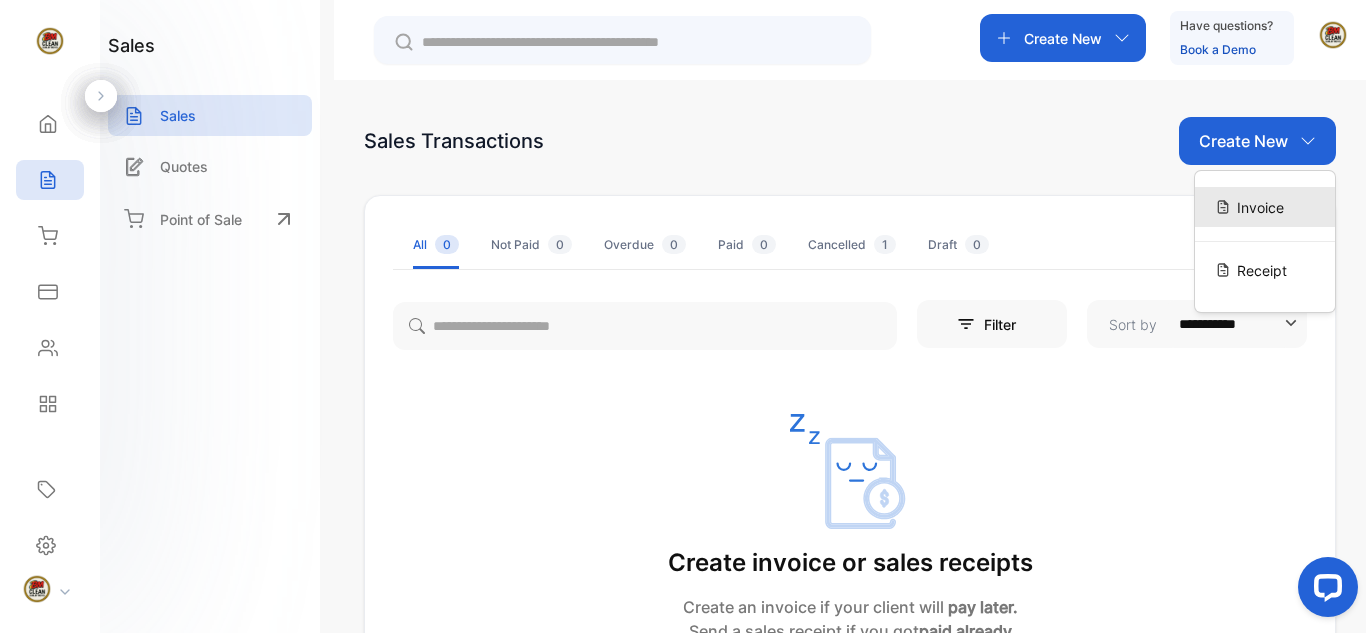 click on "Invoice" at bounding box center [1265, 207] 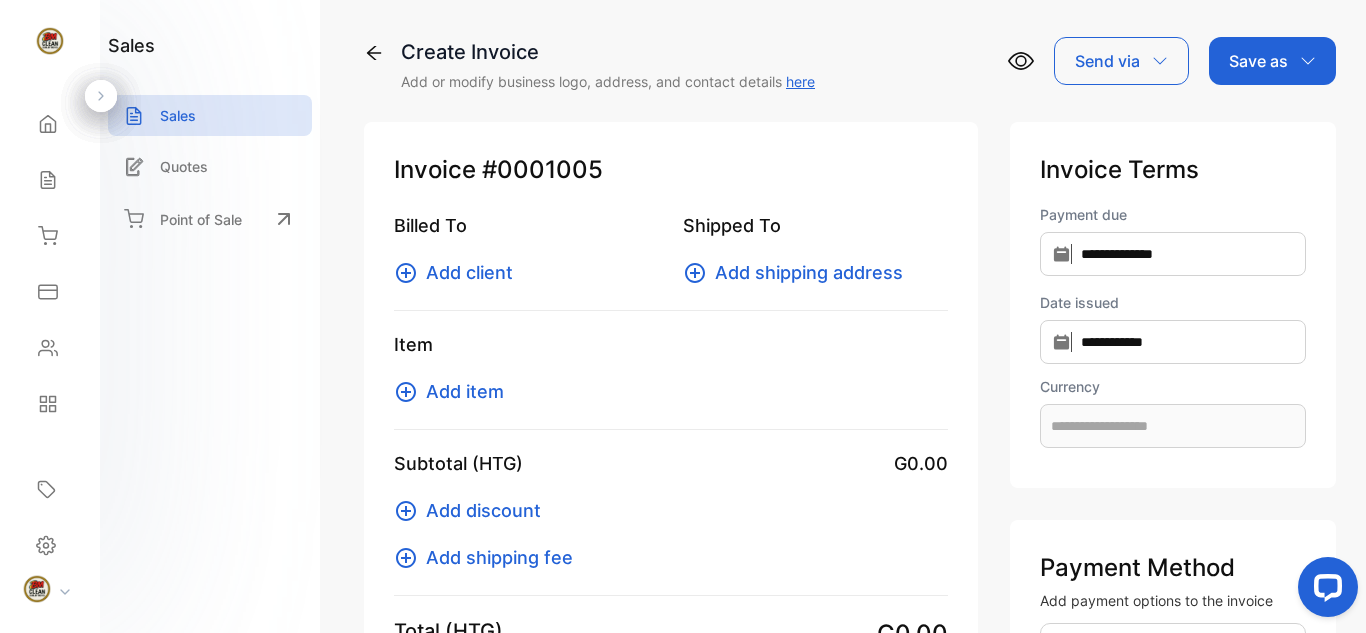 type on "**********" 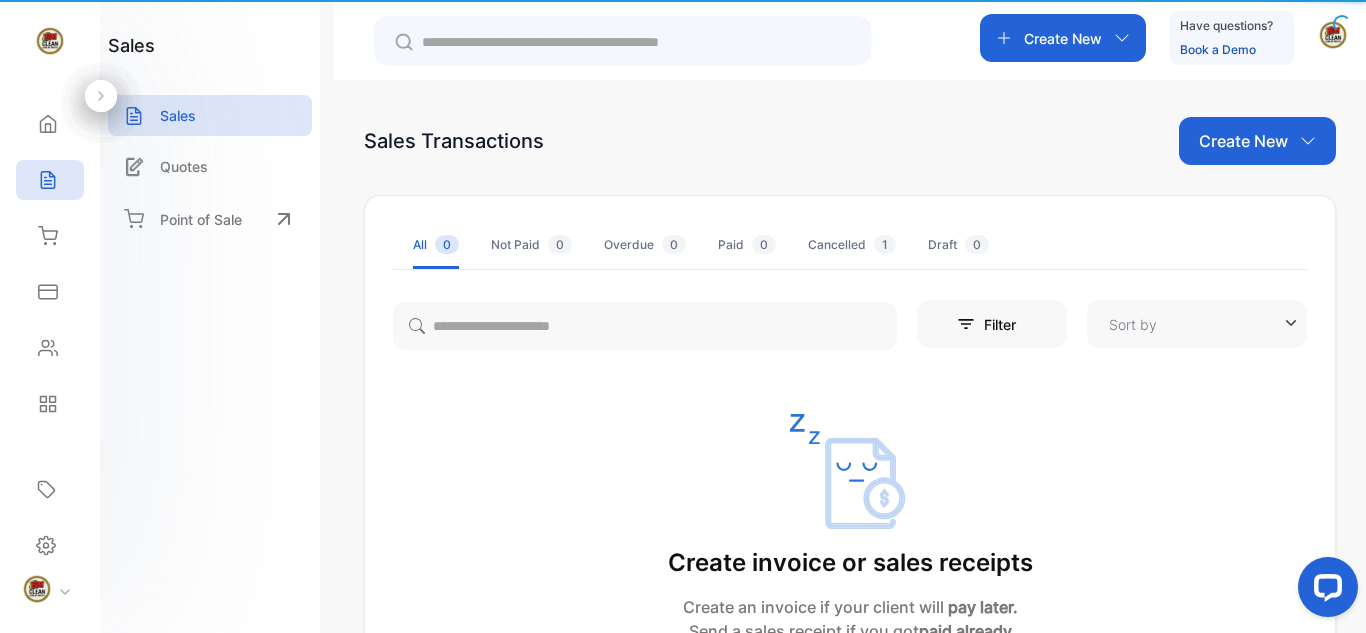 type on "**********" 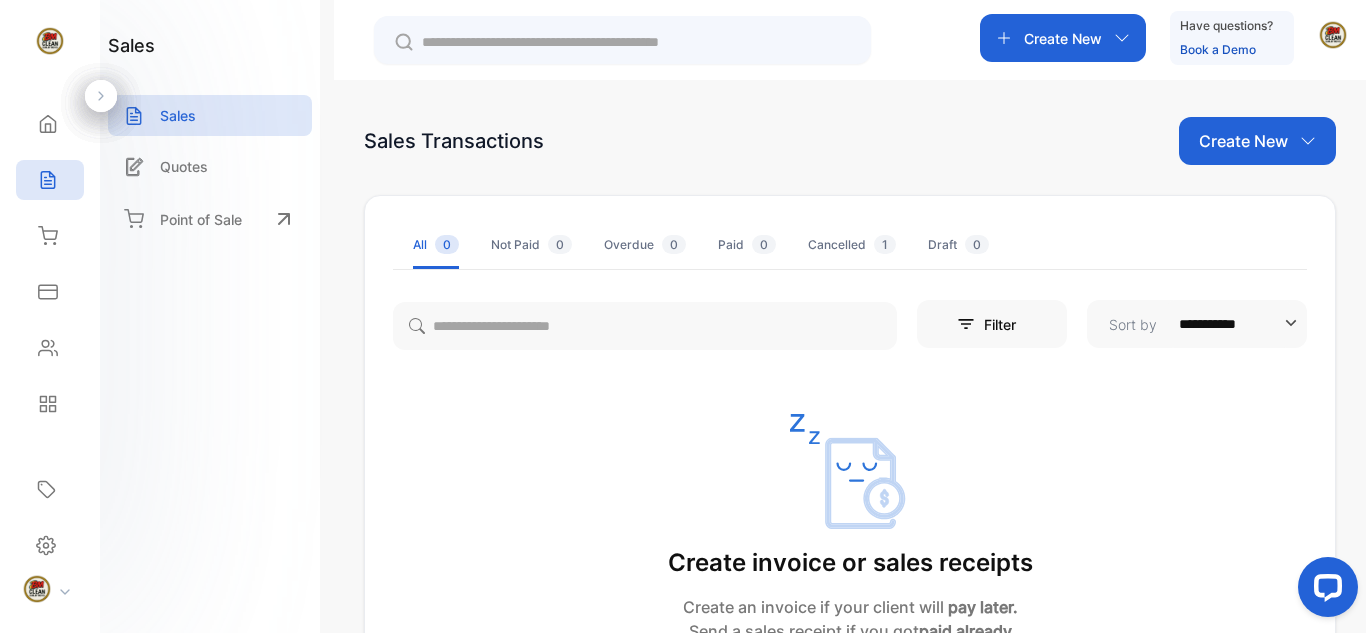 click 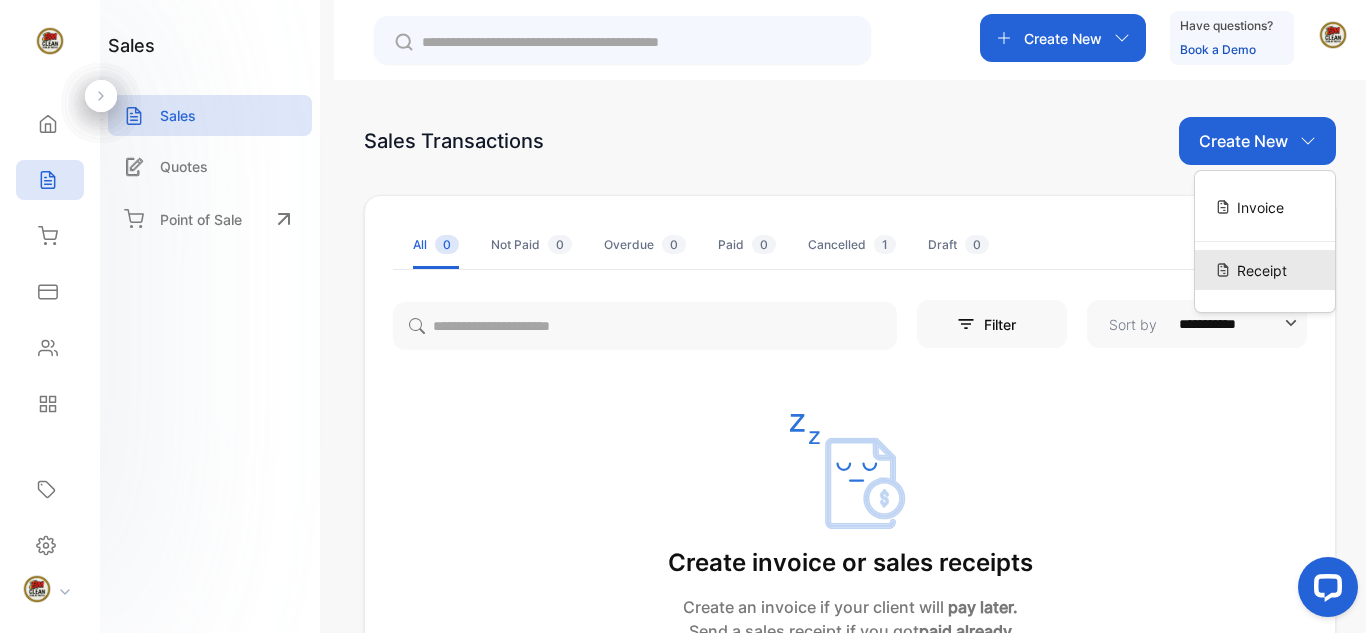 click on "Receipt" at bounding box center (1262, 270) 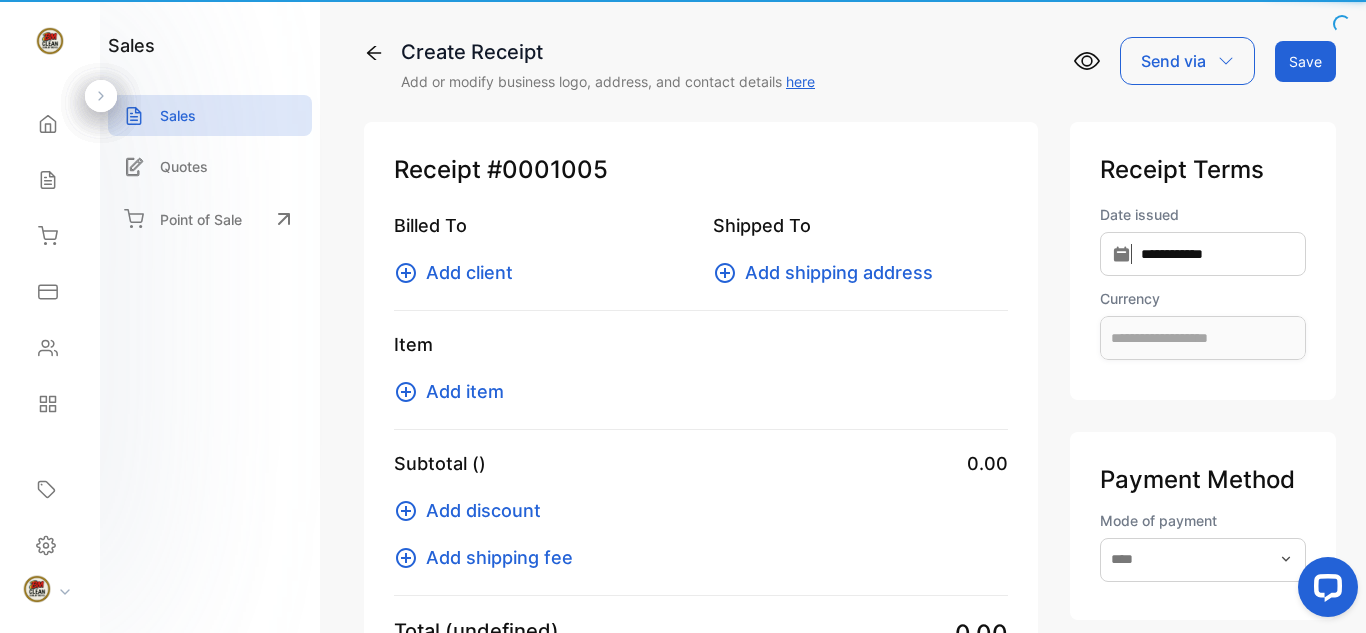type on "**********" 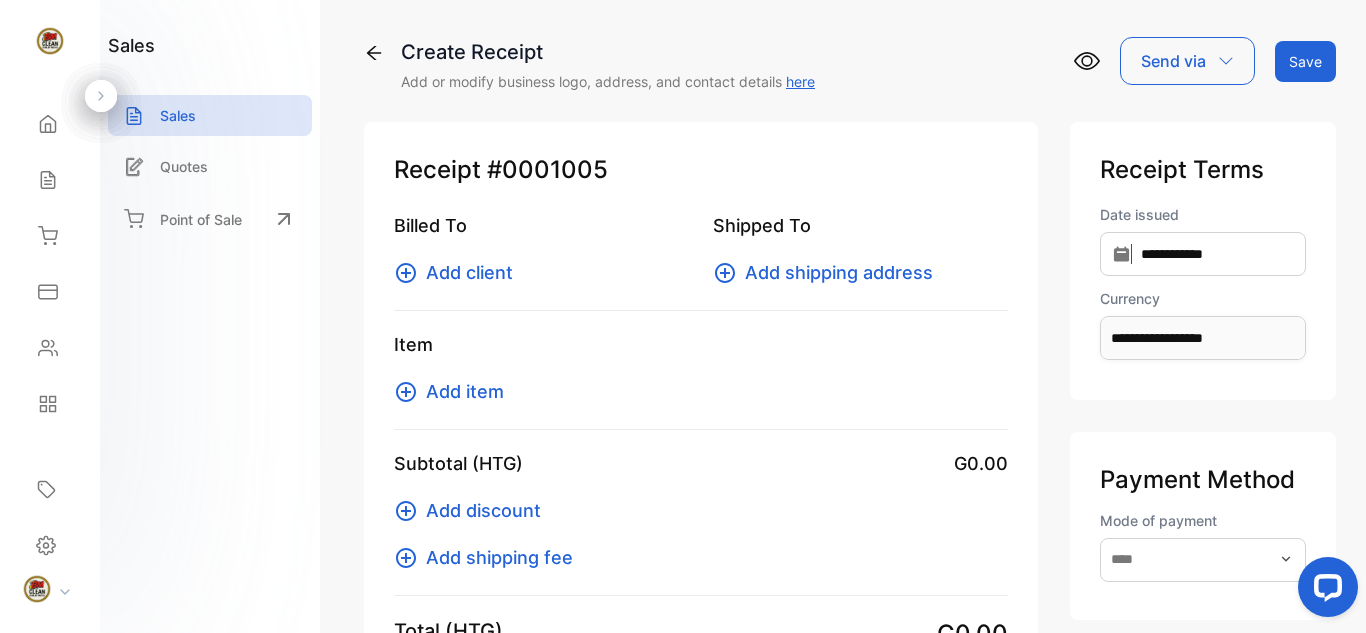 click on "Shipped To" at bounding box center (860, 225) 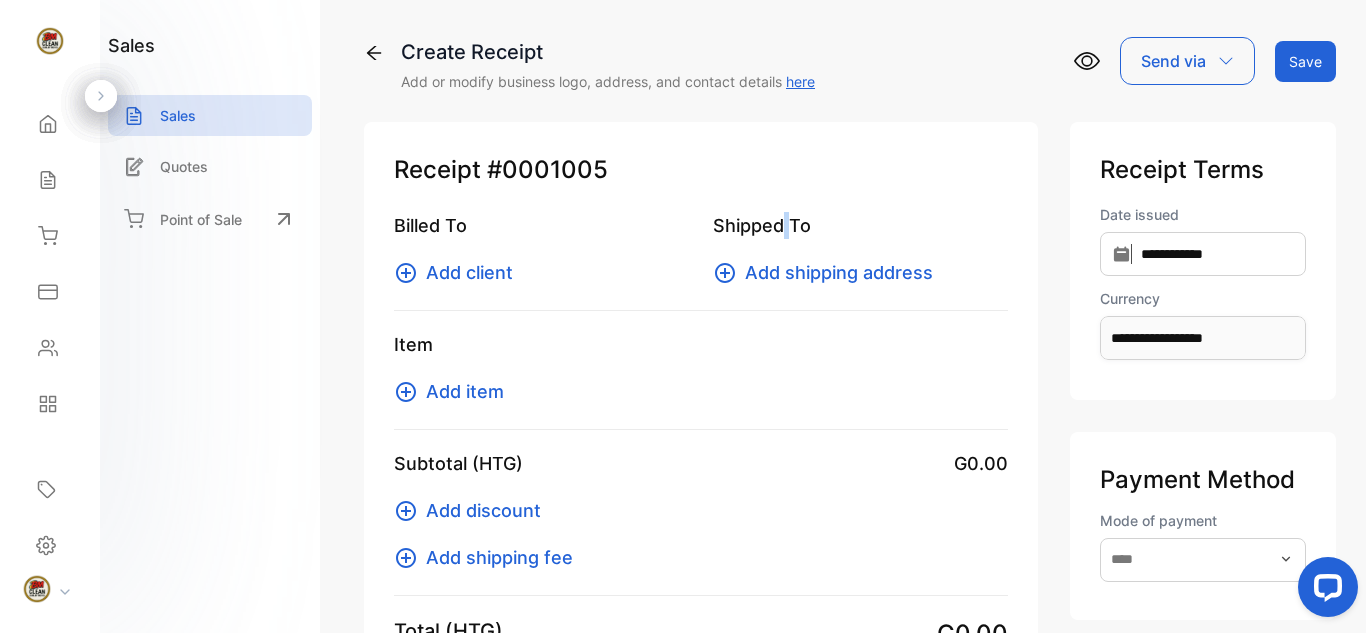 click on "Shipped To" at bounding box center [860, 225] 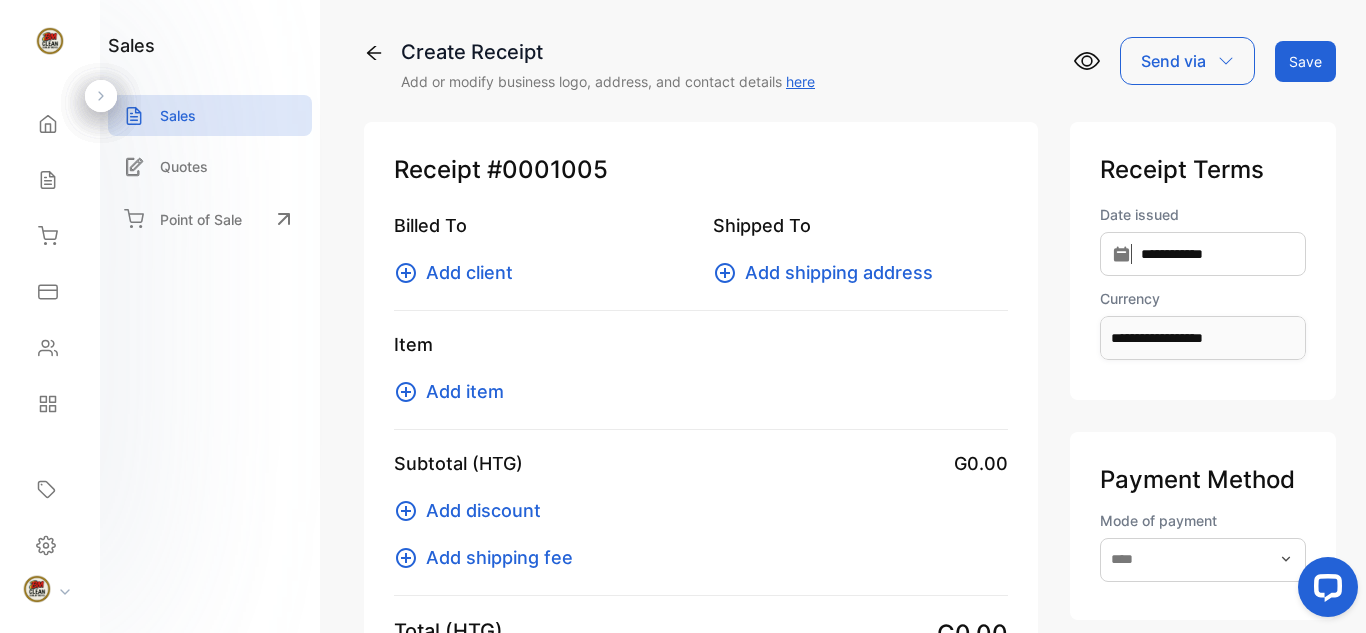 click on "Add client" at bounding box center (469, 272) 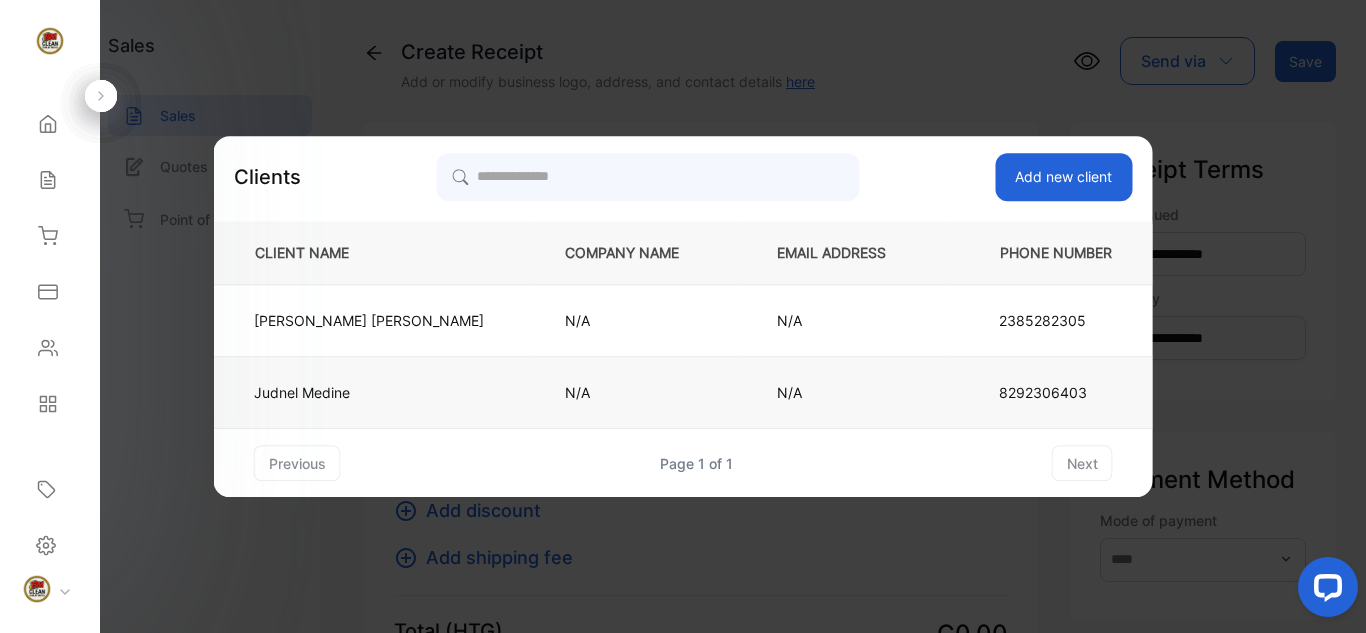 click on "N/A" at bounding box center [847, 393] 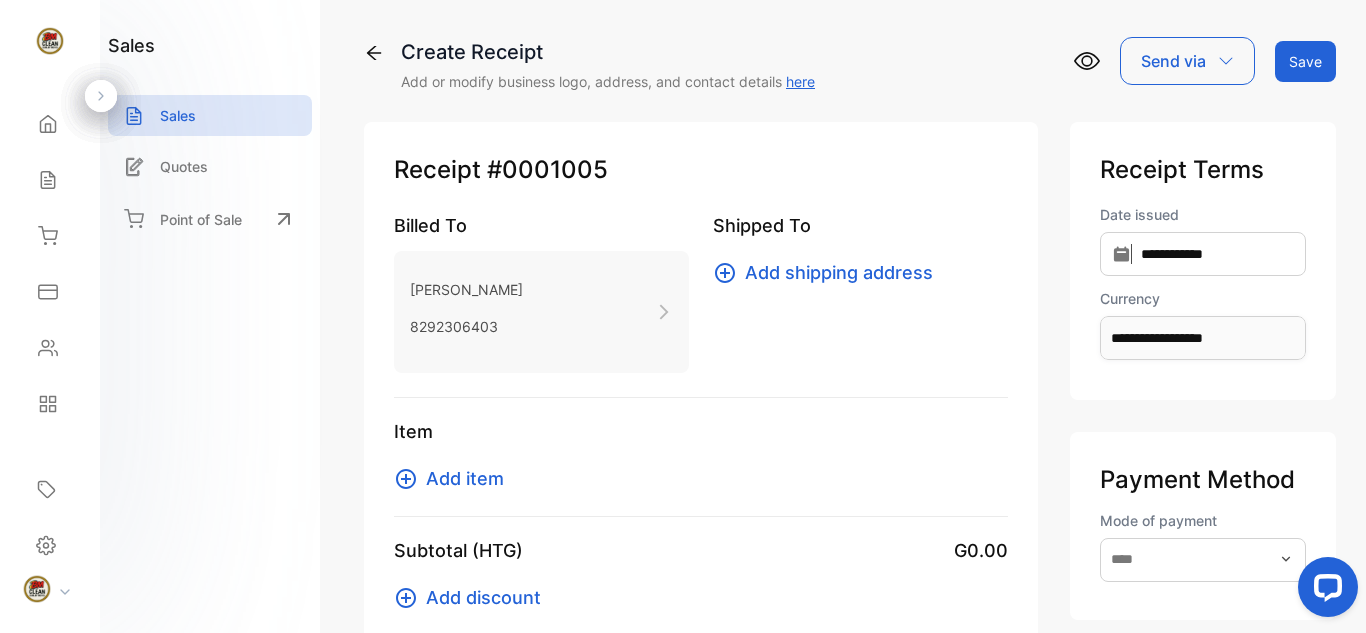 click on "Judnel  Medine" at bounding box center (466, 289) 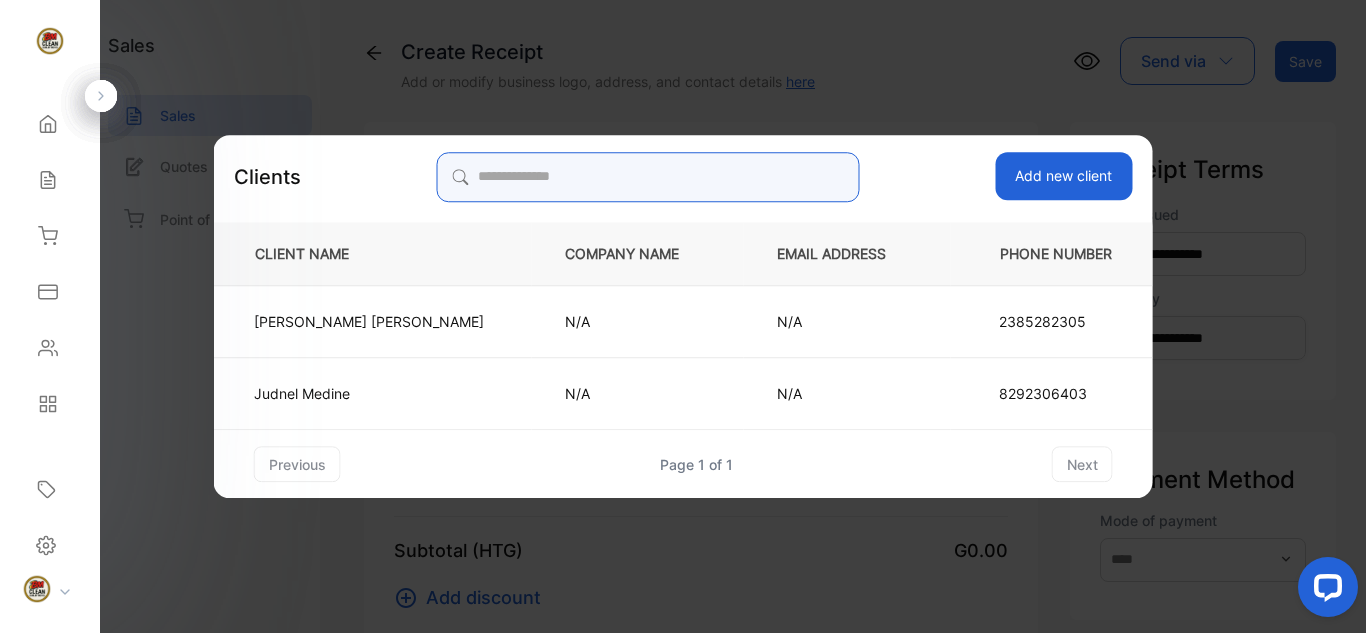 click at bounding box center [648, 177] 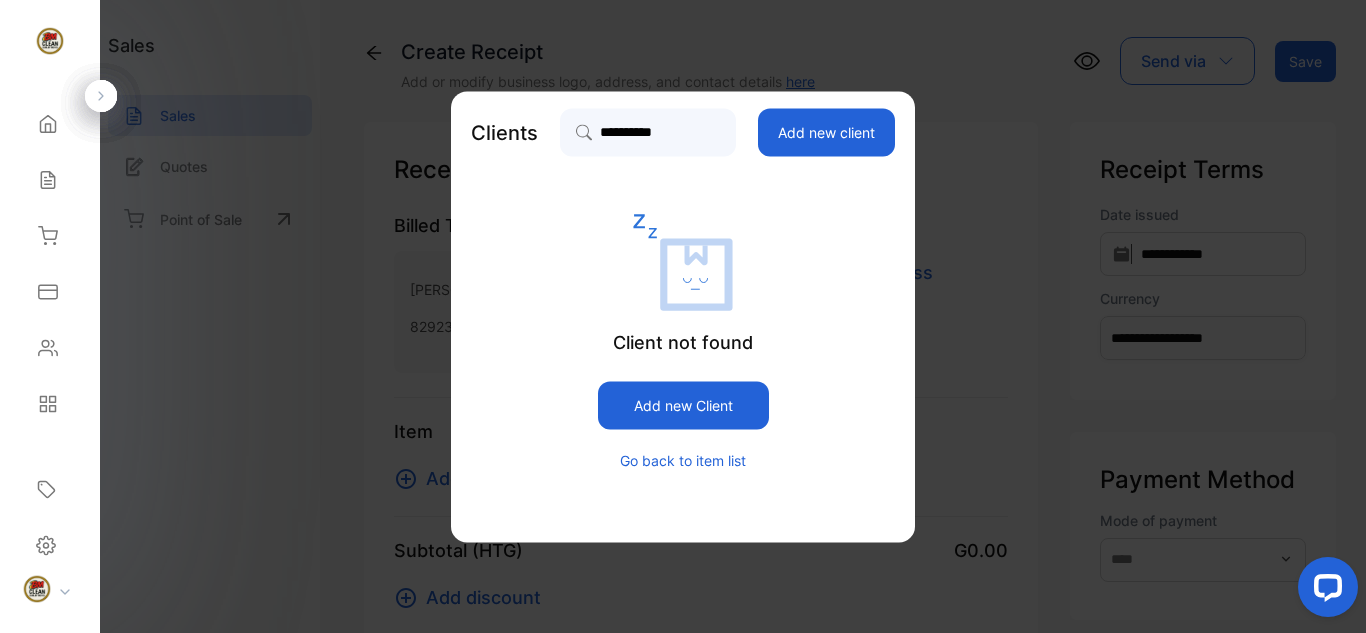 click on "Add new Client" at bounding box center [683, 405] 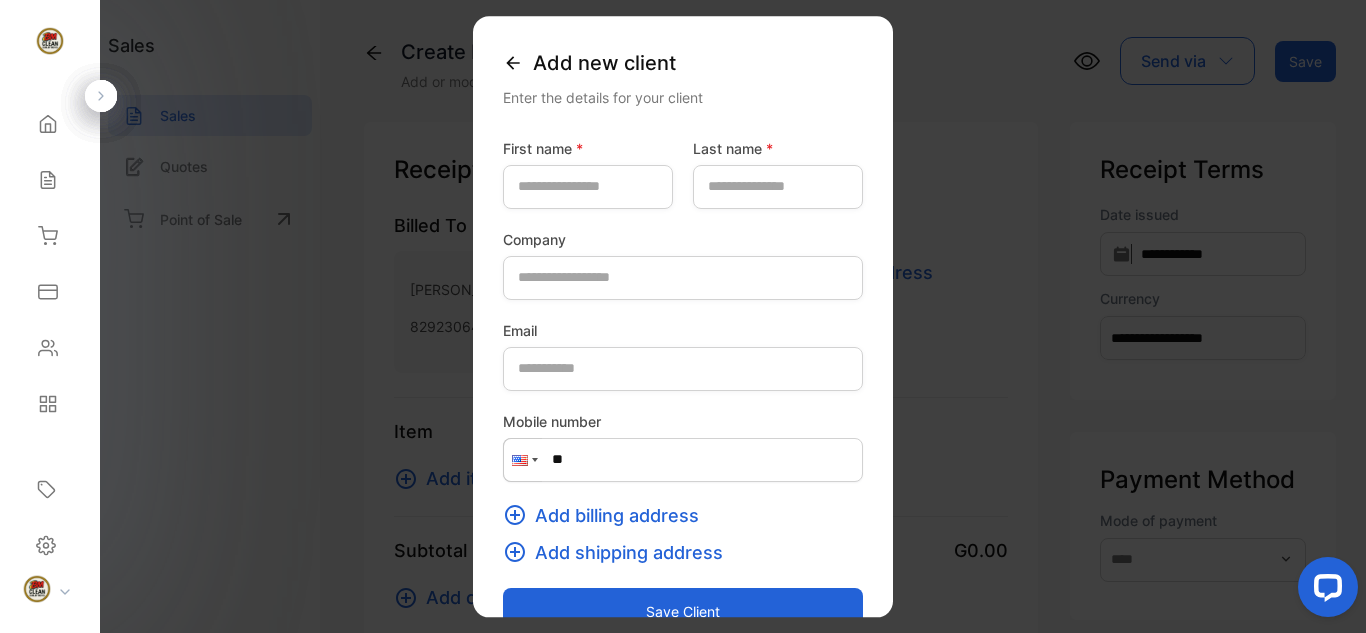 click on "First name   *" at bounding box center [588, 148] 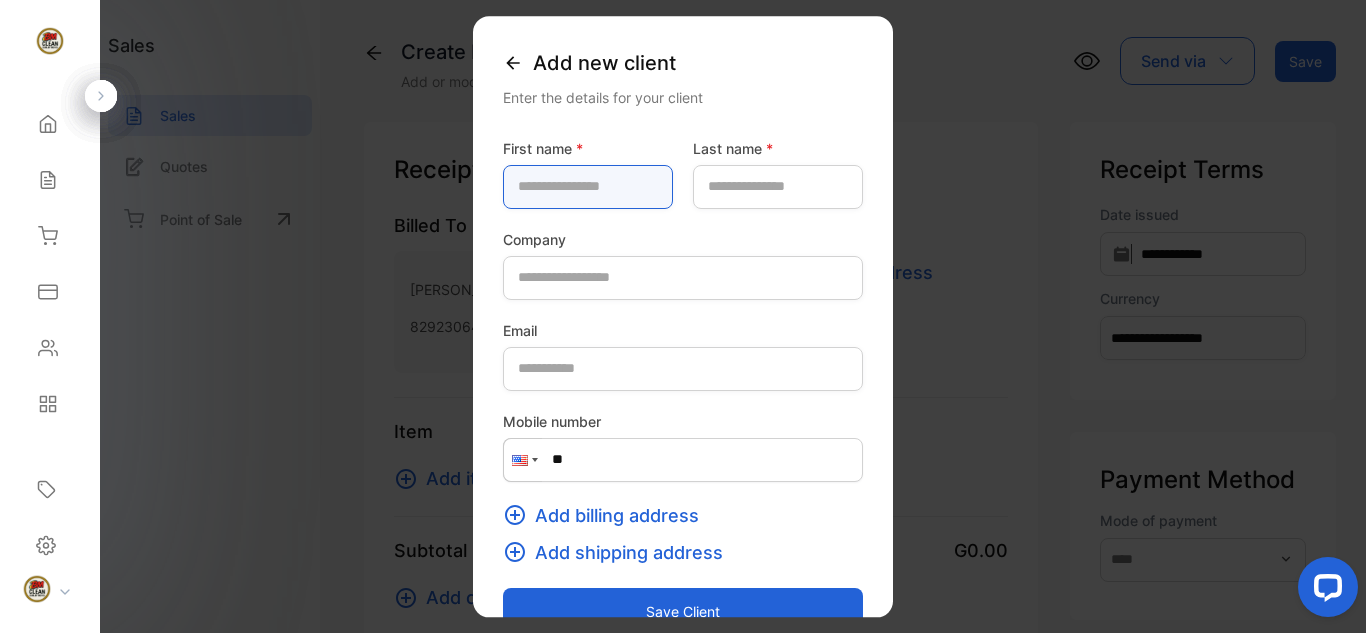 click at bounding box center [588, 187] 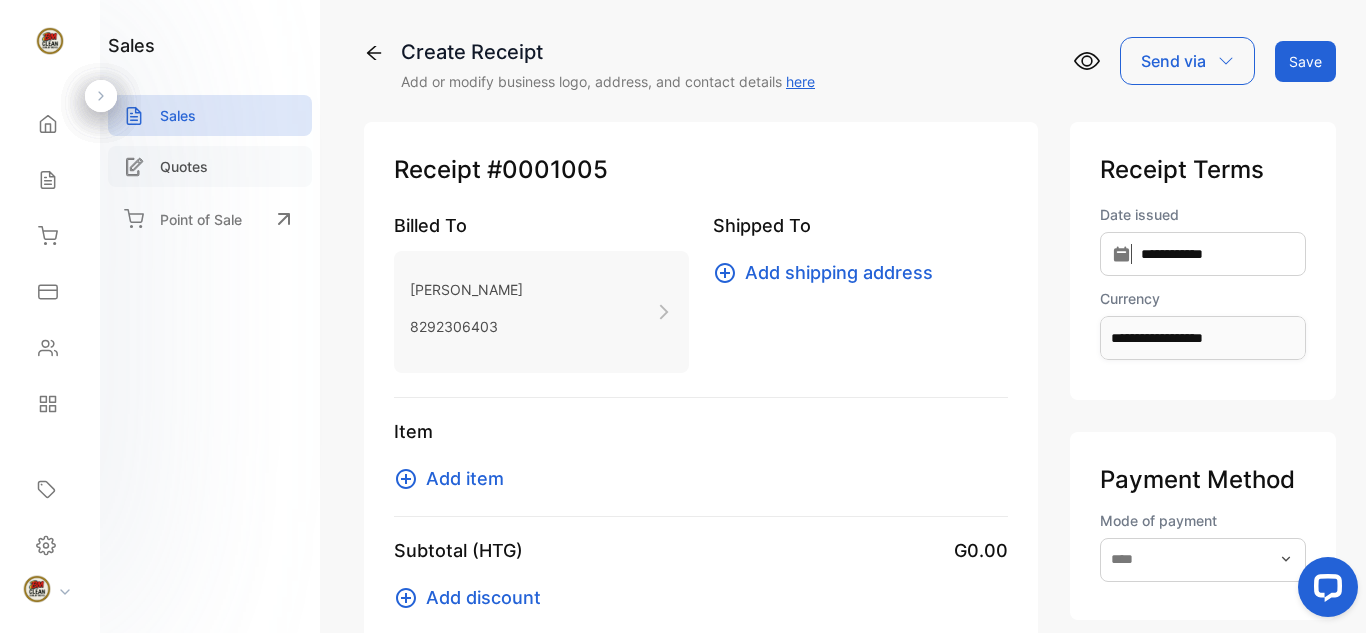 click on "Quotes" at bounding box center [210, 166] 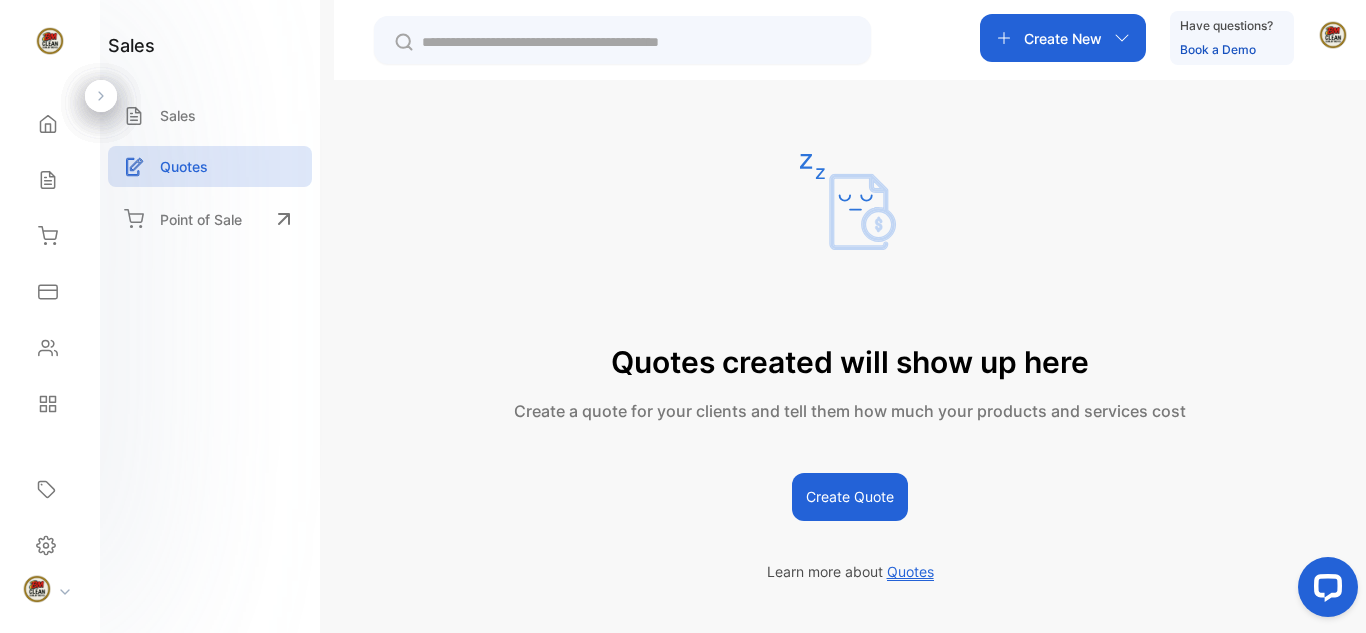 click on "Create Quote" at bounding box center (850, 497) 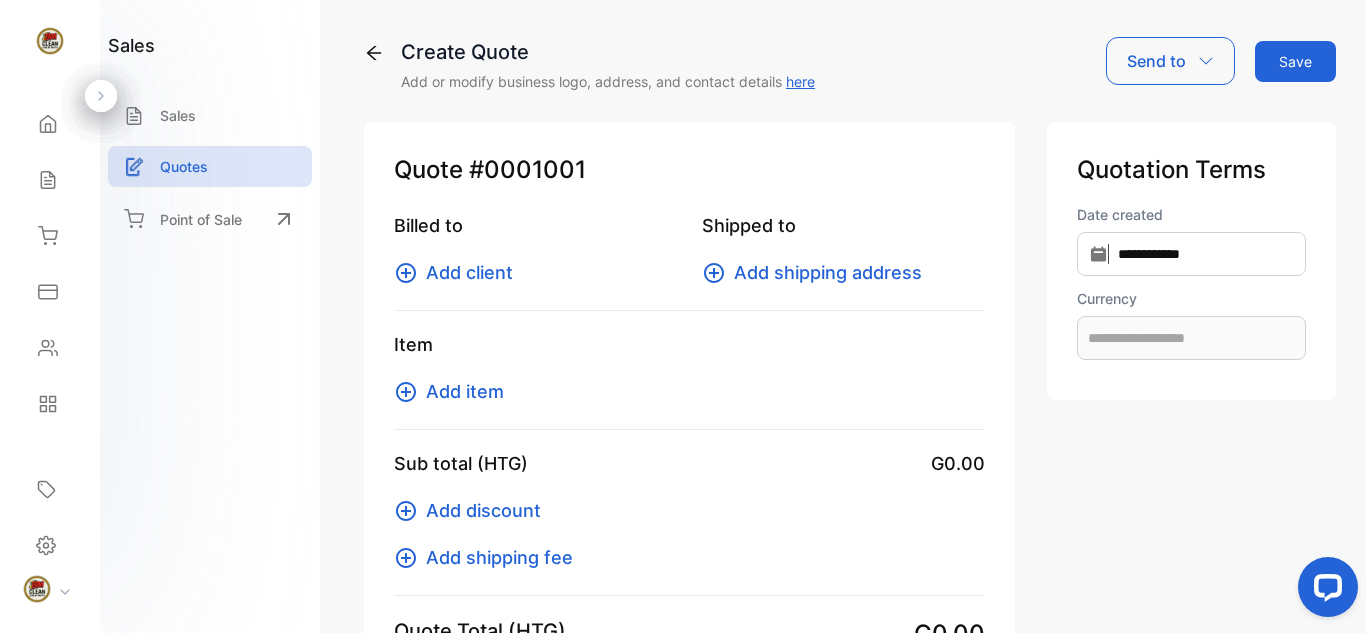 type on "**********" 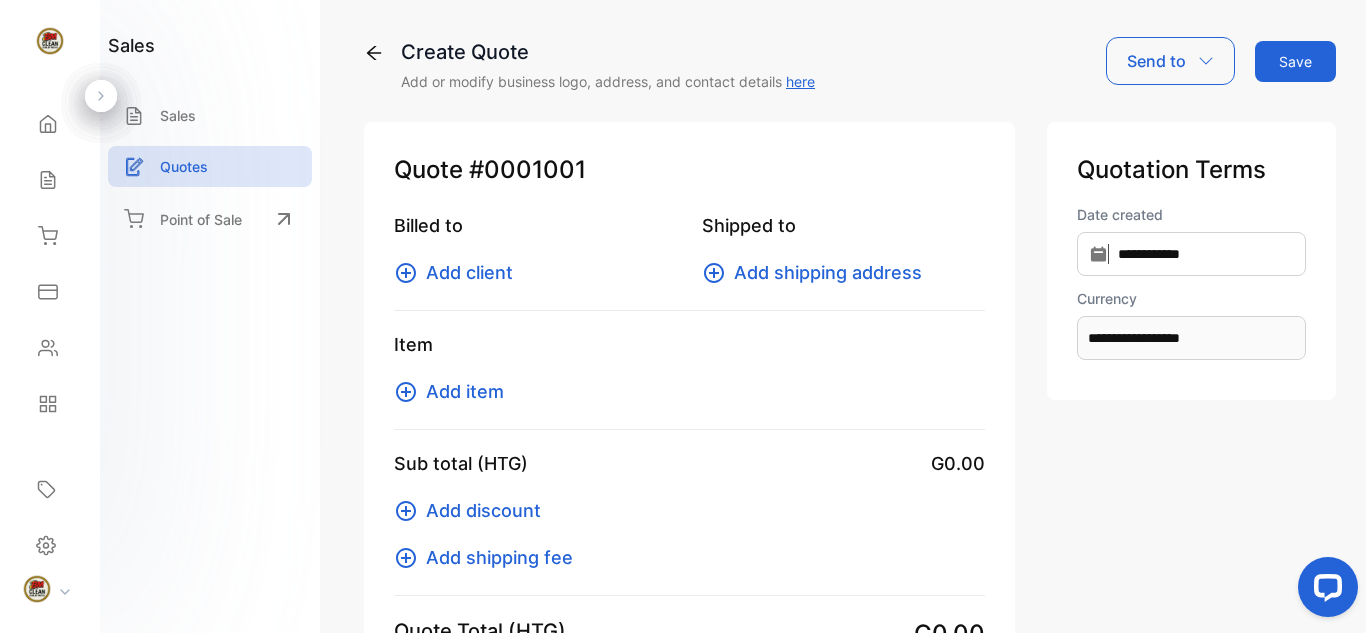 scroll, scrollTop: 274, scrollLeft: 0, axis: vertical 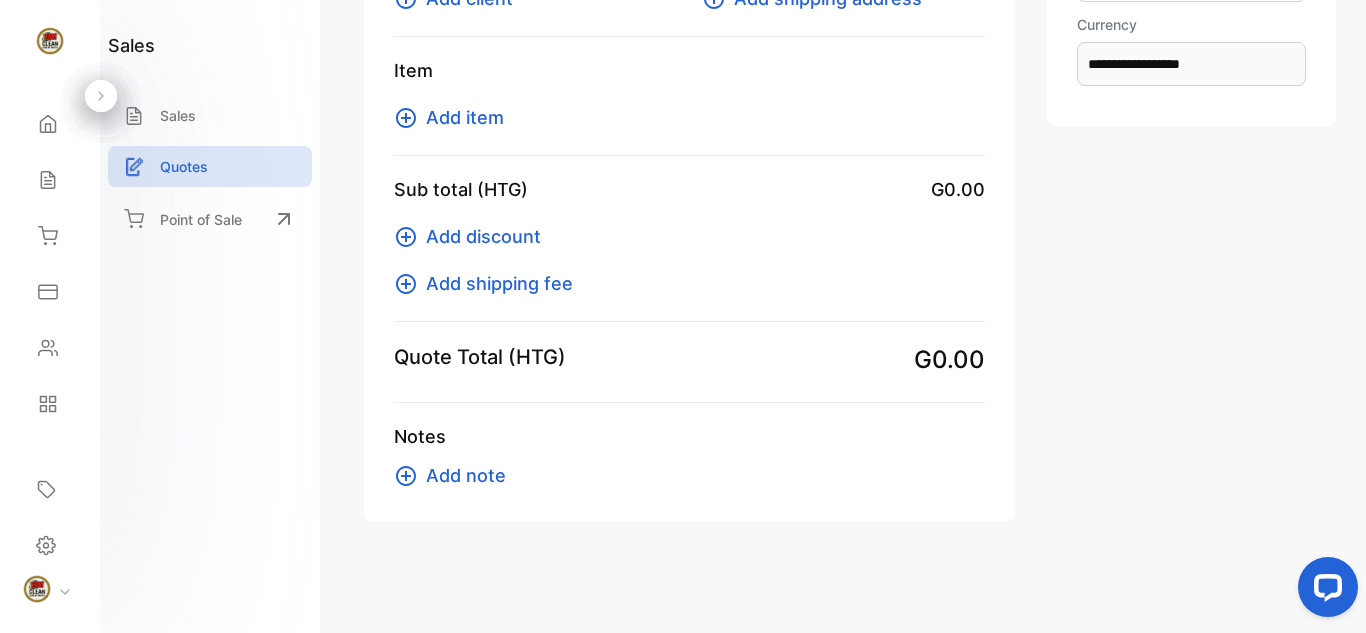 click 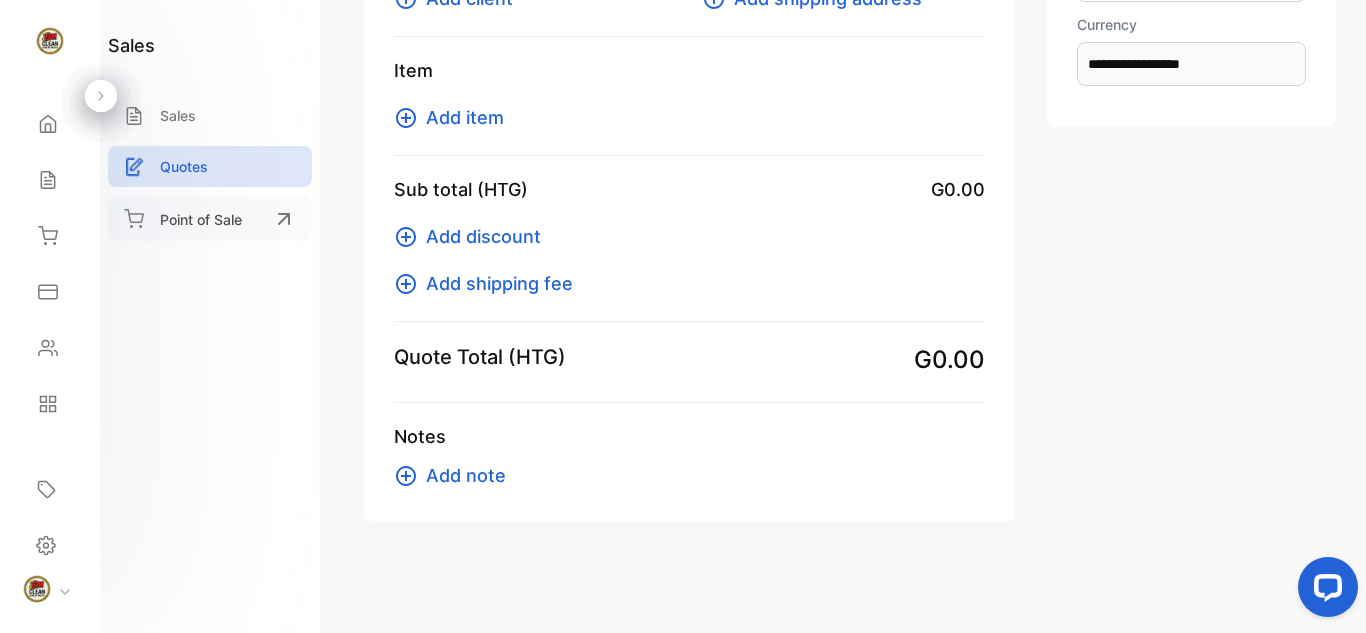 click on "Point of Sale" at bounding box center (201, 219) 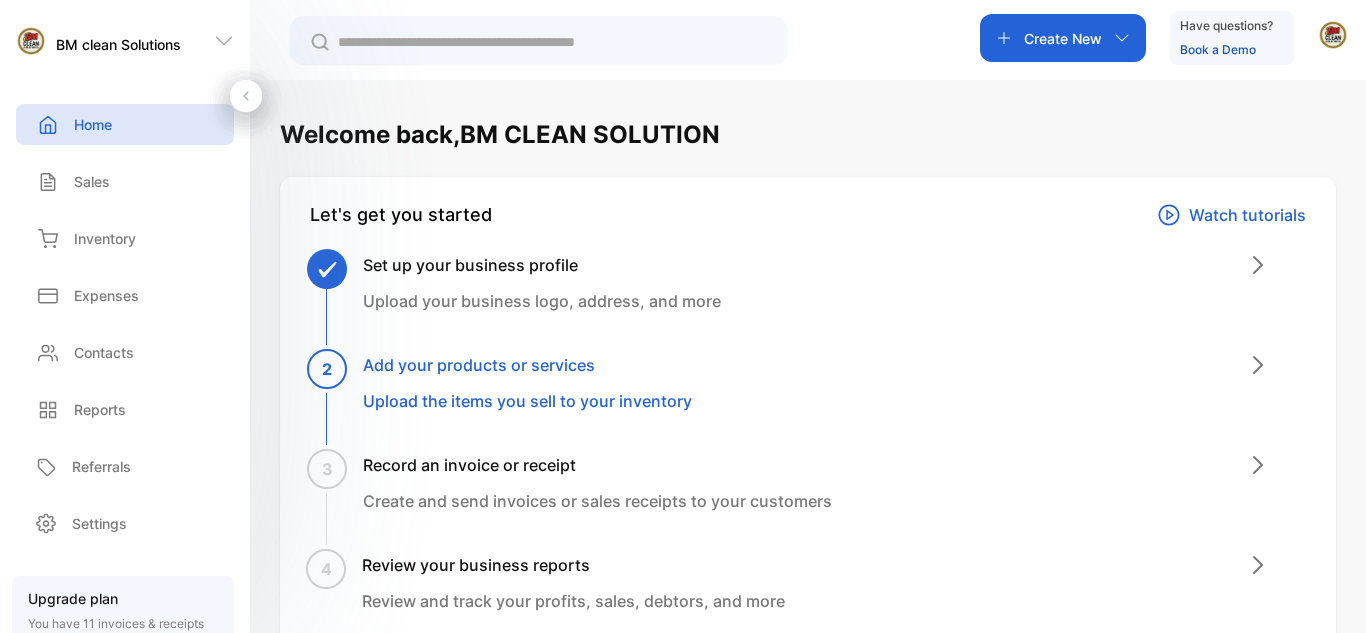 scroll, scrollTop: 0, scrollLeft: 0, axis: both 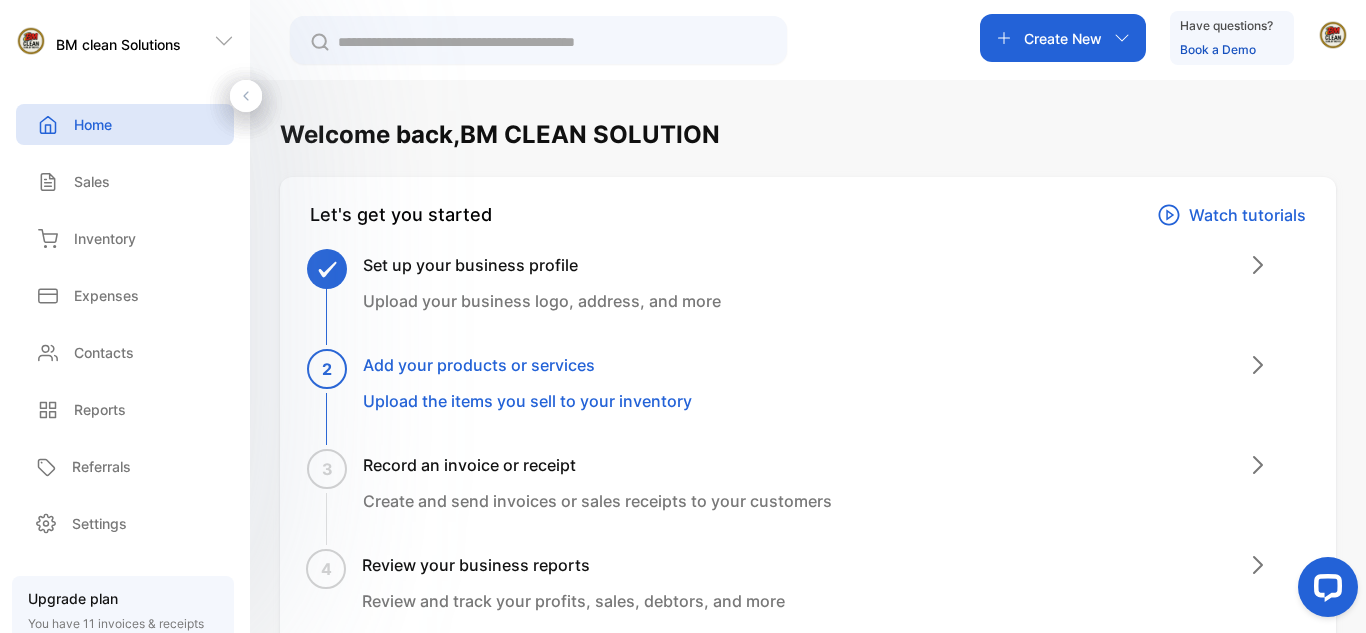 click on "Add your products or services" at bounding box center [527, 365] 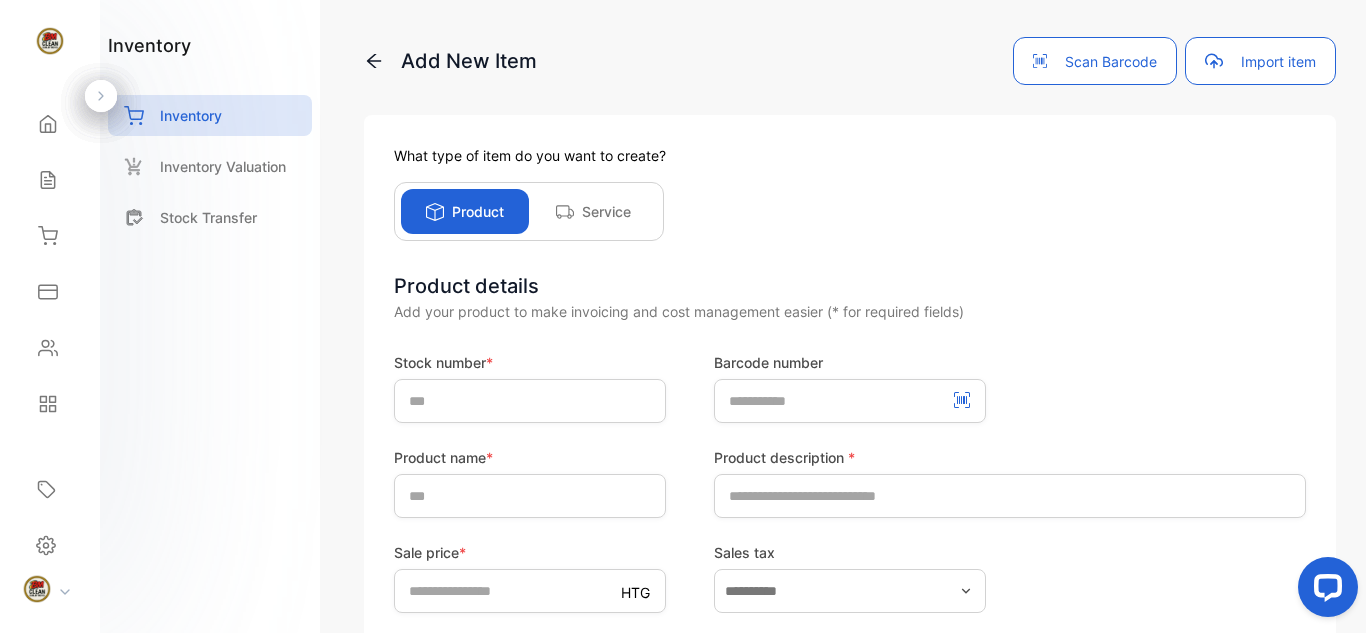 click on "Product" at bounding box center (465, 211) 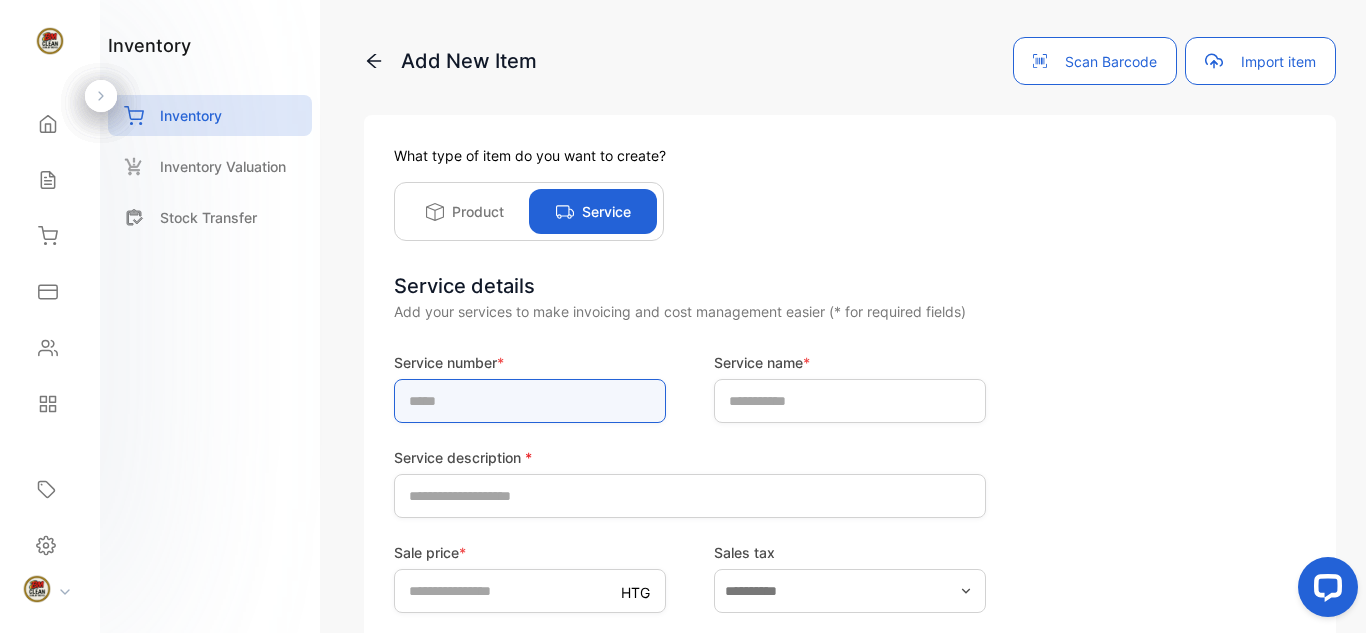 click at bounding box center (530, 401) 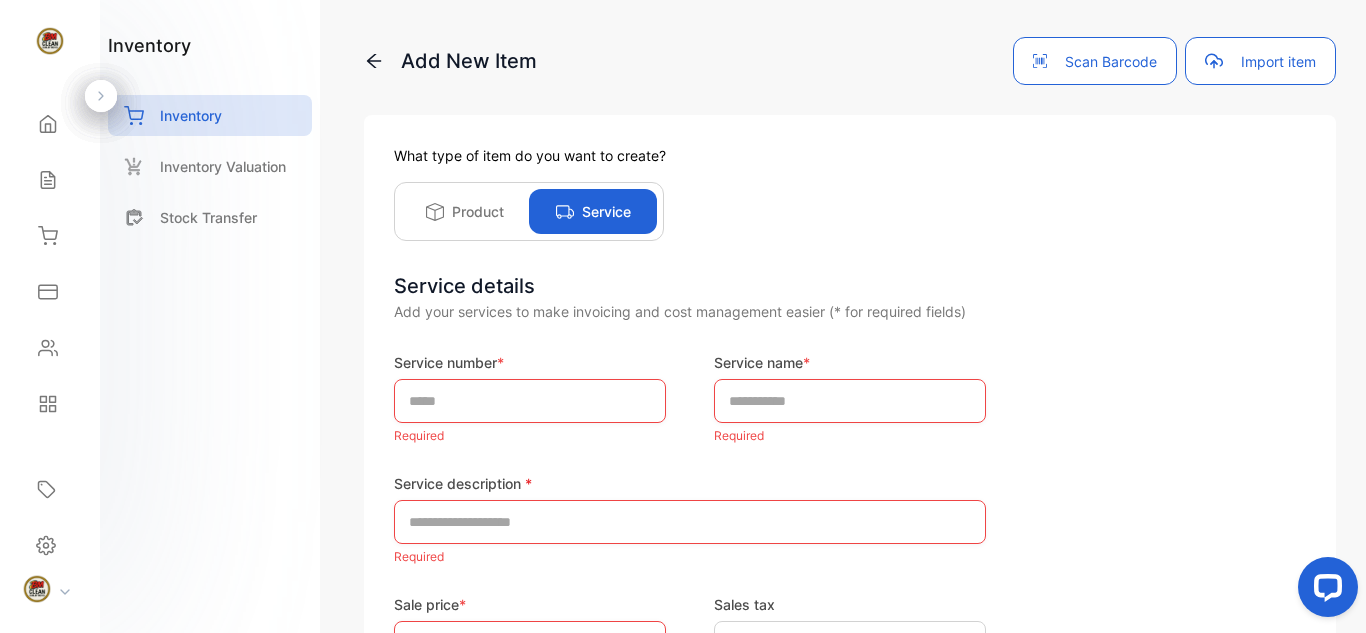 click on "Product Service" at bounding box center [529, 211] 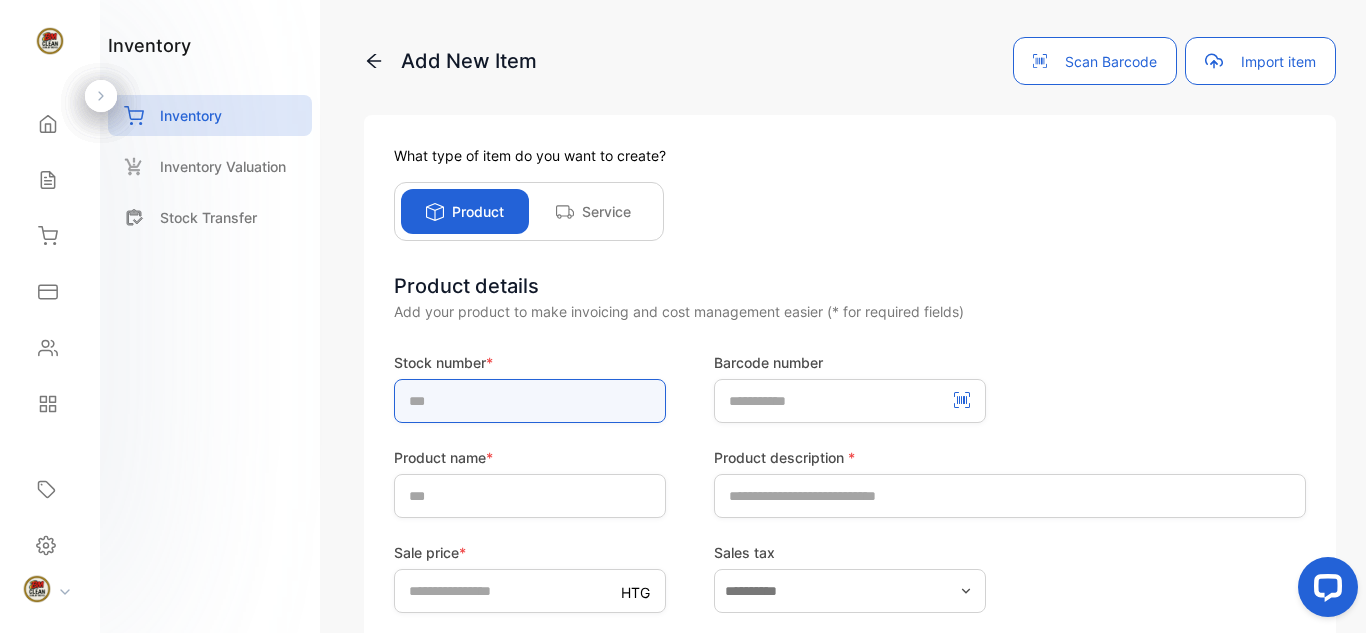 click at bounding box center [530, 401] 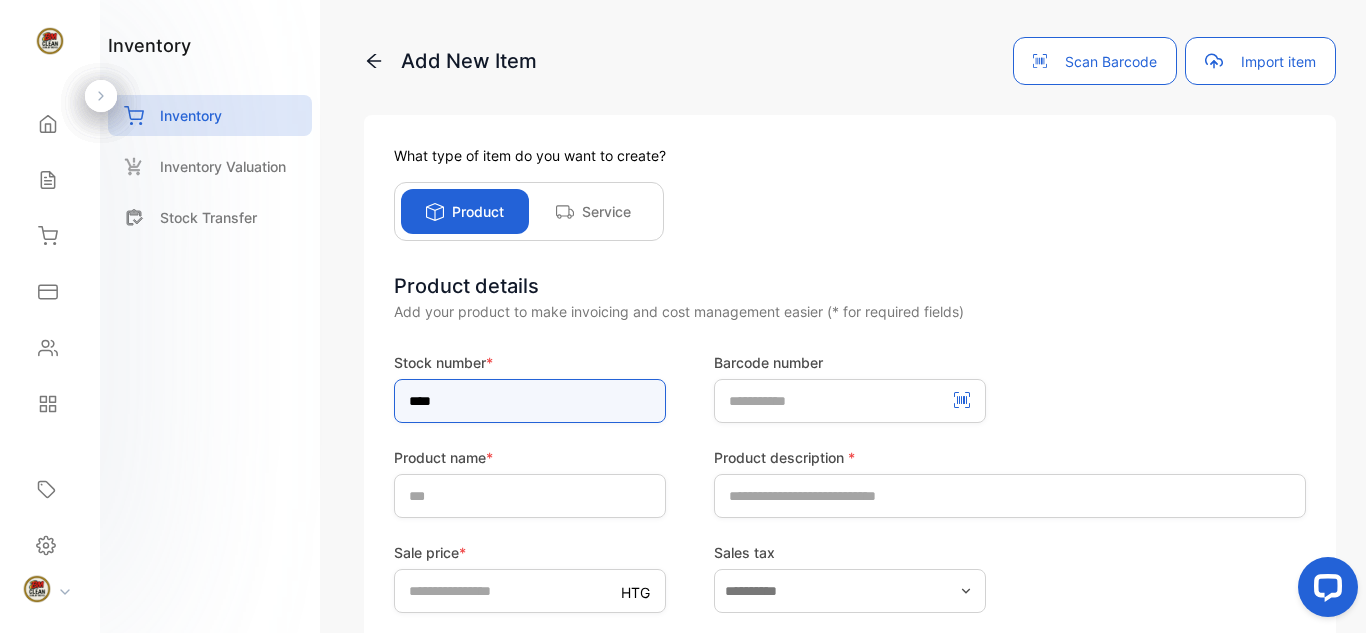 type on "****" 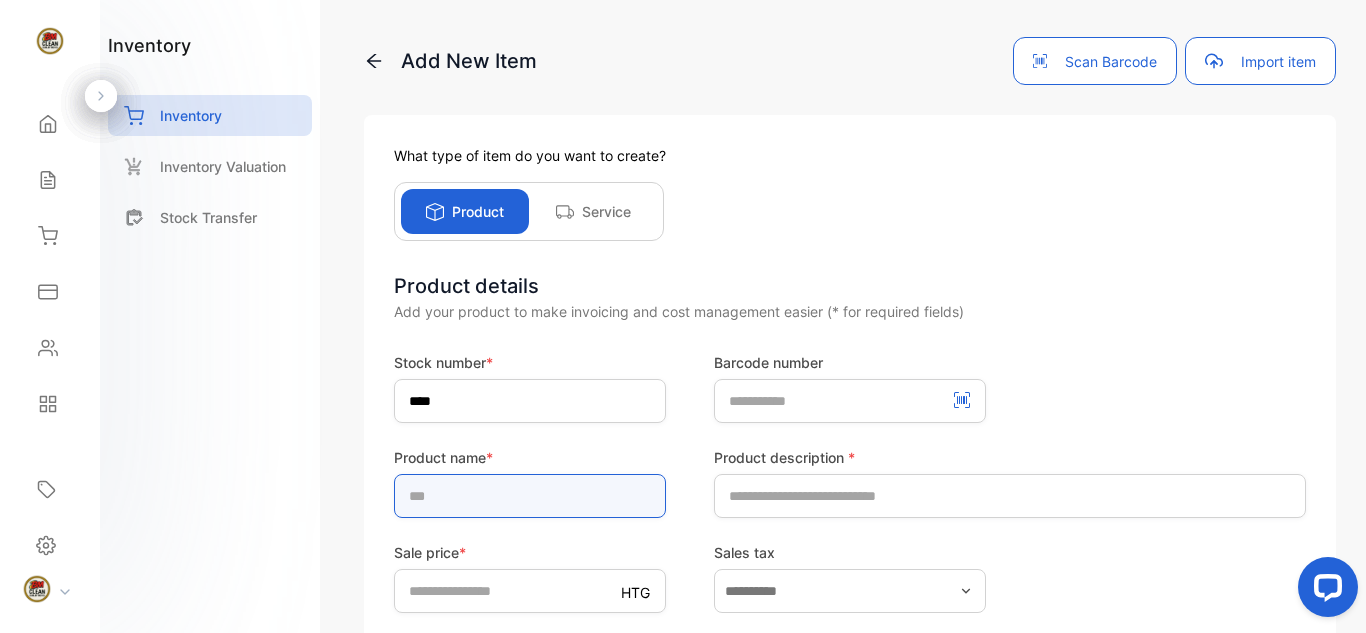 drag, startPoint x: 524, startPoint y: 479, endPoint x: 503, endPoint y: 492, distance: 24.698177 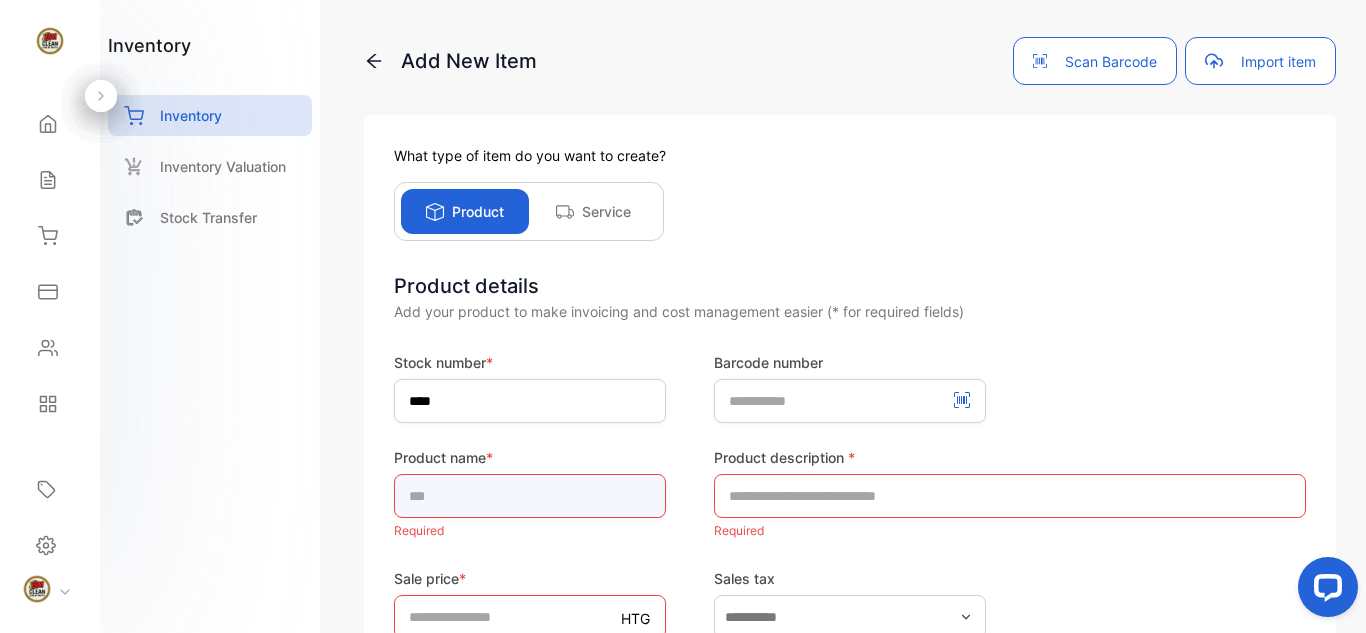 click at bounding box center (530, 496) 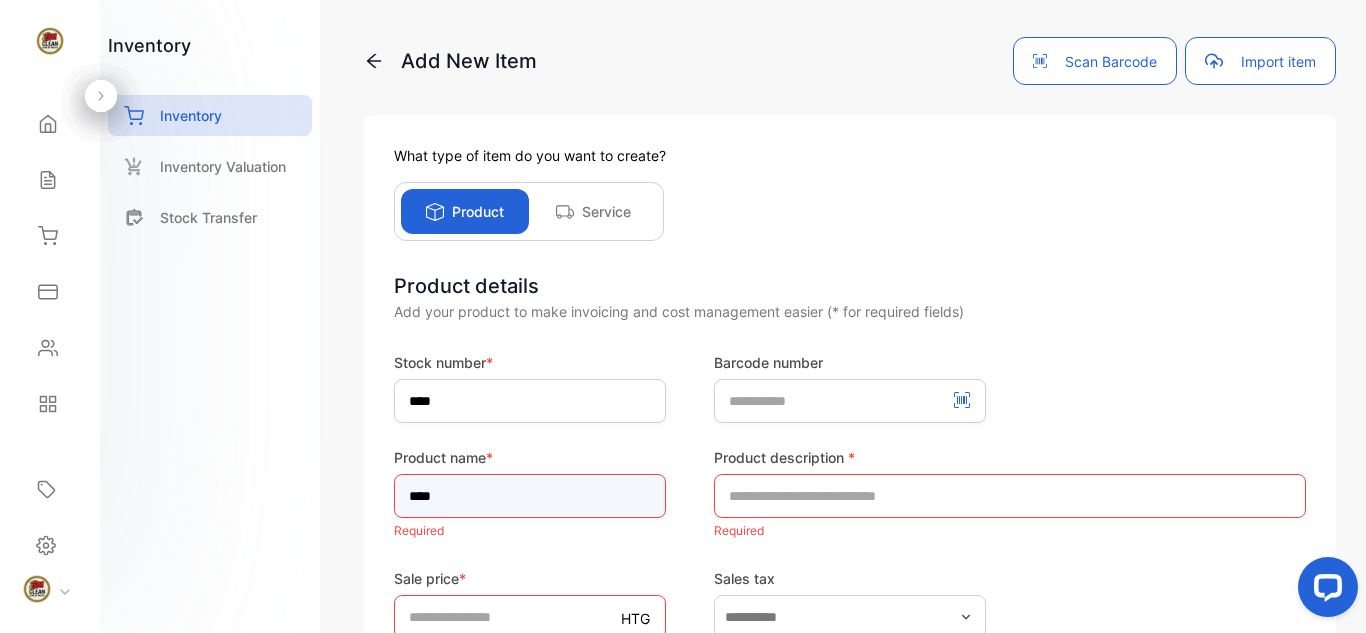scroll, scrollTop: 554, scrollLeft: 0, axis: vertical 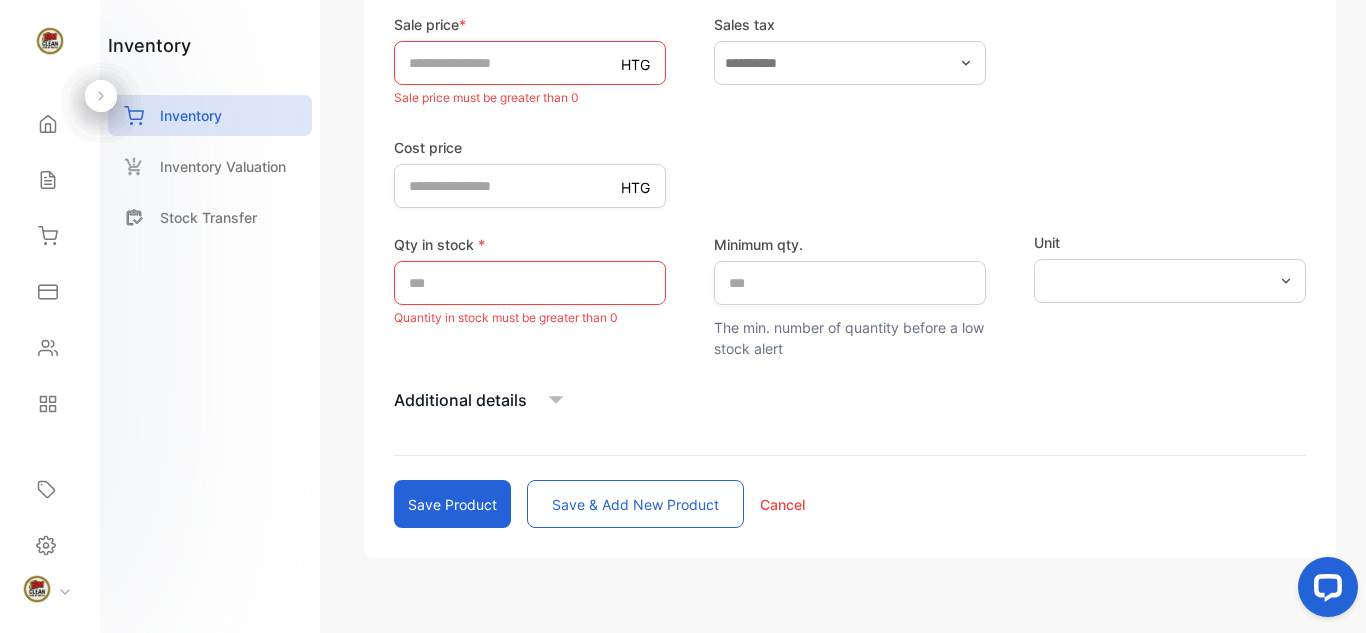 type on "****" 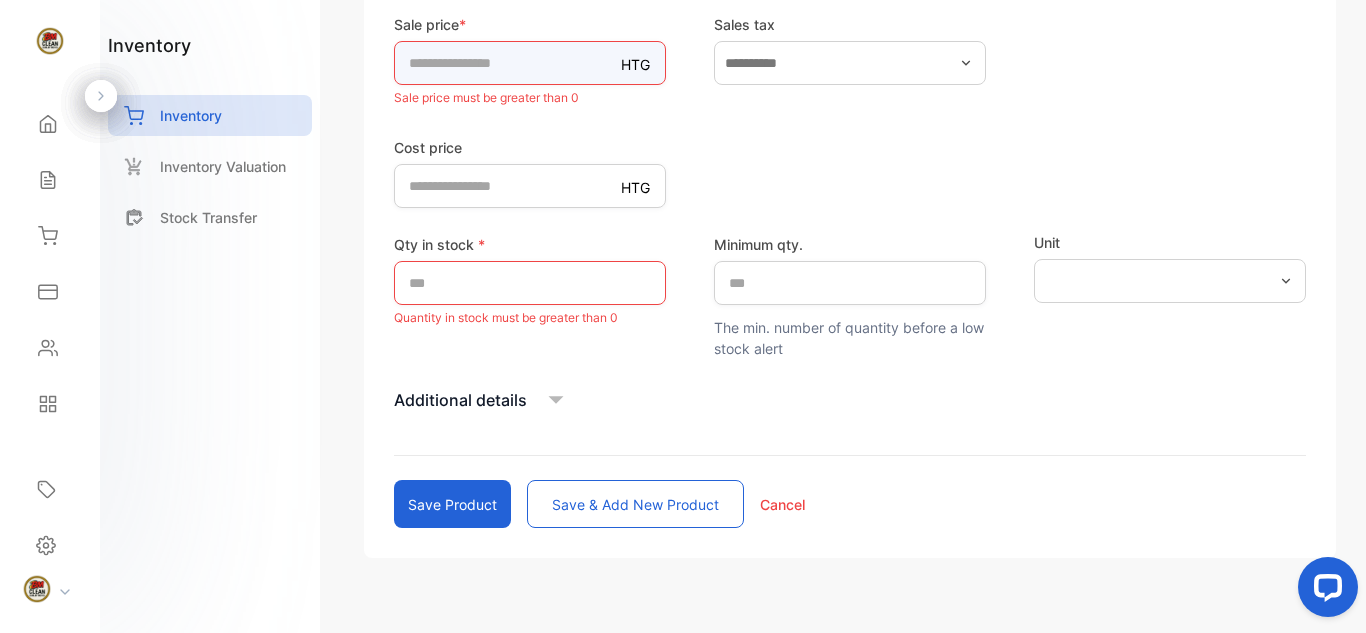click on "*" at bounding box center (530, 63) 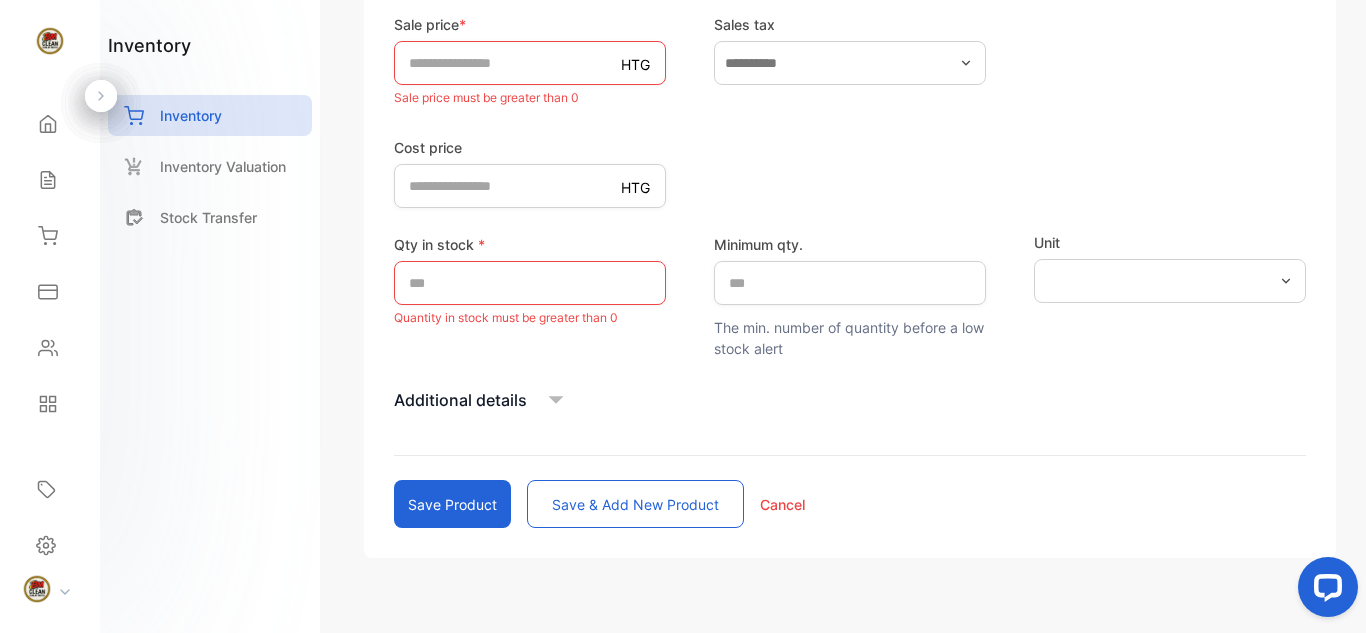click on "HTG" at bounding box center [635, 64] 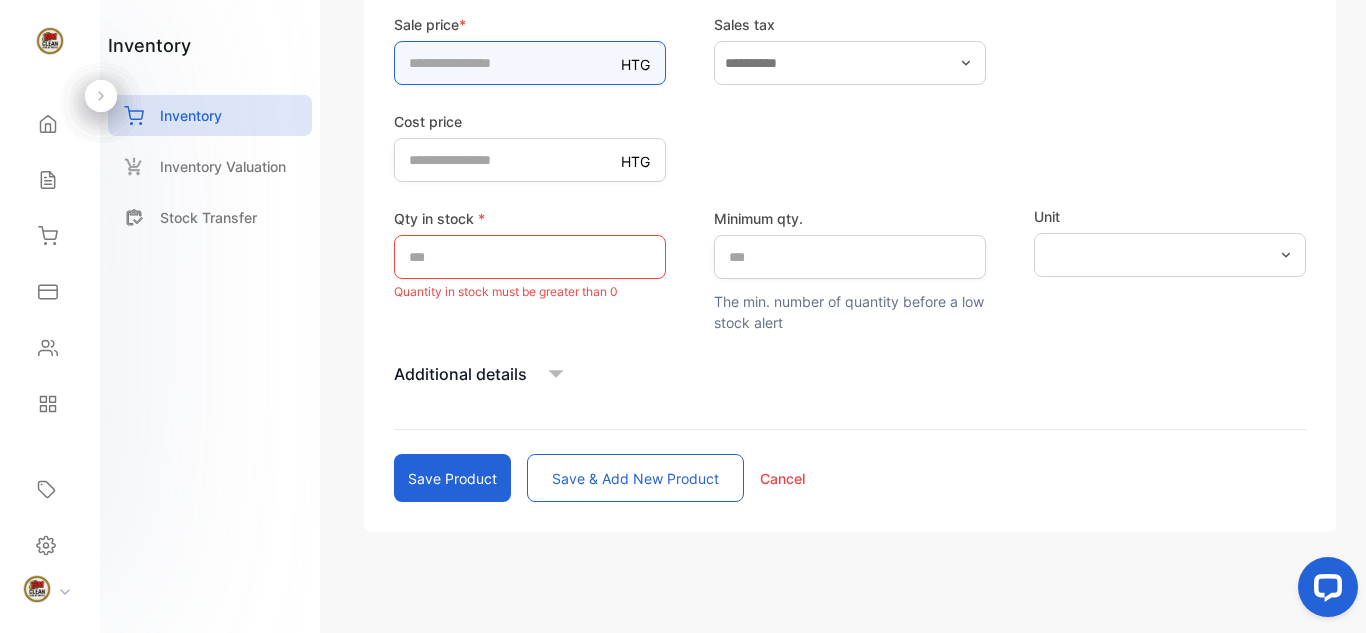 click on "**" at bounding box center [530, 63] 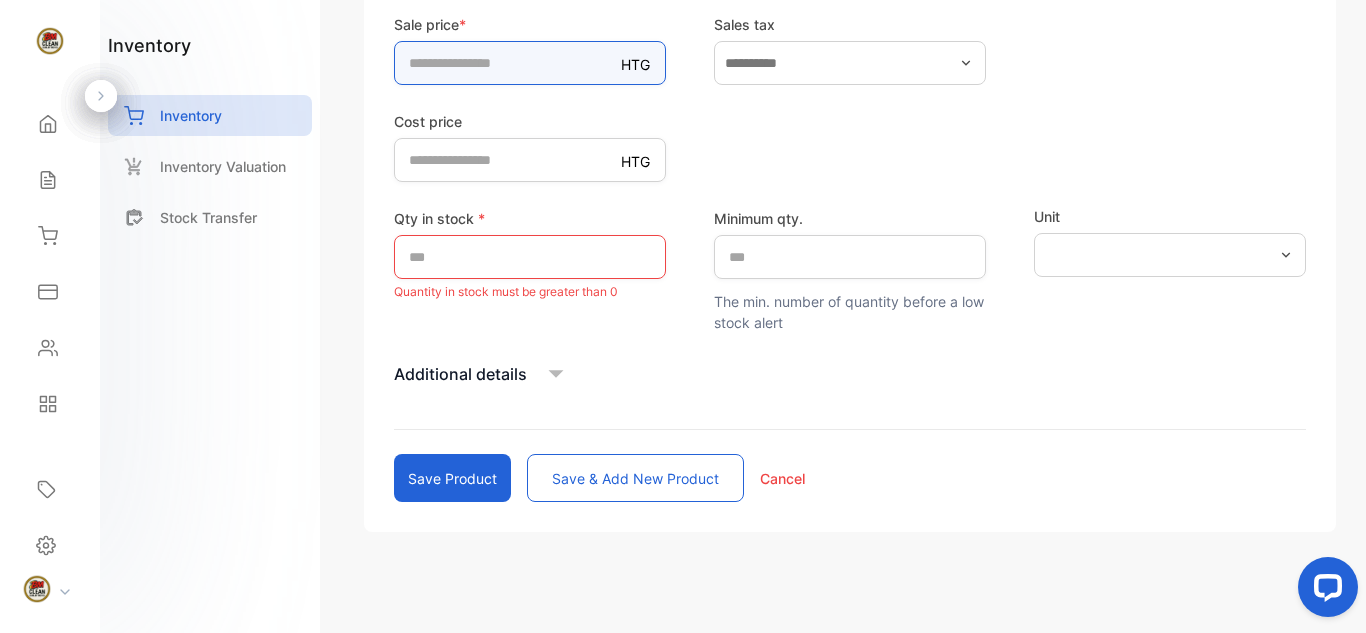 type on "***" 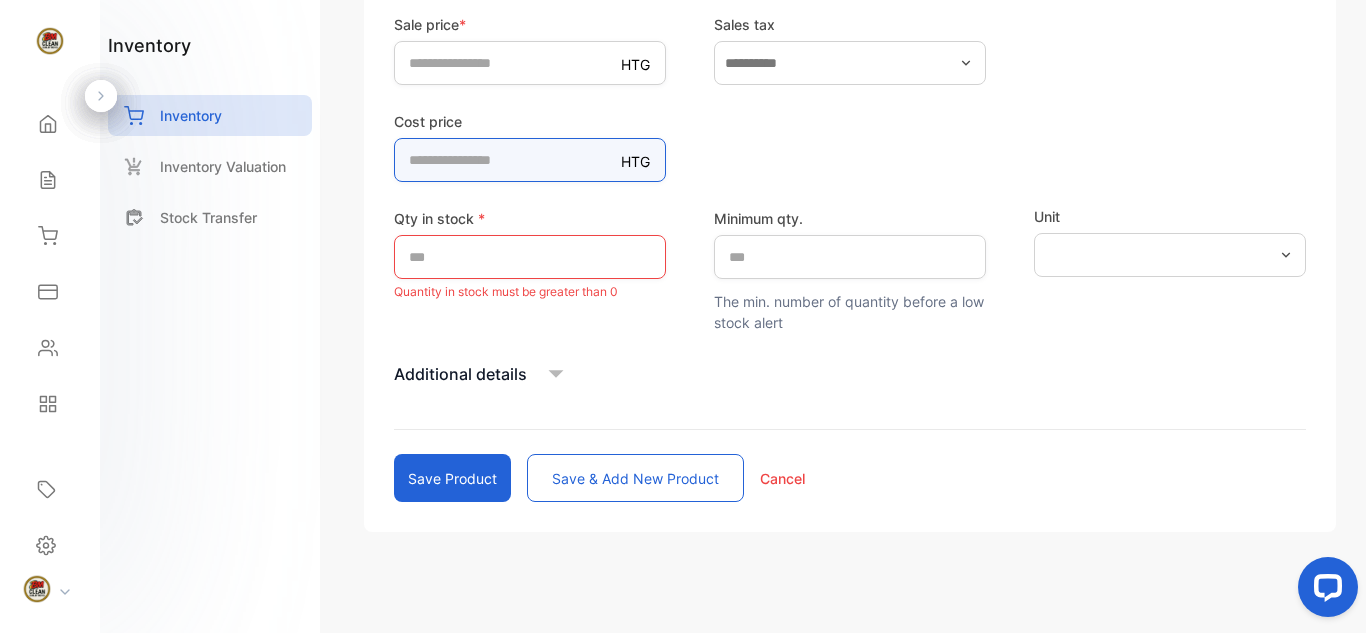 click on "*" at bounding box center (530, 160) 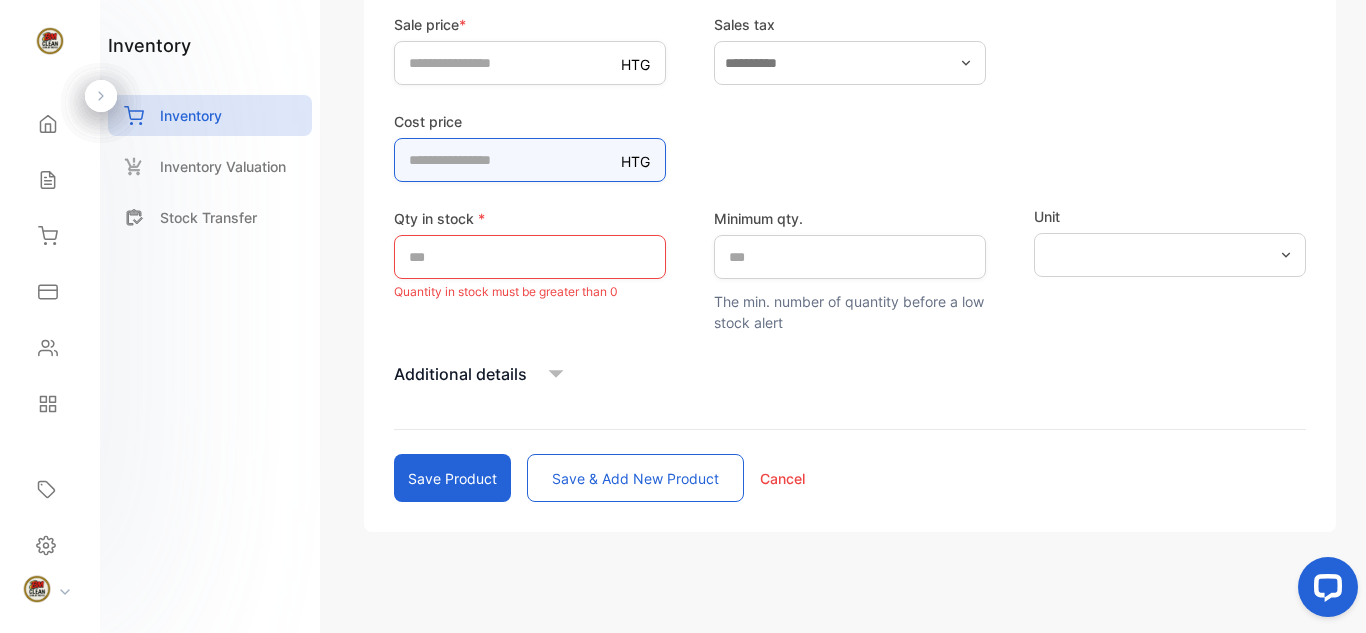 type on "***" 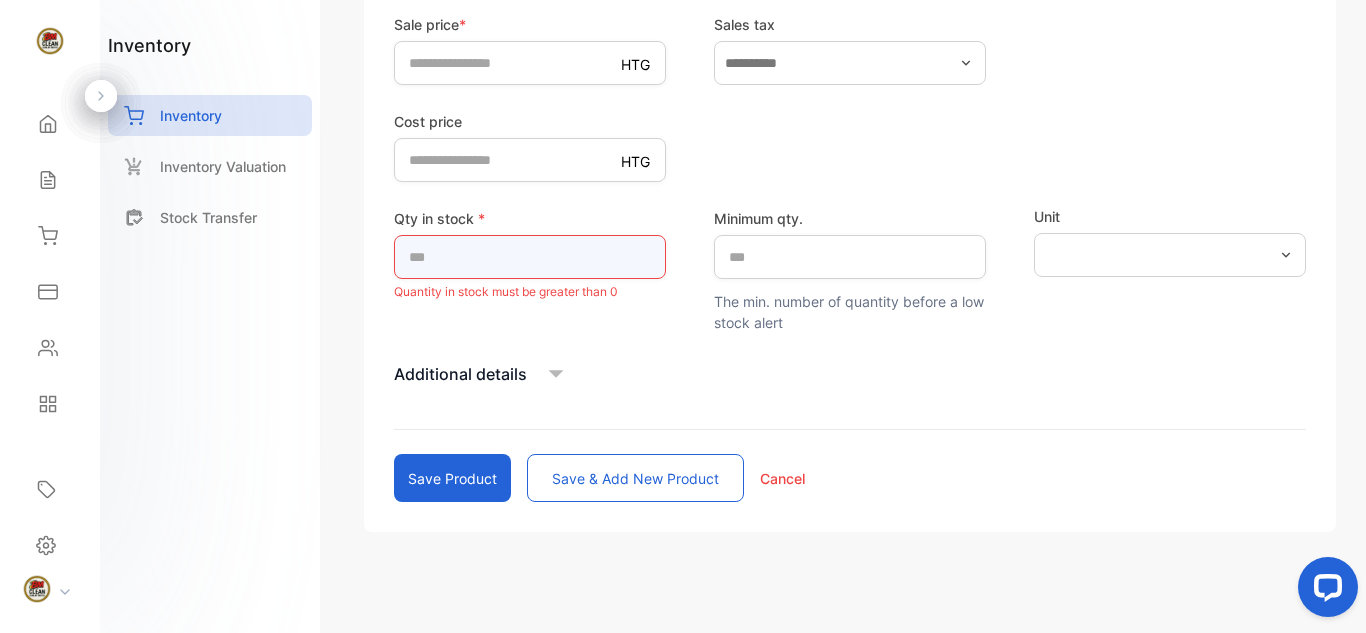 click on "*" at bounding box center [530, 257] 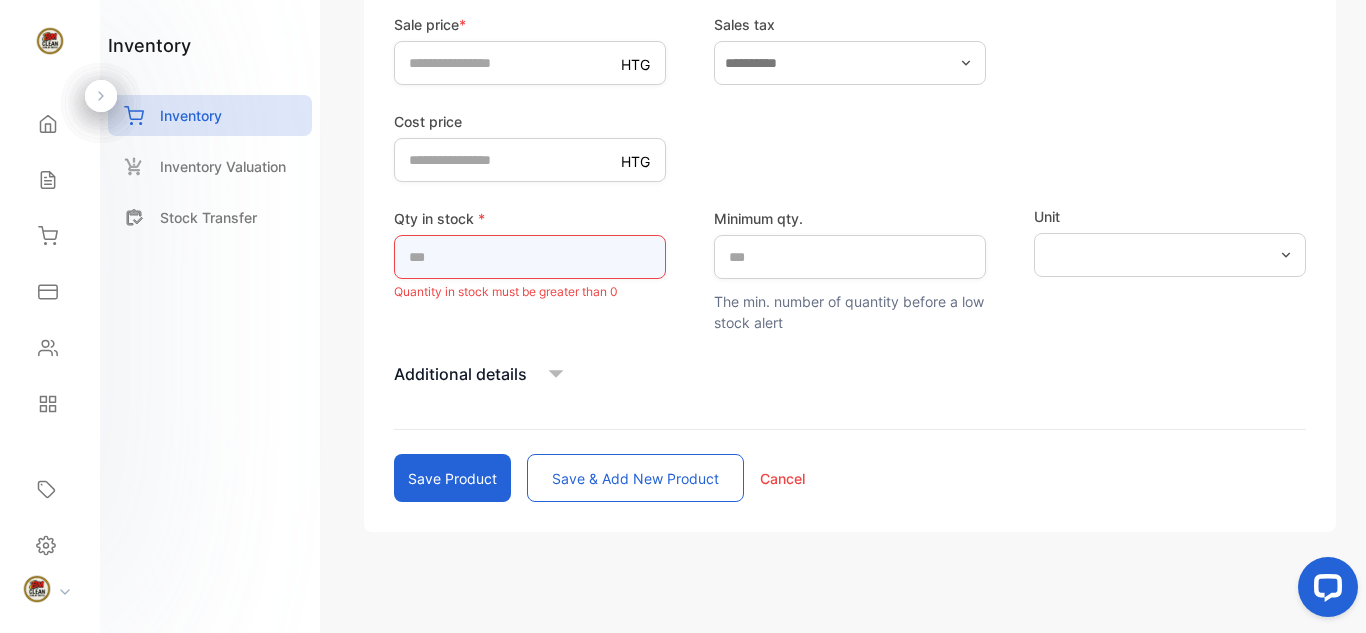 type on "*" 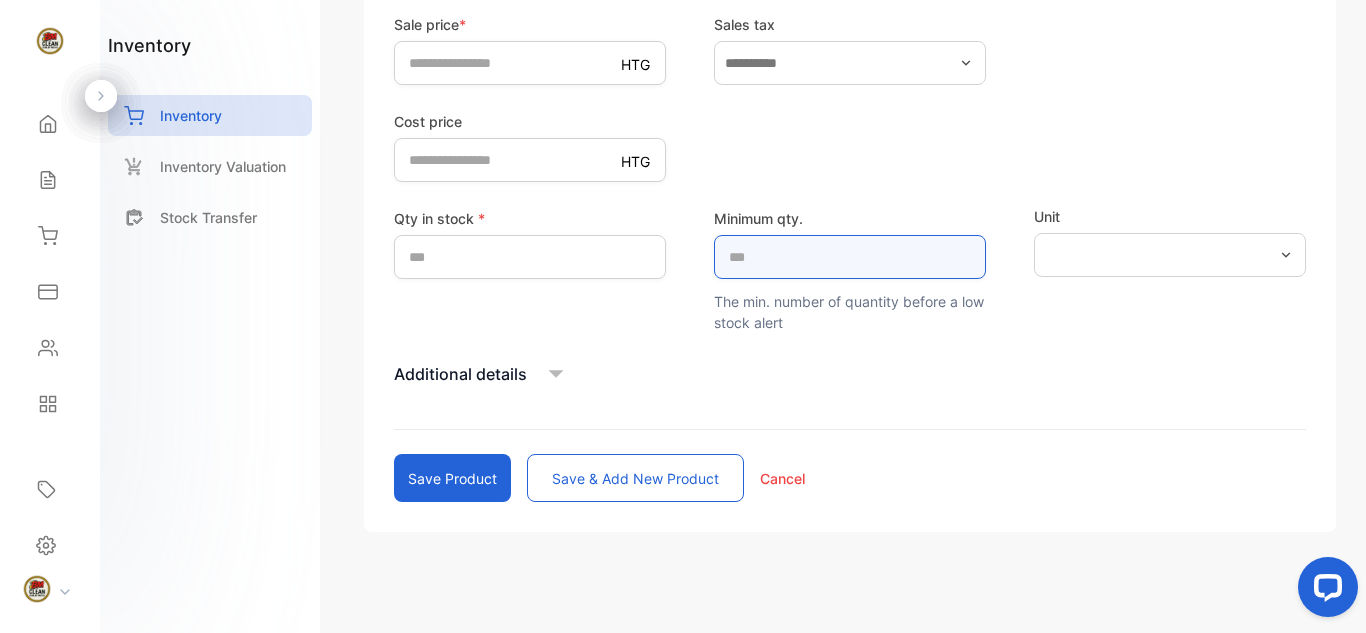 click on "*" at bounding box center (850, 257) 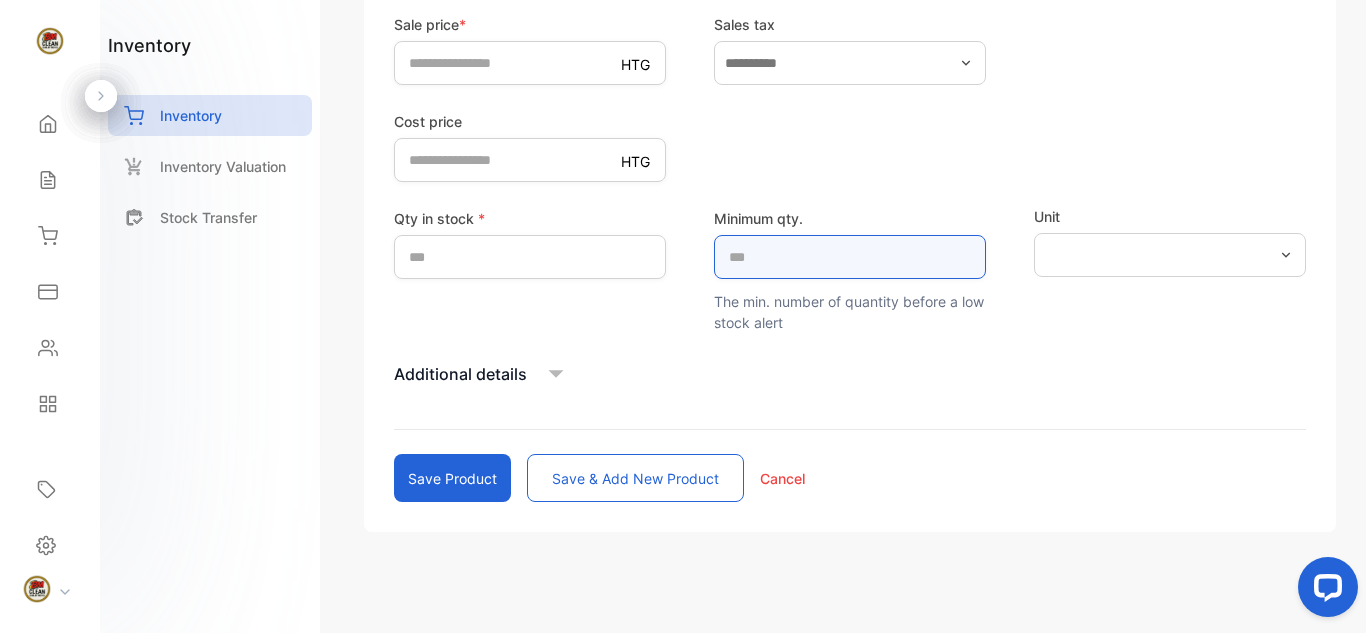 click at bounding box center [850, 257] 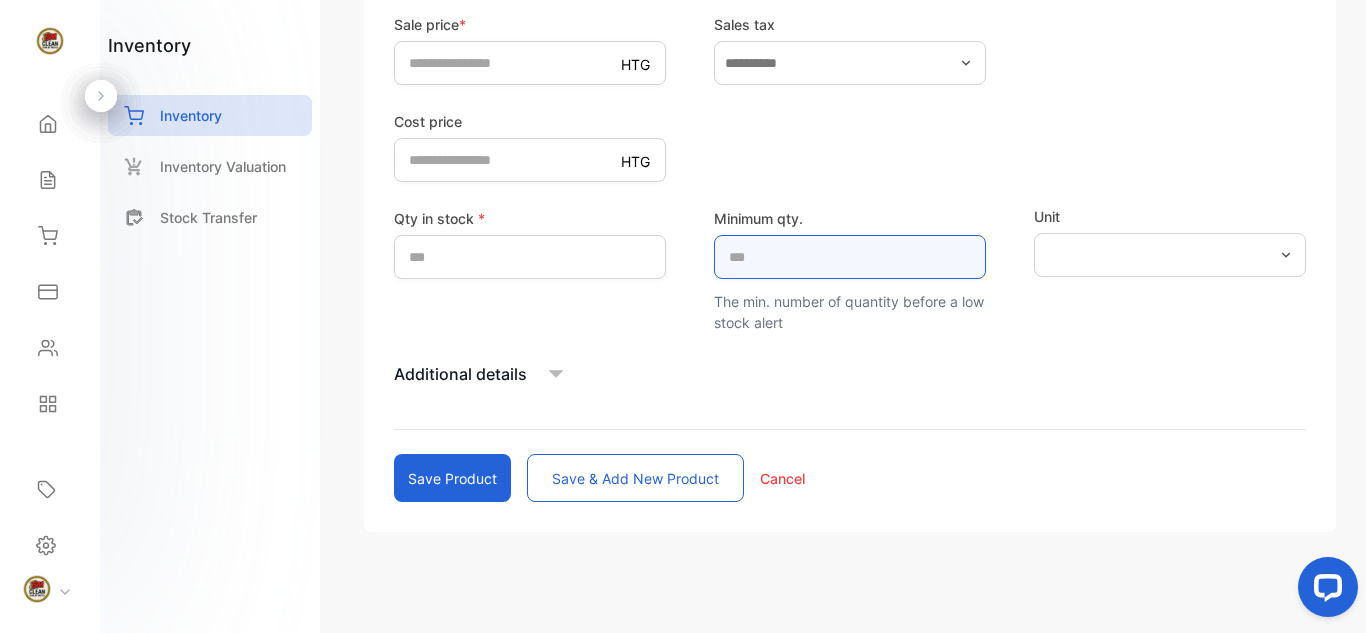type 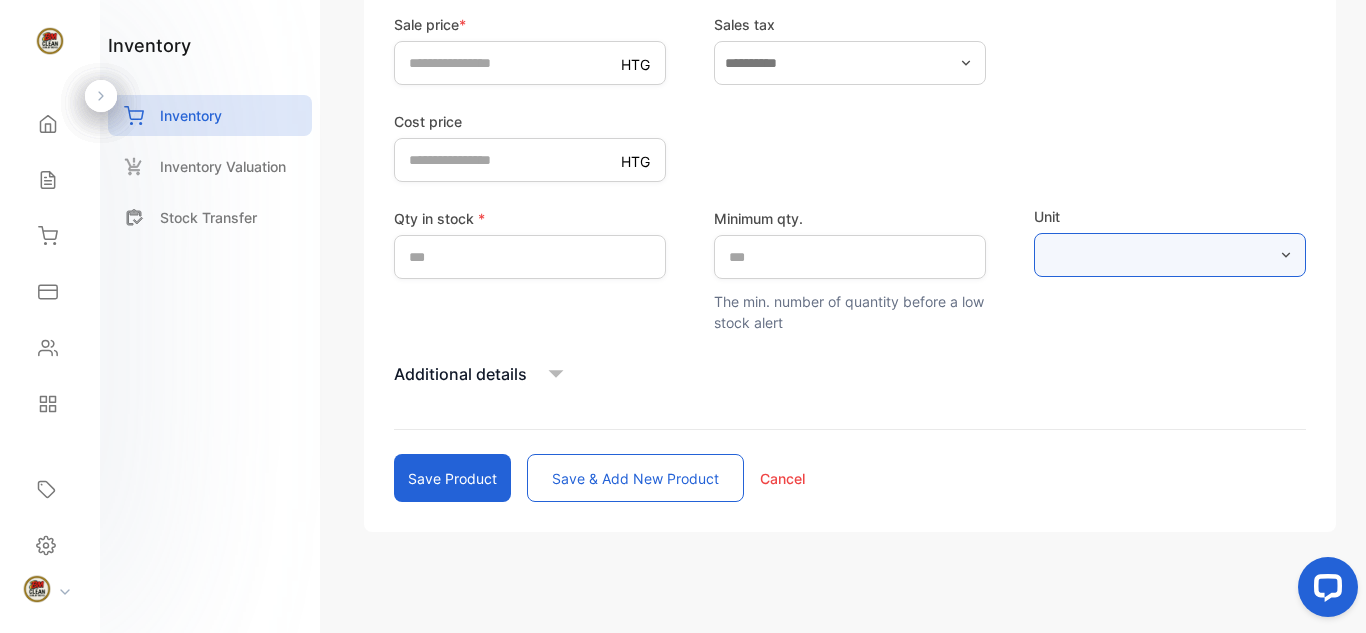 click at bounding box center (1170, 255) 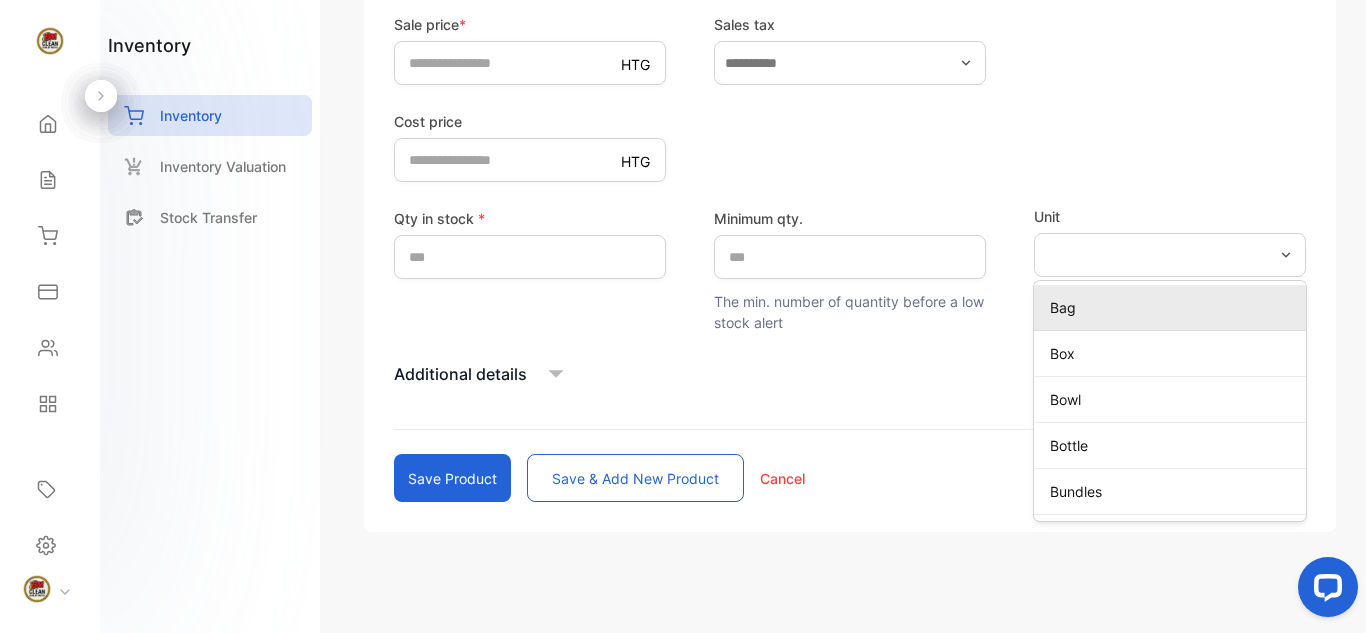 click on "Bag" at bounding box center [1170, 308] 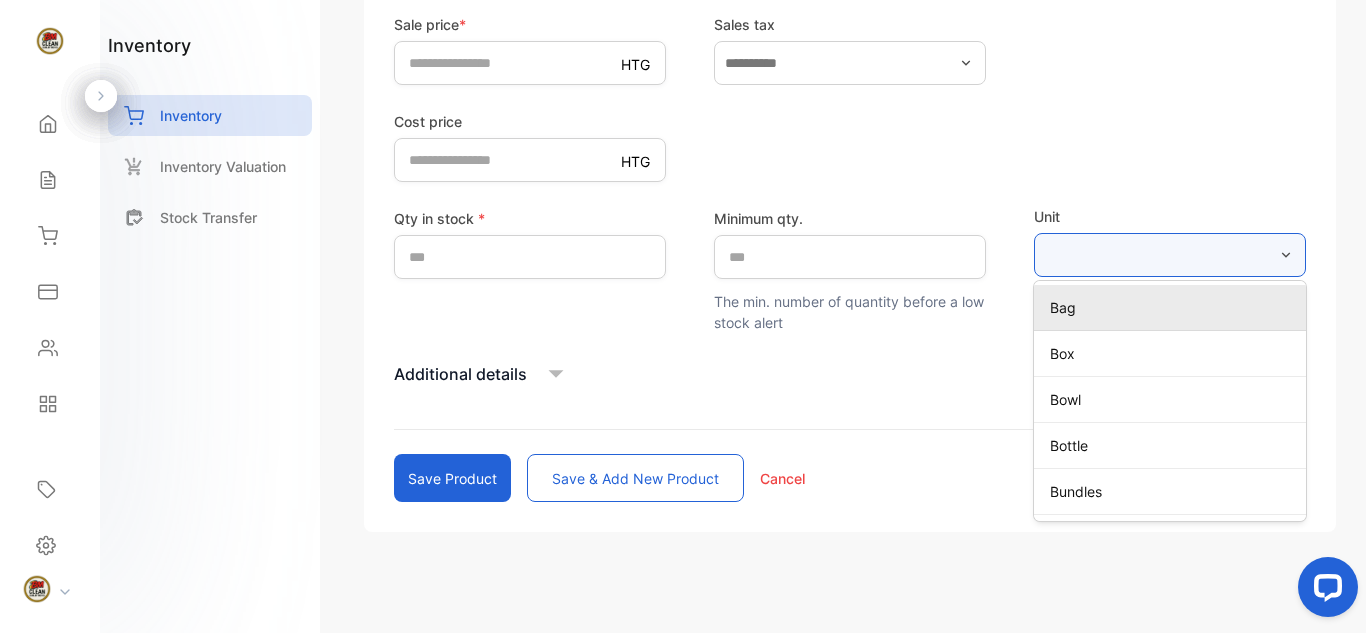type on "***" 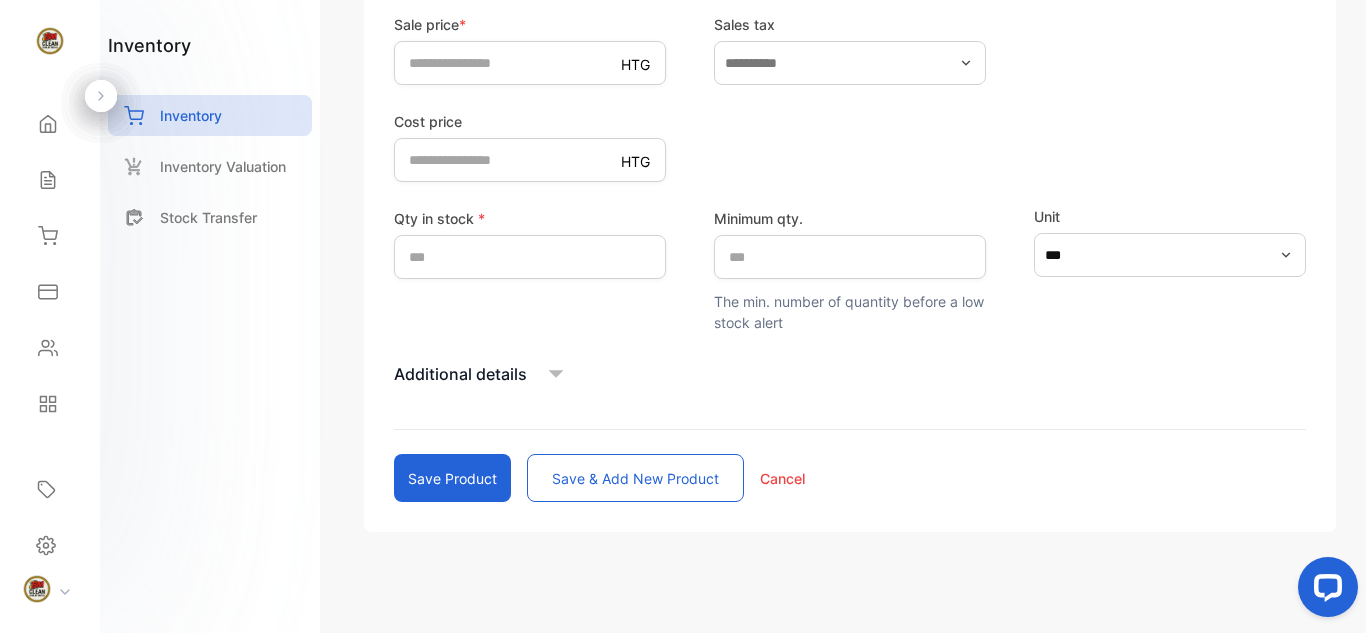 click on "Additional details" at bounding box center (850, 374) 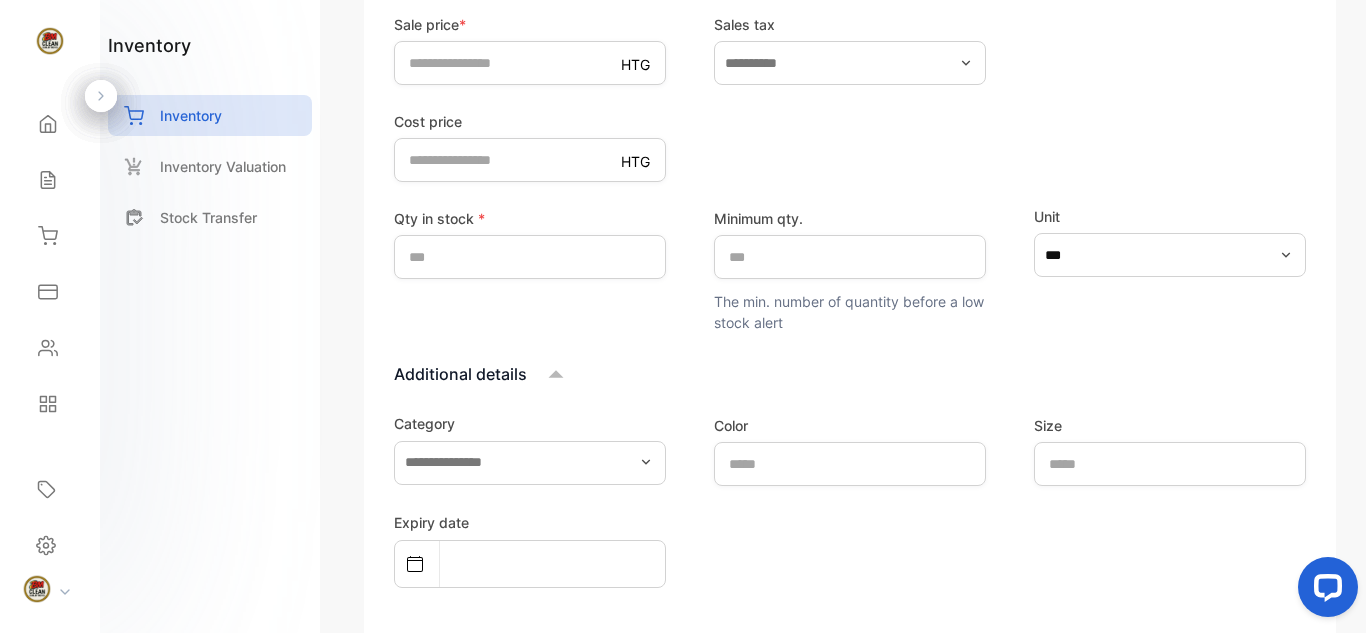click 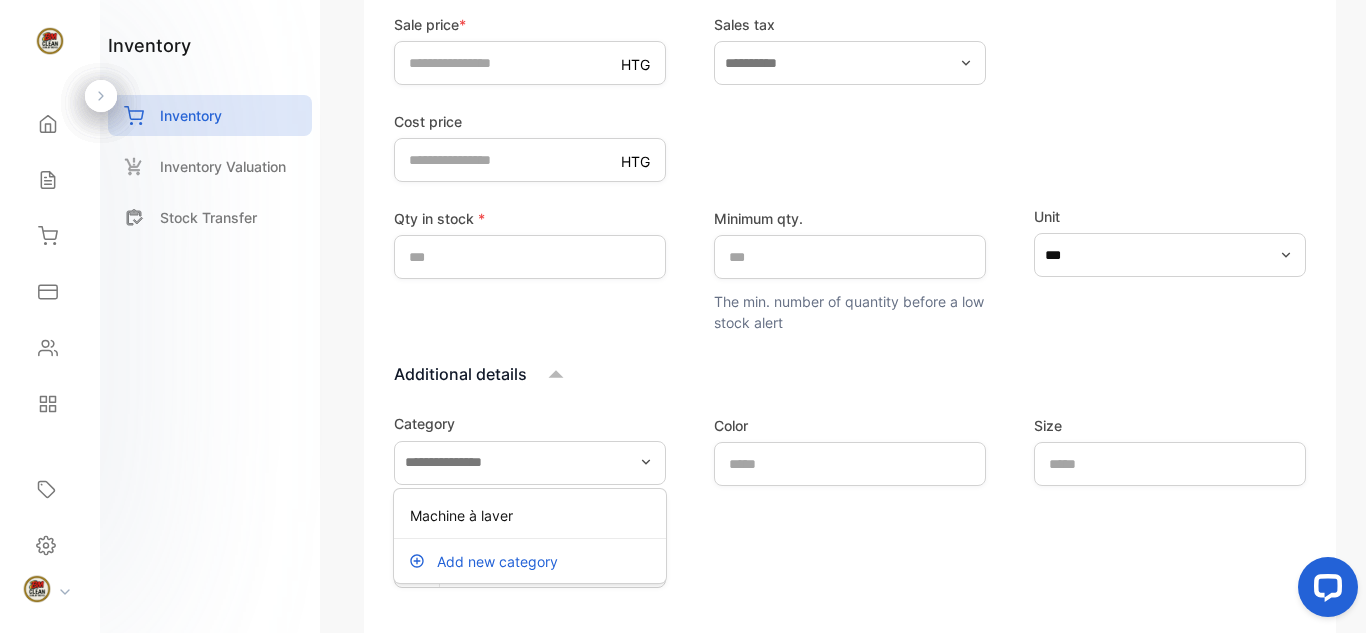 click on "Add new category" at bounding box center (497, 561) 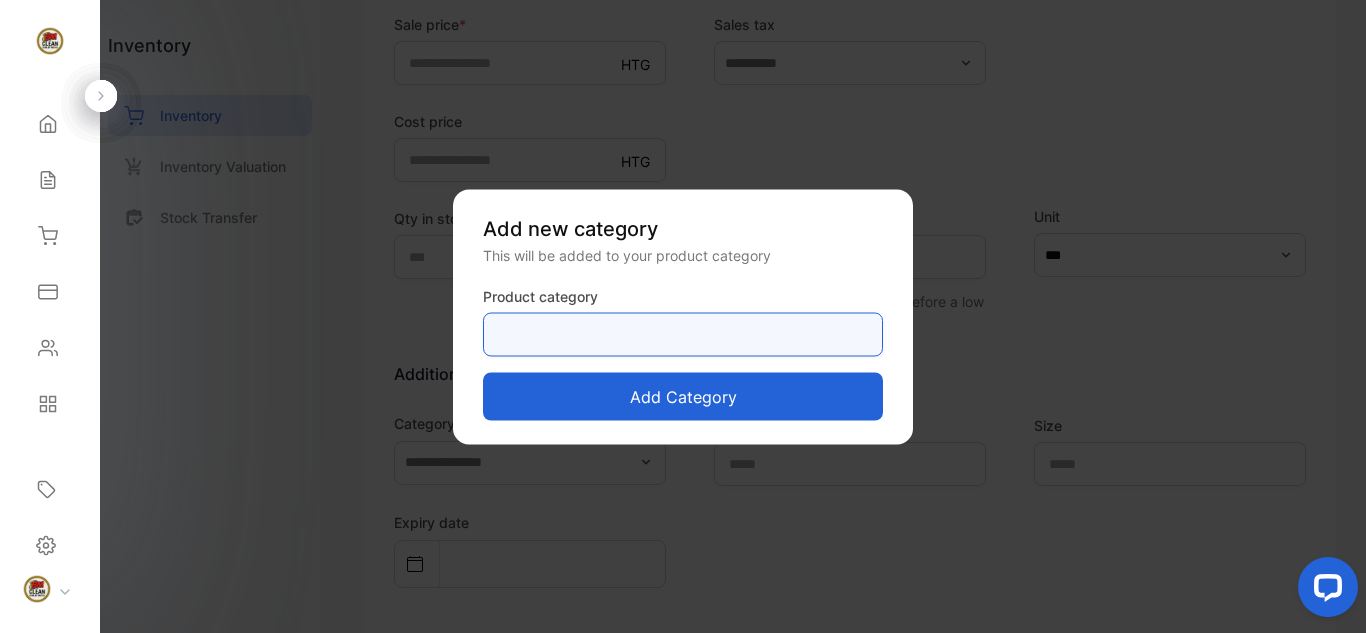click at bounding box center [683, 334] 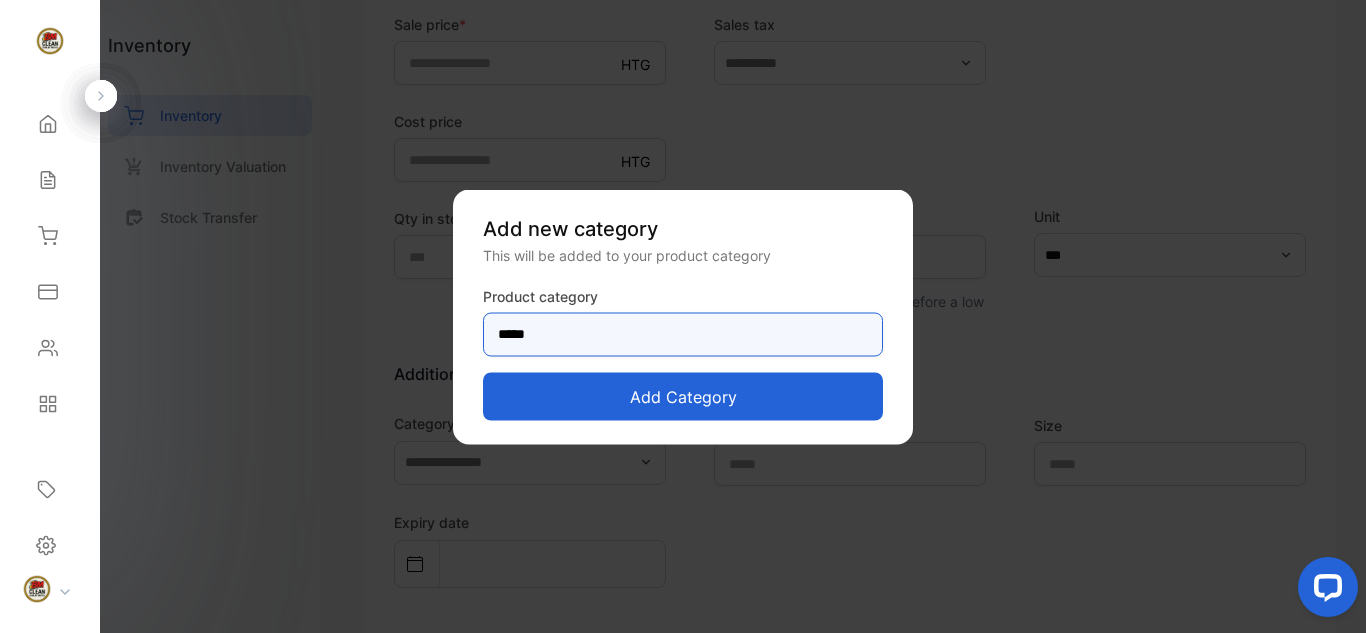 type on "*****" 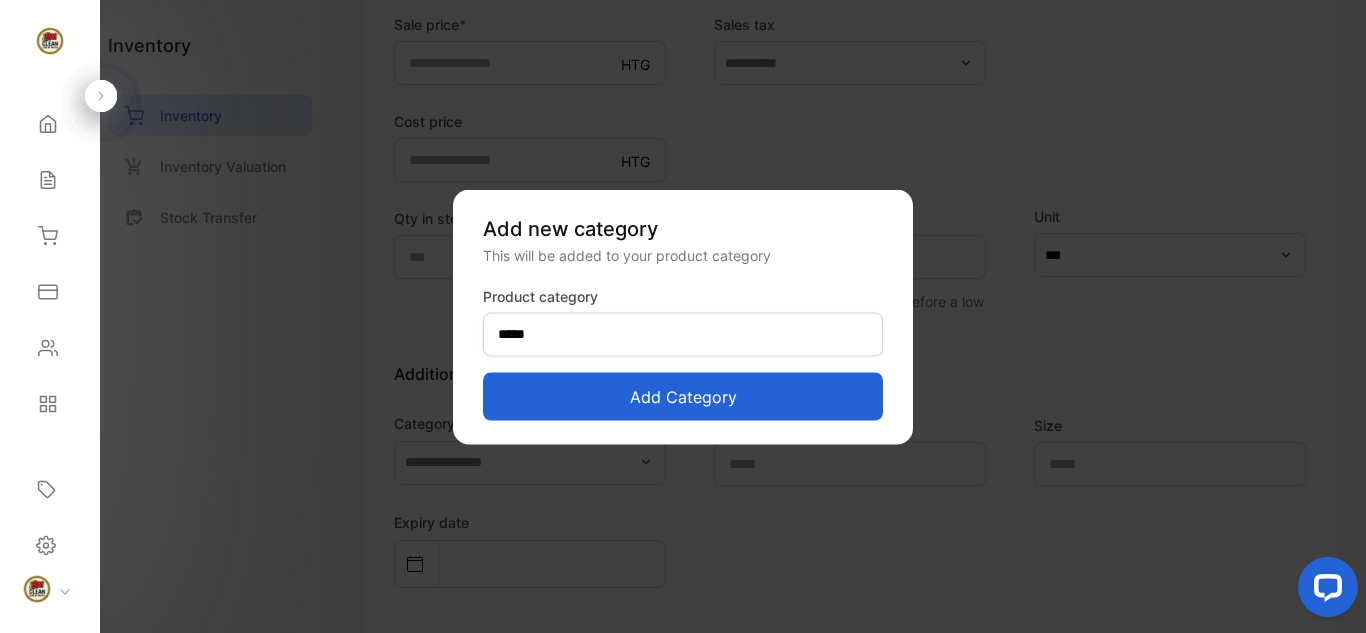click on "Add category" at bounding box center [683, 396] 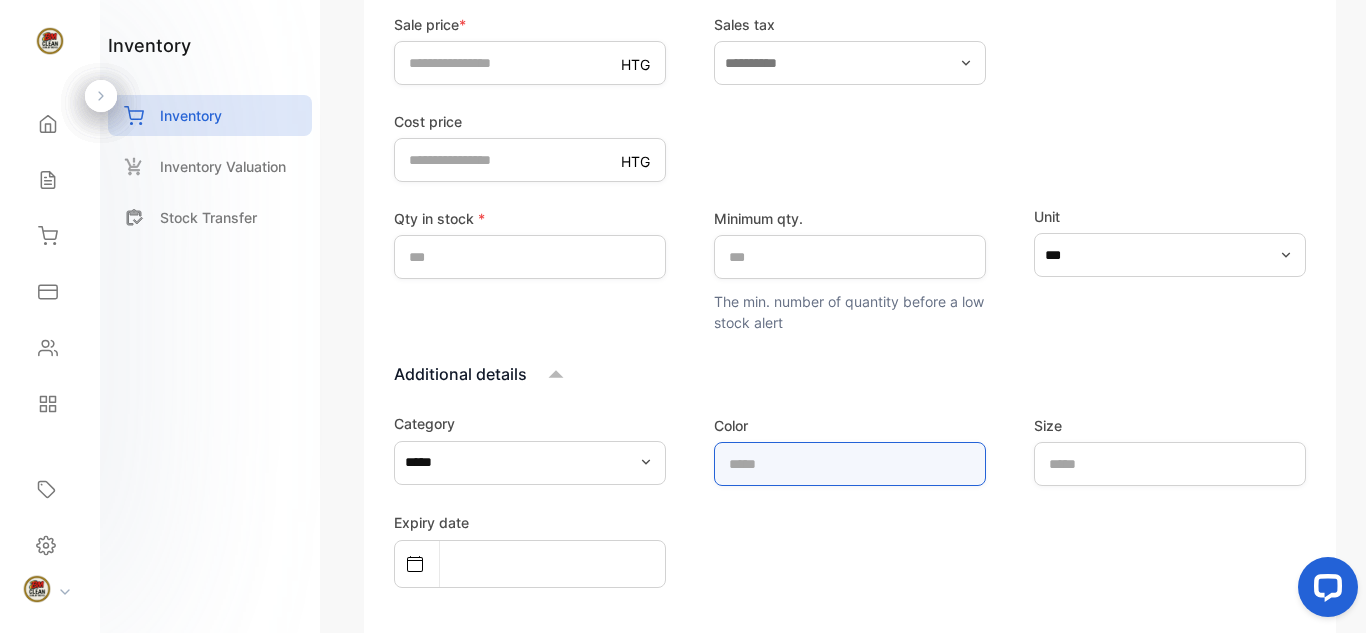 click at bounding box center (850, 464) 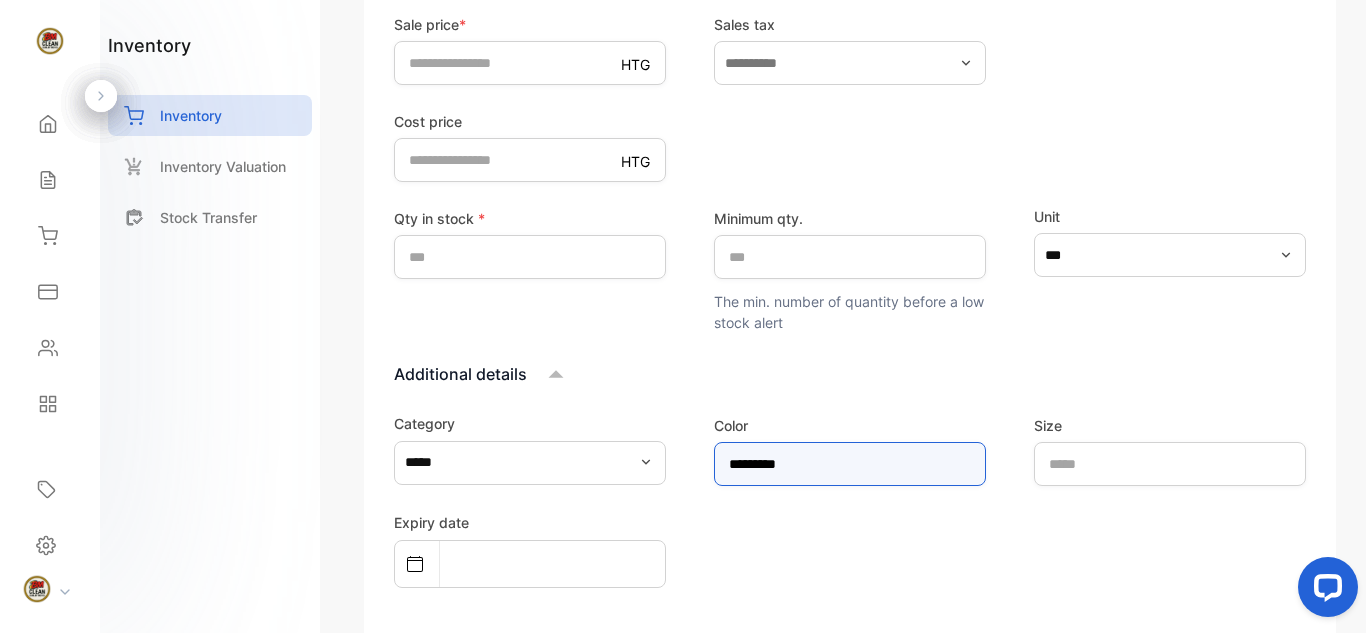 type on "*********" 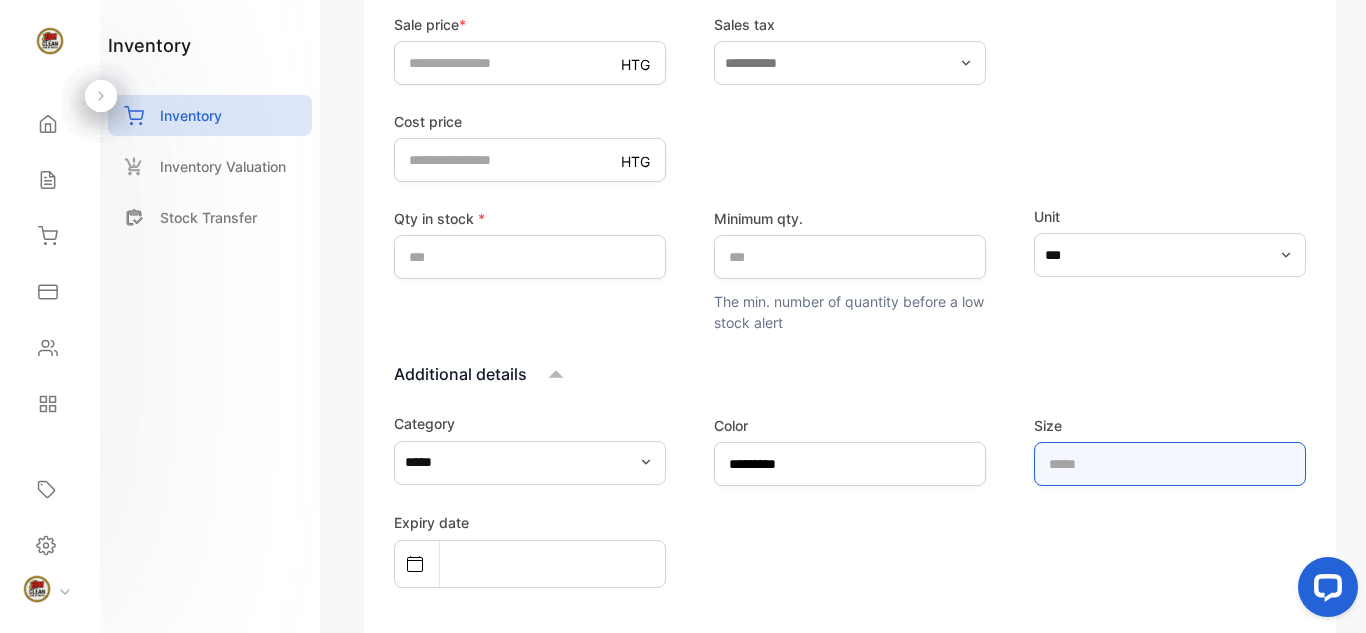 click at bounding box center [1170, 464] 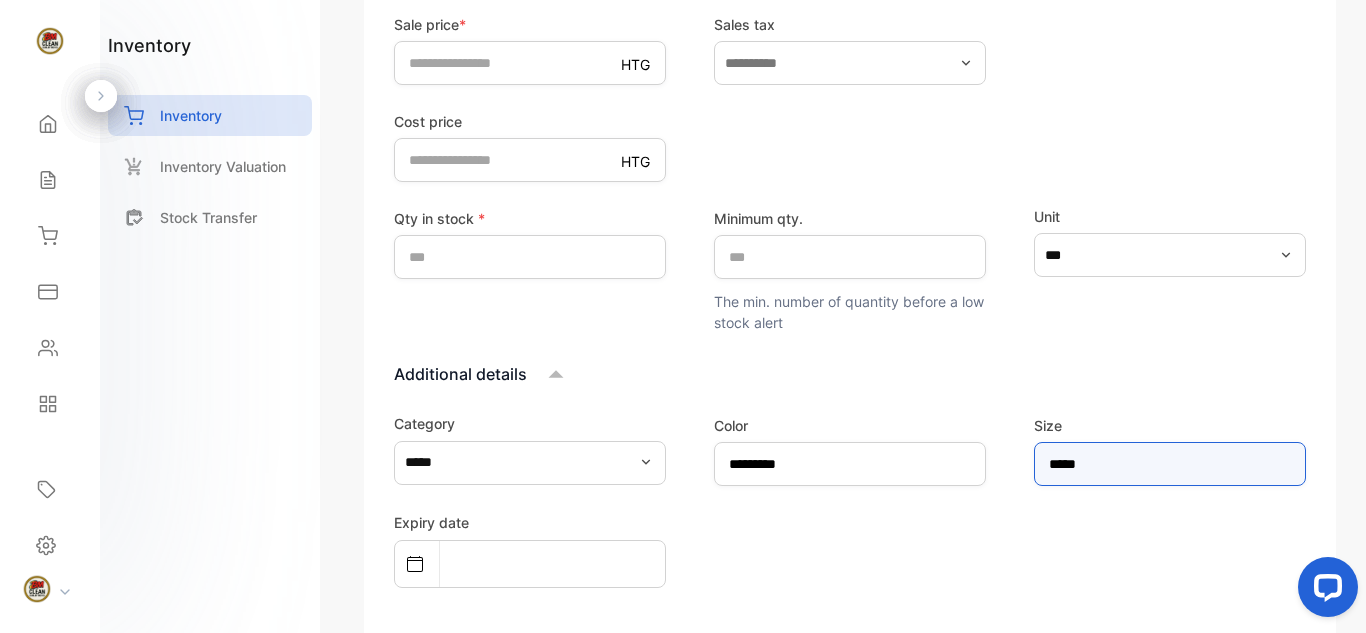 type on "*****" 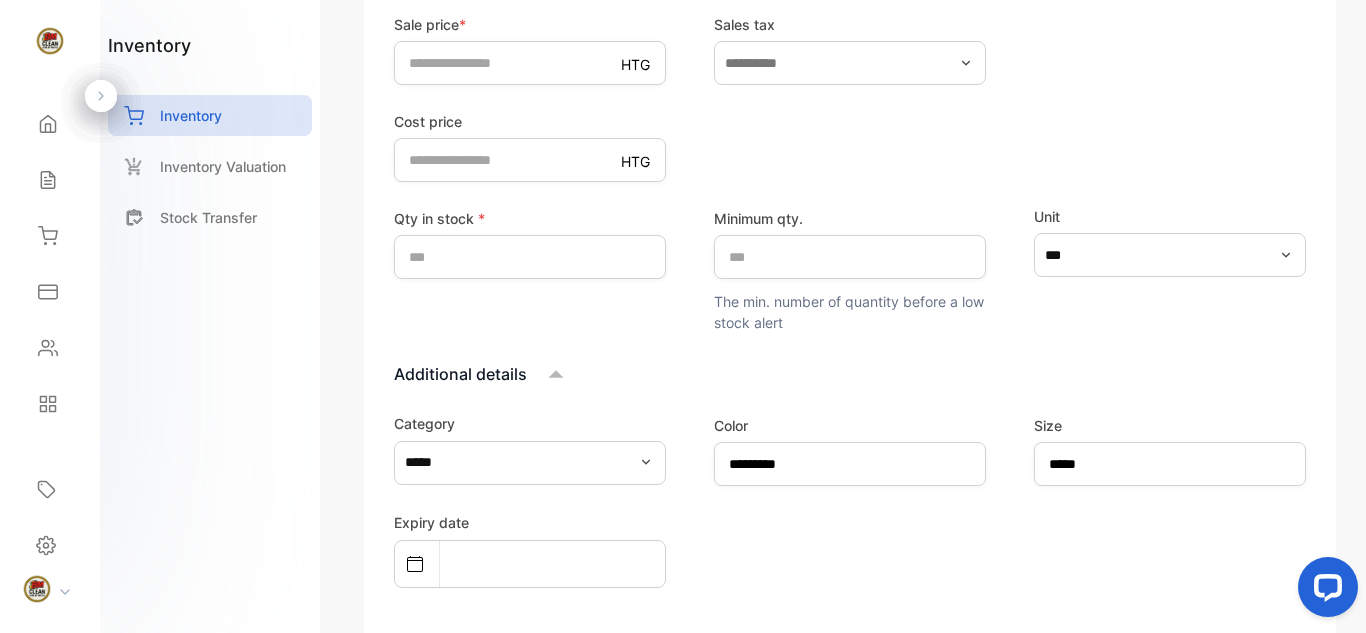 click at bounding box center [545, 563] 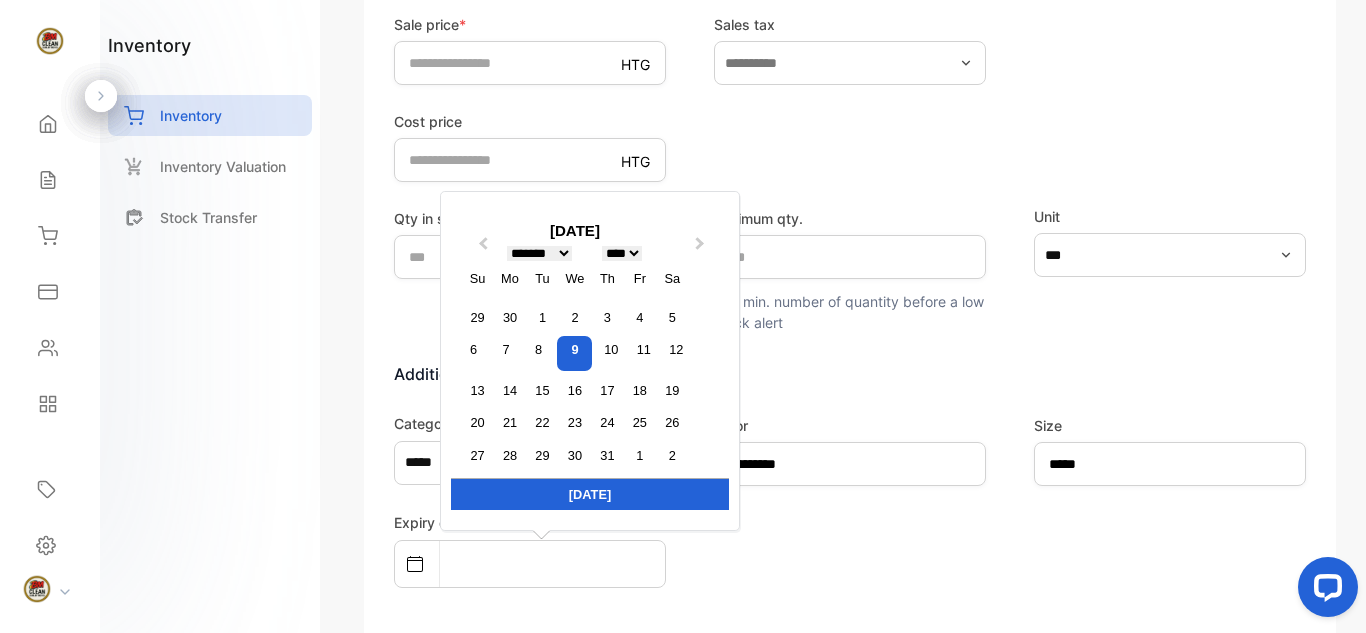 click at bounding box center [545, 563] 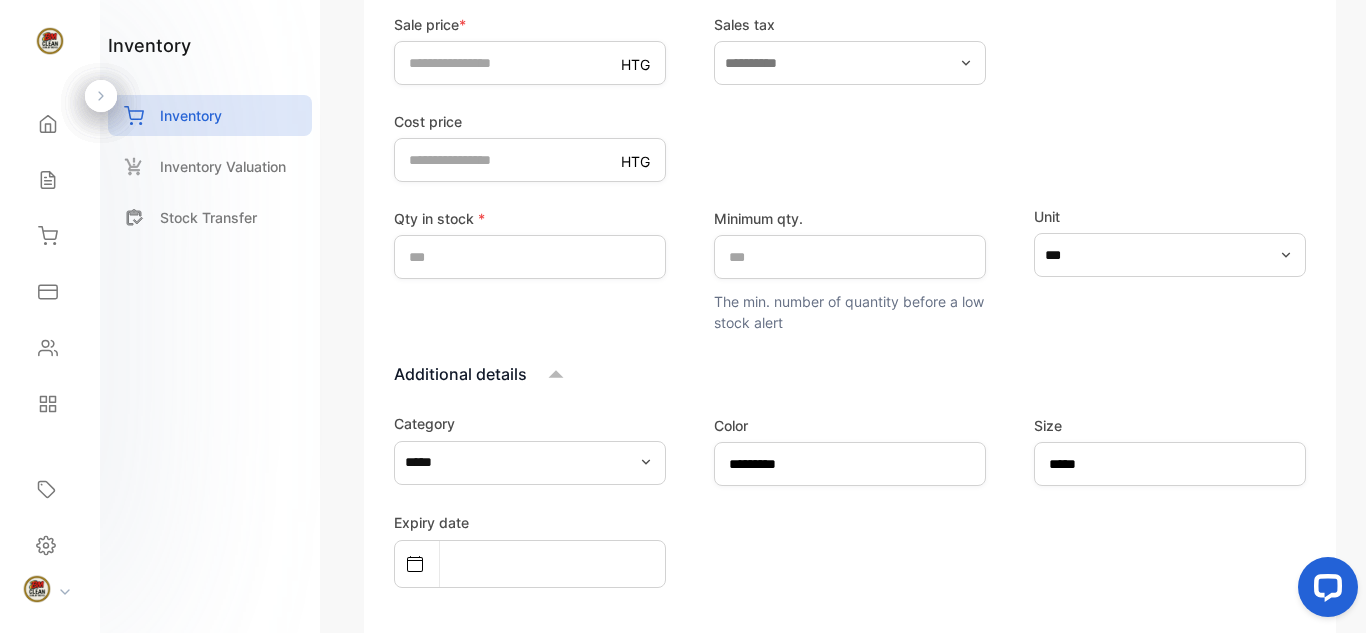 click on "Add New Item     Scan Barcode     Import item   What type of item do you want to create? Product Service   Product details   Add your product to make invoicing and cost management easier (* for required fields) Stock number  *   **** Barcode number   Product name  *   **** Product description   *   Required Sale price  *   HTG *** Sales tax   Cost price   HTG *** Qty in stock   *   * Minimum qty.   The min. number of quantity before a low stock alert Unit   *** Additional details Category   ***** Color   ********* Size   ***** Expiry date   Product image Drop your document here or    browse file Supported: PNG, JPG, JPEG Save product Save & add new product Cancel" at bounding box center [850, 316] 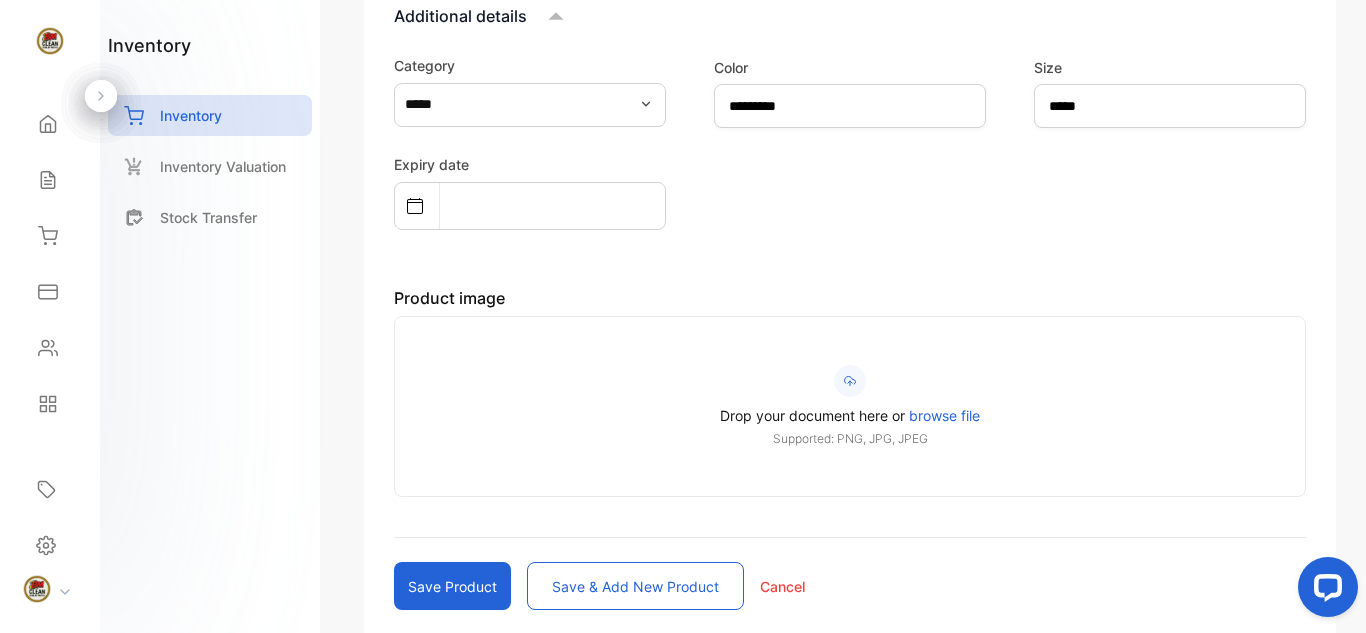 scroll, scrollTop: 914, scrollLeft: 0, axis: vertical 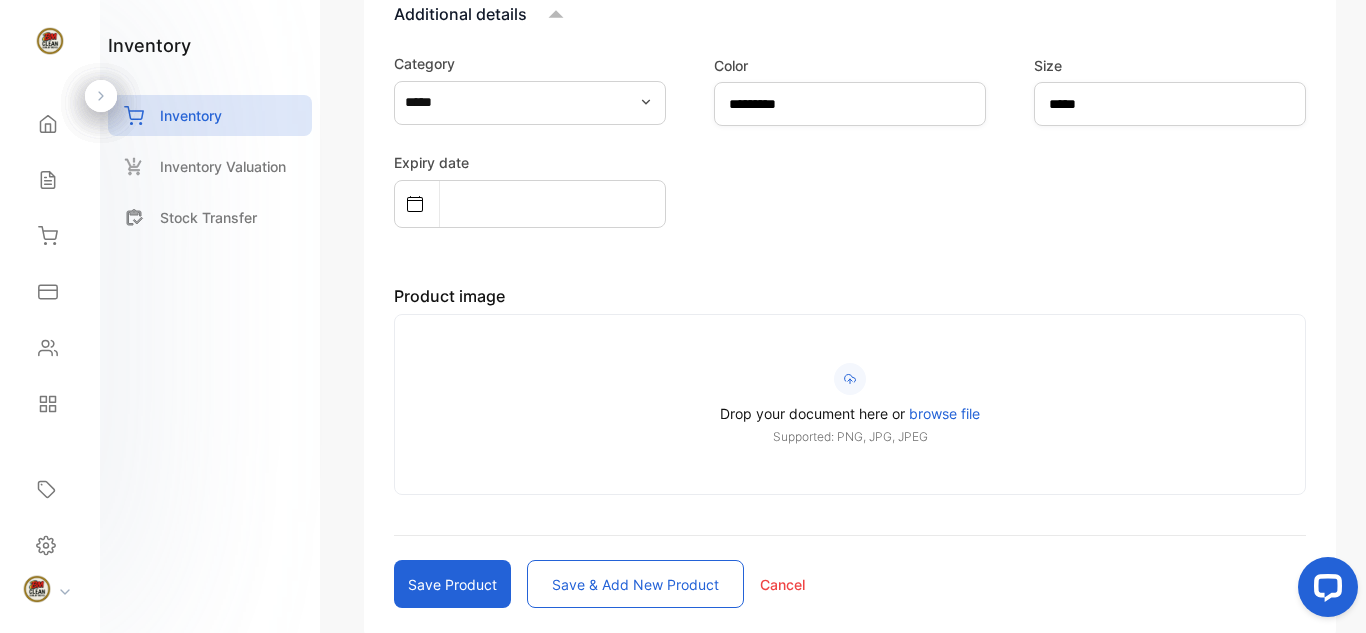 click on "browse file" at bounding box center (944, 413) 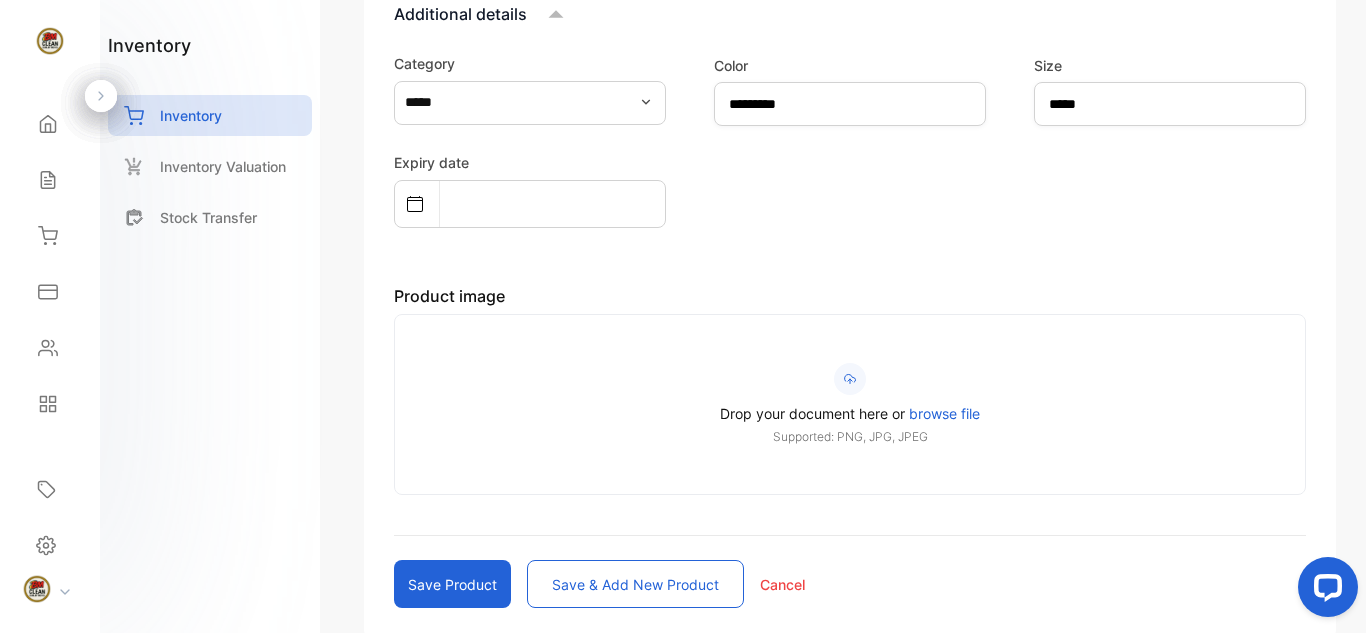 click at bounding box center [850, 379] 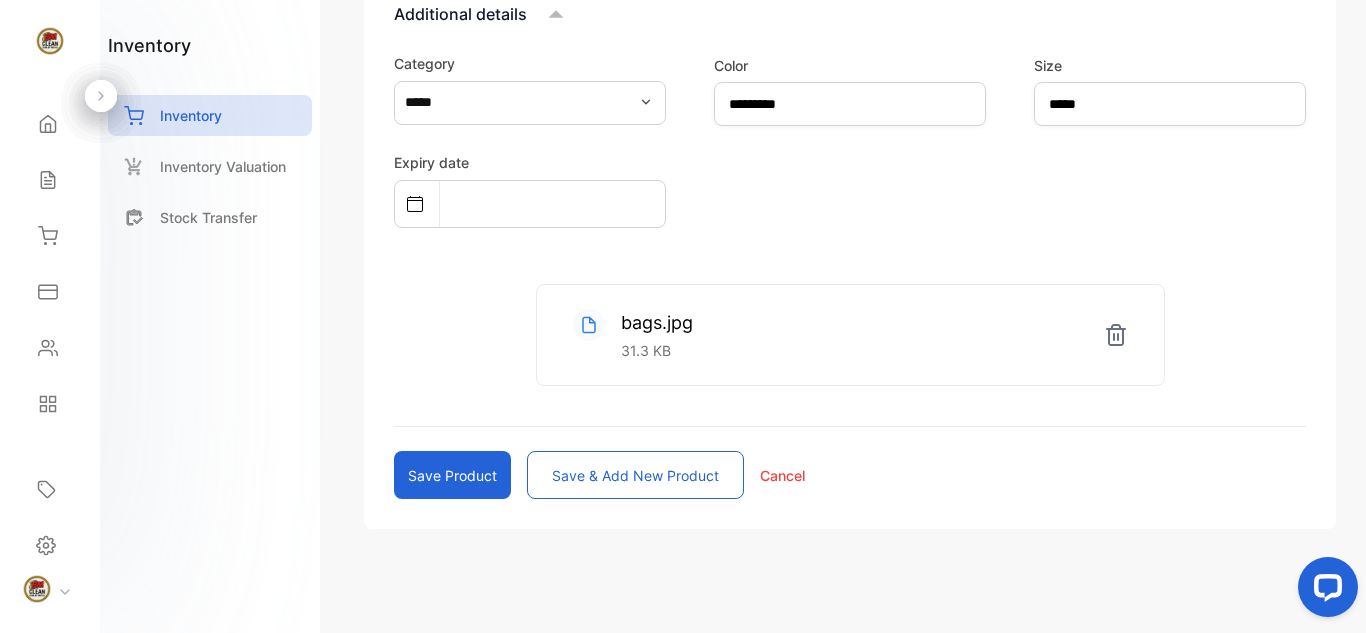 click on "bags.jpg 31.3 KB" at bounding box center (850, 335) 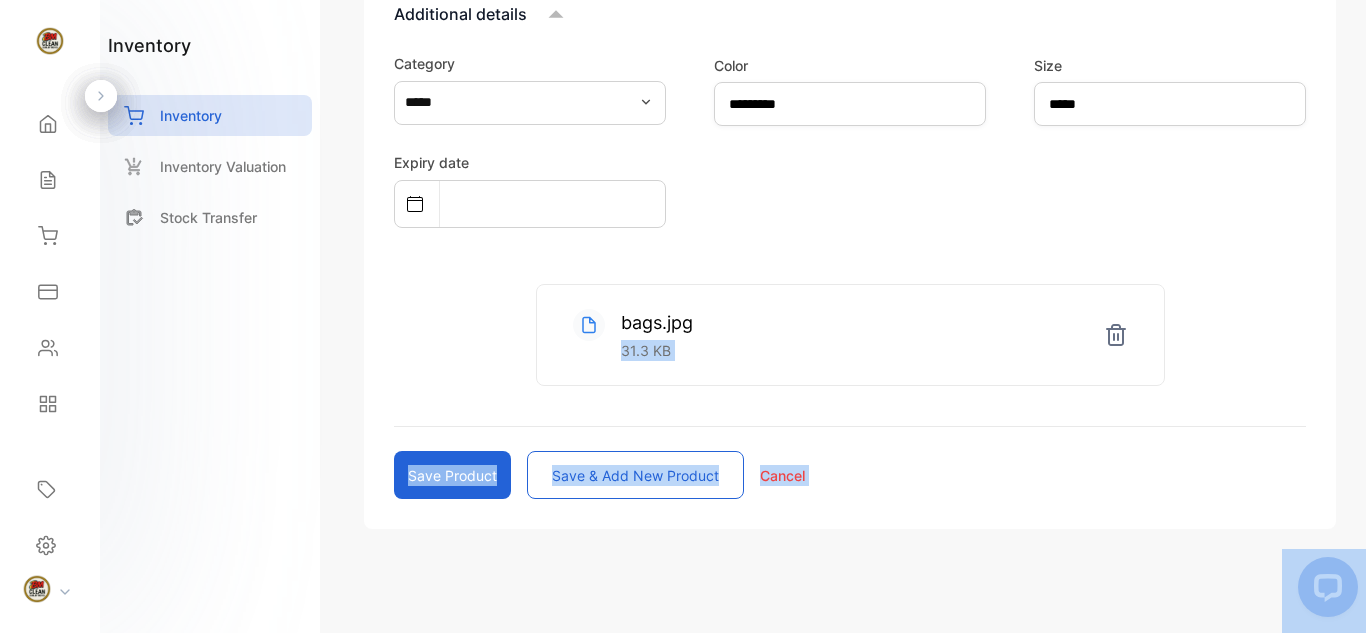 drag, startPoint x: 2168, startPoint y: 879, endPoint x: 1343, endPoint y: 602, distance: 870.26086 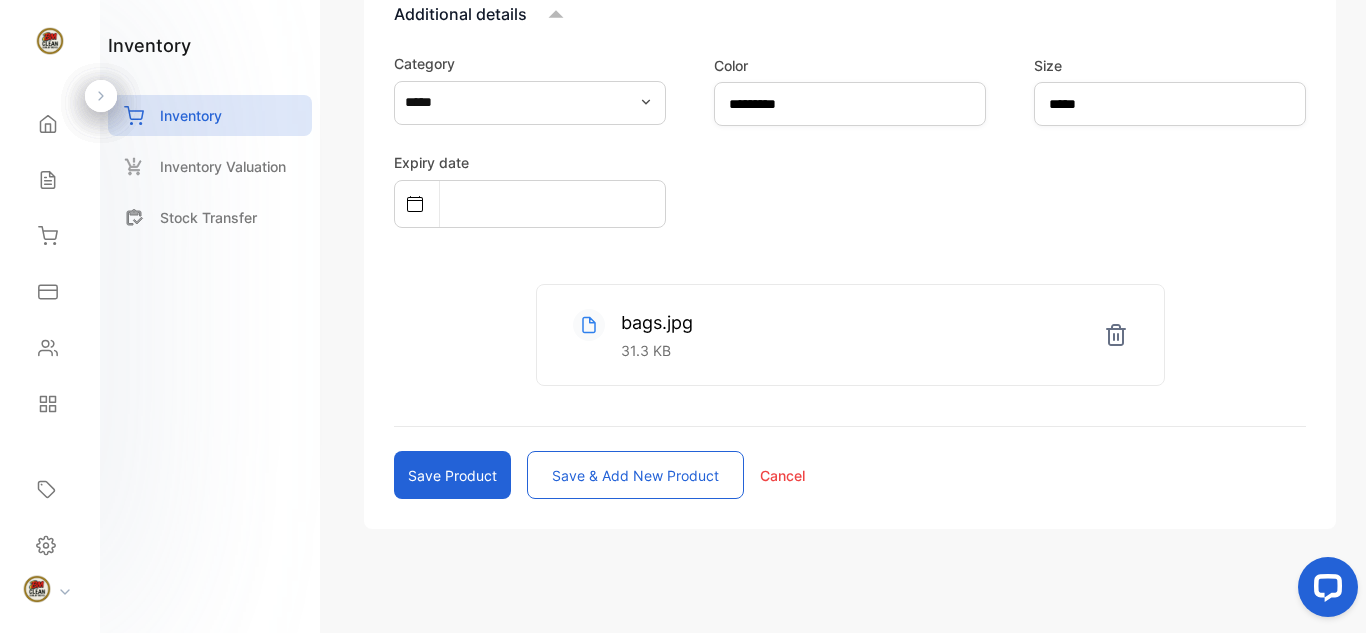 click 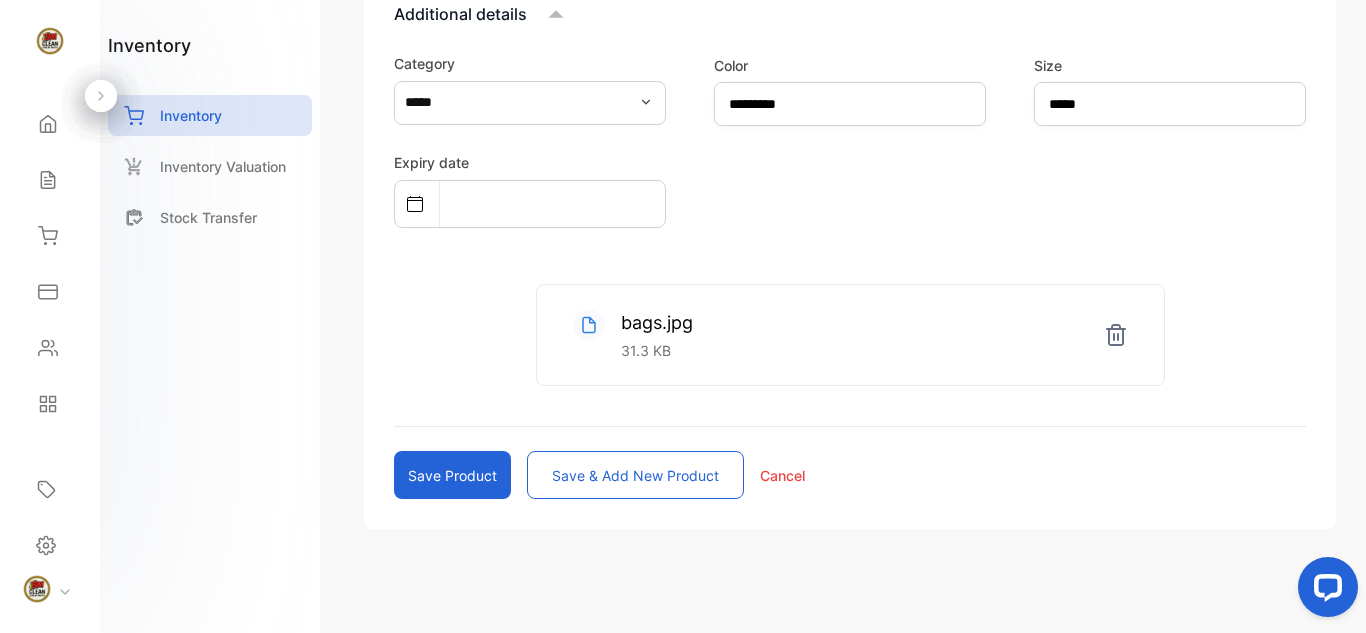 scroll, scrollTop: 914, scrollLeft: 0, axis: vertical 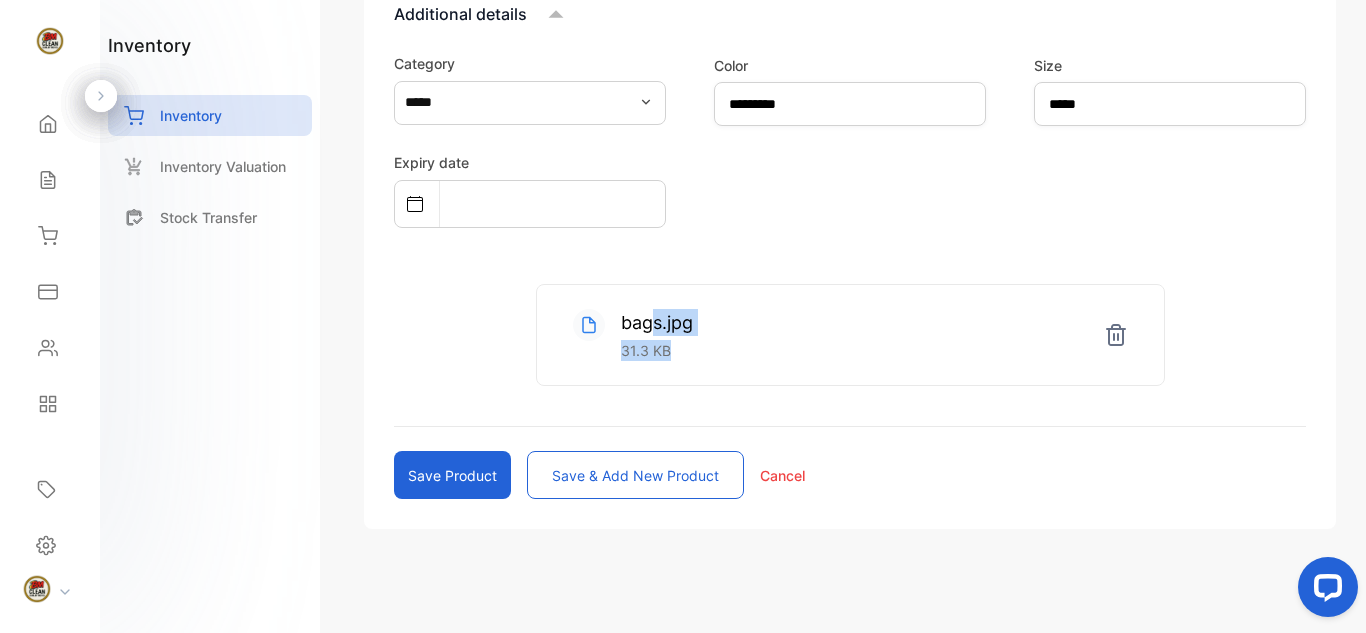 drag, startPoint x: 373, startPoint y: 475, endPoint x: 647, endPoint y: 314, distance: 317.80026 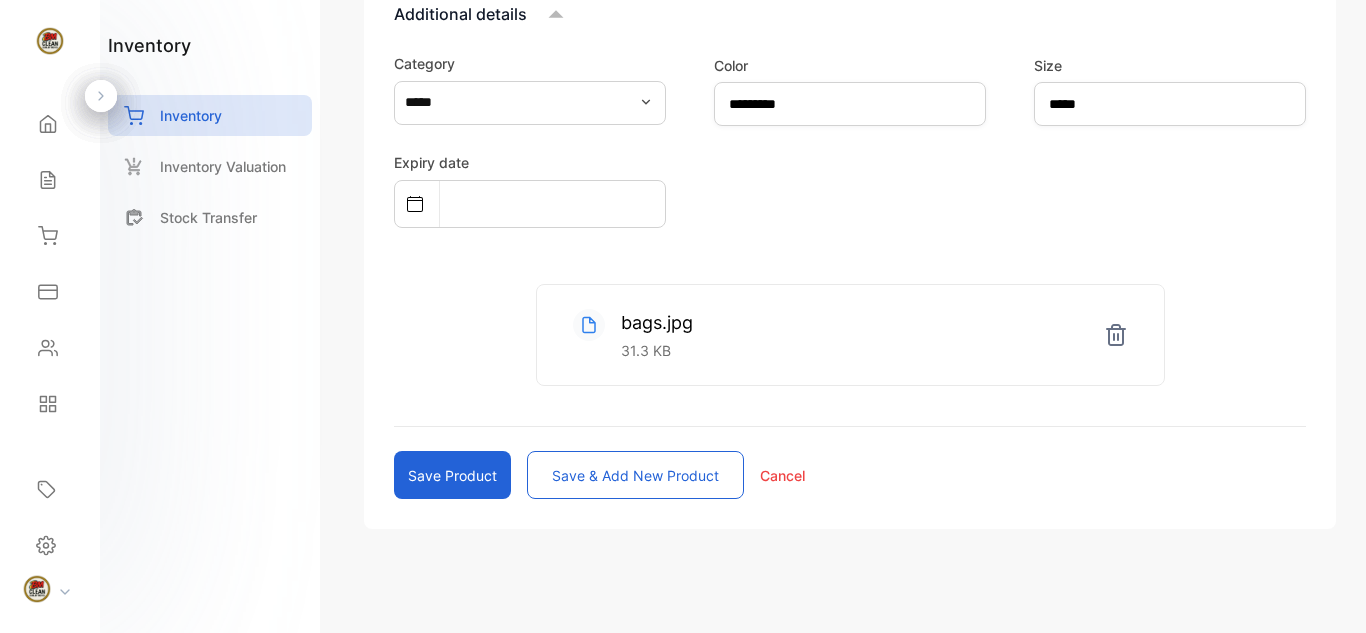 click on "Stock number  *   **** Barcode number   Product name  *   **** Product description   *   Required Sale price  *   HTG *** Sales tax   Cost price   HTG *** Qty in stock   *   * Minimum qty.   The min. number of quantity before a low stock alert Unit   *** Additional details Category   ***** Color   ********* Size   ***** Expiry date   bags.jpg 31.3 KB Save product Save & add new product Cancel" at bounding box center [850, -32] 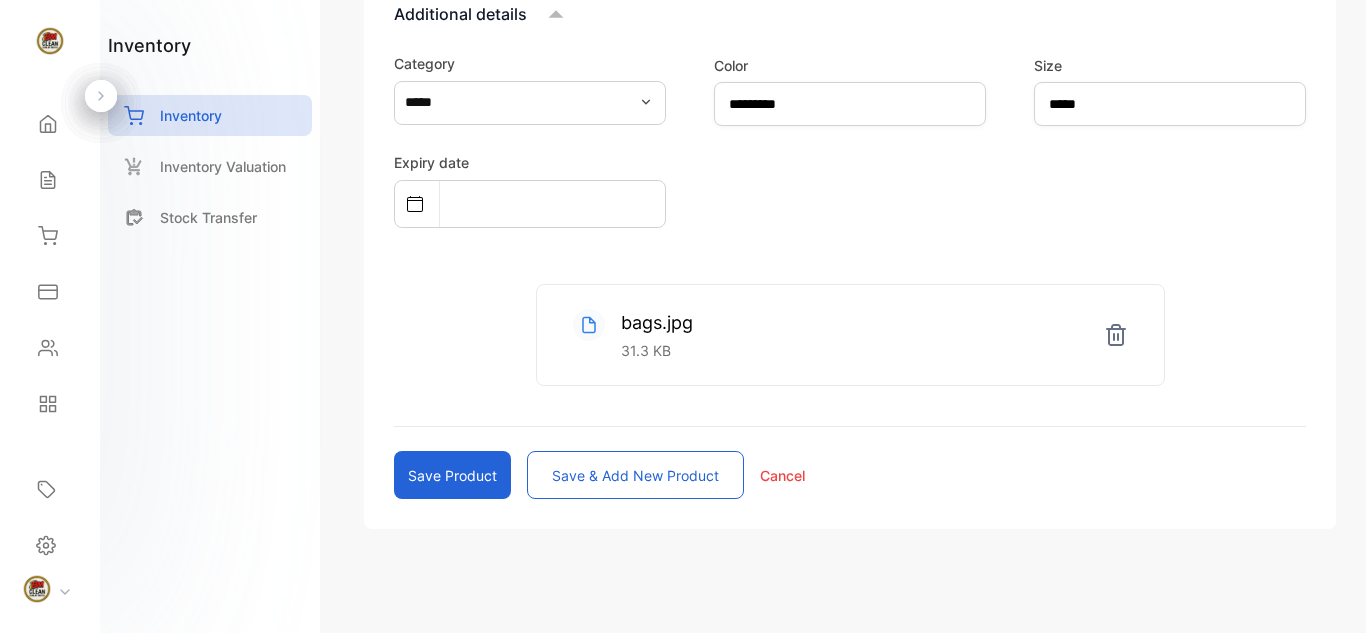 click at bounding box center (1170, 316) 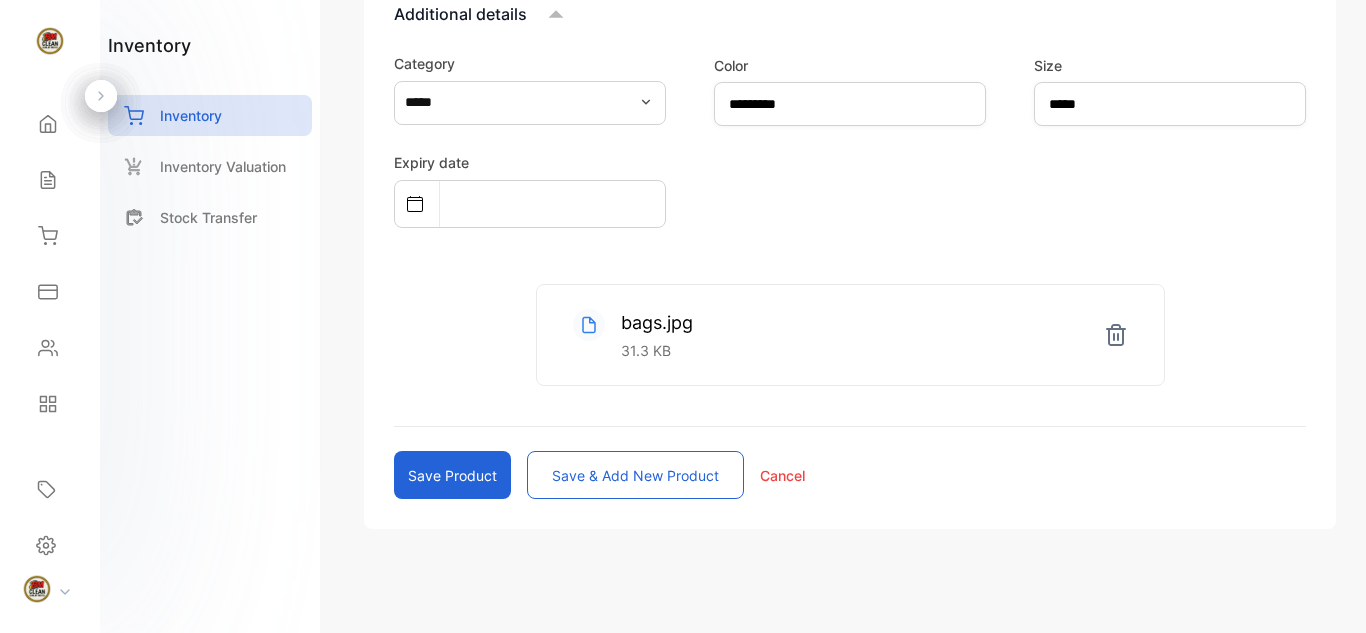 click on "Expiry date" at bounding box center [850, 189] 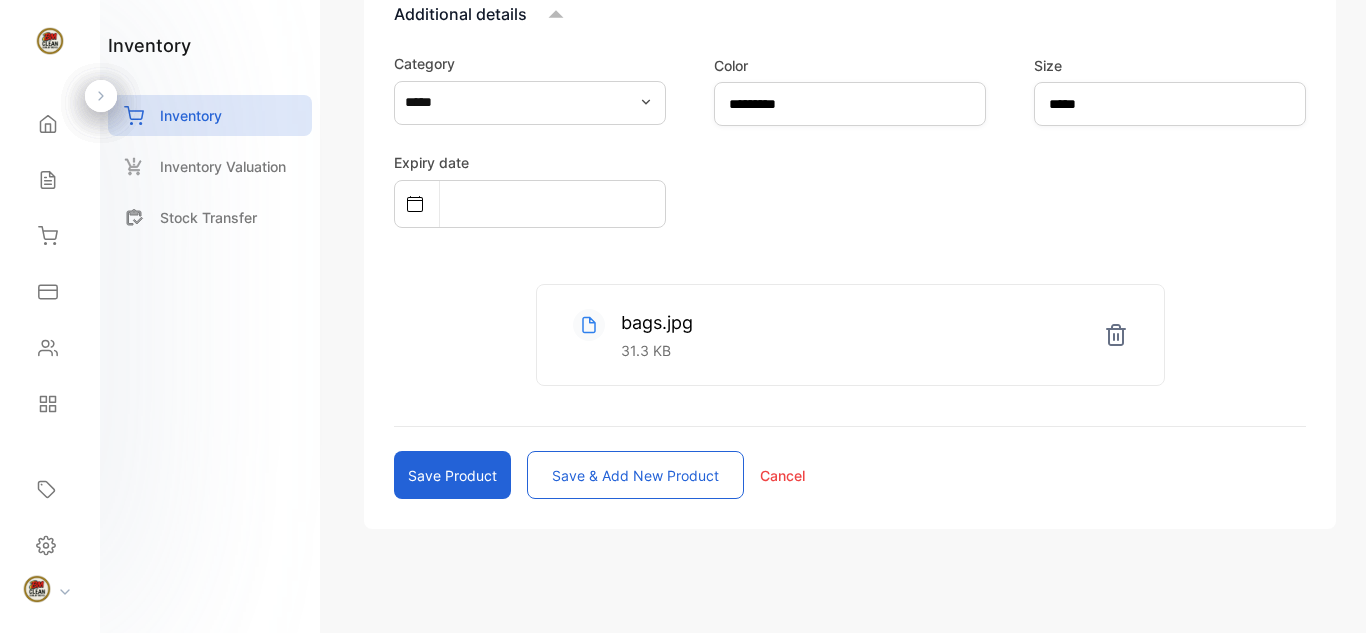 drag, startPoint x: 949, startPoint y: 183, endPoint x: 873, endPoint y: 179, distance: 76.105194 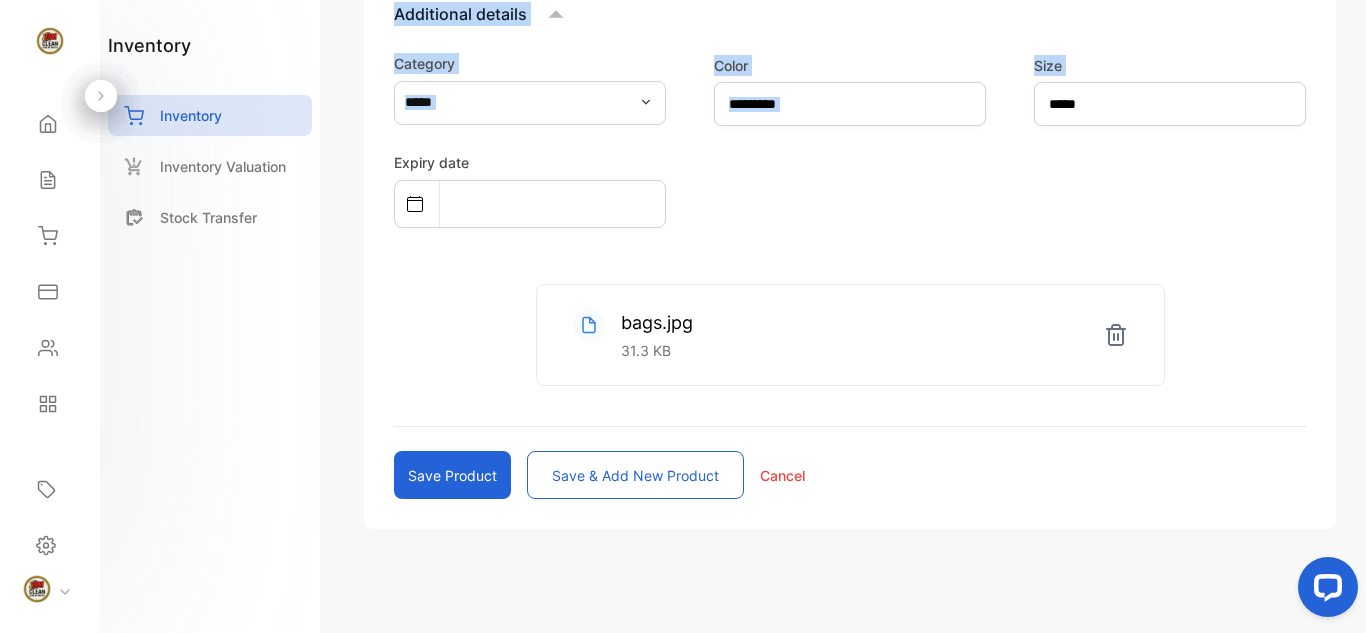 drag, startPoint x: 952, startPoint y: 257, endPoint x: 1365, endPoint y: 50, distance: 461.97186 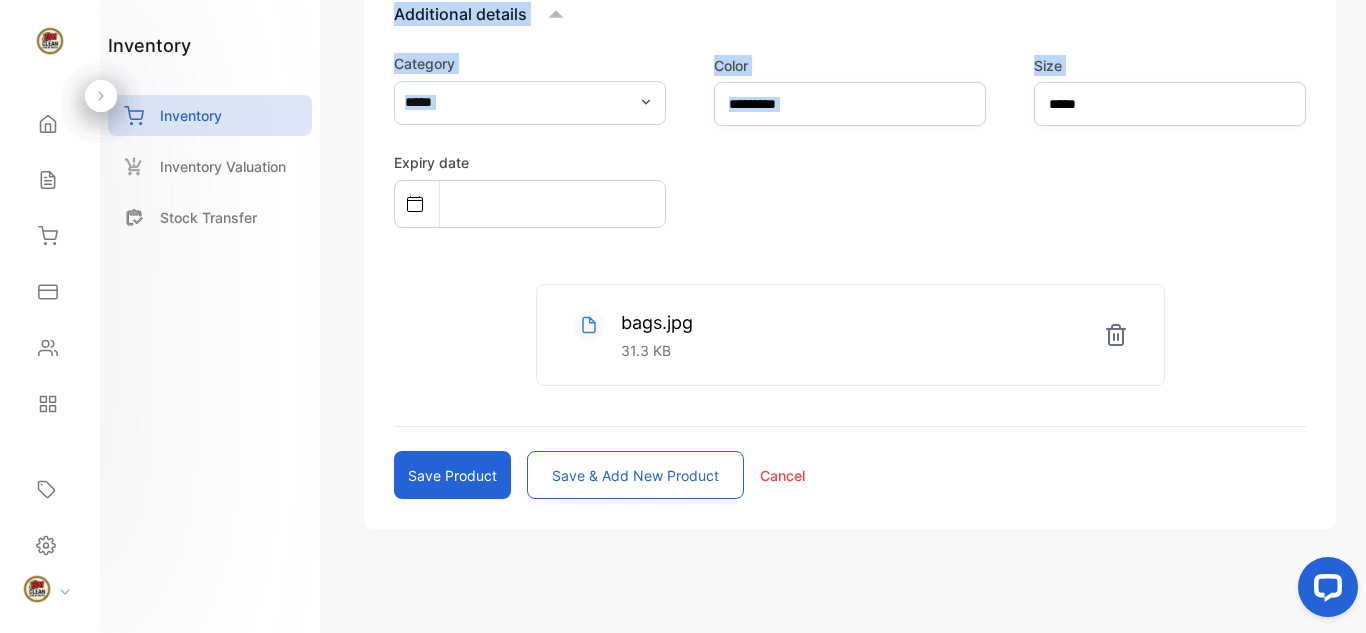 click on "Add New Item     Scan Barcode     Import item   What type of item do you want to create? Product Service   Product details   Add your product to make invoicing and cost management easier (* for required fields) Stock number  *   **** Barcode number   Product name  *   **** Product description   *   Required Sale price  *   HTG *** Sales tax   Cost price   HTG *** Qty in stock   *   * Minimum qty.   The min. number of quantity before a low stock alert Unit   *** Additional details Category   ***** Color   ********* Size   ***** Expiry date   bags.jpg 31.3 KB Save product Save & add new product Cancel" at bounding box center (850, 316) 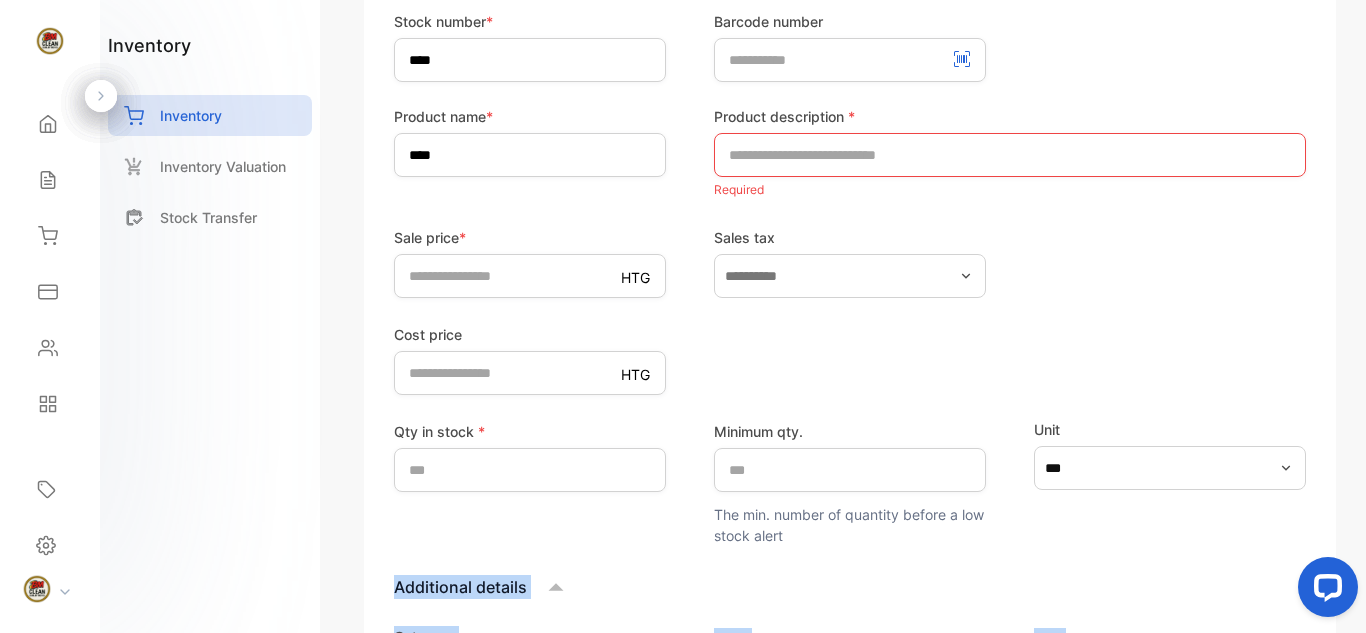 scroll, scrollTop: 0, scrollLeft: 0, axis: both 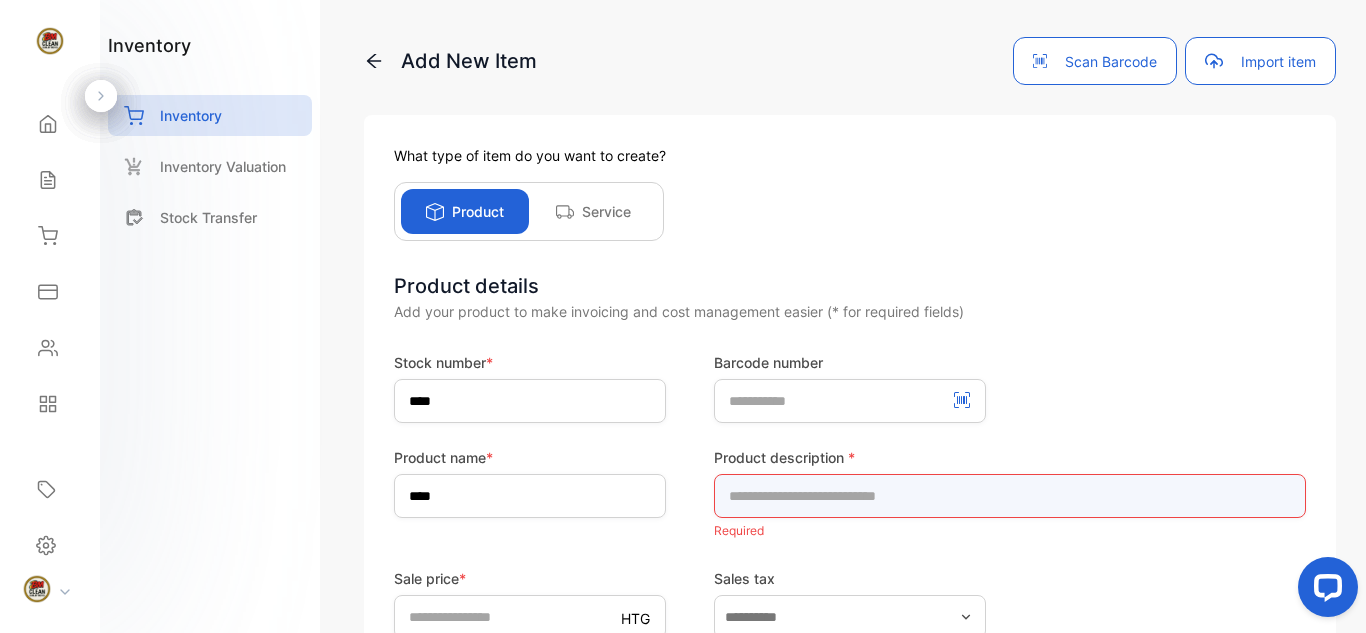 click at bounding box center (1010, 496) 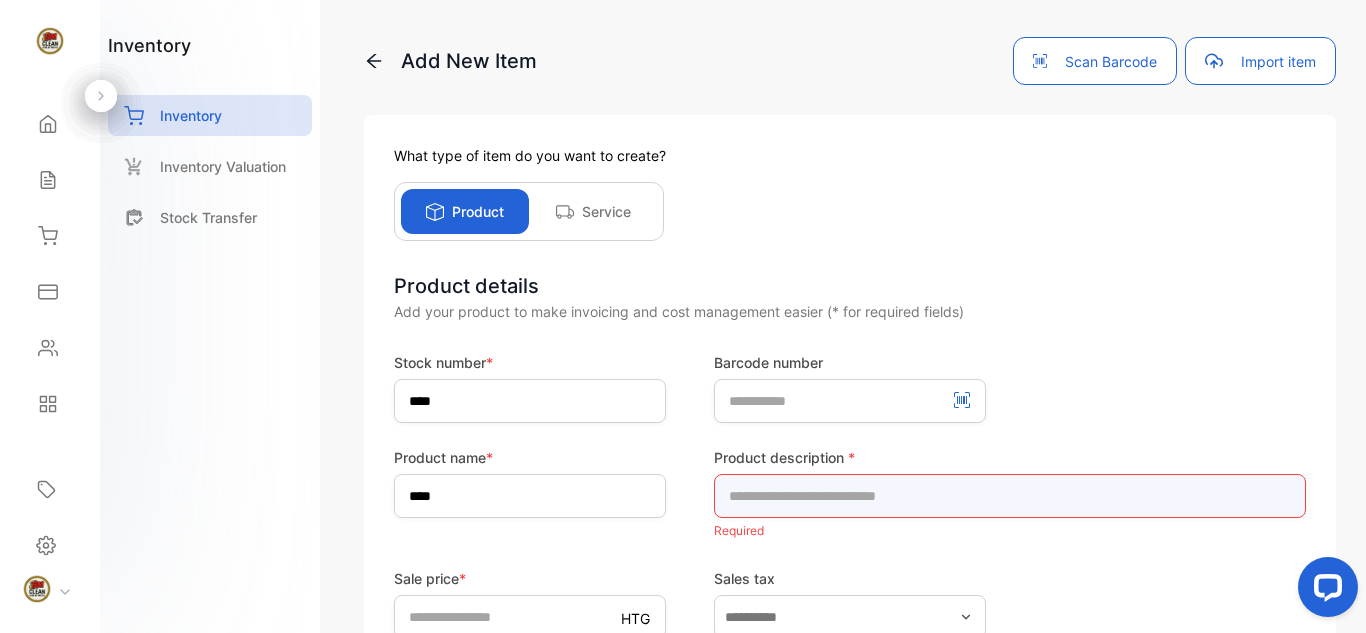 type on "**********" 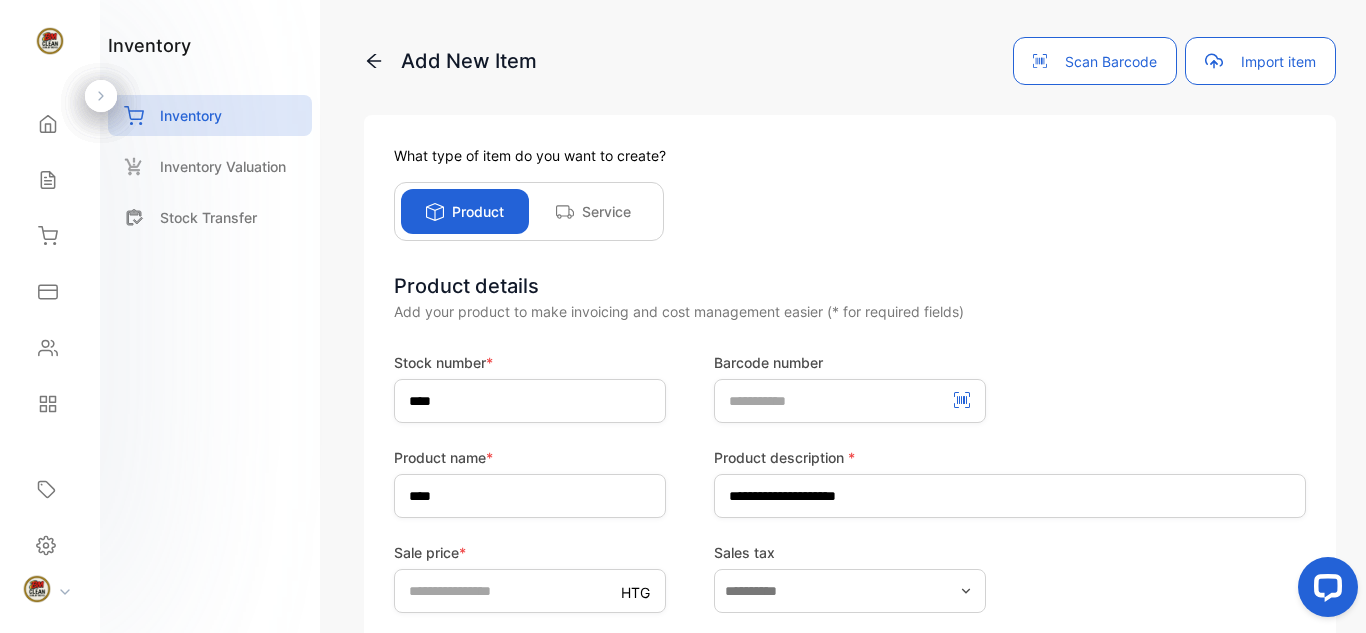 click on "**********" at bounding box center [850, 869] 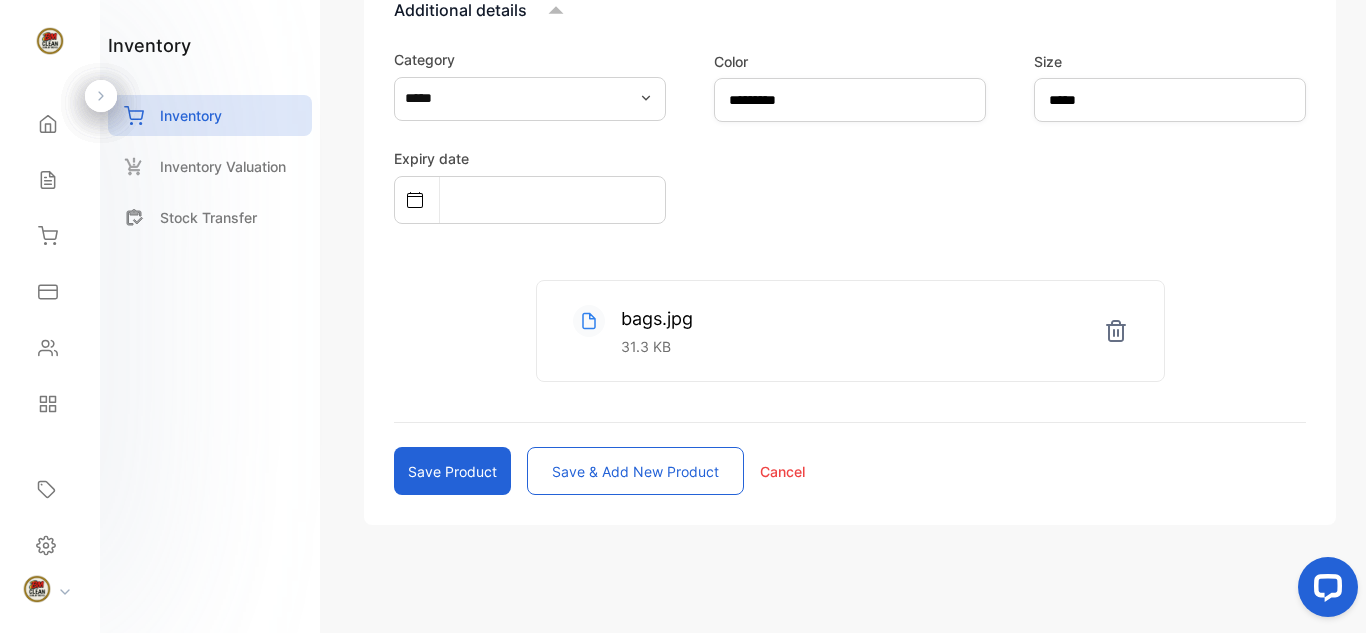 scroll, scrollTop: 896, scrollLeft: 0, axis: vertical 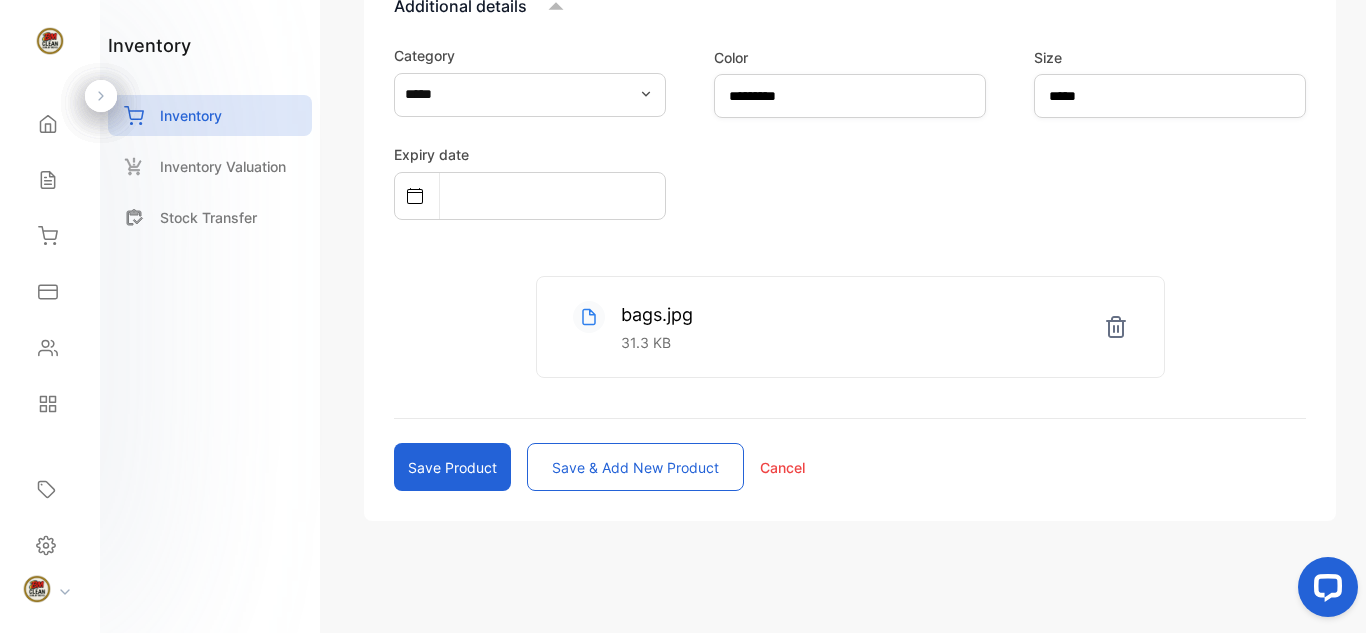 click on "Save product" at bounding box center (452, 467) 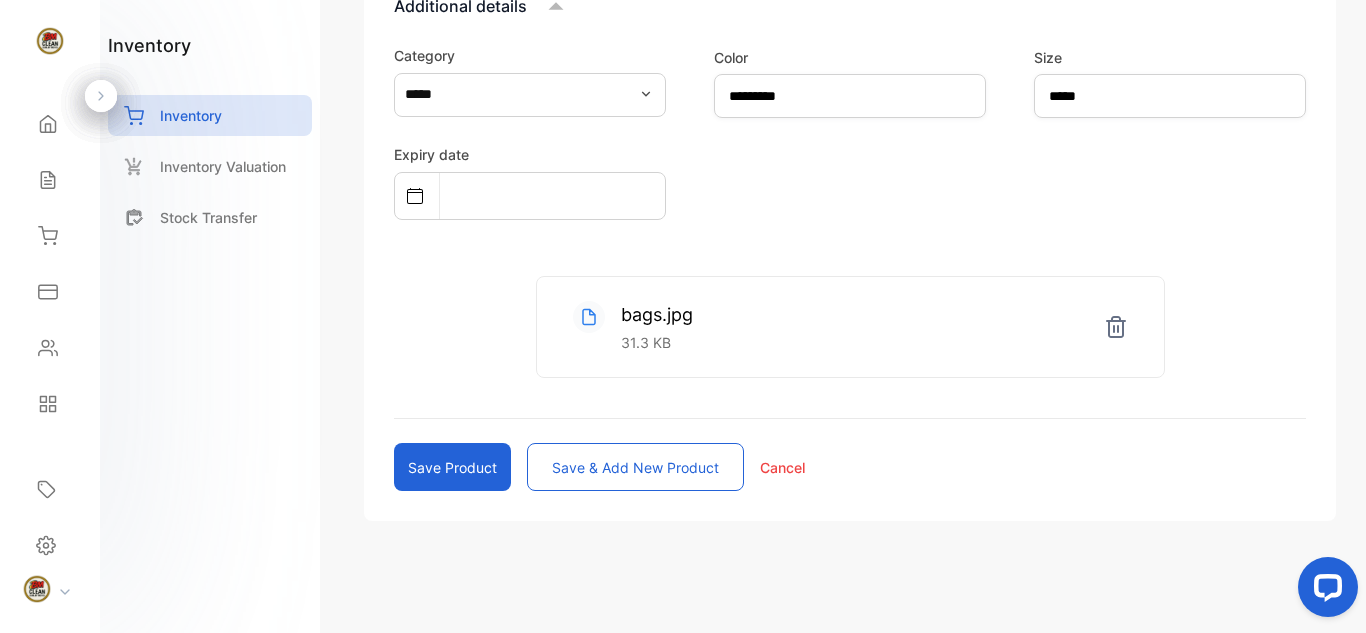 click on "Save product" at bounding box center (452, 467) 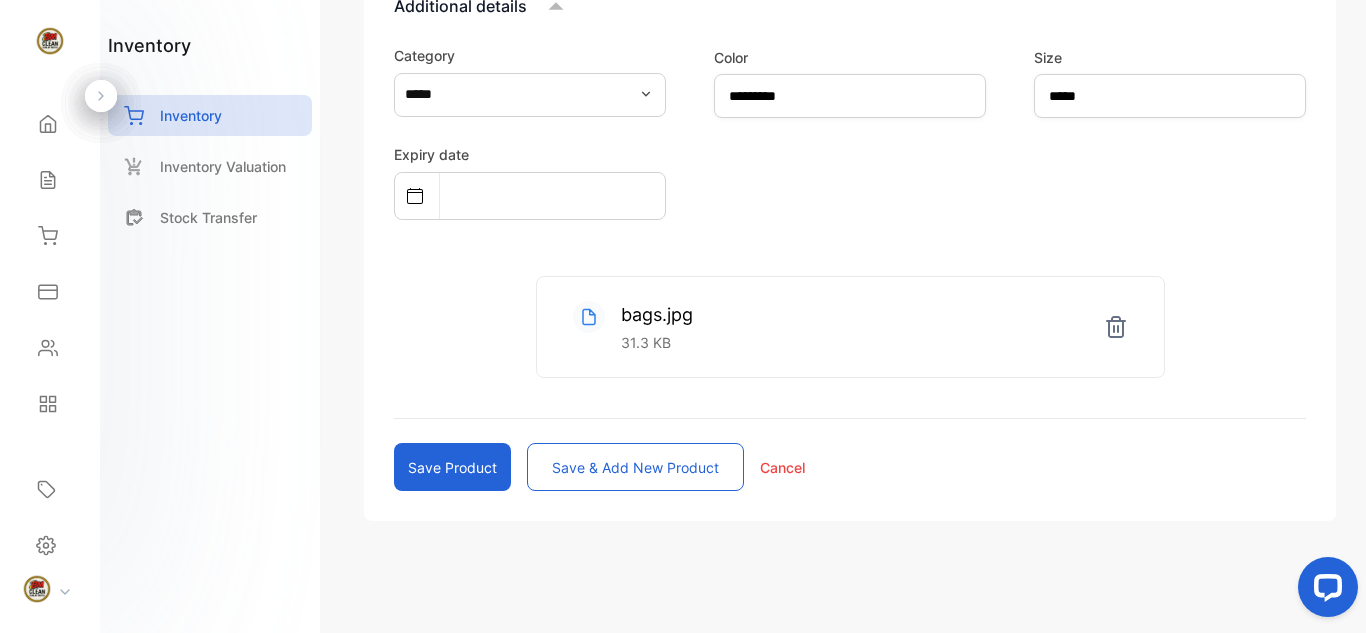 click on "Save product" at bounding box center [452, 467] 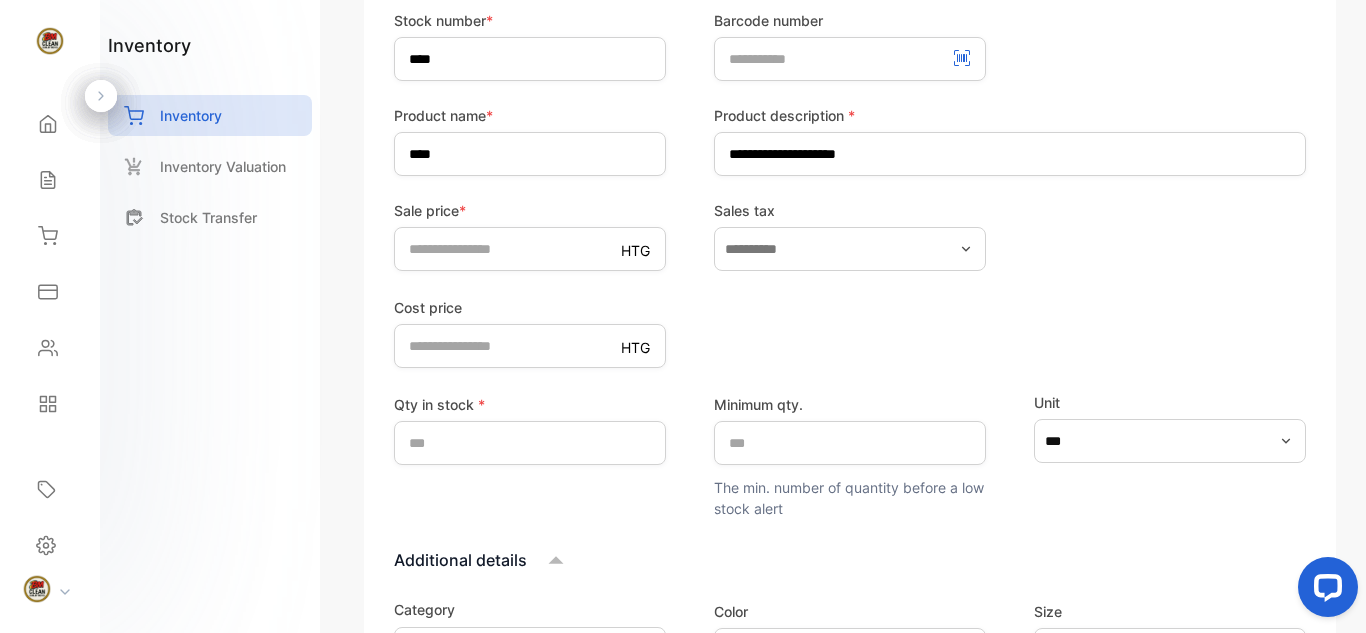 scroll, scrollTop: 896, scrollLeft: 0, axis: vertical 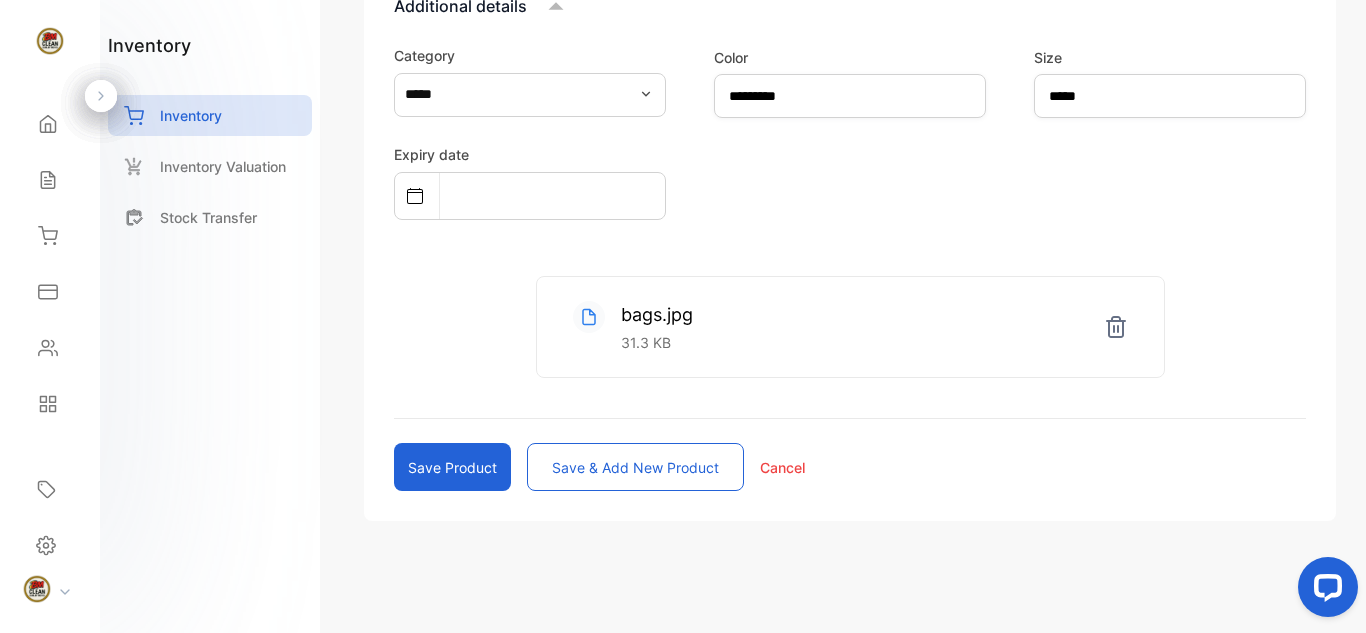 click on "Save & add new product" at bounding box center (635, 467) 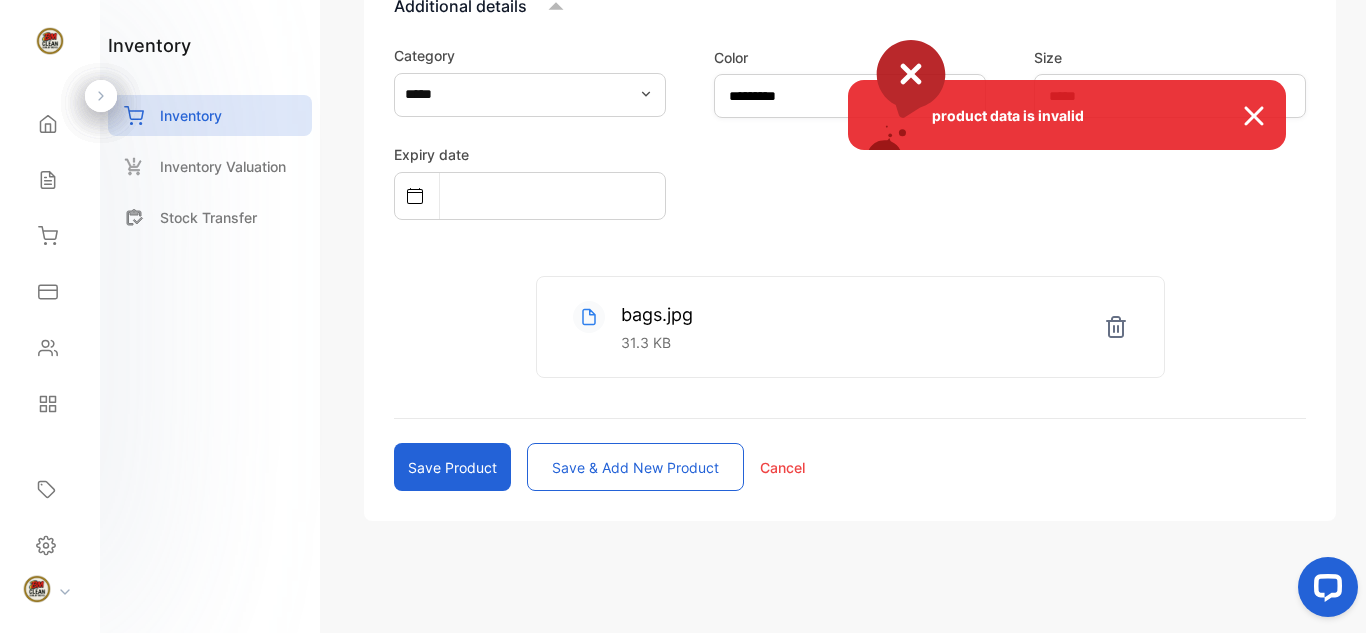 click on "product data is invalid" at bounding box center [683, 316] 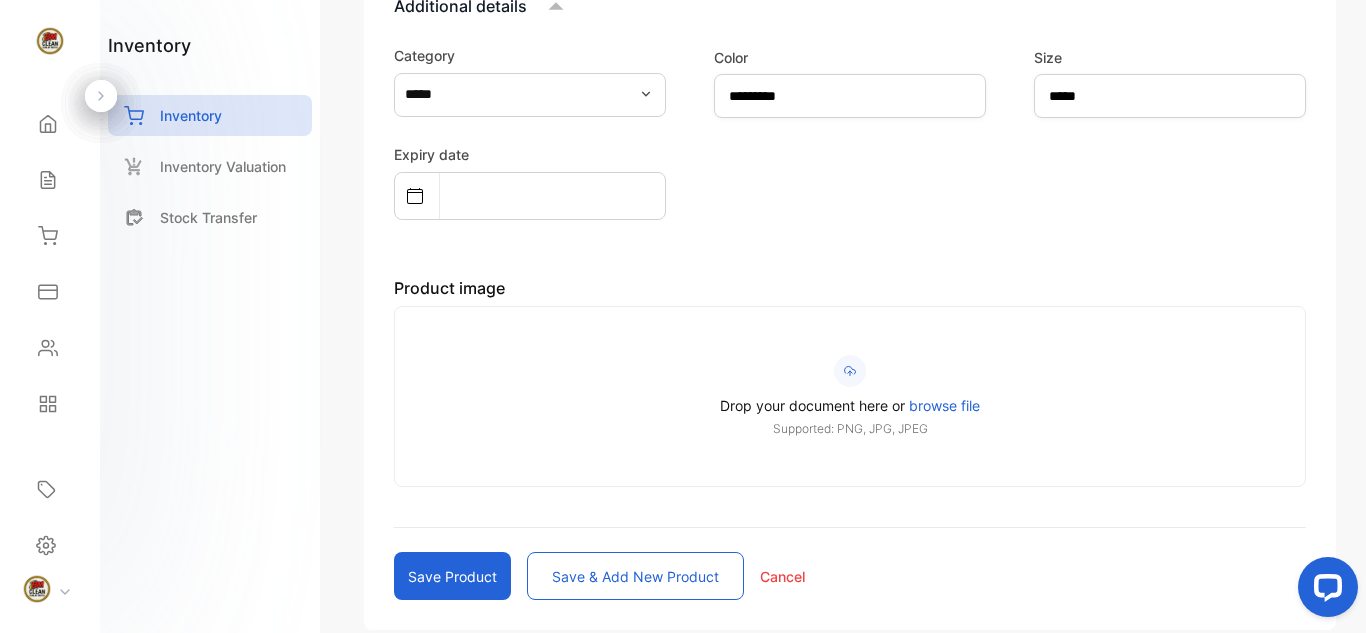 click on "Drop your document here or    browse file Supported: PNG, JPG, JPEG" at bounding box center (850, 396) 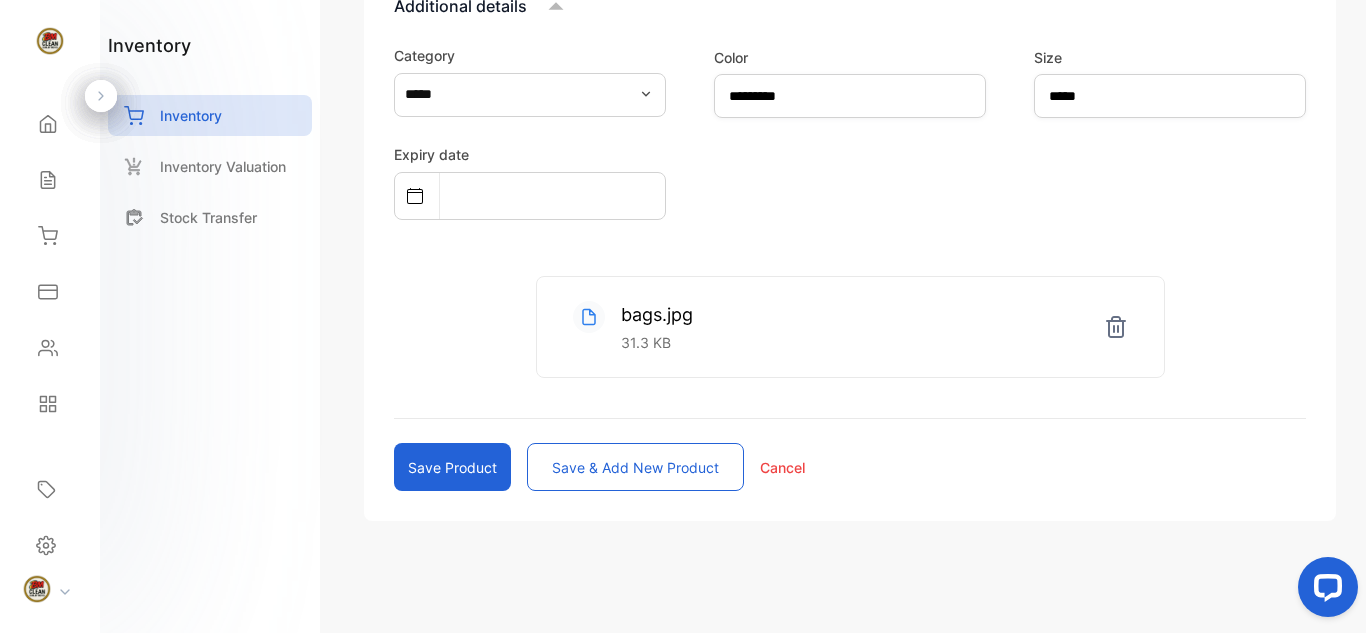 click on "Save product" at bounding box center [452, 467] 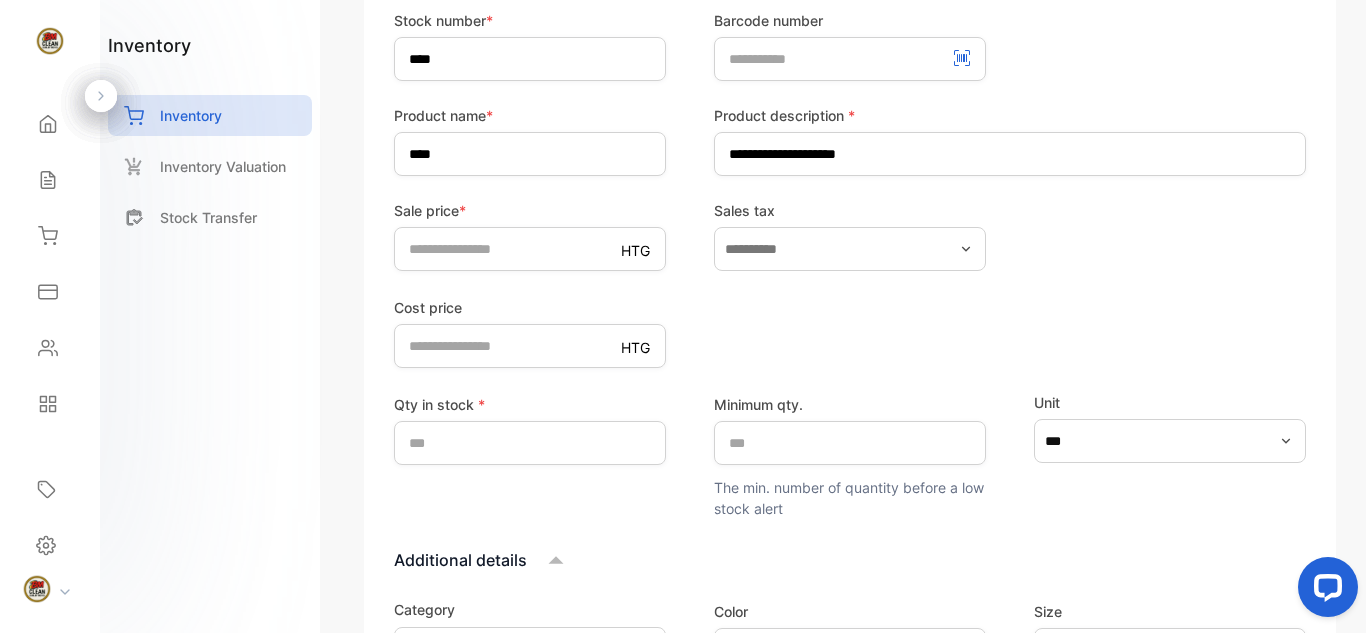 scroll, scrollTop: 0, scrollLeft: 0, axis: both 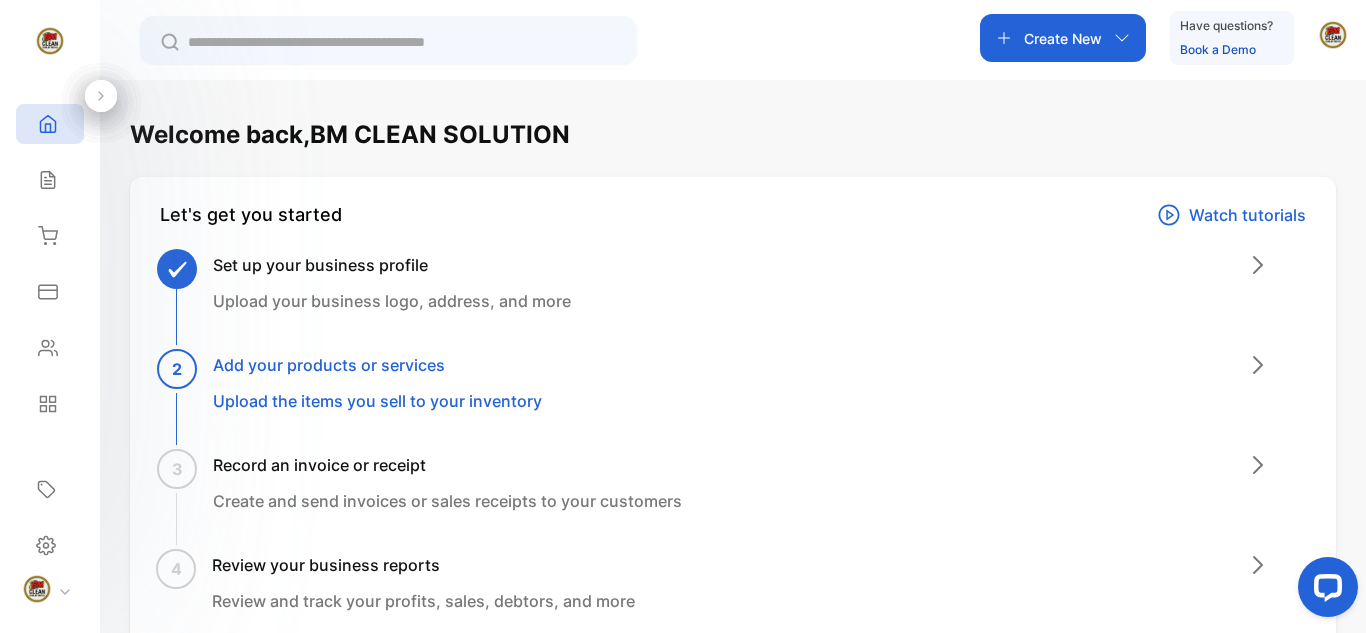 click on "Welcome back,  BM CLEAN SOLUTION Let's get you started Watch tutorials Set up your business profile Upload your business logo, address, and more 2 Add your products or services Upload the items you sell to your inventory 3 Record an invoice or receipt Create and send invoices or sales receipts to your customers 4 Review your business reports Review and track your profits, sales, debtors, and more  Quick actions send and track invoices get your business report send and track receipts manage your inventory control your expenses manage customers Invite team member Add people in your team to your account Add new member You are trying the Growth plan 12  days till the plan expires Select plan Help center Documentation Explore our guides, tutorials and videos of all Vencru features Get familiar Feature request Missing a feature or have a suggestion? Send a feature request Request feature Talk to an expert Connect with a Vencru expert to find out what features and plans suit your needs Open the chat" at bounding box center [733, 923] 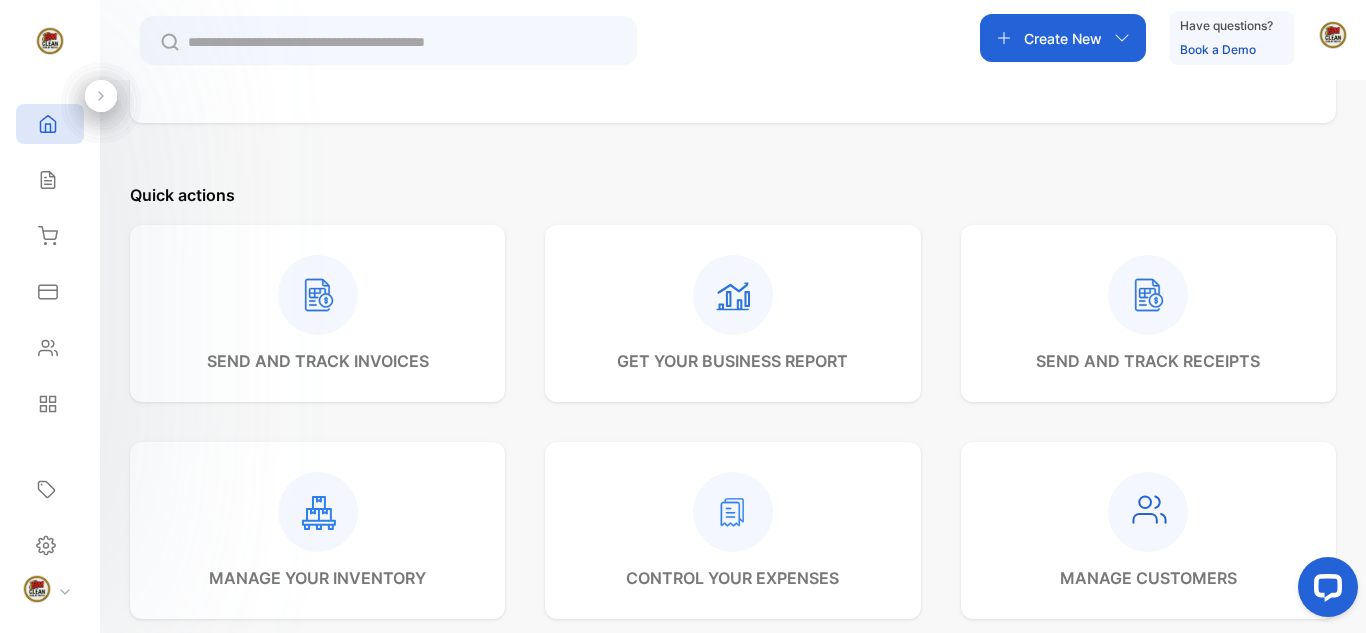 scroll, scrollTop: 1108, scrollLeft: 0, axis: vertical 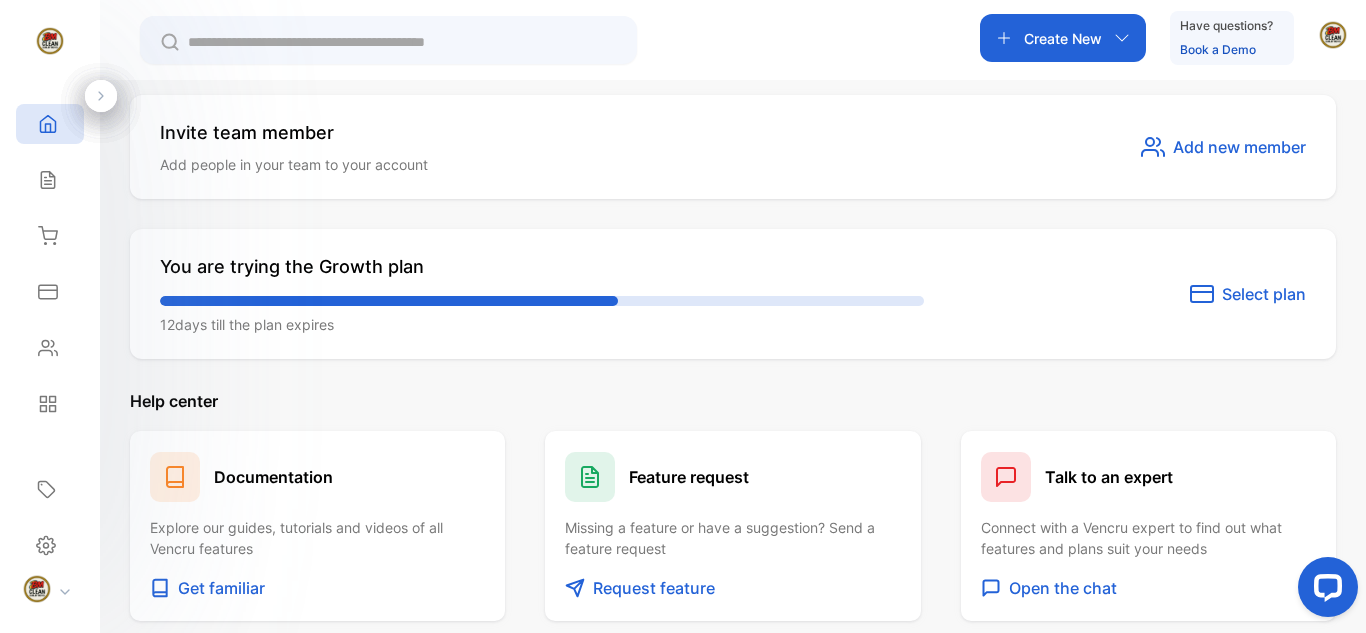 click on "Select plan" at bounding box center [1264, 294] 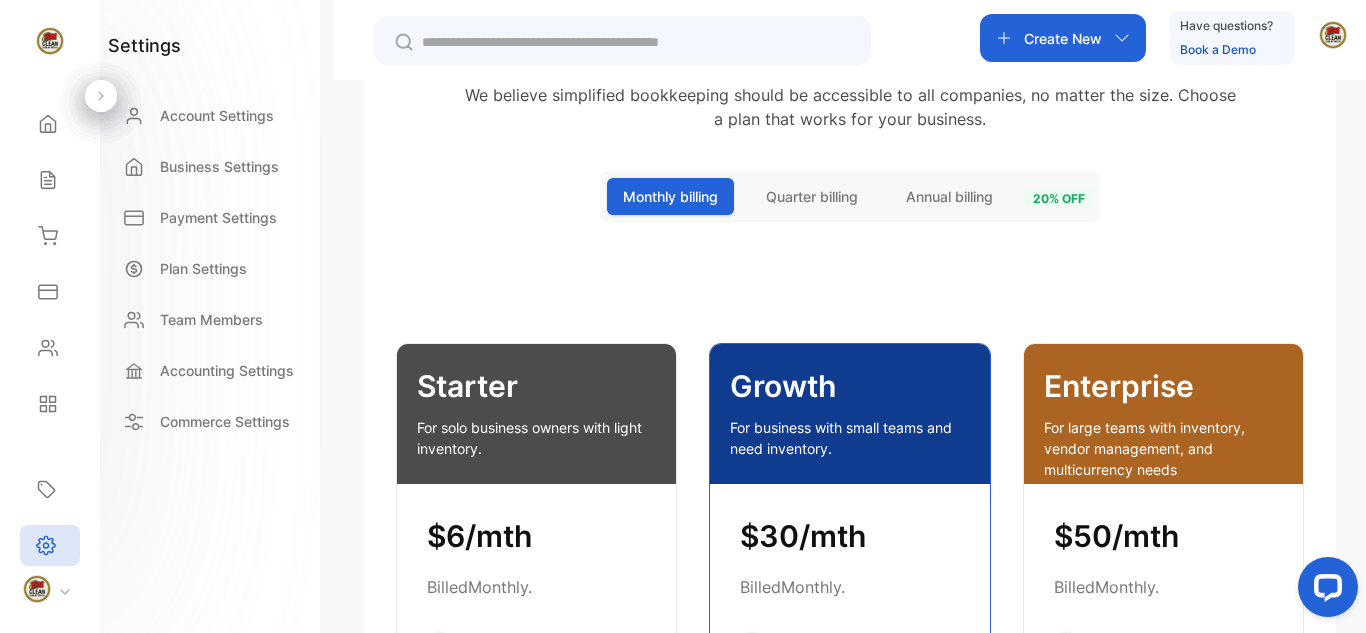 scroll, scrollTop: 0, scrollLeft: 0, axis: both 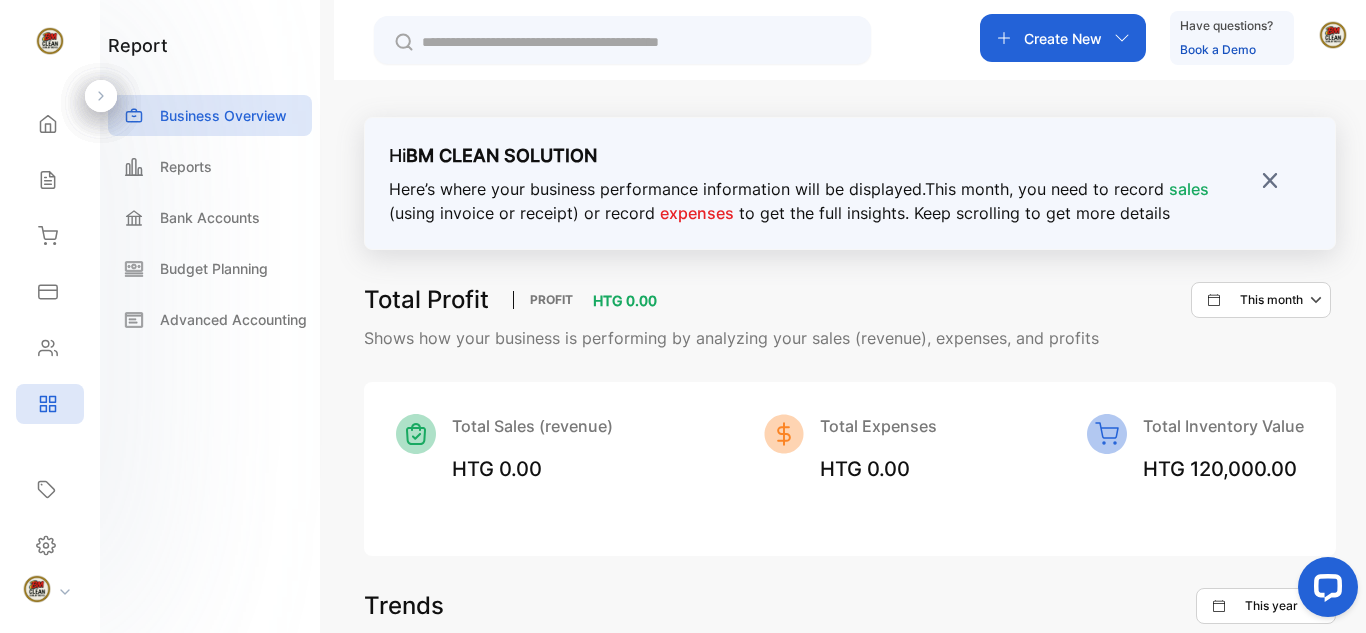 click on "Shows how your business is performing by analyzing your sales (revenue), expenses, and profits" at bounding box center [850, 338] 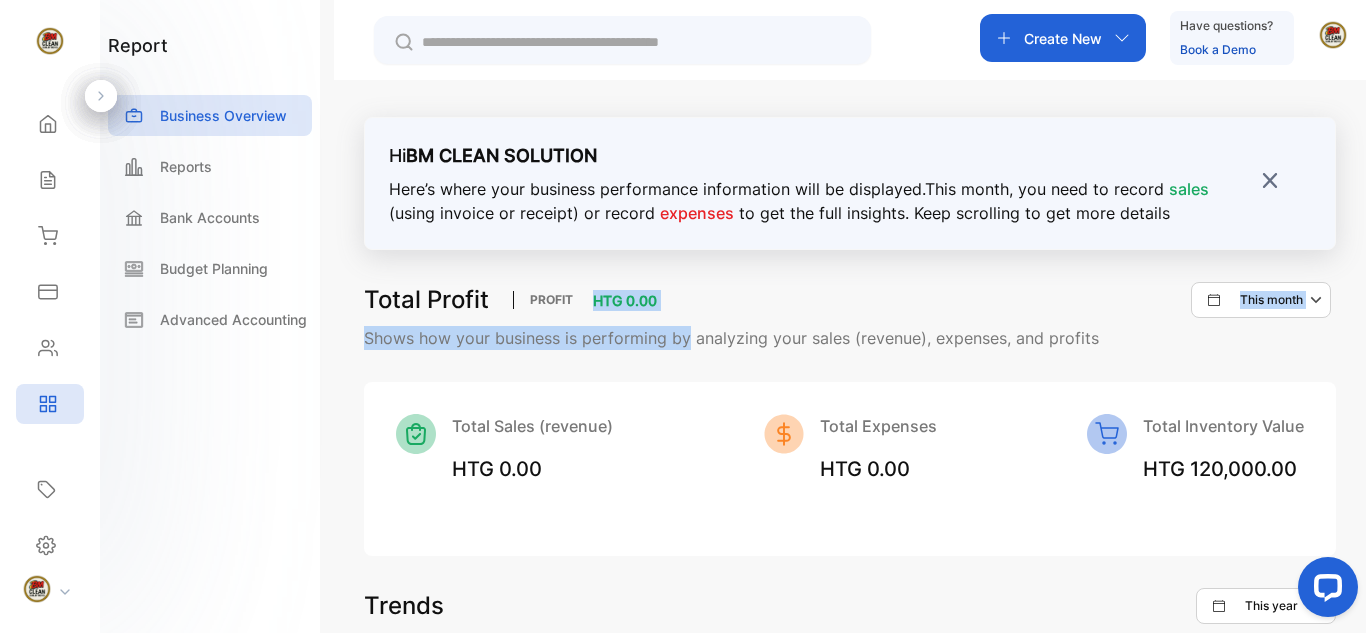 drag, startPoint x: 674, startPoint y: 328, endPoint x: 577, endPoint y: 307, distance: 99.24717 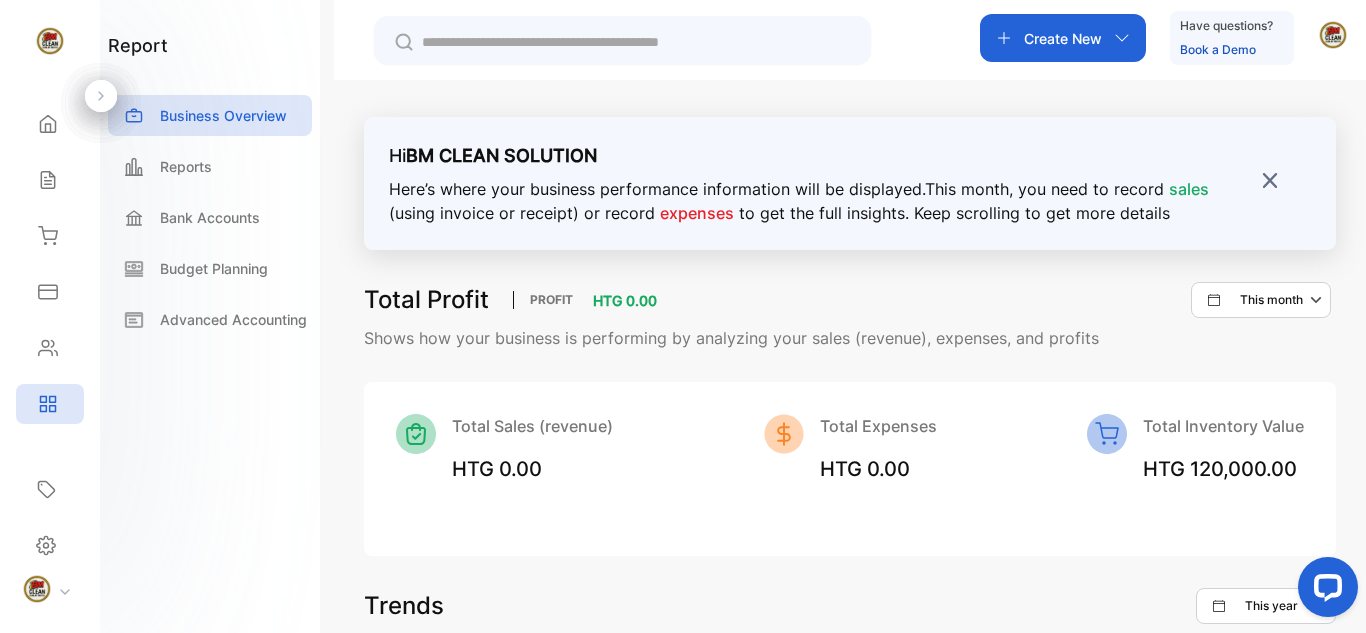 click on "HTG 0.00" at bounding box center [865, 469] 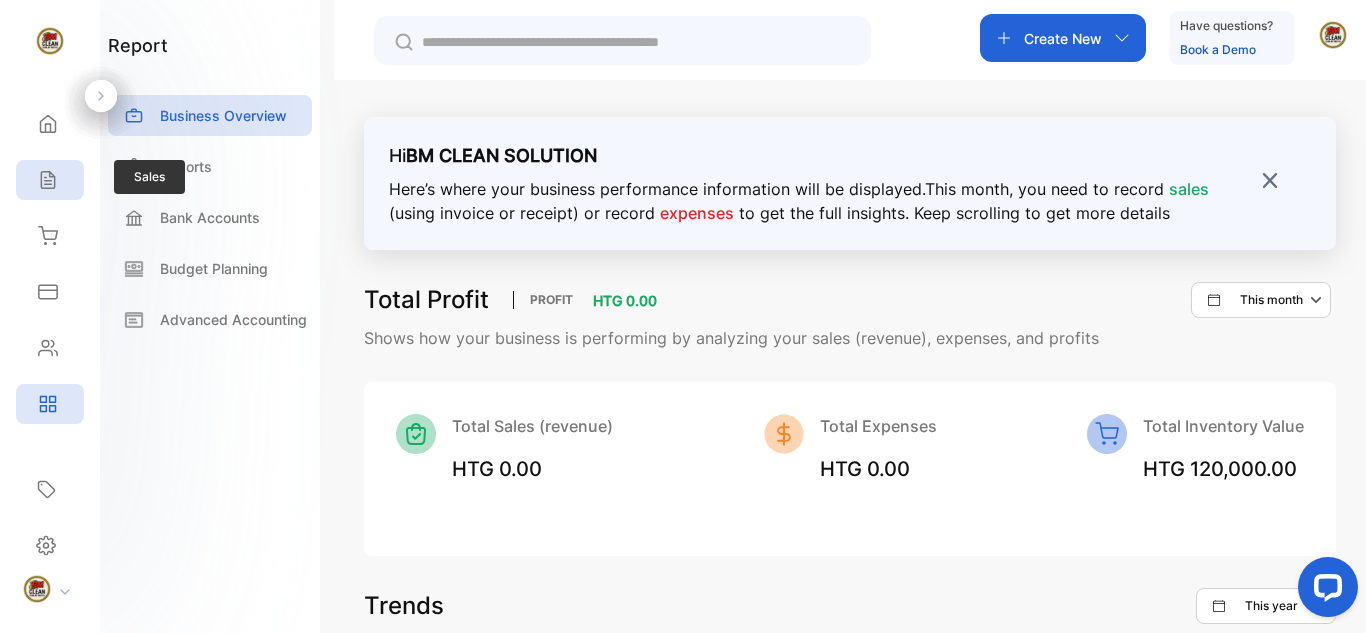 click on "Sales" at bounding box center (50, 180) 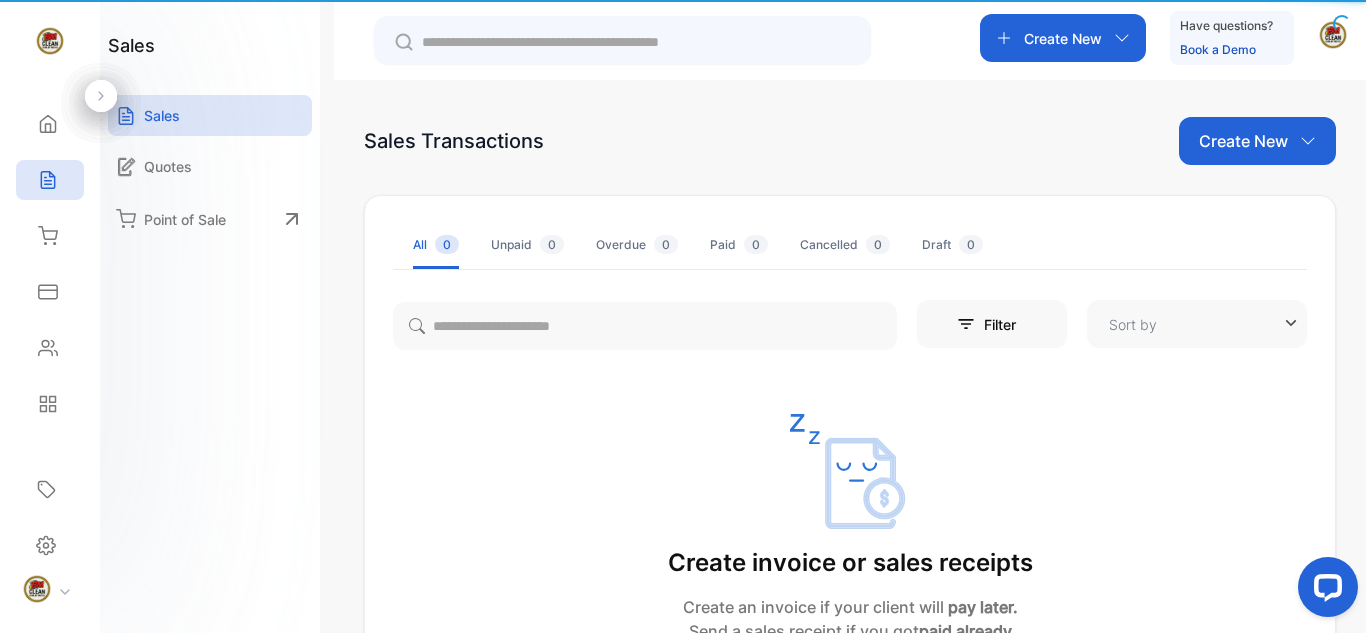 click on "Create invoice or sales receipts Create an invoice if your client will   pay later. Send a sales receipt if you got  paid already Create Invoice Create Receipt" at bounding box center [850, 565] 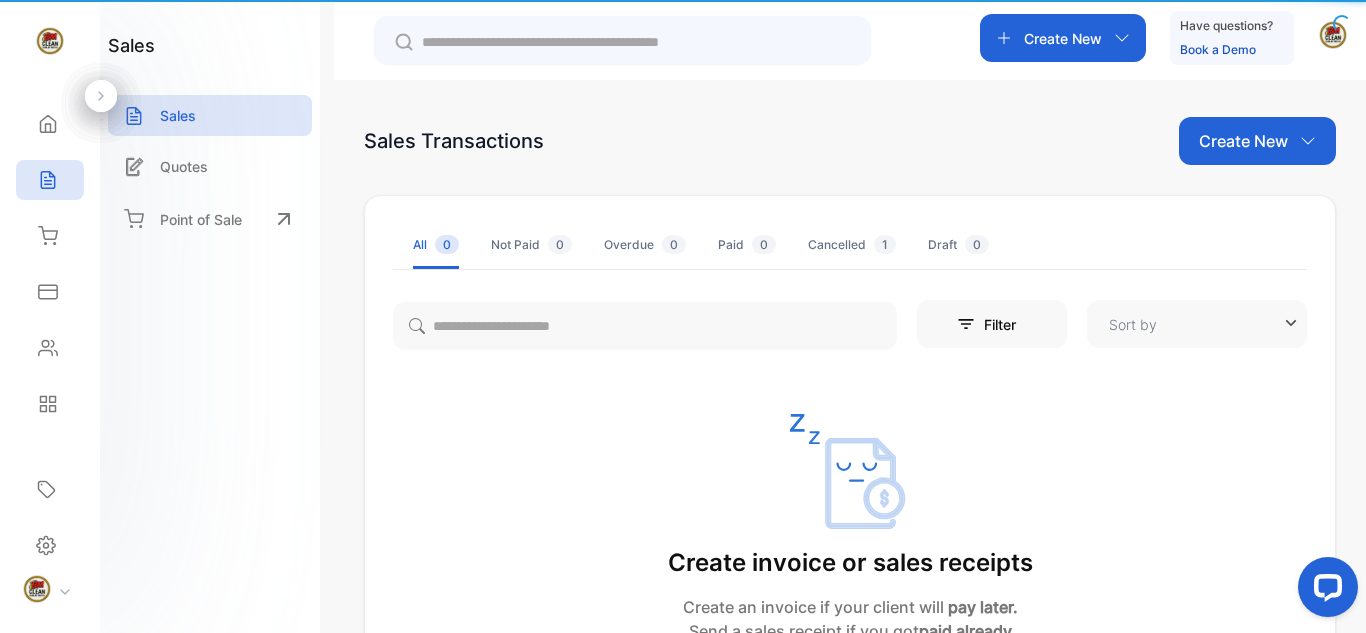 type on "**********" 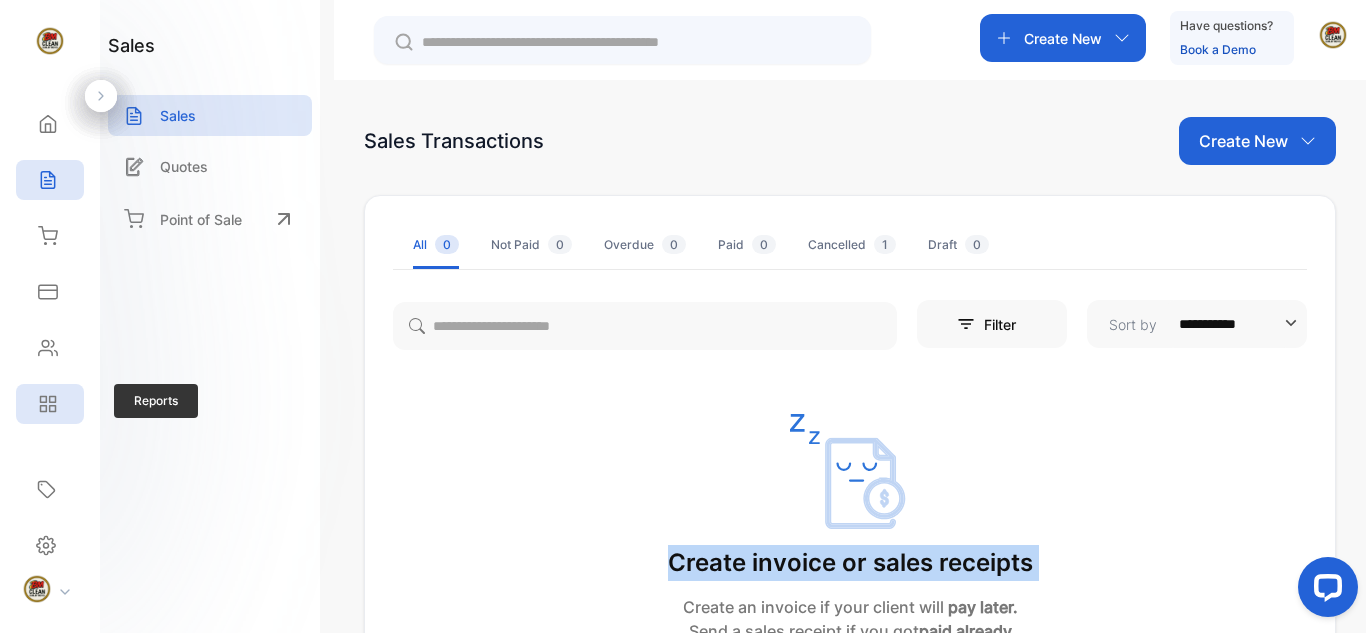 click on "Reports" at bounding box center (45, 404) 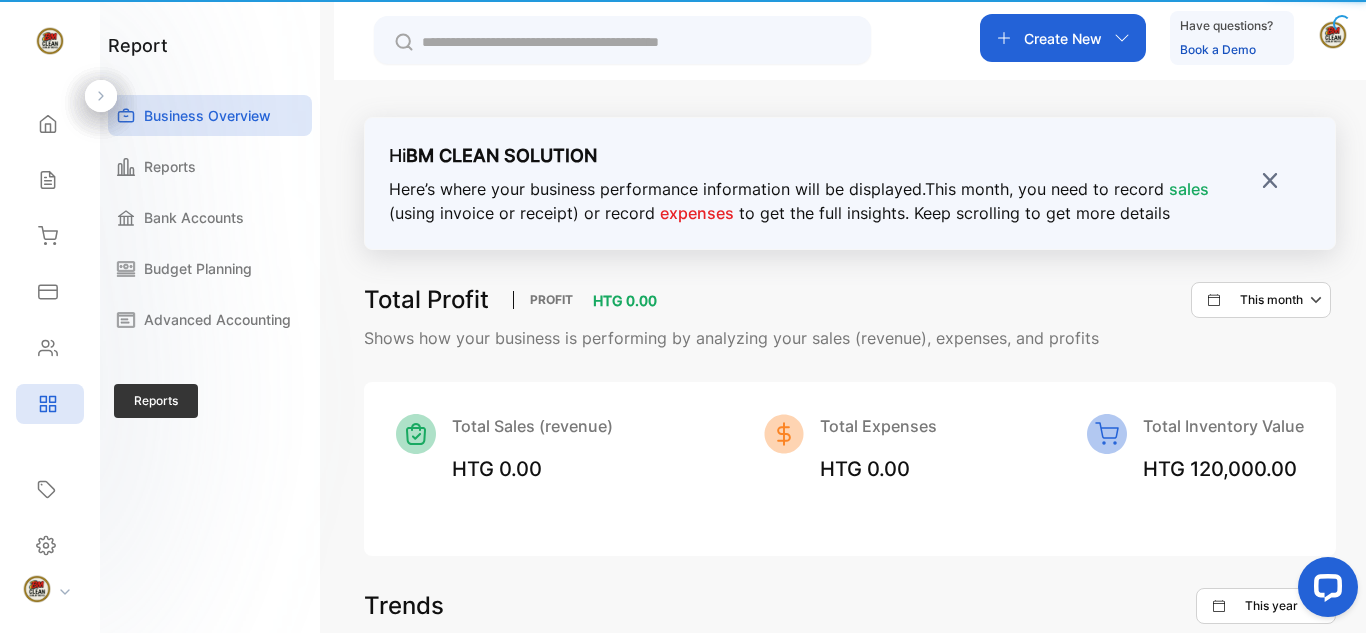 click on "Reports" at bounding box center (50, 404) 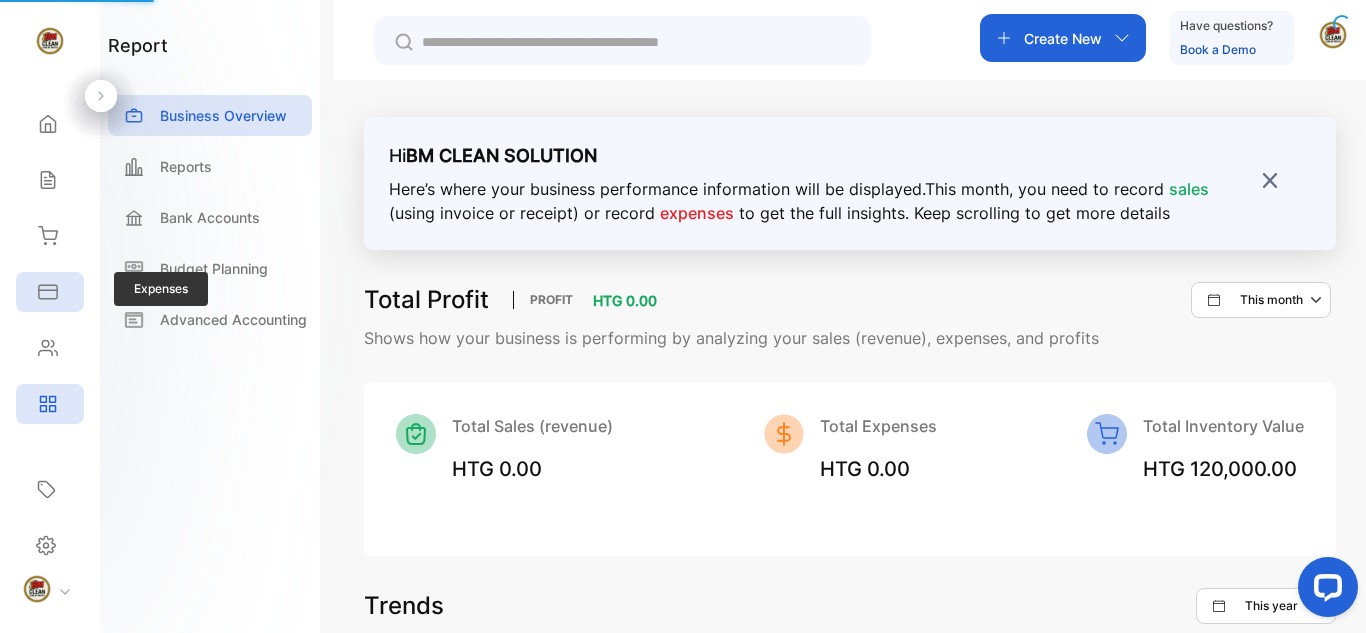 click on "Expenses" at bounding box center (45, 292) 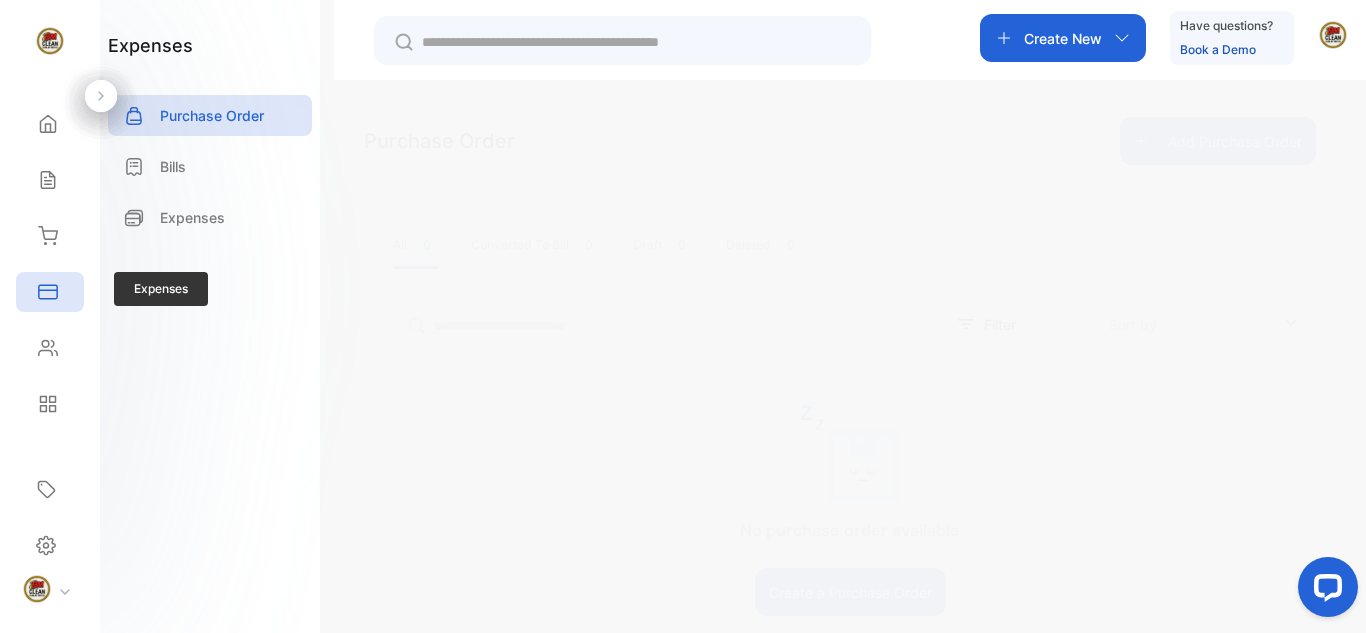 type on "**********" 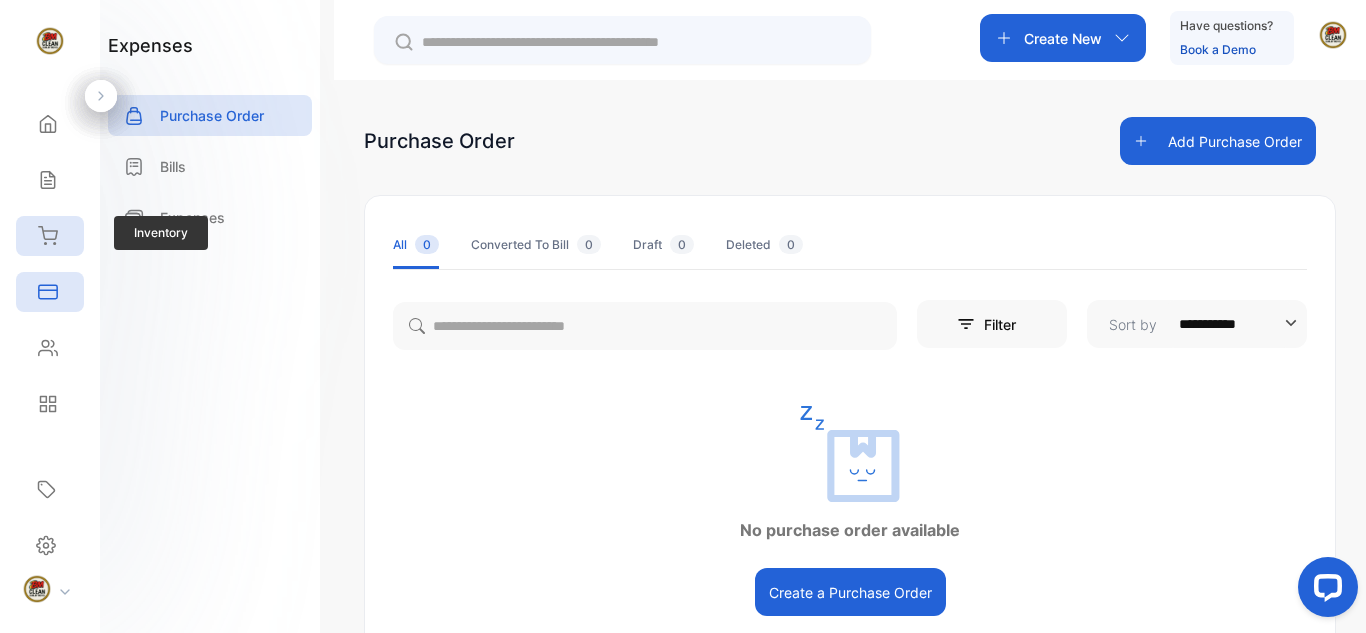 click on "Inventory" at bounding box center [50, 236] 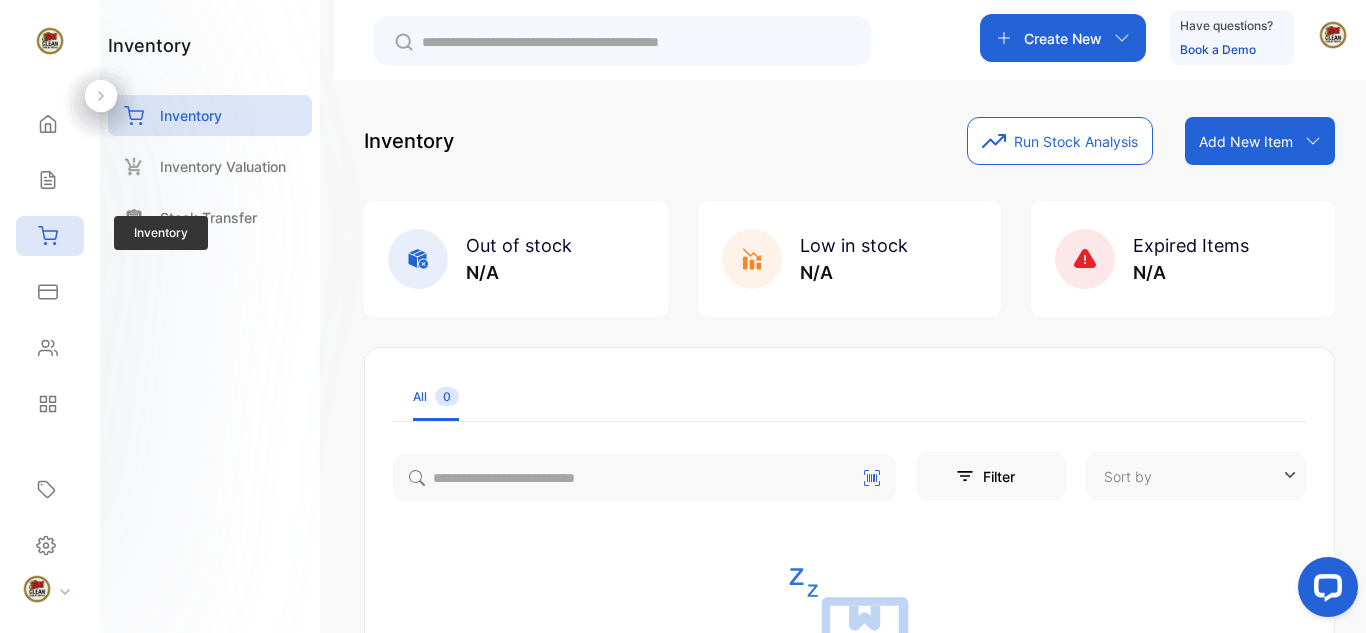 type on "**********" 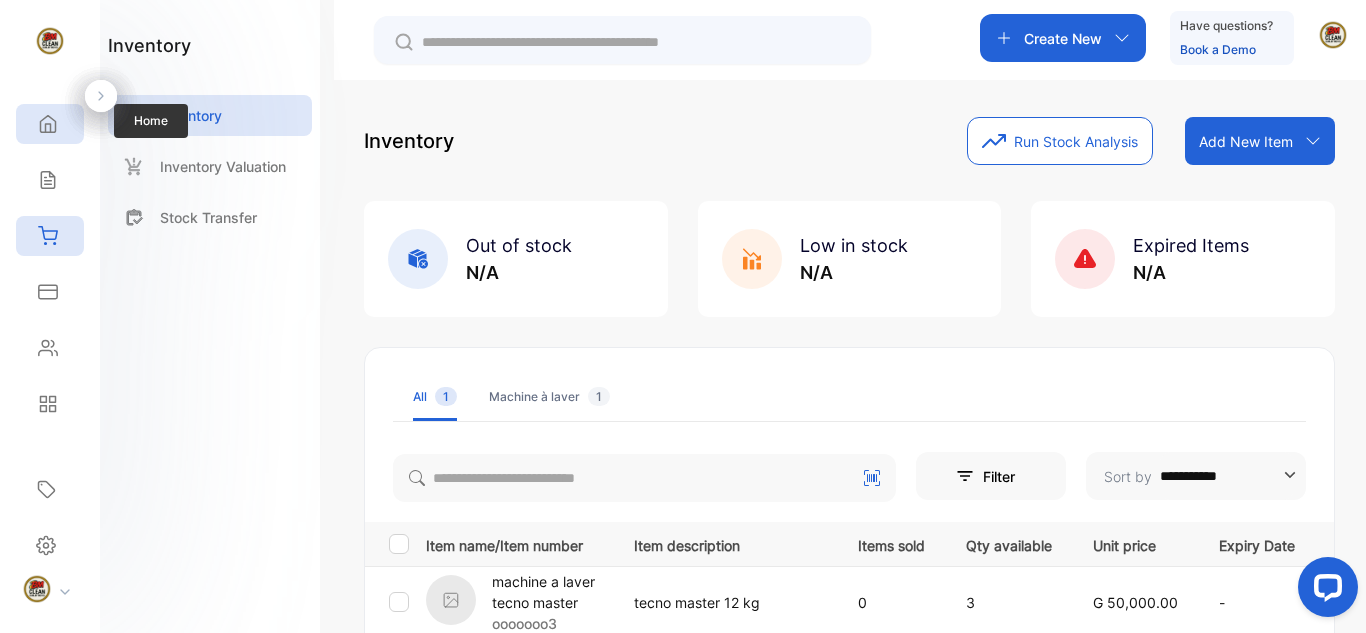 click on "Home" at bounding box center (50, 124) 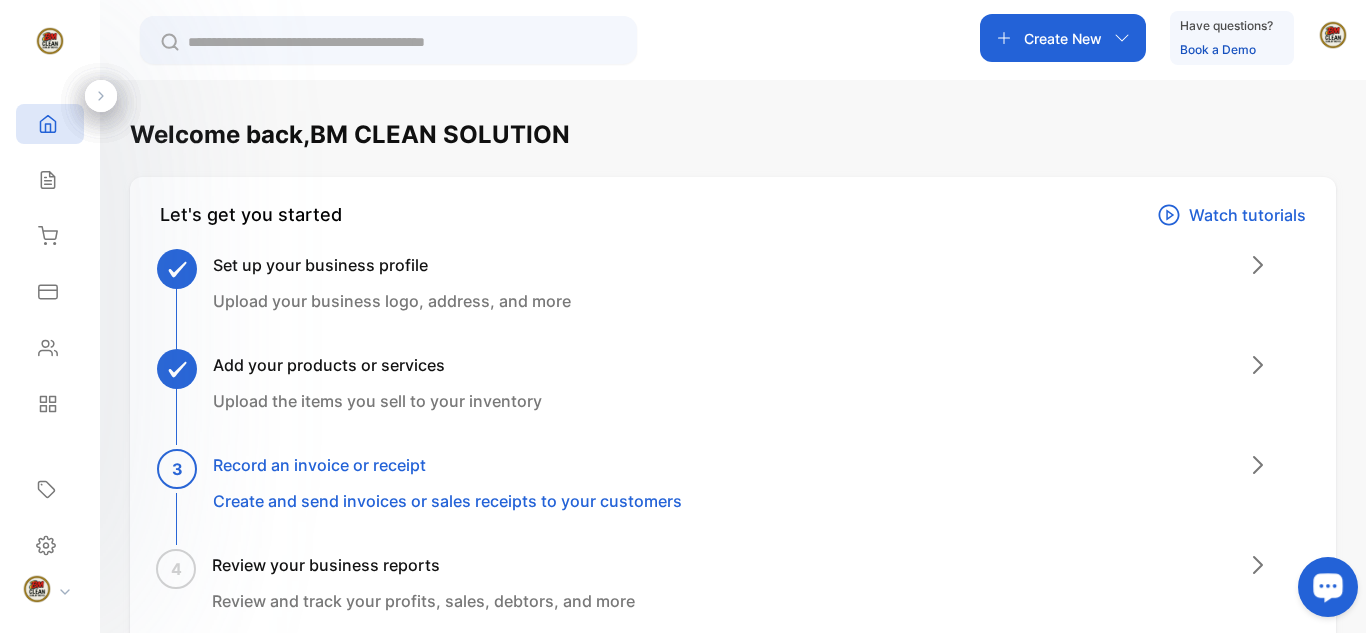 scroll, scrollTop: 554, scrollLeft: 0, axis: vertical 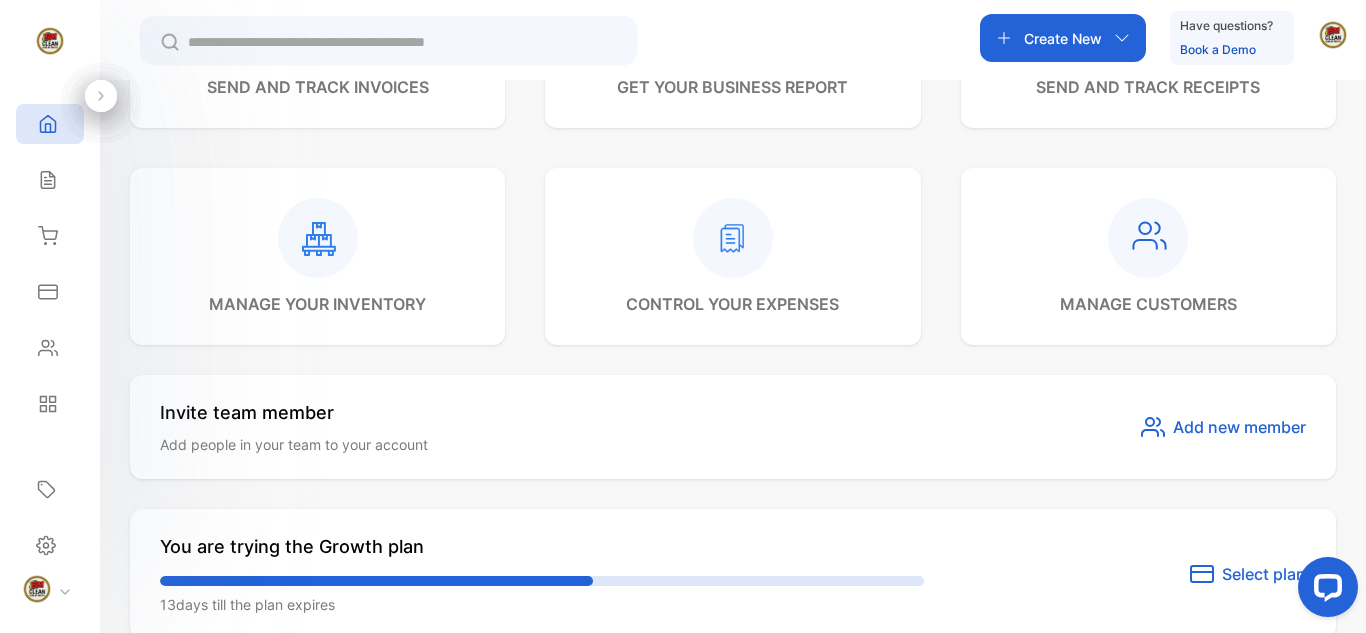 click at bounding box center [317, 238] 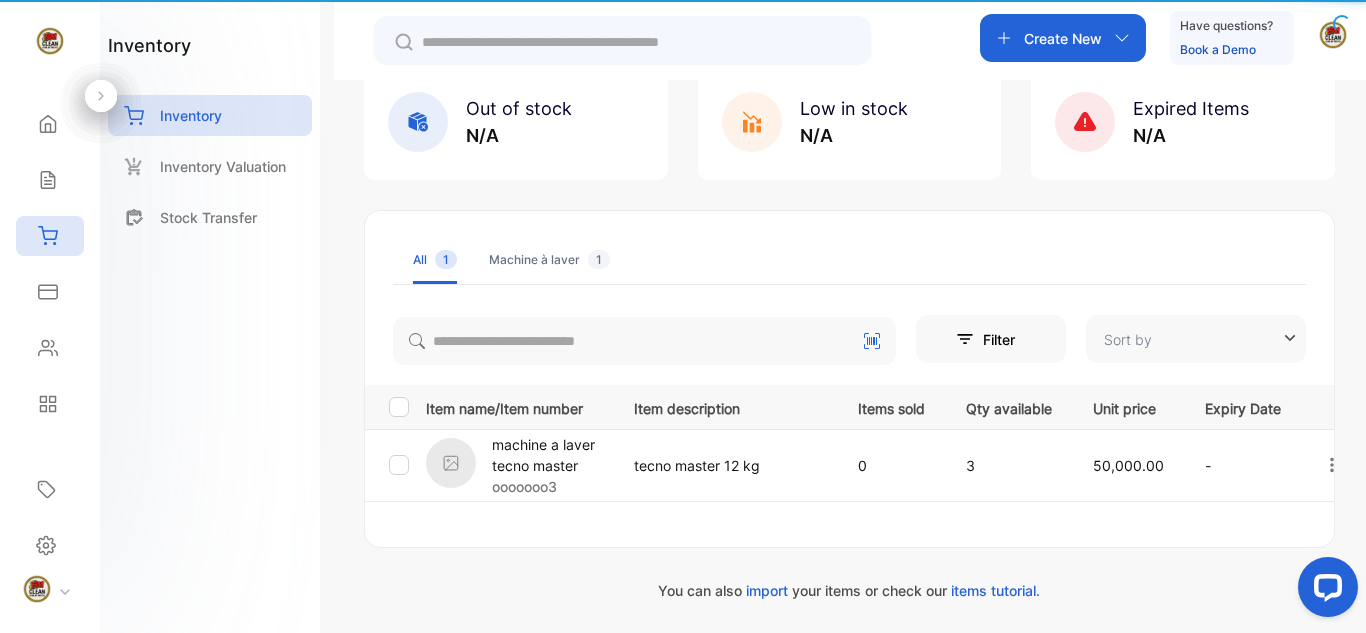 type on "**********" 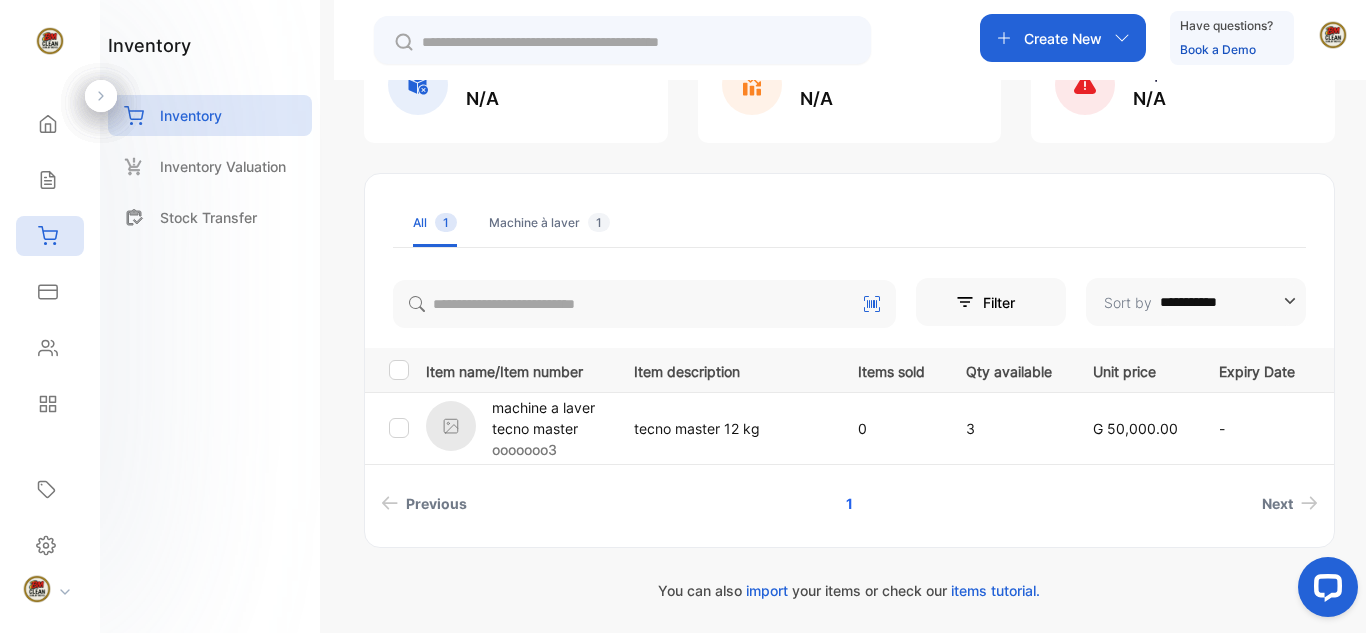 scroll, scrollTop: 174, scrollLeft: 0, axis: vertical 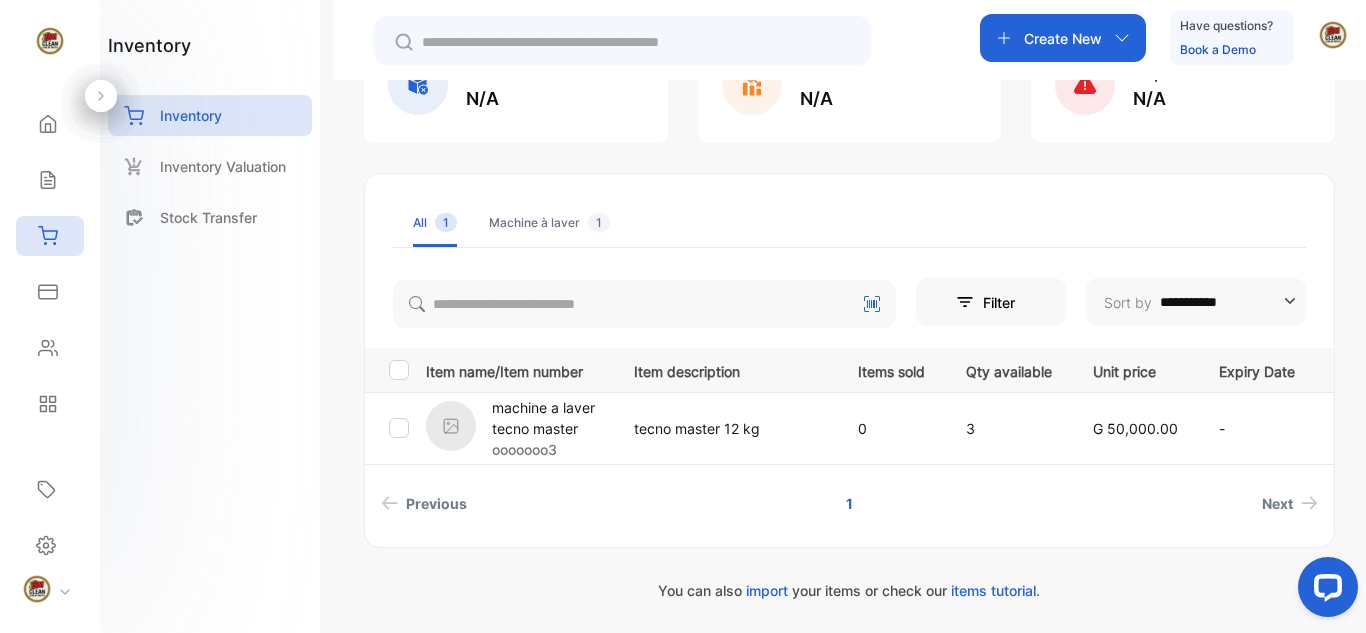 click at bounding box center (451, 426) 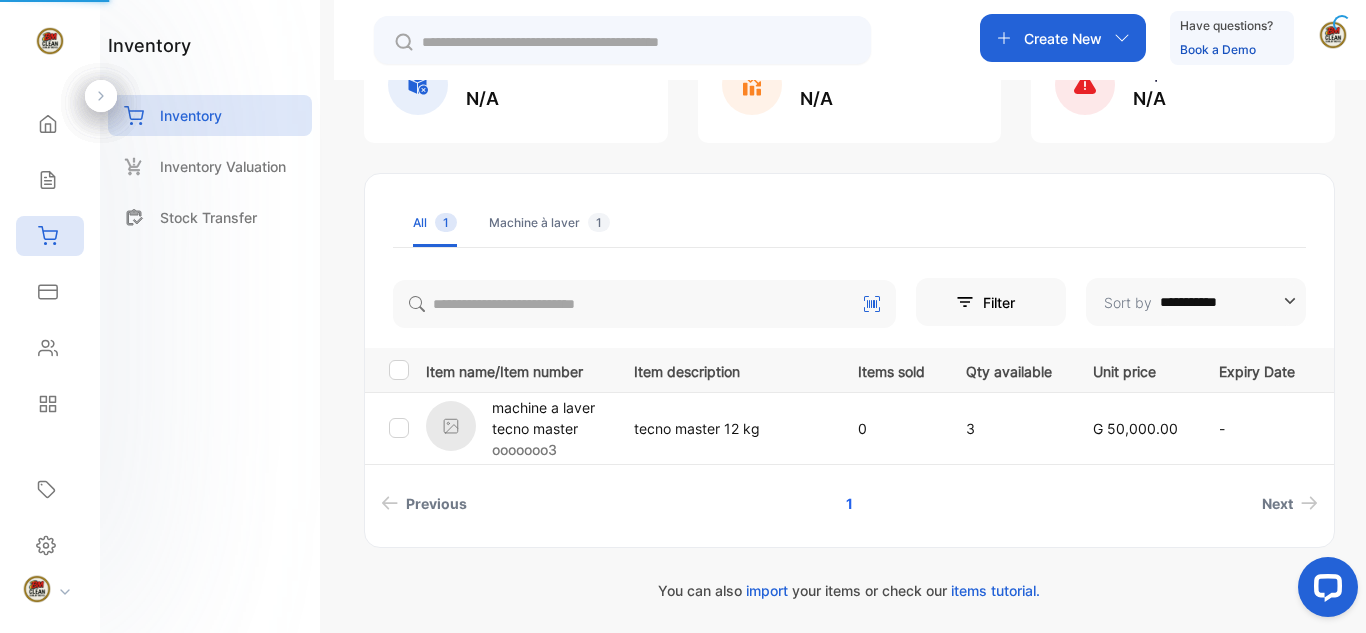 click at bounding box center [451, 426] 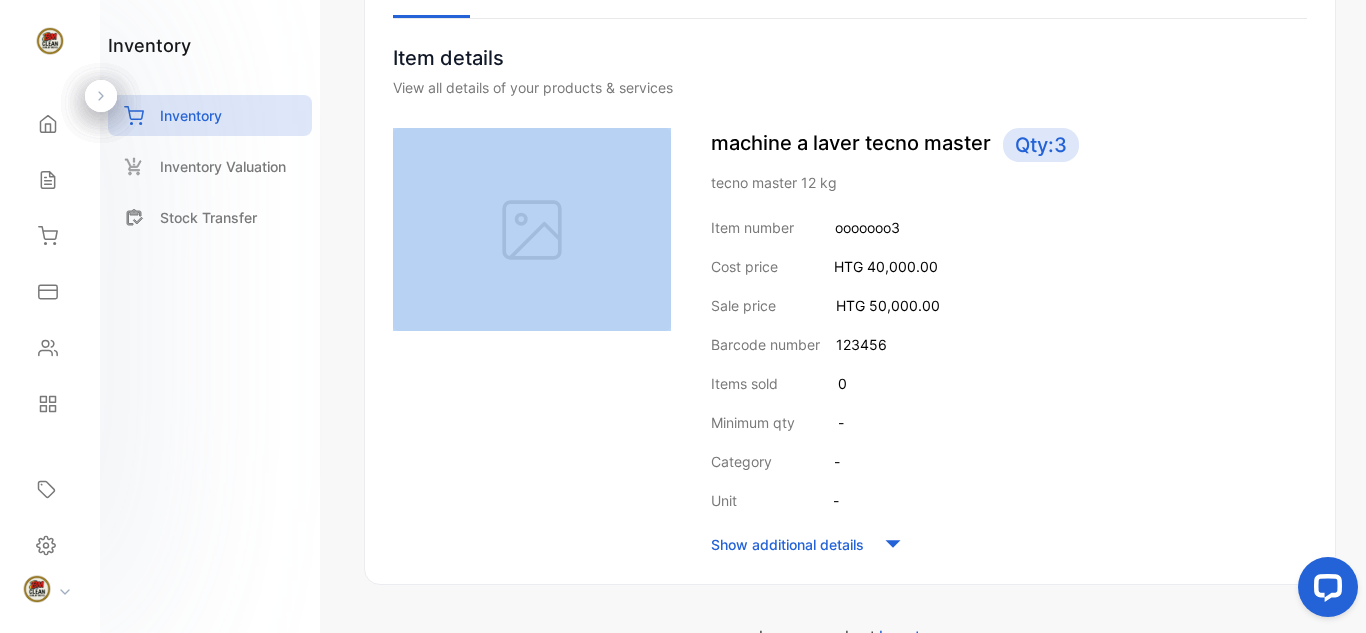 click at bounding box center (532, 229) 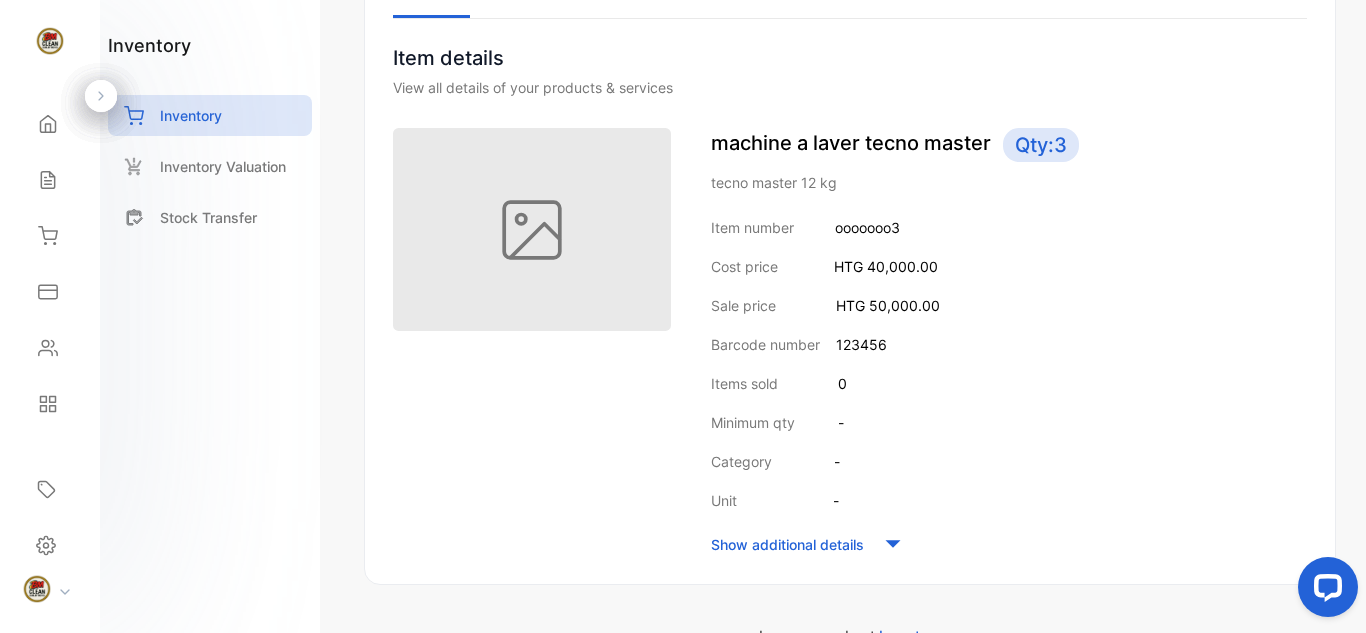 click 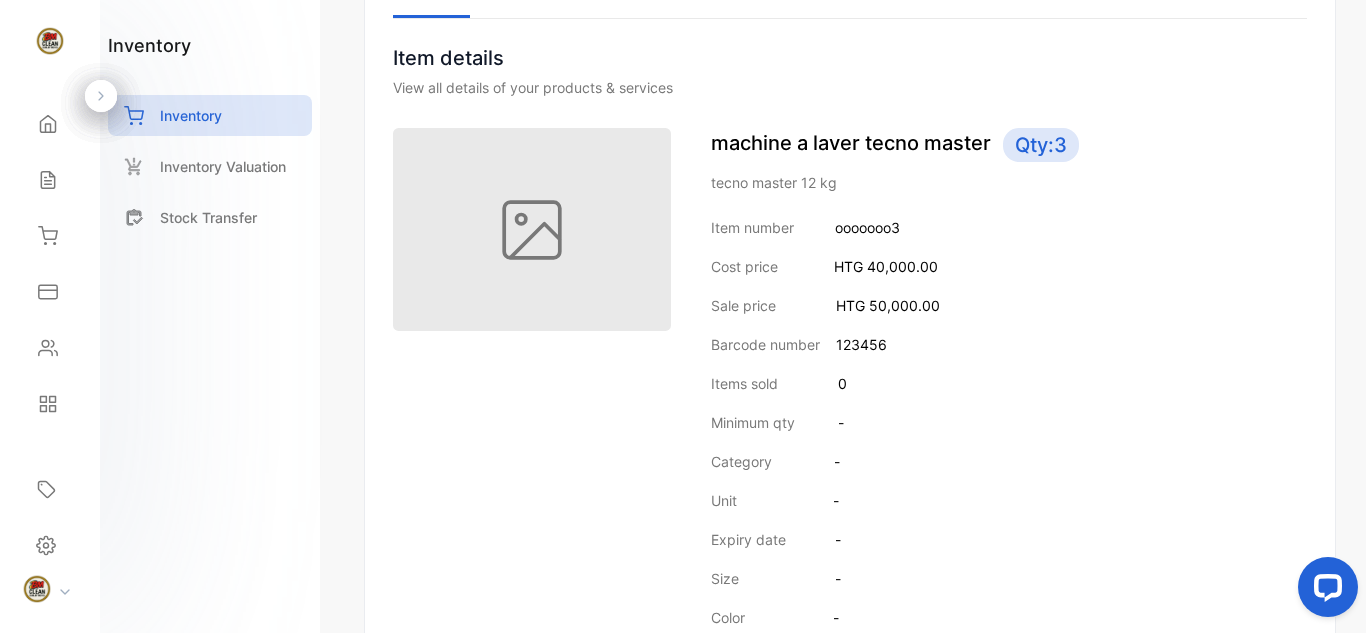click at bounding box center [1324, 591] 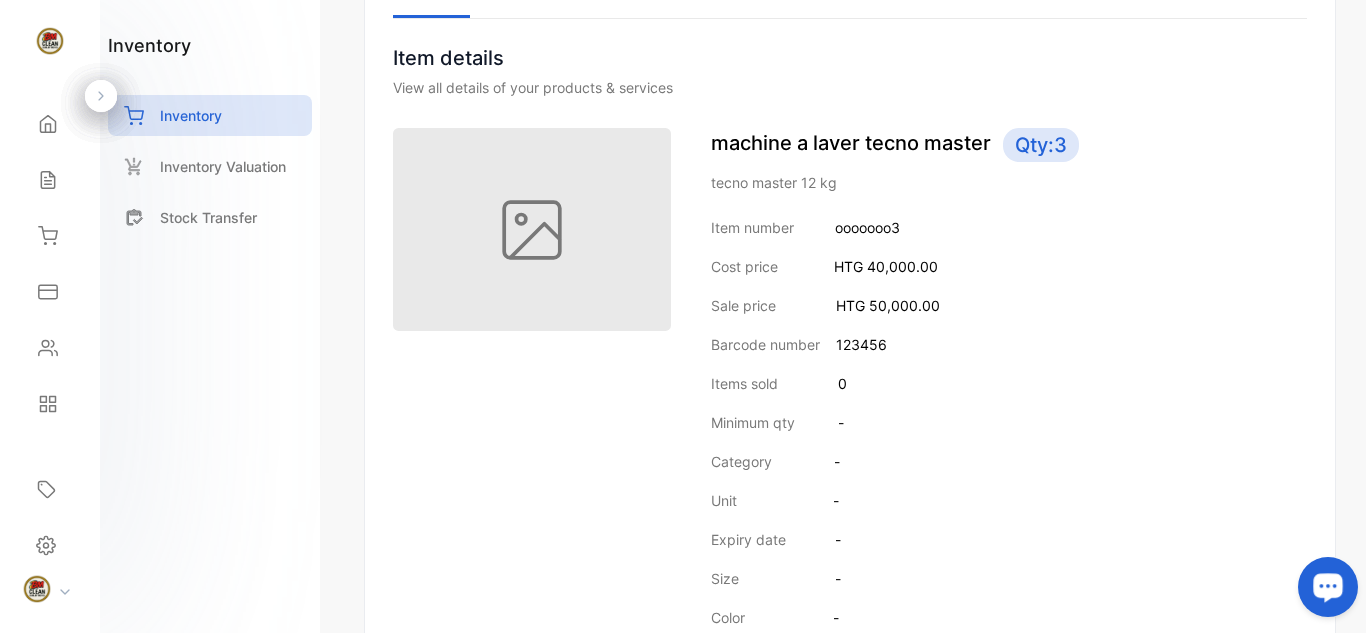 click on "Unit -" at bounding box center (1009, 500) 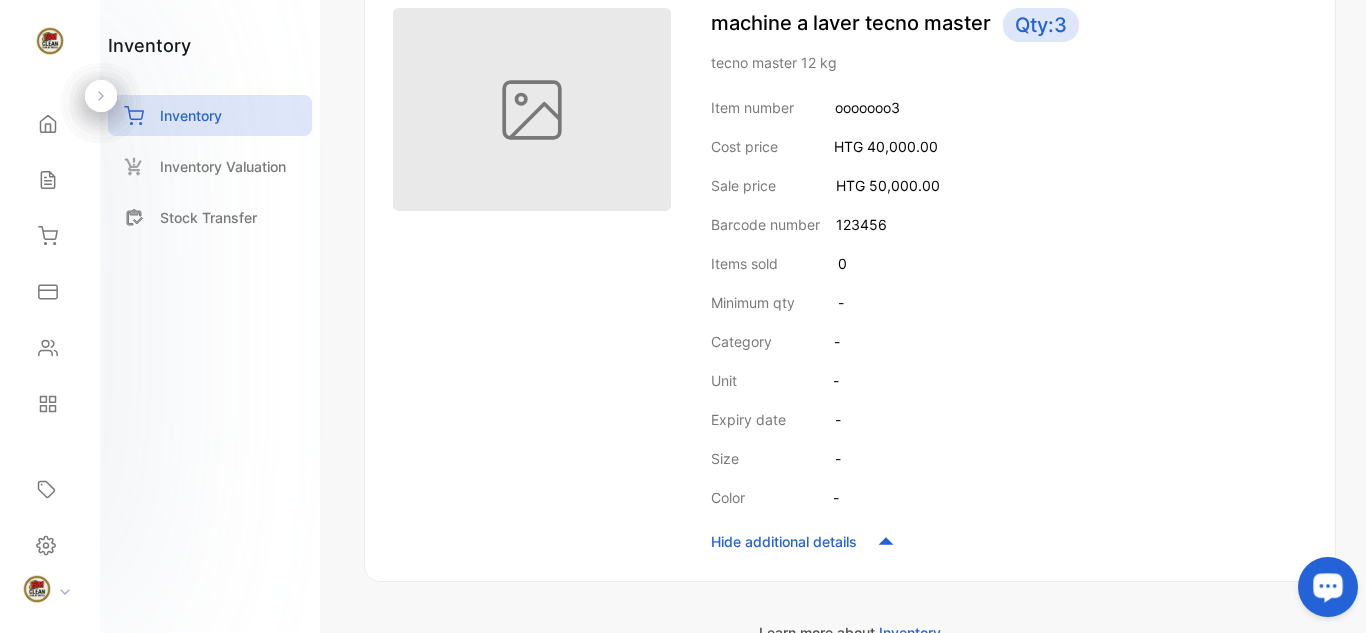 scroll, scrollTop: 334, scrollLeft: 0, axis: vertical 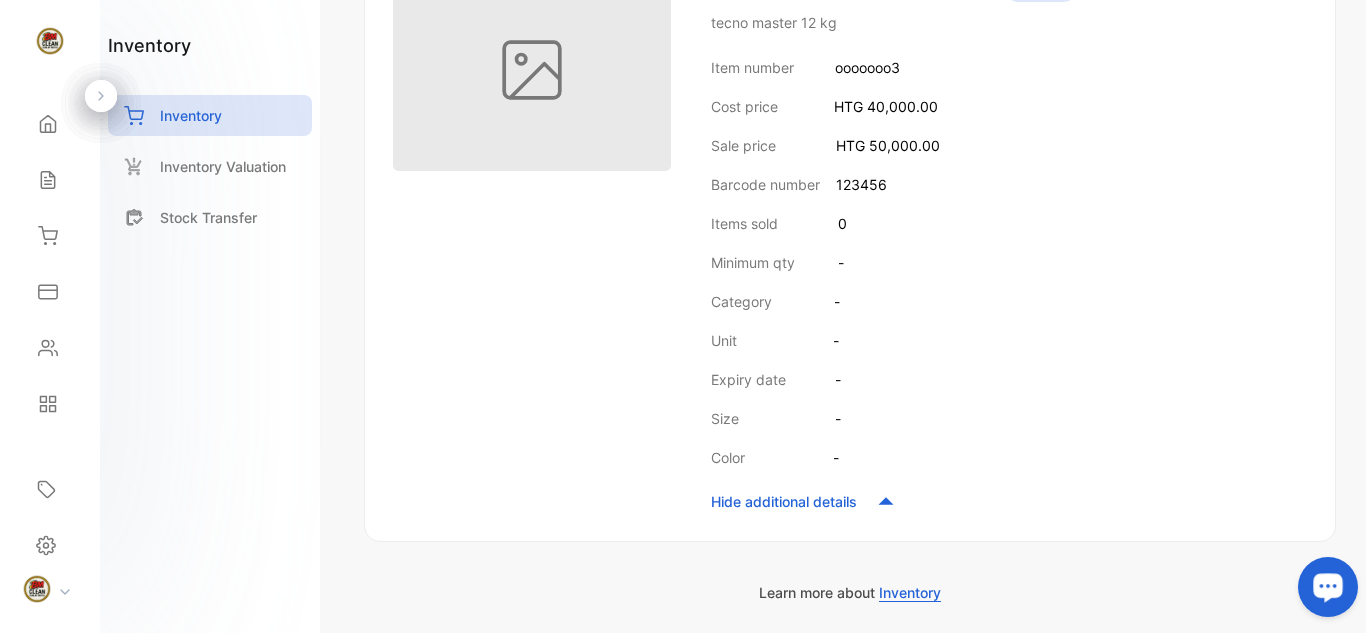 click on "0" at bounding box center [842, 223] 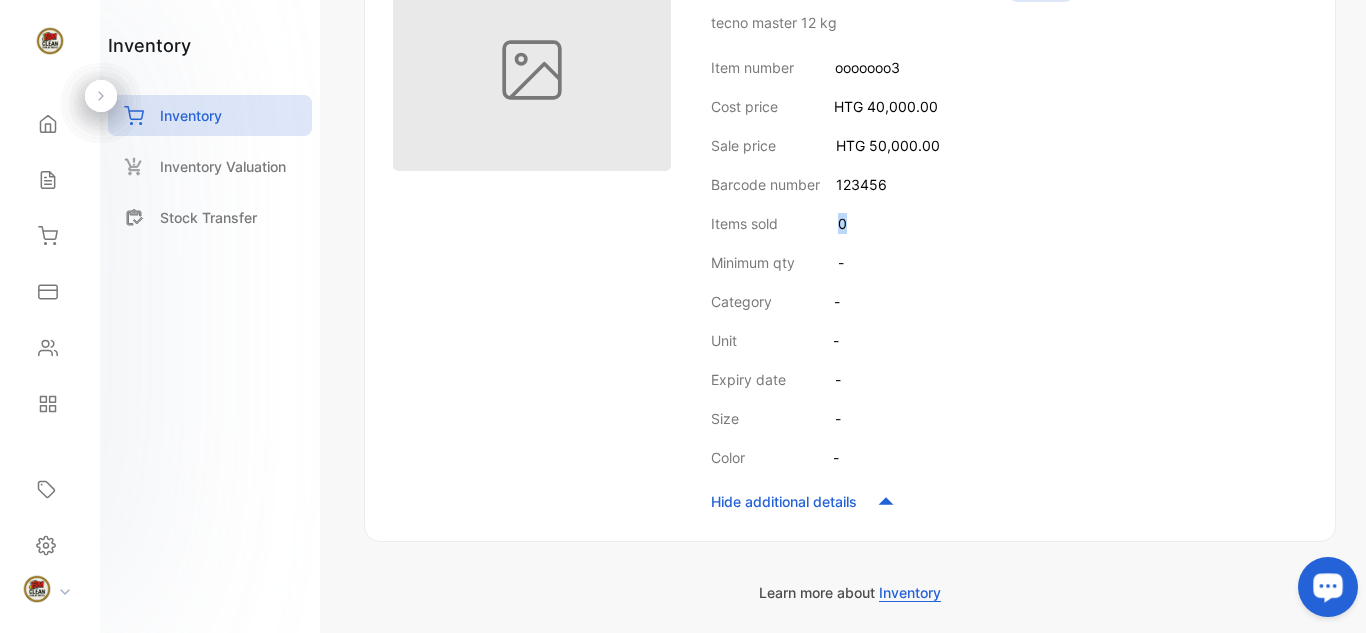 click on "0" at bounding box center (842, 223) 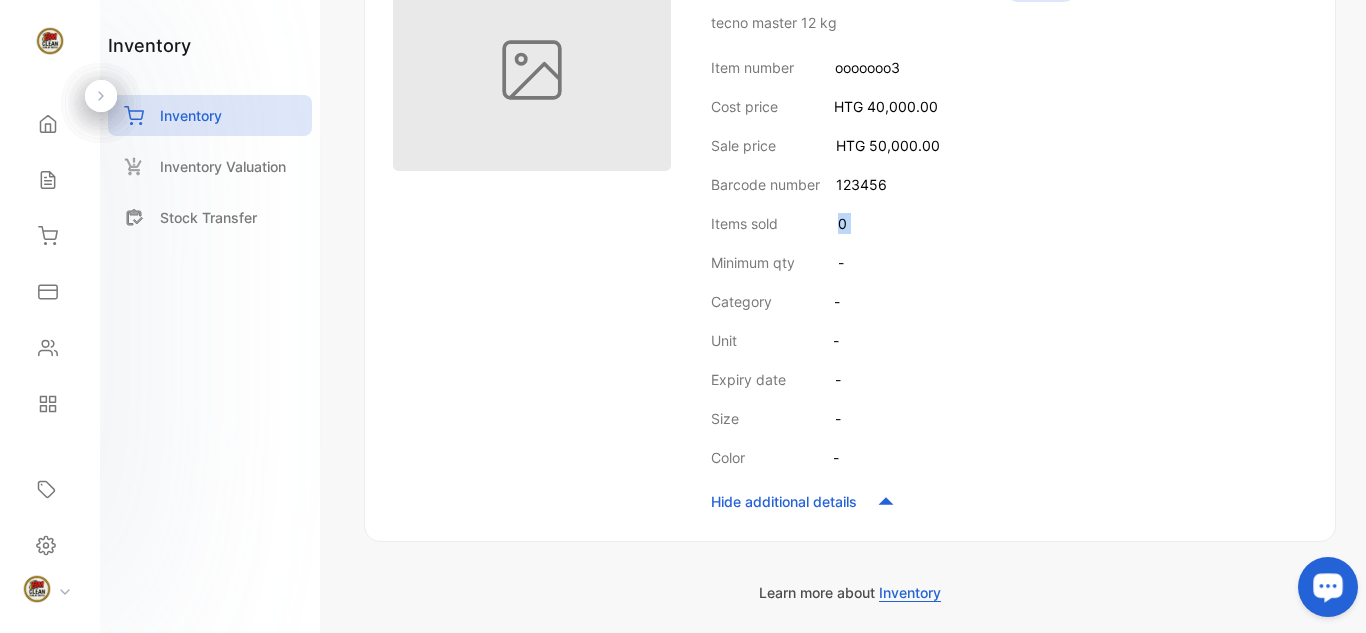 click on "0" at bounding box center [842, 223] 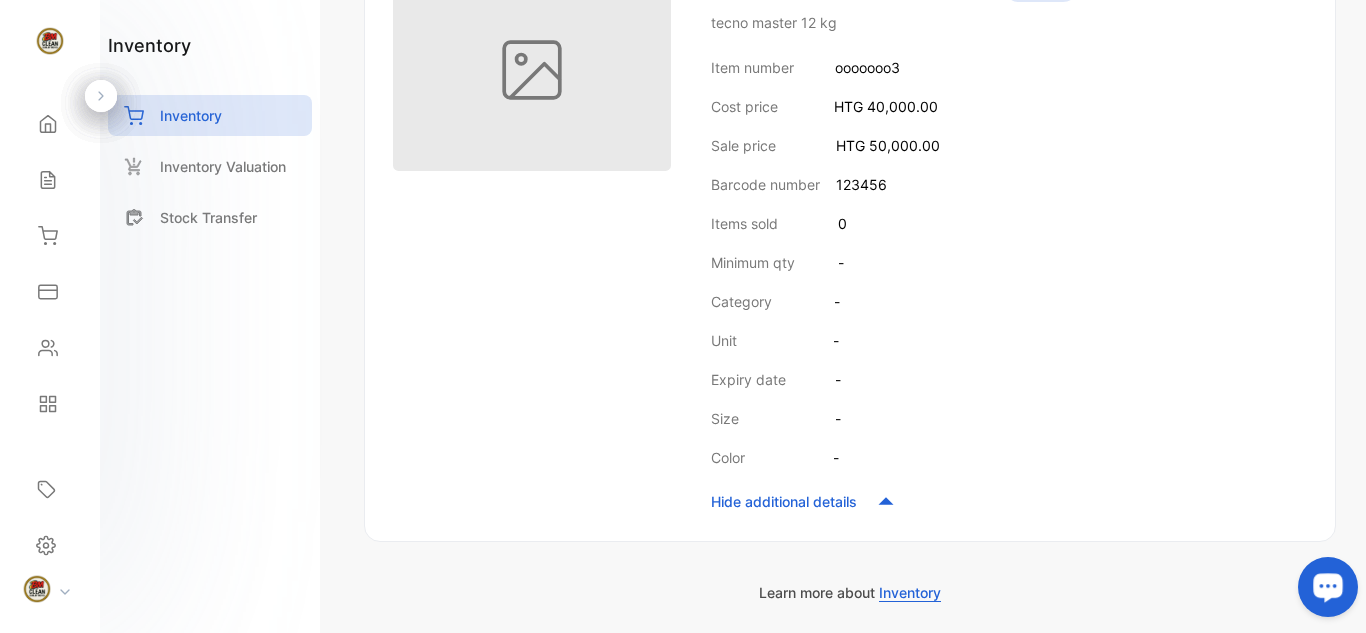 click on "Item number ooooooo3 Cost price HTG 40,000.00 Sale price HTG 50,000.00 Barcode number 123456 Items sold 0 Minimum qty - Category - Unit - Expiry date - Size - Color - Hide additional details" at bounding box center (1009, 286) 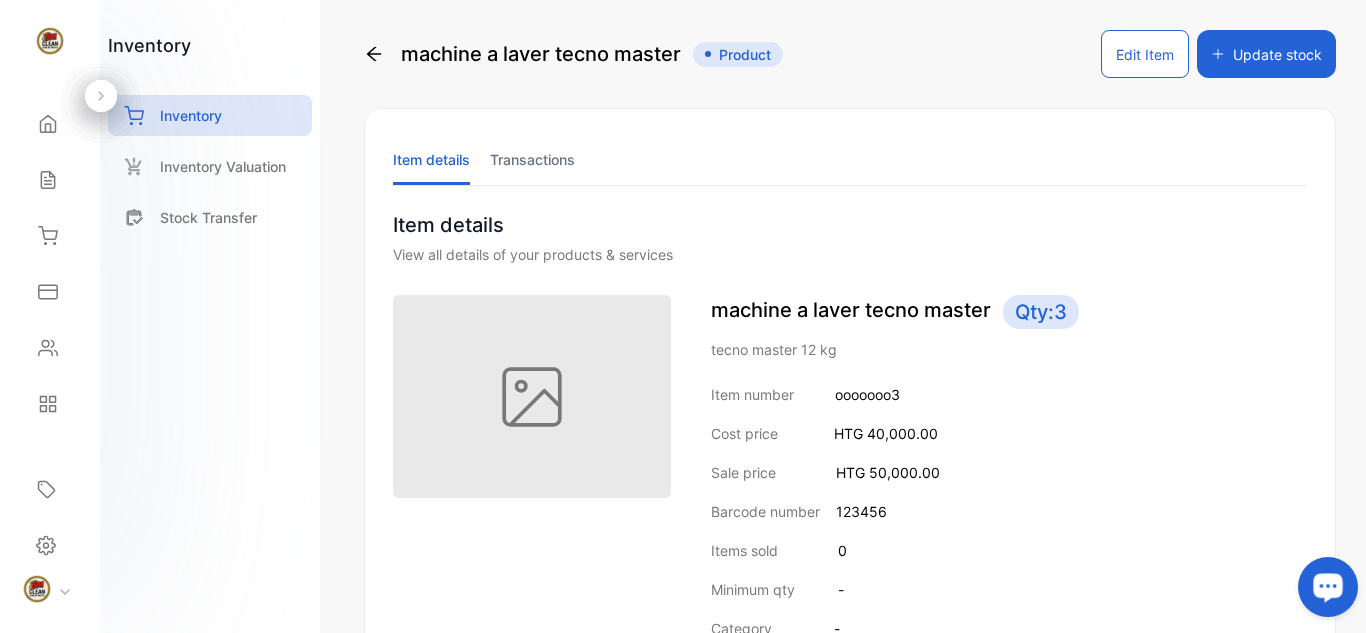 scroll, scrollTop: 0, scrollLeft: 0, axis: both 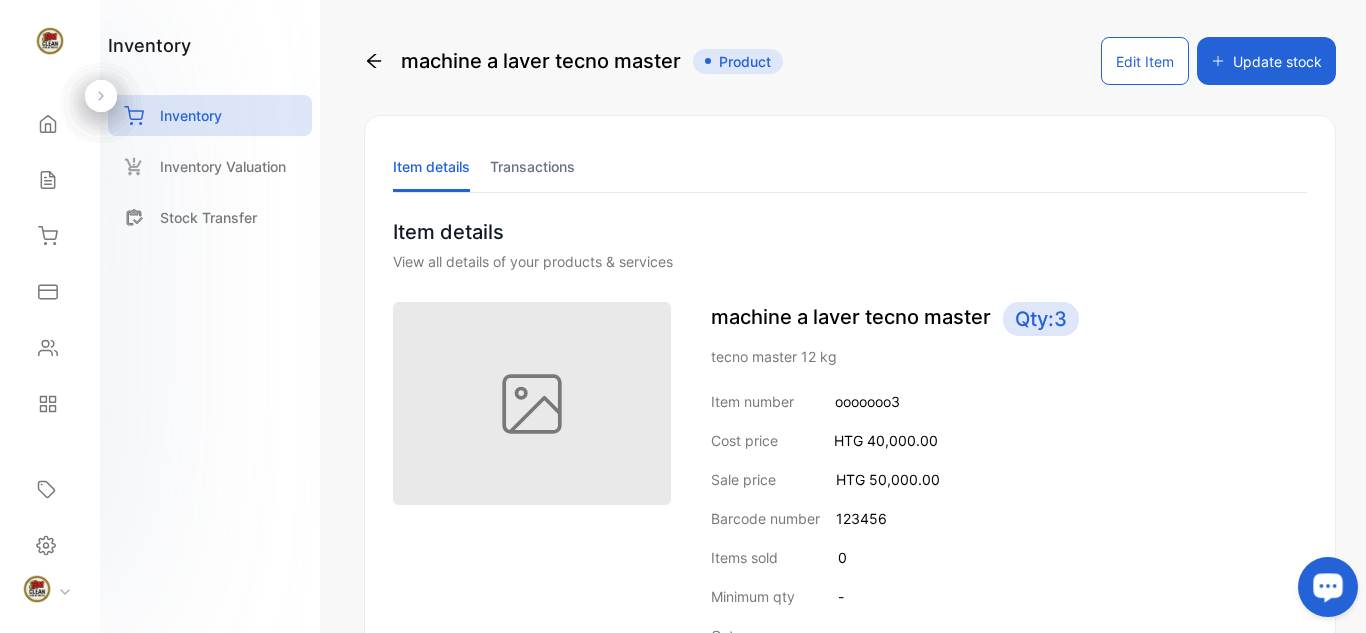 click at bounding box center (532, 403) 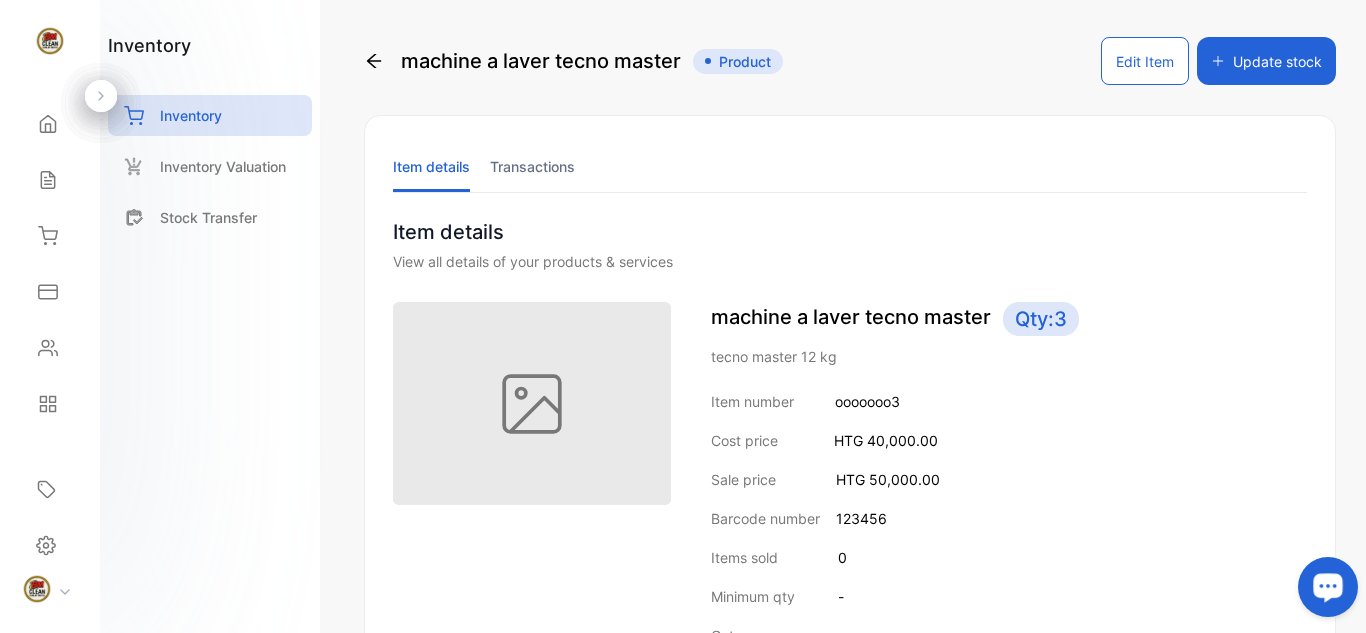 click on "View all details of your products & services" at bounding box center [850, 261] 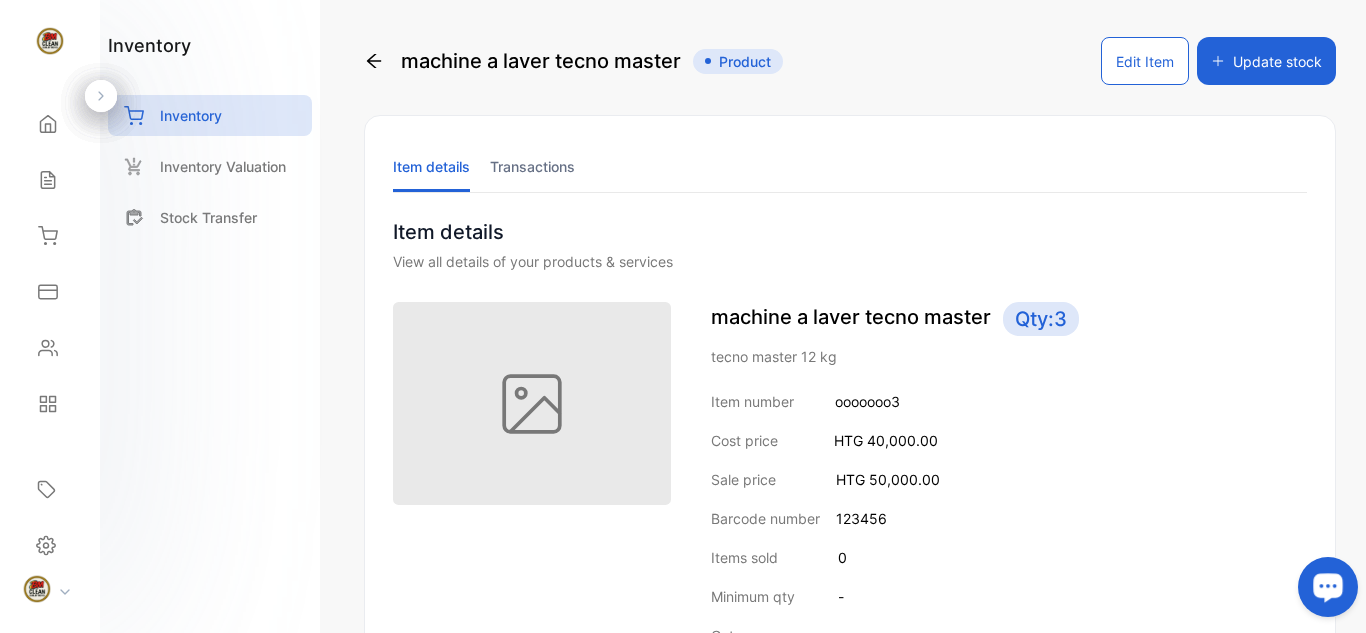 click at bounding box center [1324, 591] 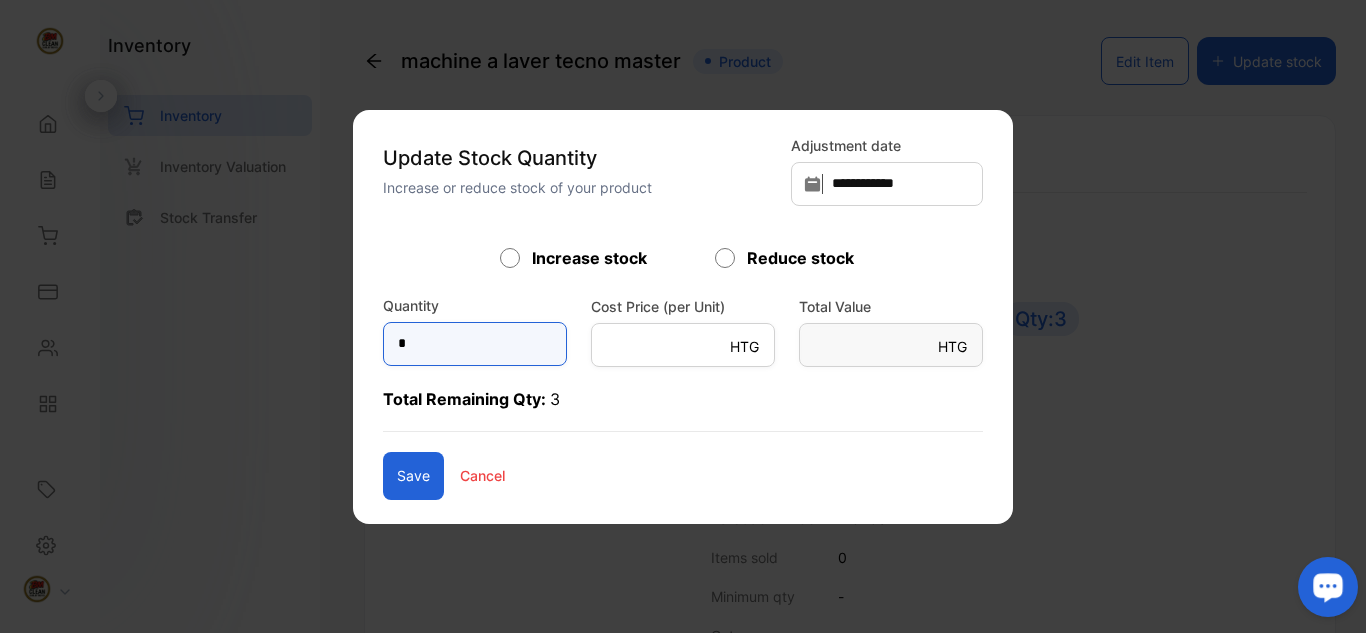 click on "*" at bounding box center (475, 344) 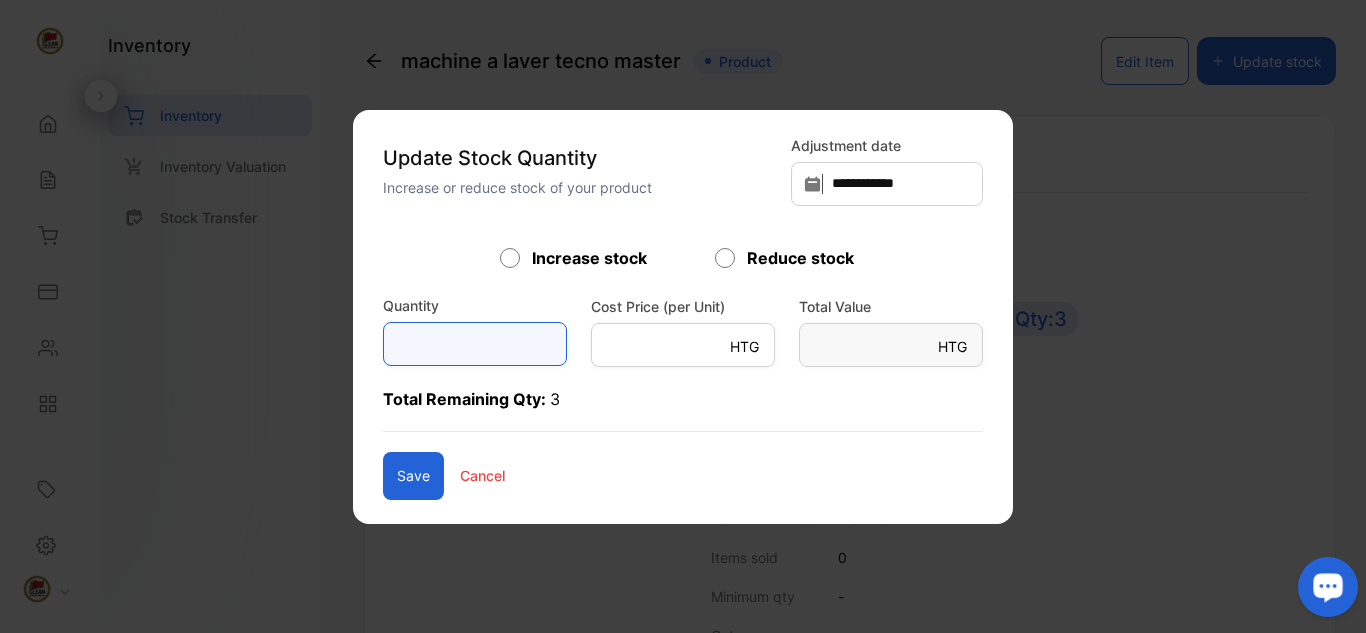 type on "*" 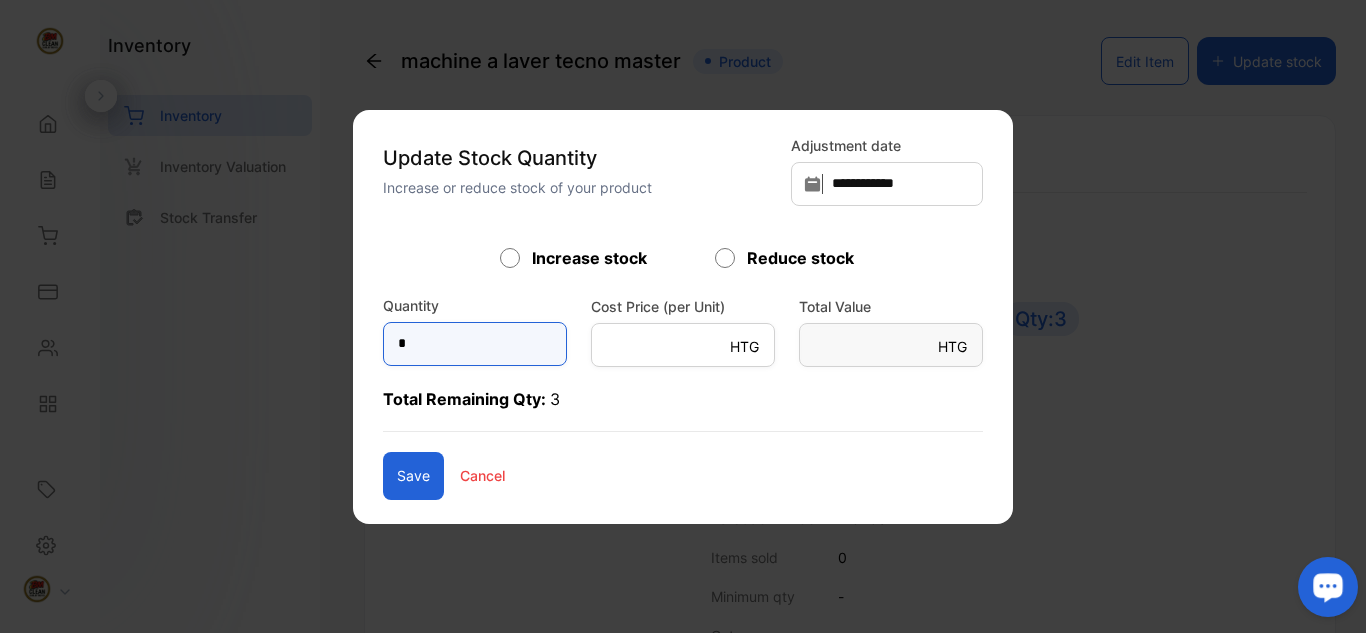 type on "******" 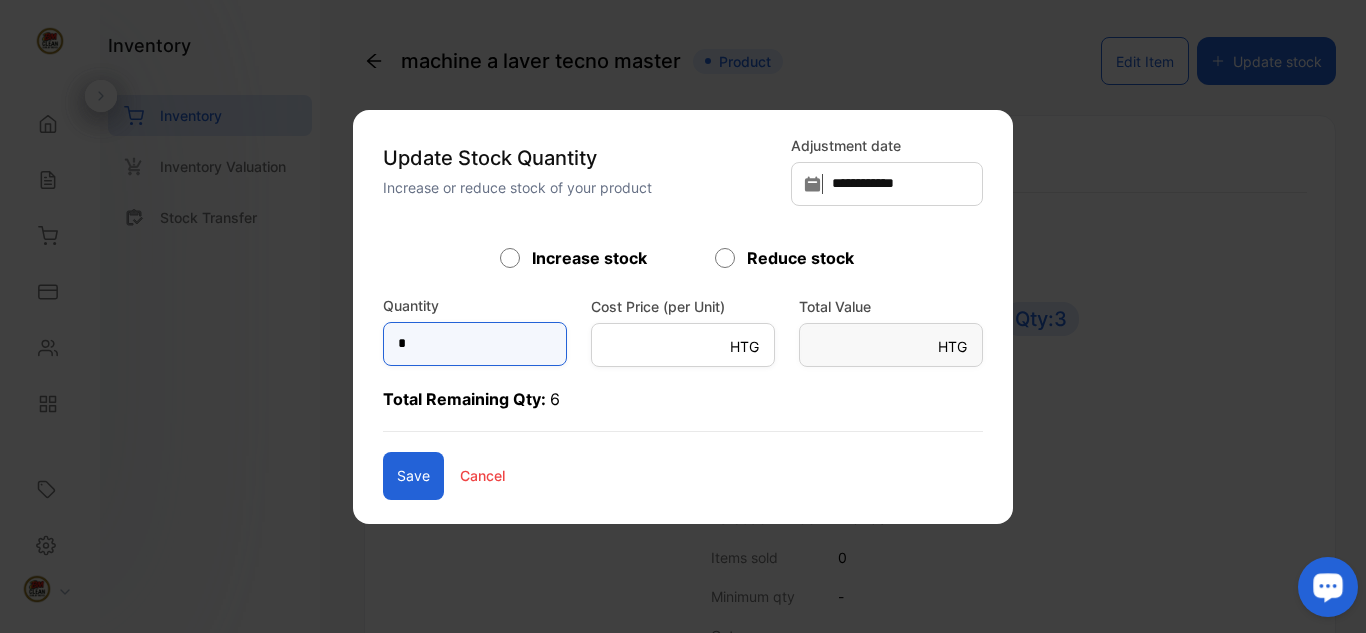 type on "*" 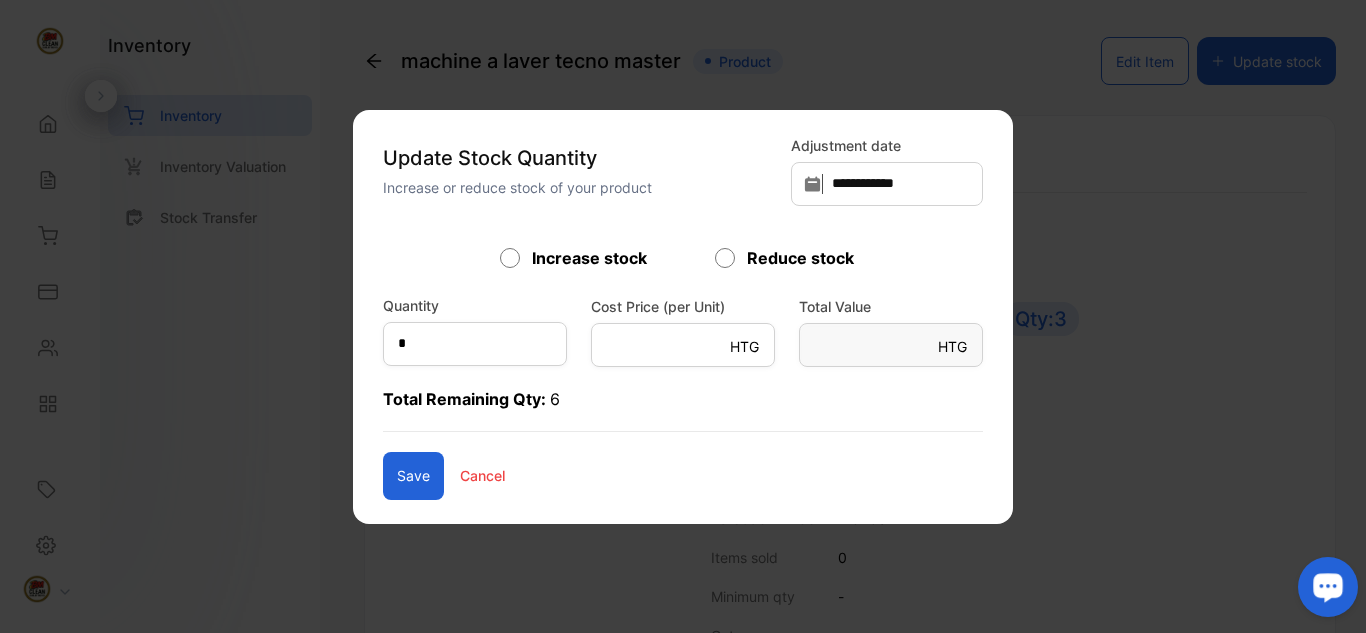 click on "Save" at bounding box center [413, 476] 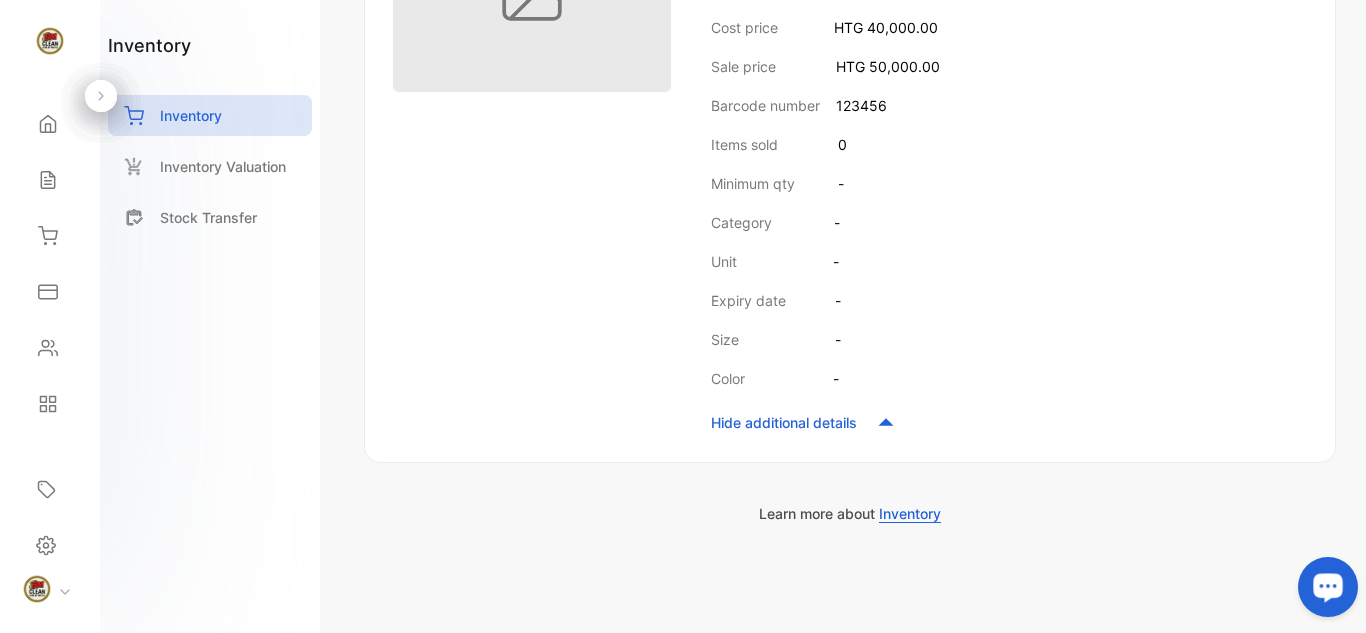 scroll, scrollTop: 416, scrollLeft: 0, axis: vertical 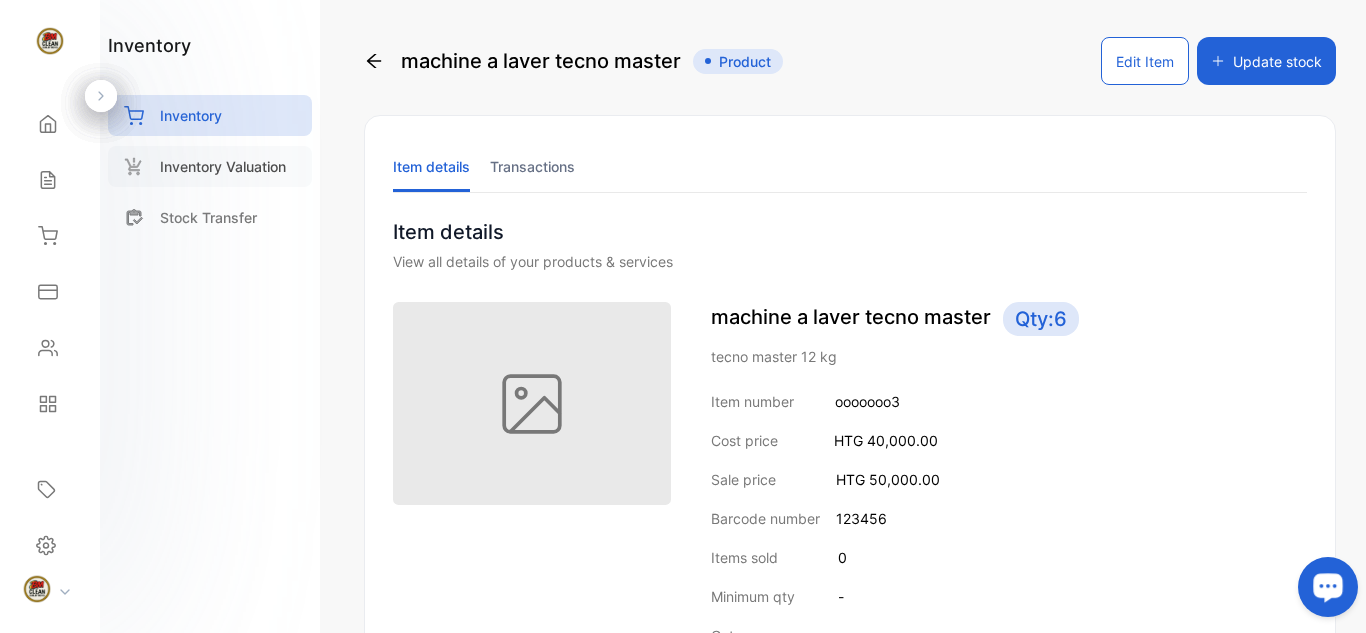 click on "Inventory Valuation" at bounding box center [223, 166] 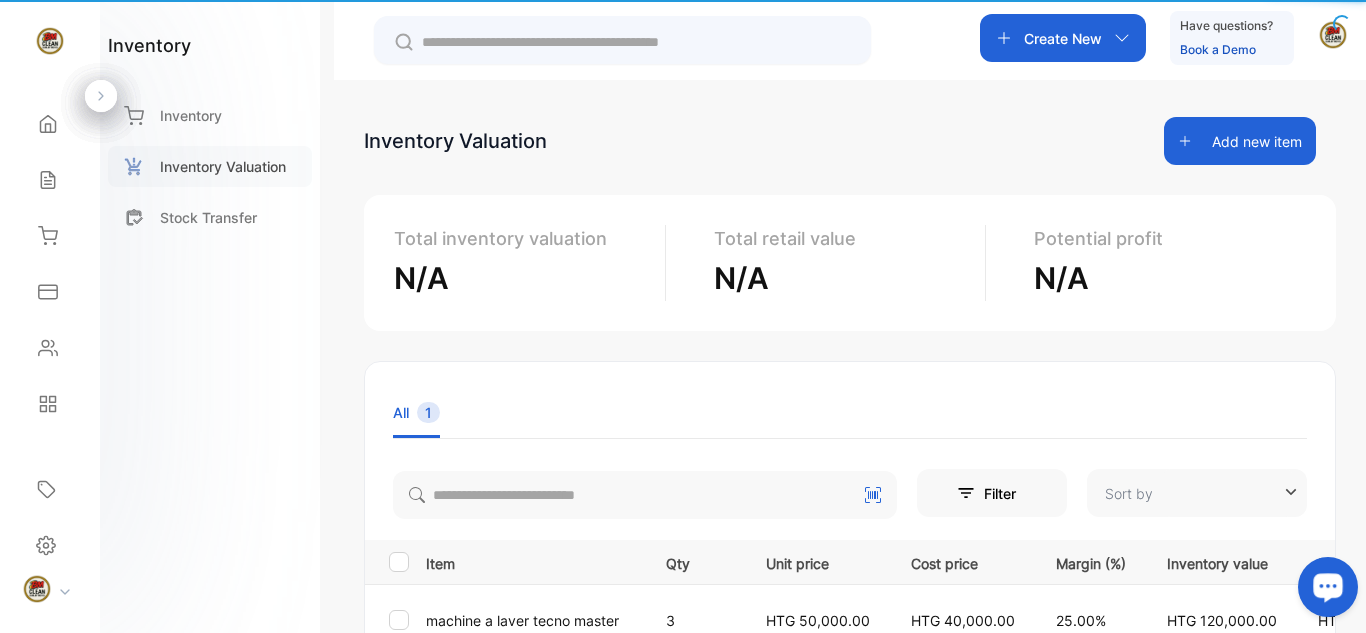 type on "**********" 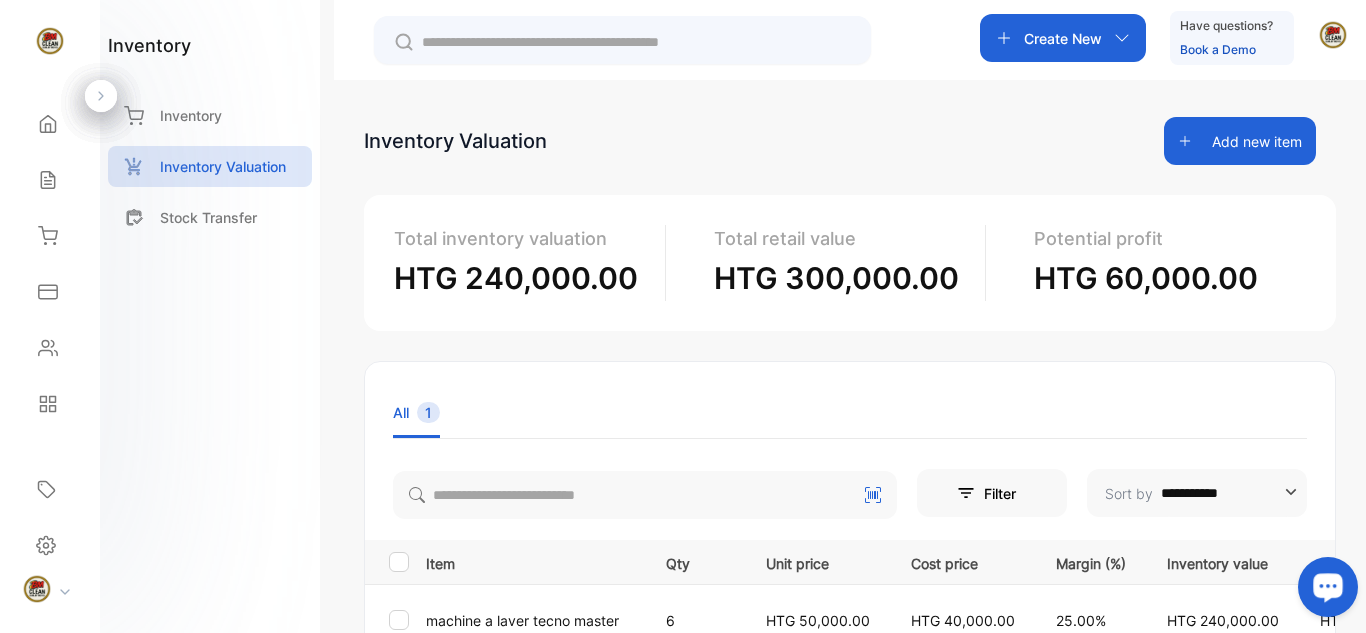 click on "Total retail value" at bounding box center [841, 238] 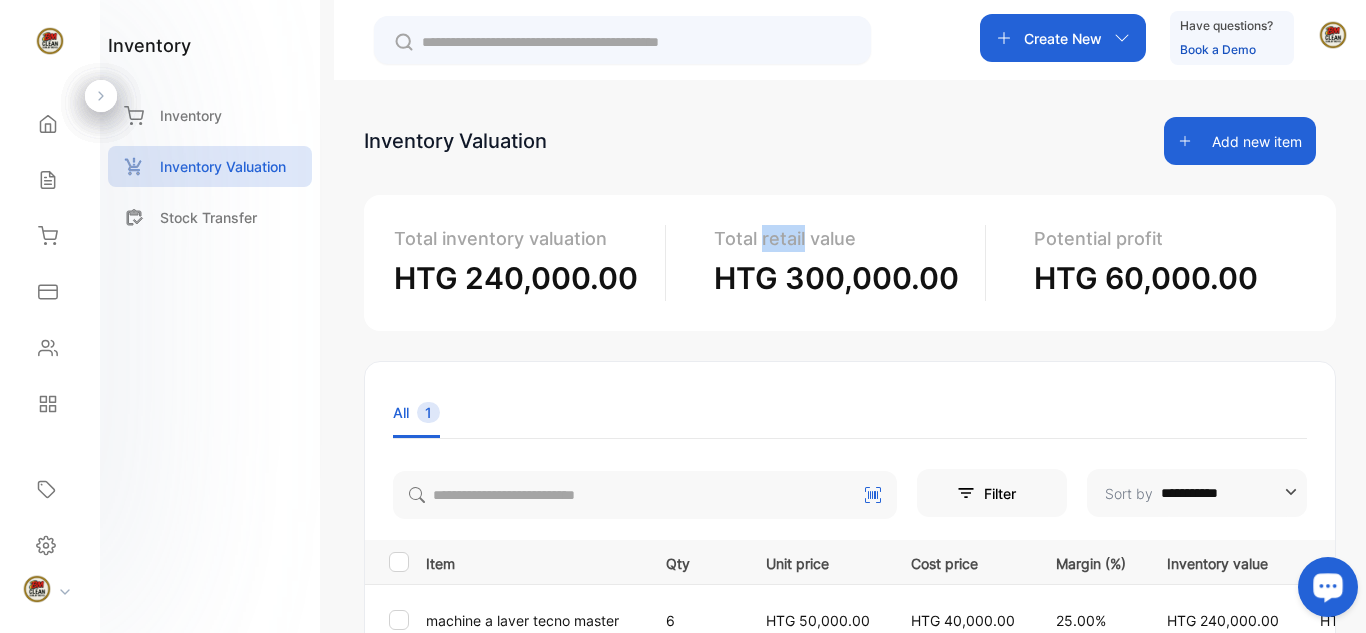 click on "Total retail value" at bounding box center (841, 238) 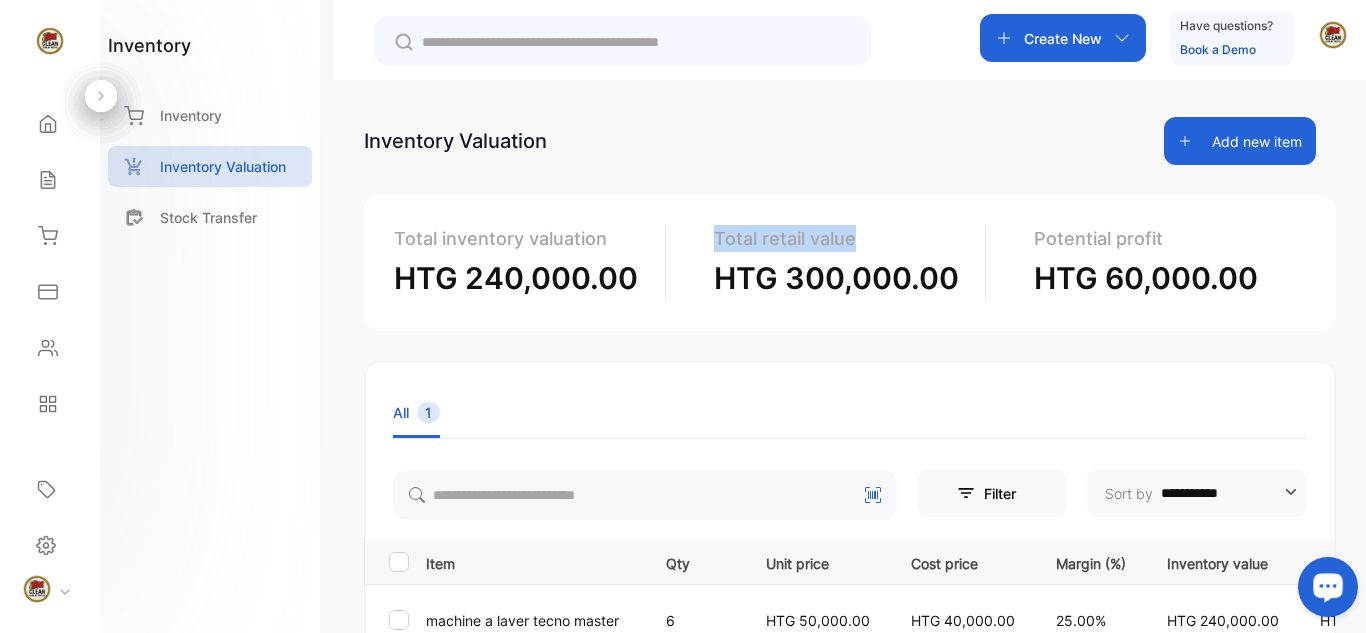 click on "Total retail value" at bounding box center [841, 238] 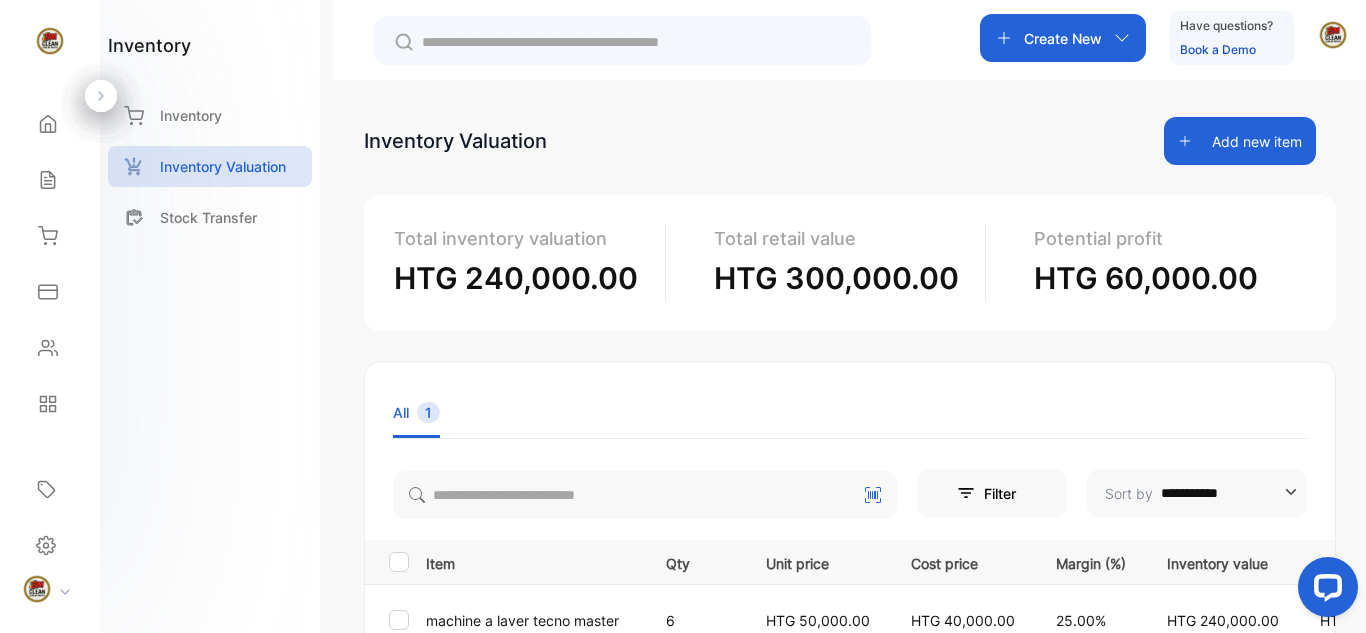 click at bounding box center (1324, 591) 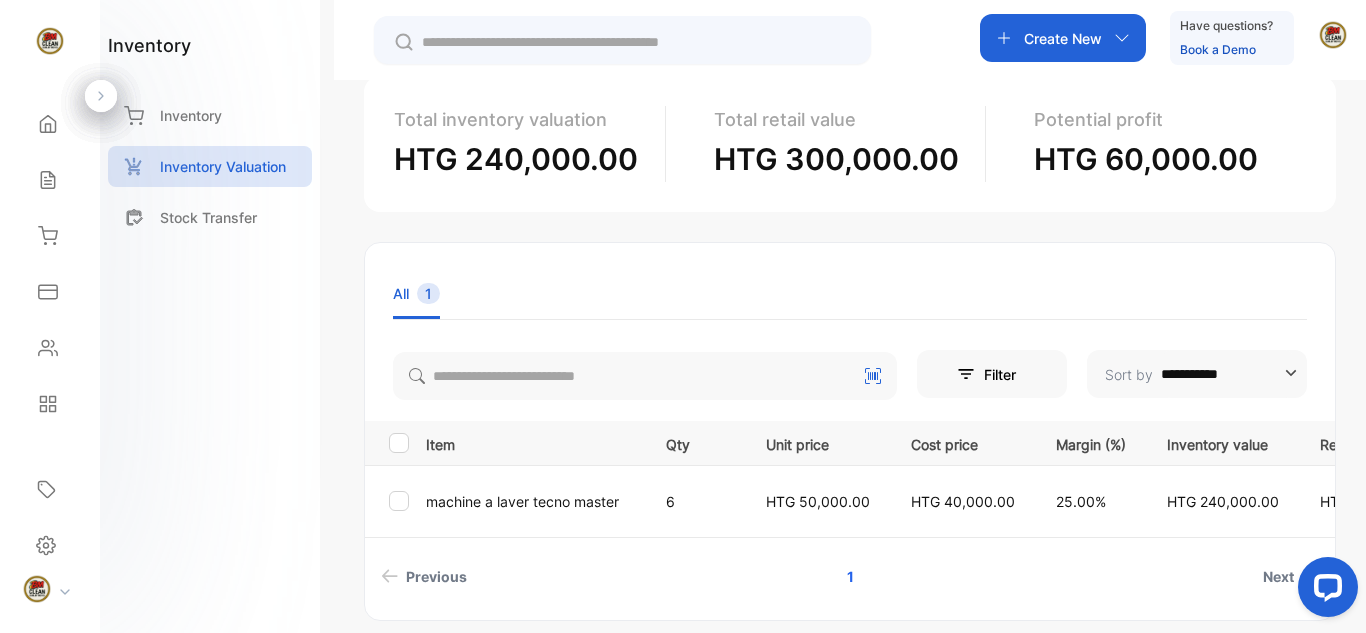 scroll, scrollTop: 133, scrollLeft: 0, axis: vertical 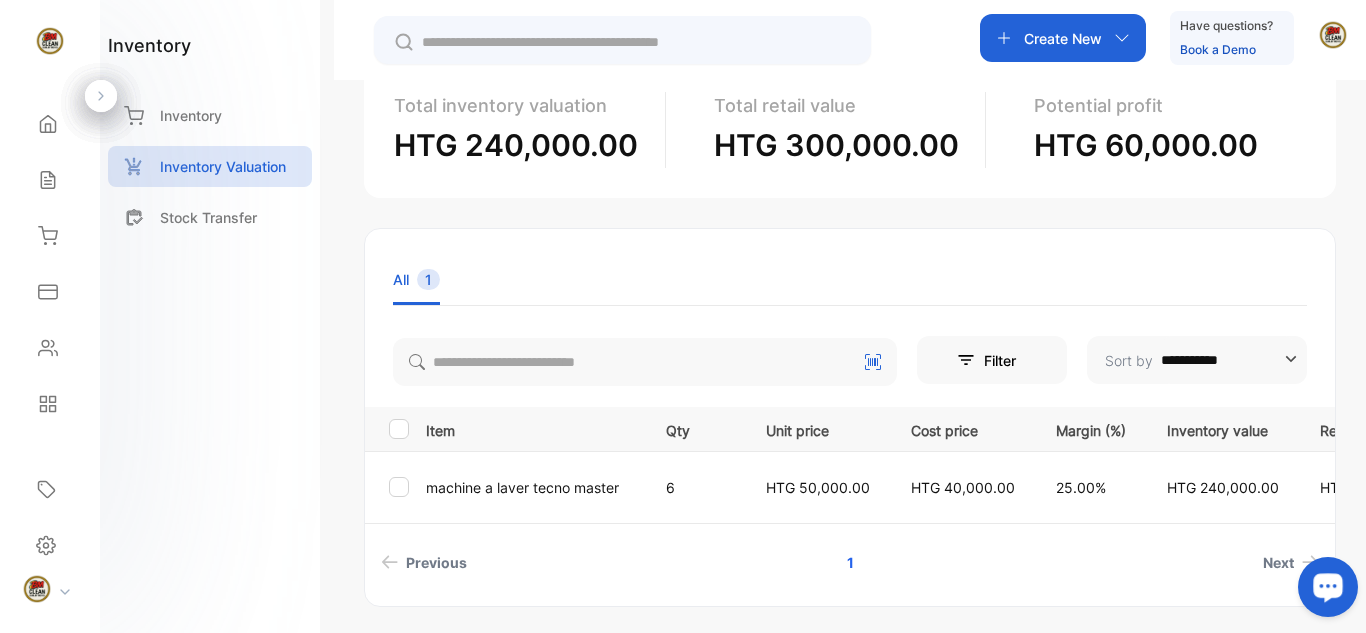click at bounding box center (1324, 591) 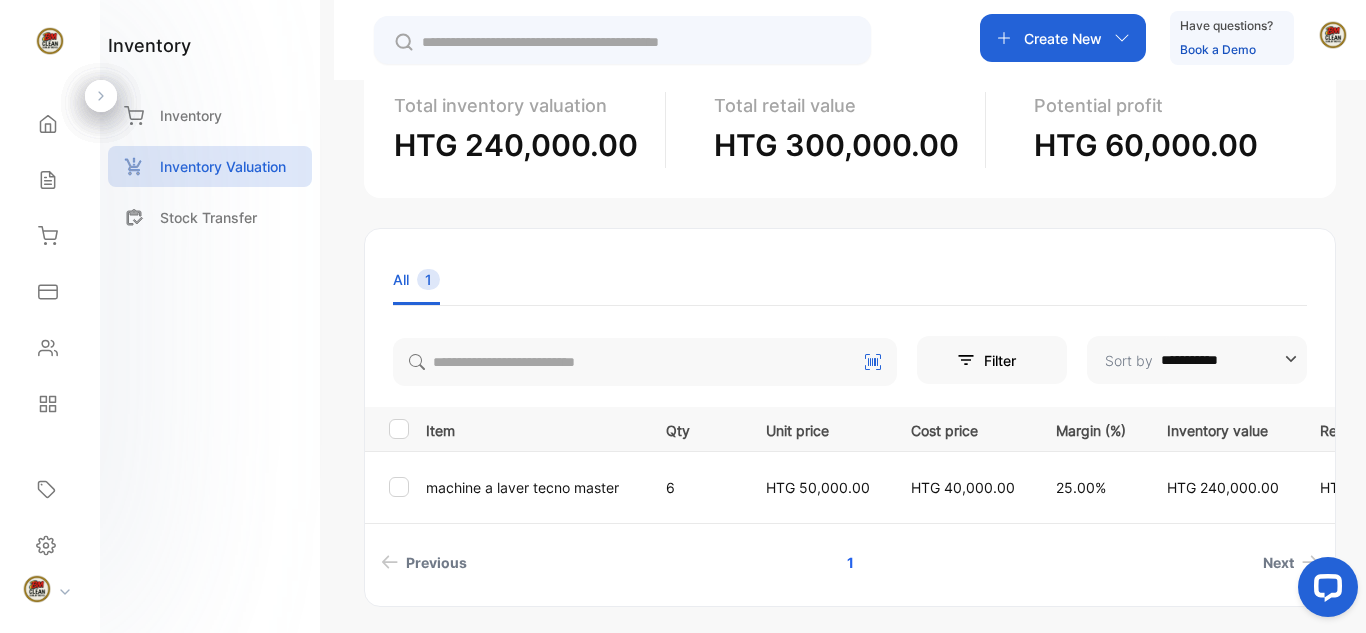 click on "**********" at bounding box center [850, 417] 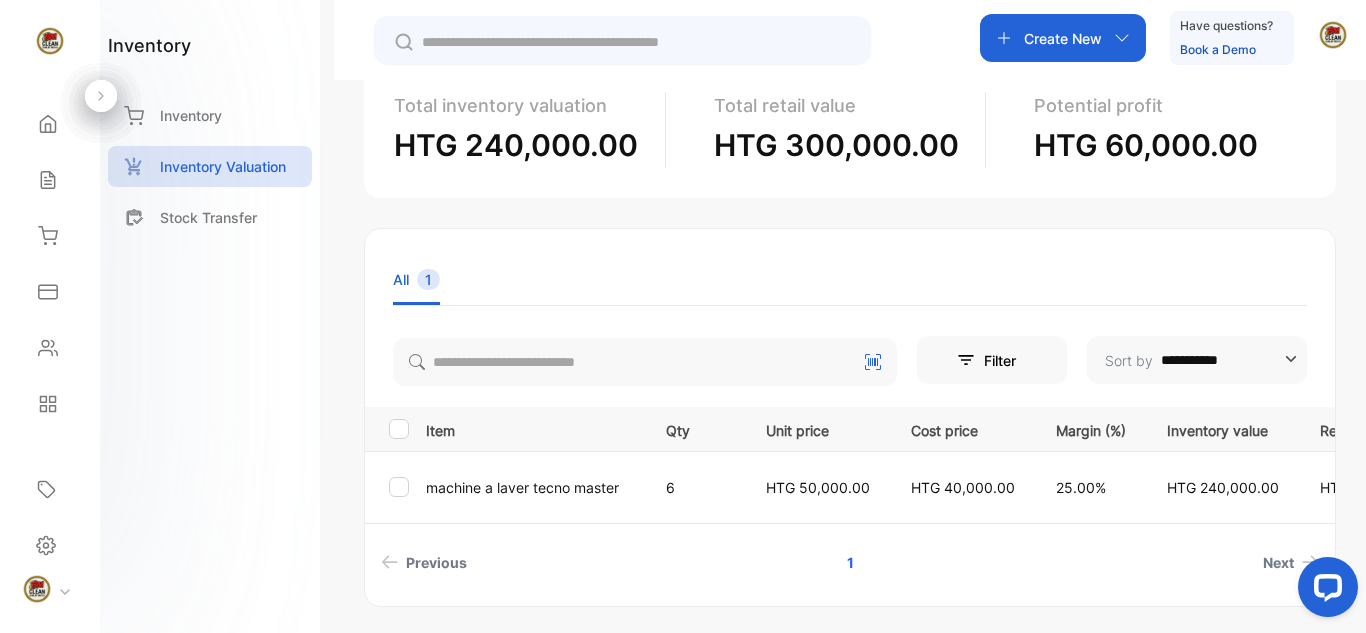 click on "**********" at bounding box center [850, 417] 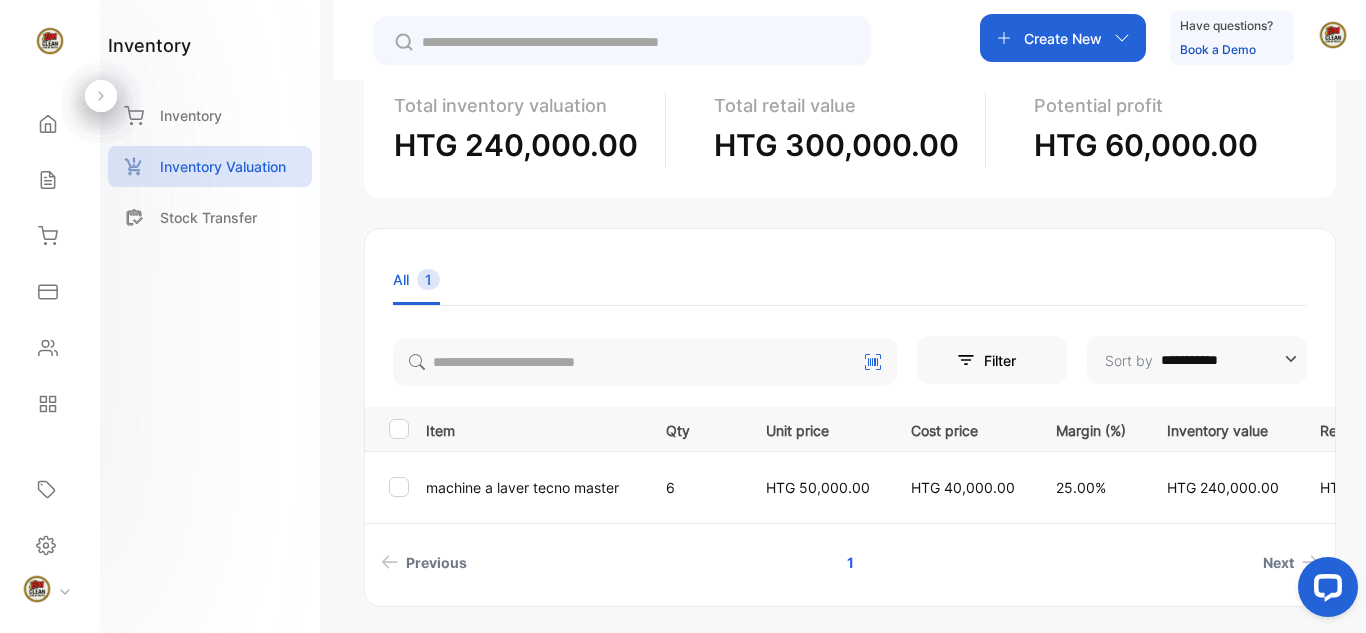 scroll, scrollTop: 0, scrollLeft: 0, axis: both 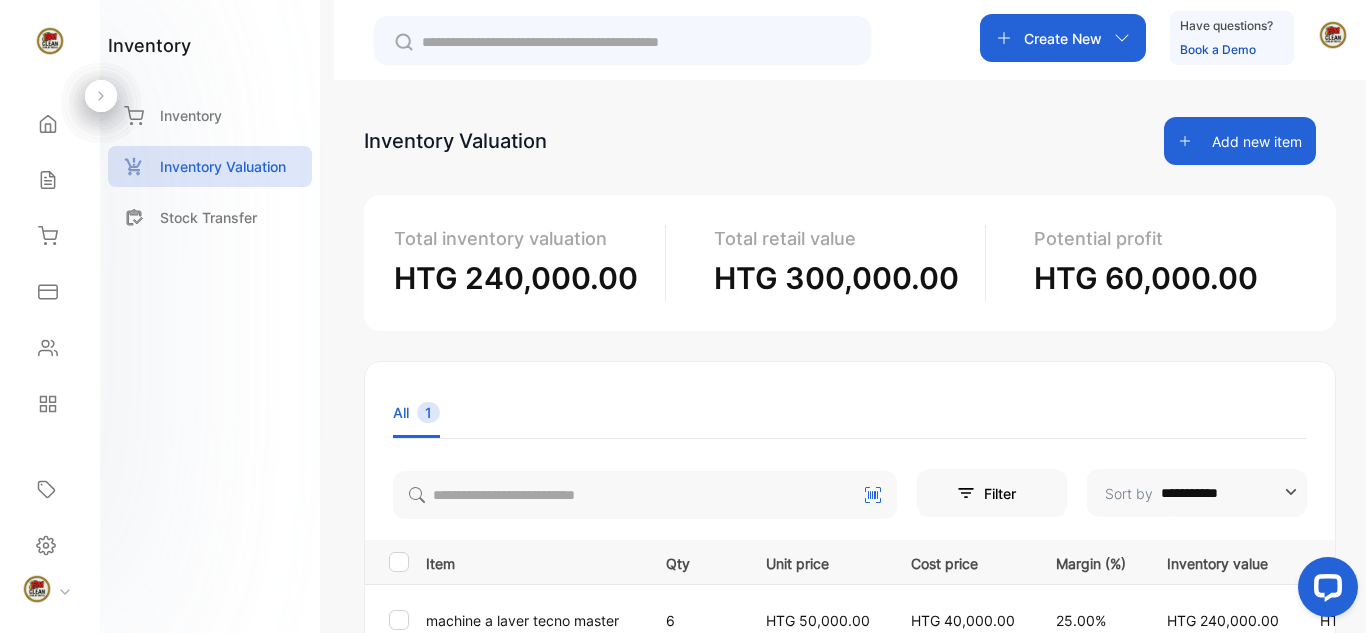 click on "Create New  Have questions? Book a Demo" at bounding box center [850, 40] 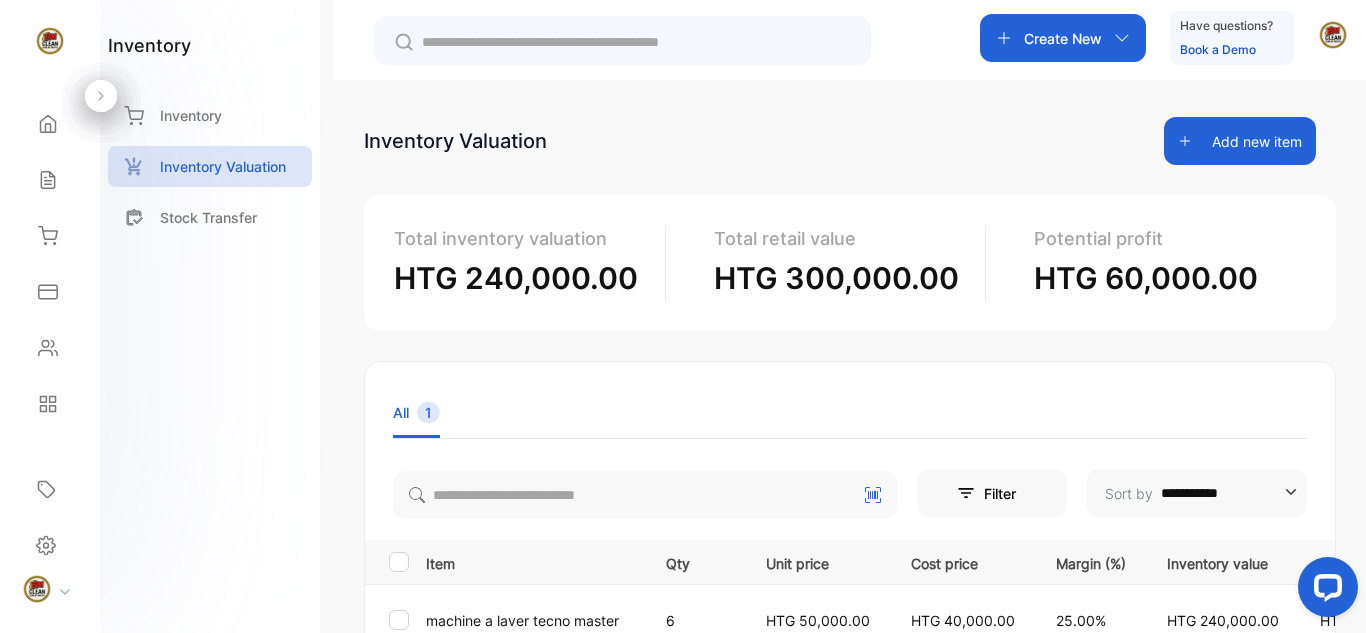 click at bounding box center (1324, 591) 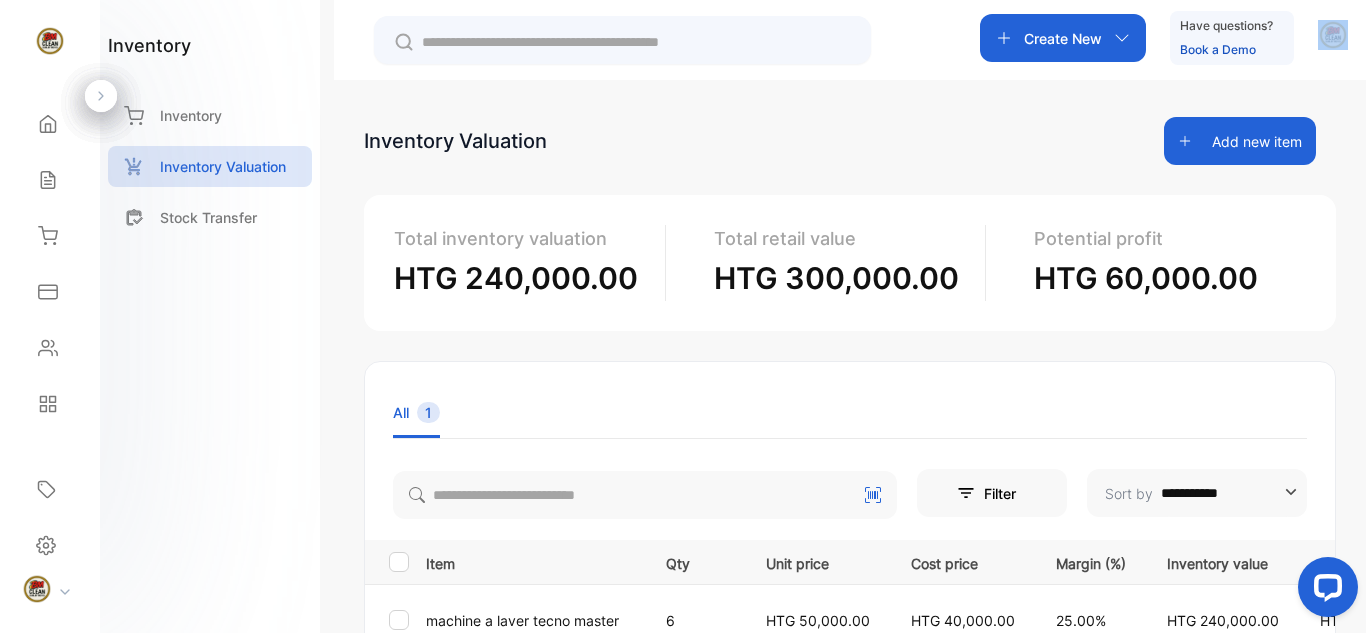 click on "Create New  Have questions? Book a Demo" at bounding box center (850, 40) 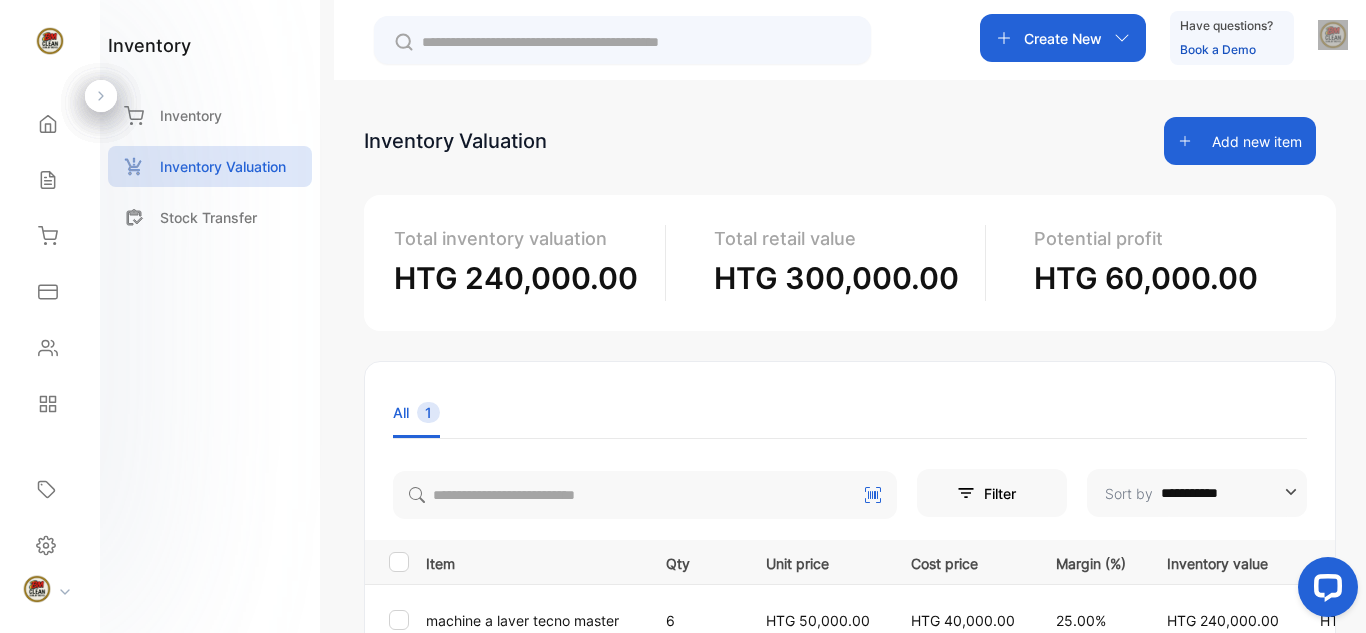 click at bounding box center [1324, 591] 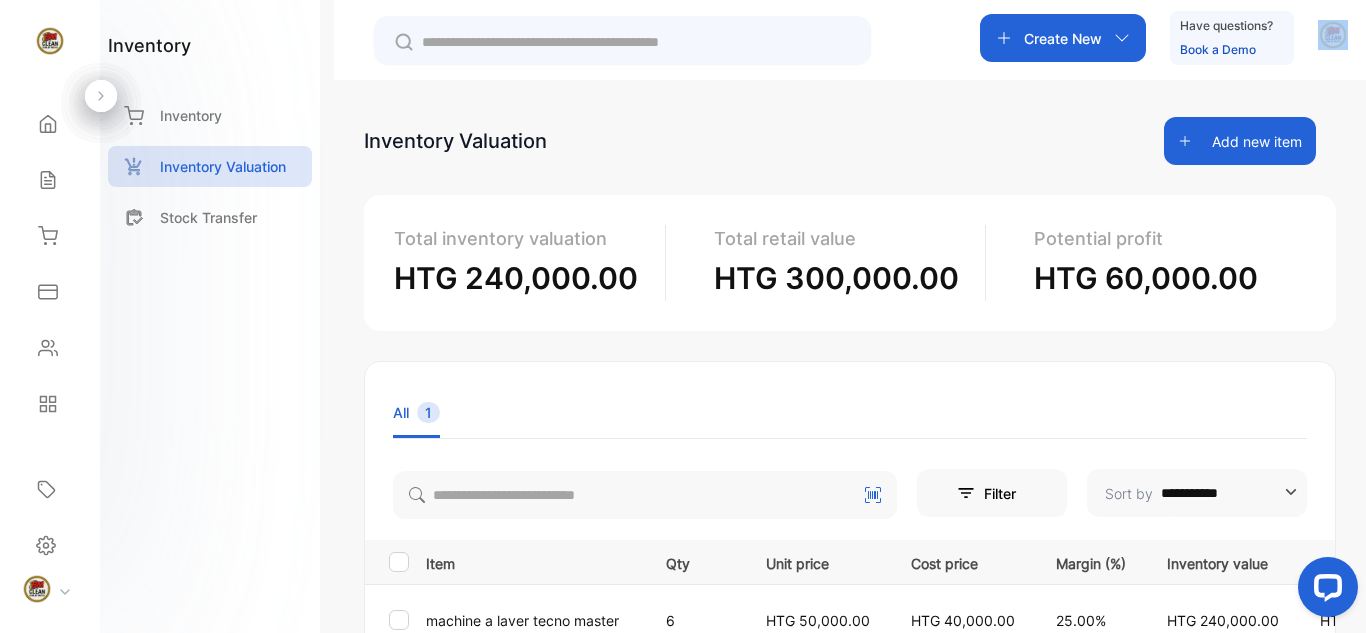 click on "Create New  Have questions? Book a Demo" at bounding box center (850, 40) 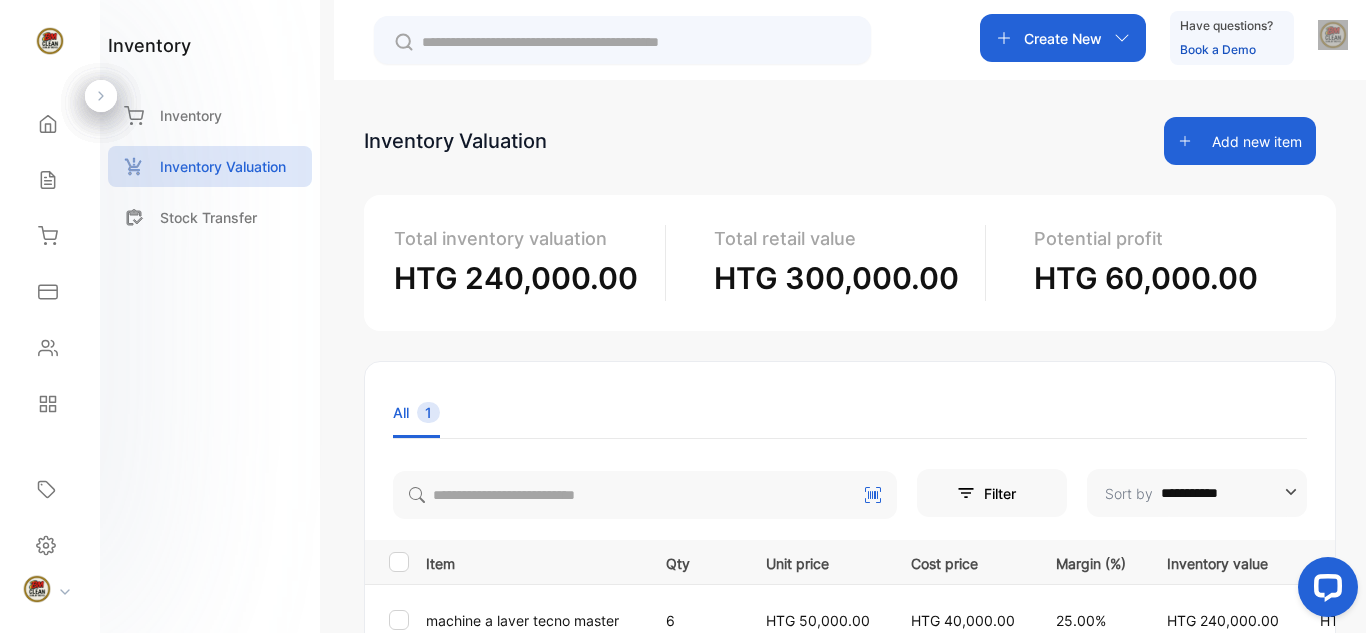 click at bounding box center [1324, 591] 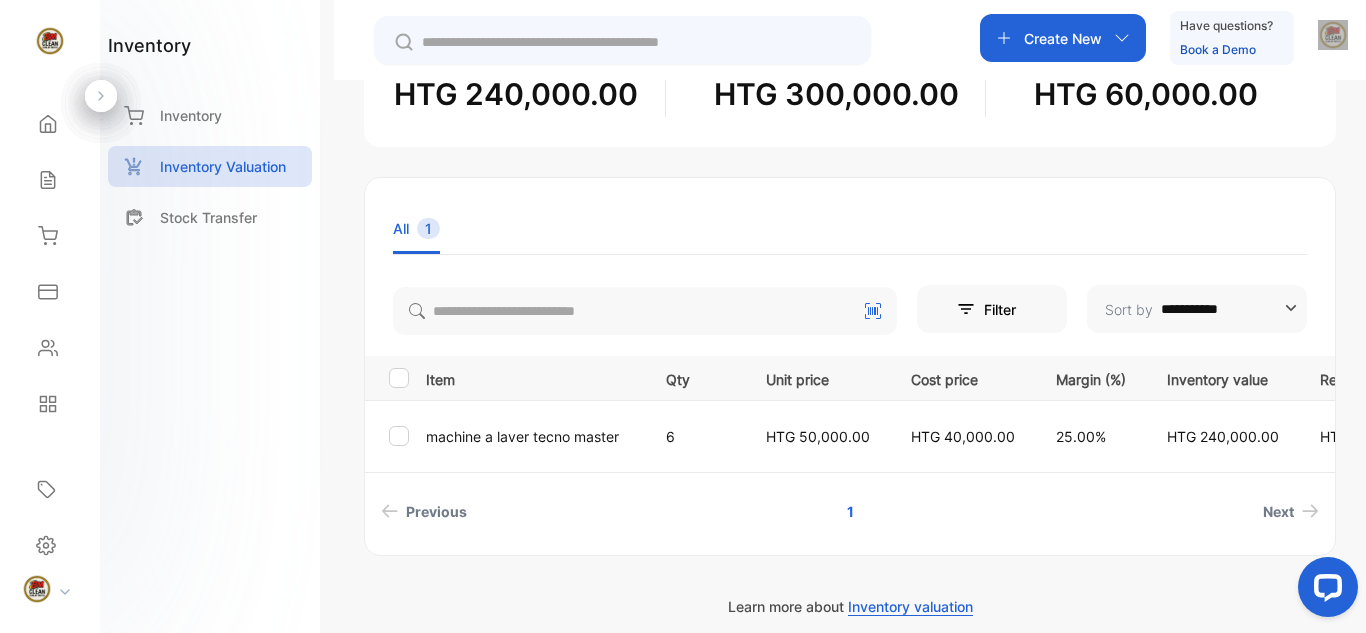 scroll, scrollTop: 157, scrollLeft: 0, axis: vertical 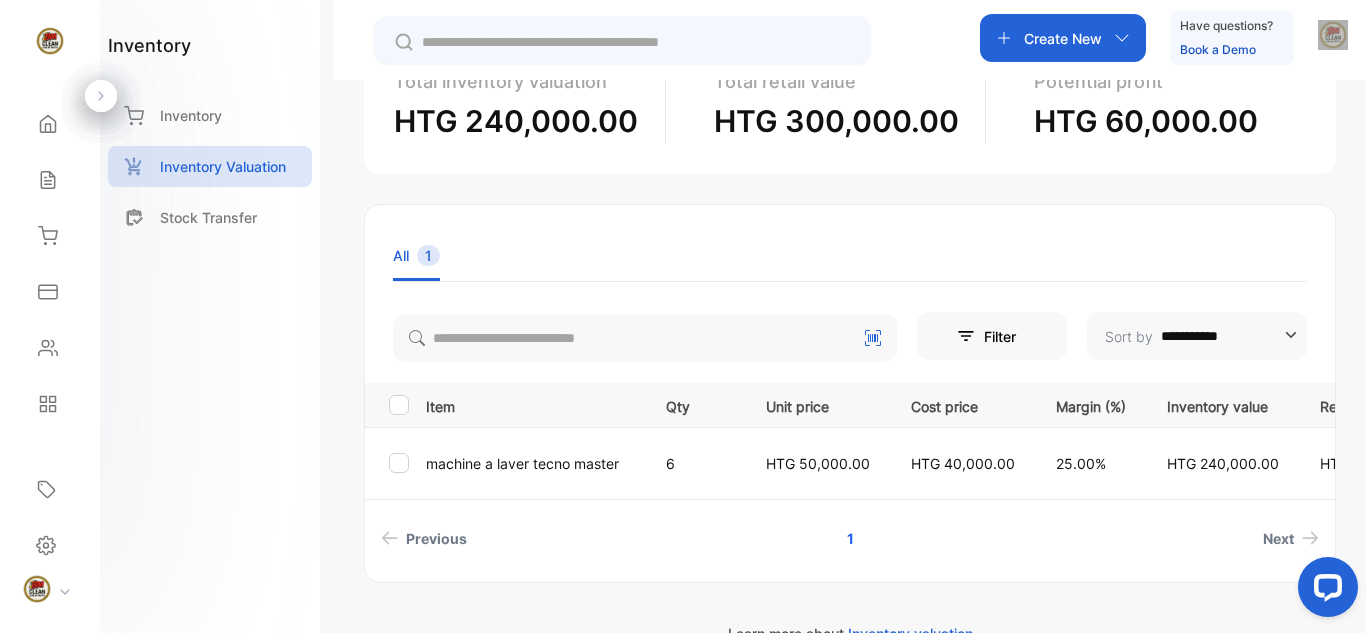click at bounding box center (1324, 591) 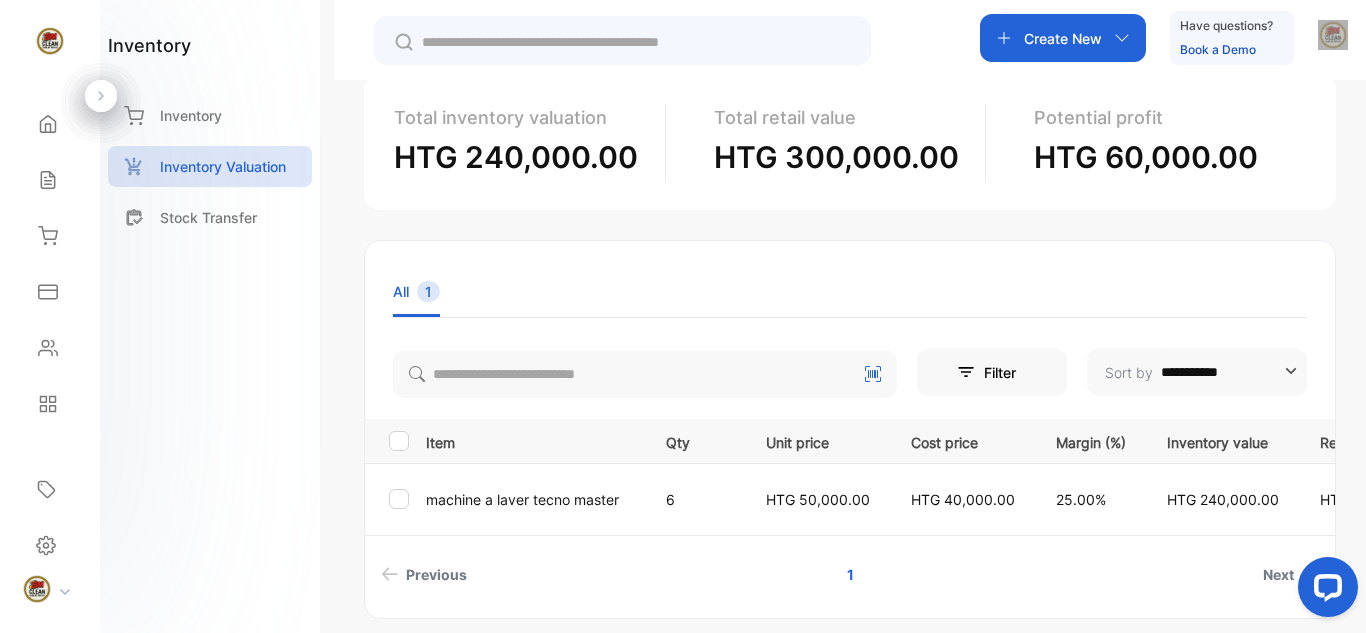 scroll, scrollTop: 0, scrollLeft: 0, axis: both 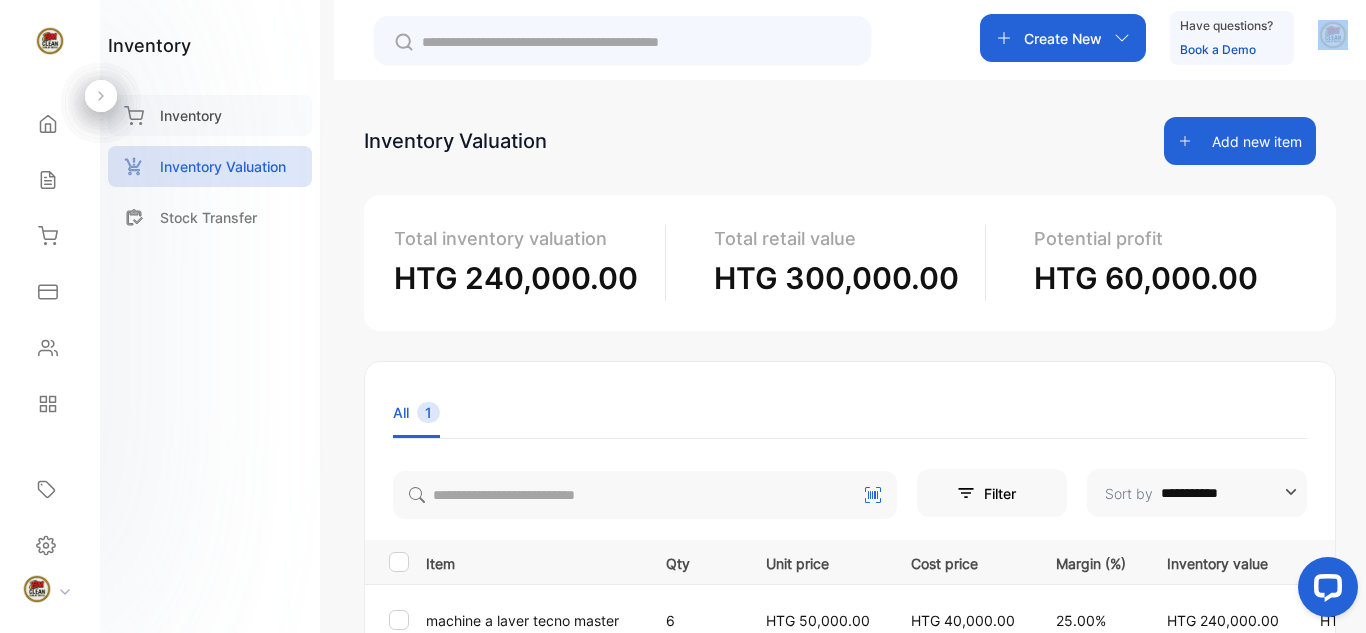 click on "Inventory" at bounding box center [210, 115] 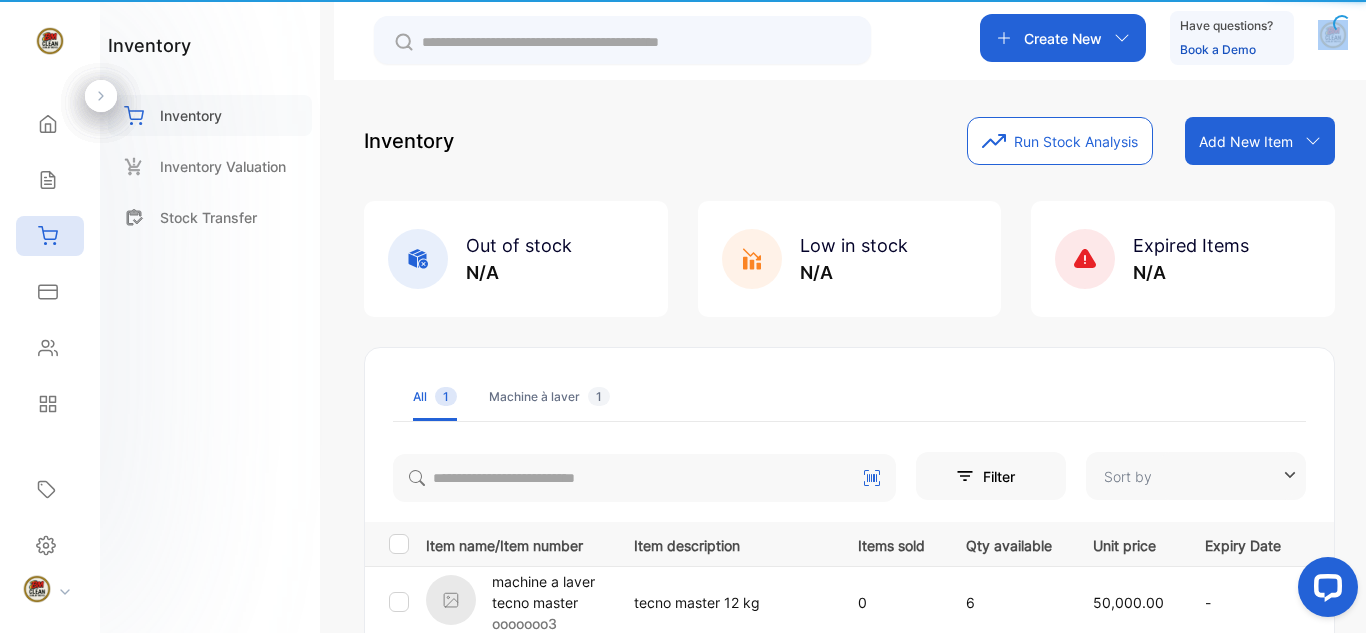 type on "**********" 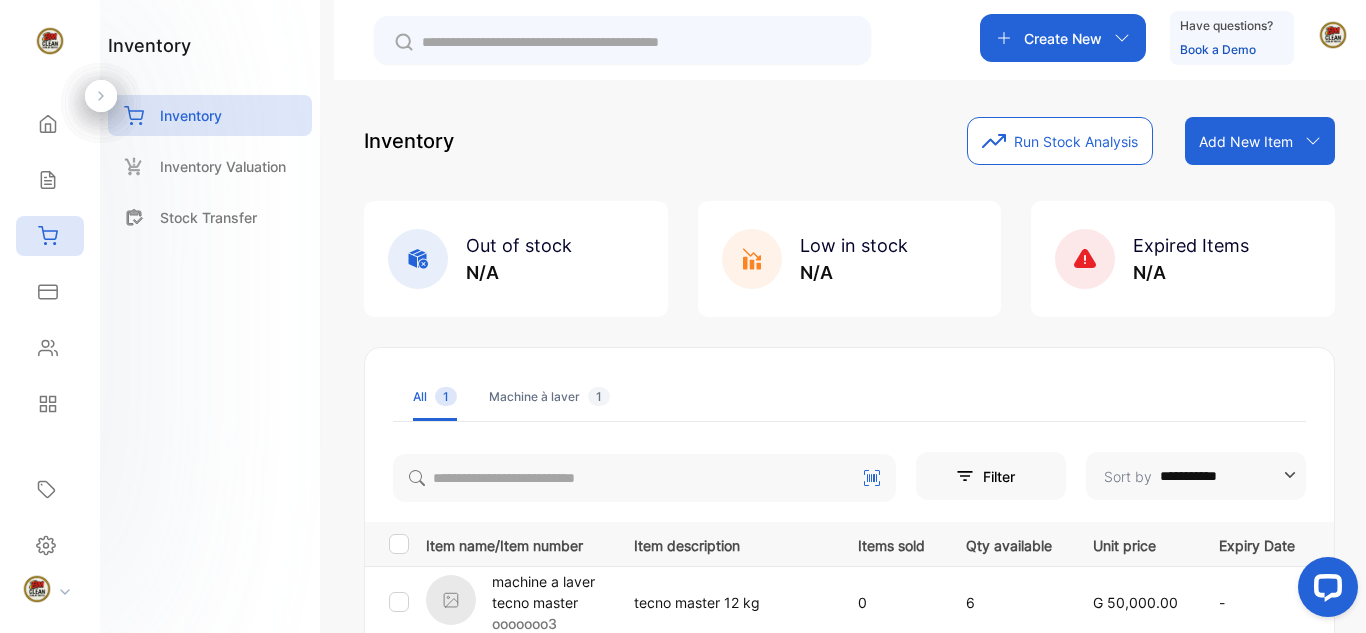 click on "Low in stock" at bounding box center [854, 245] 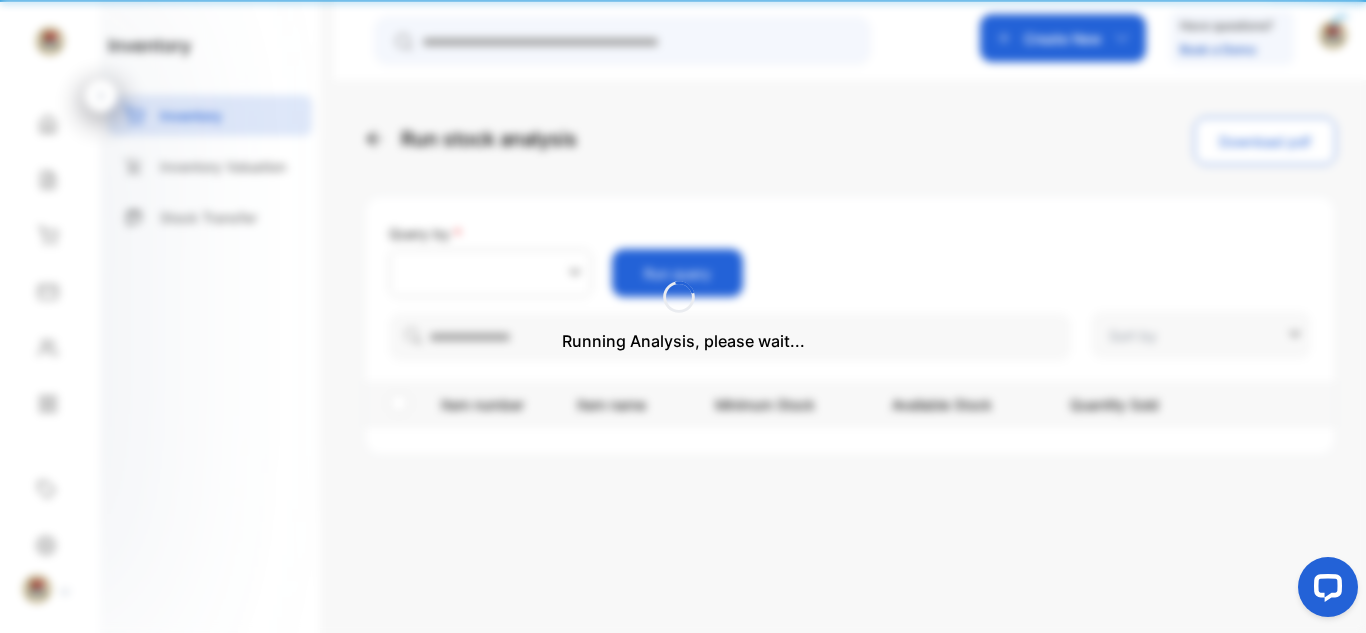 type on "**********" 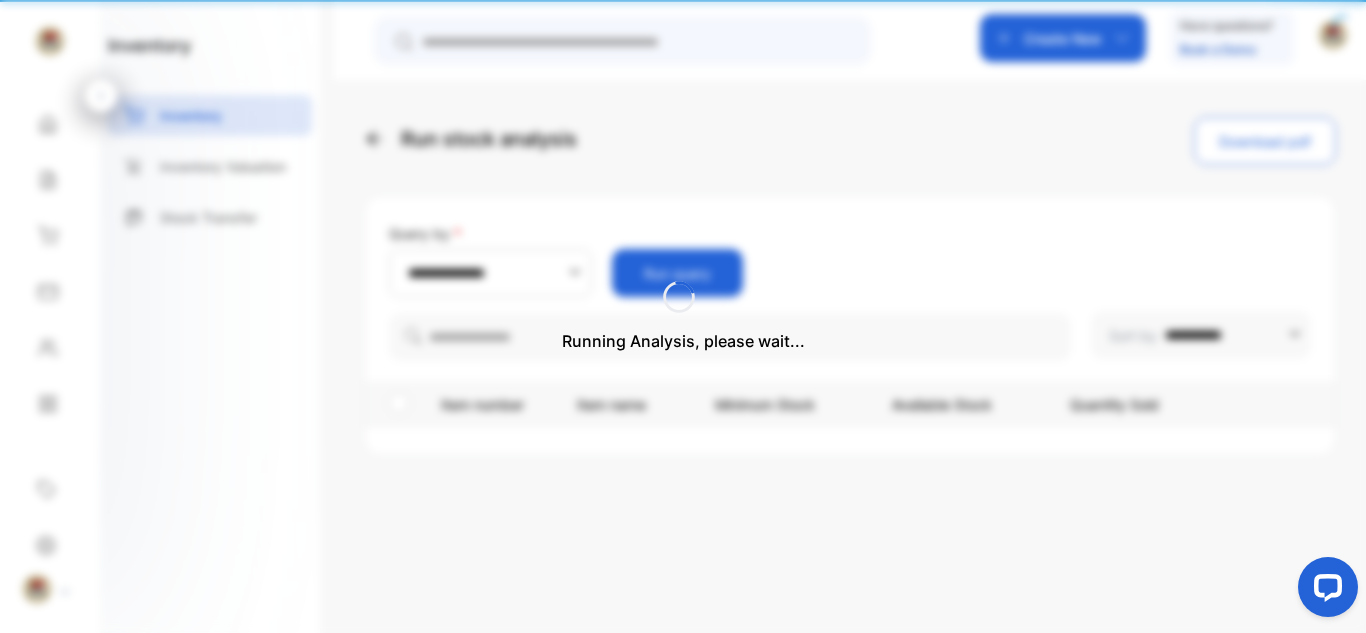 type on "**********" 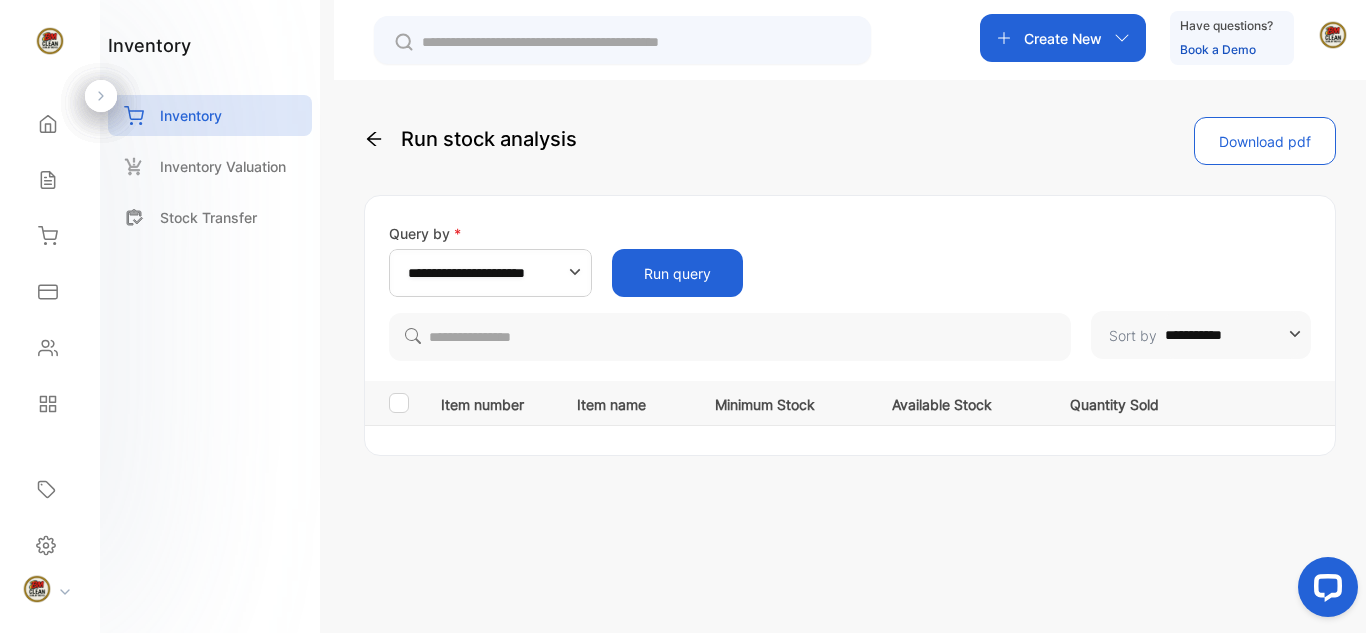 click on "Minimum Stock" at bounding box center [783, 402] 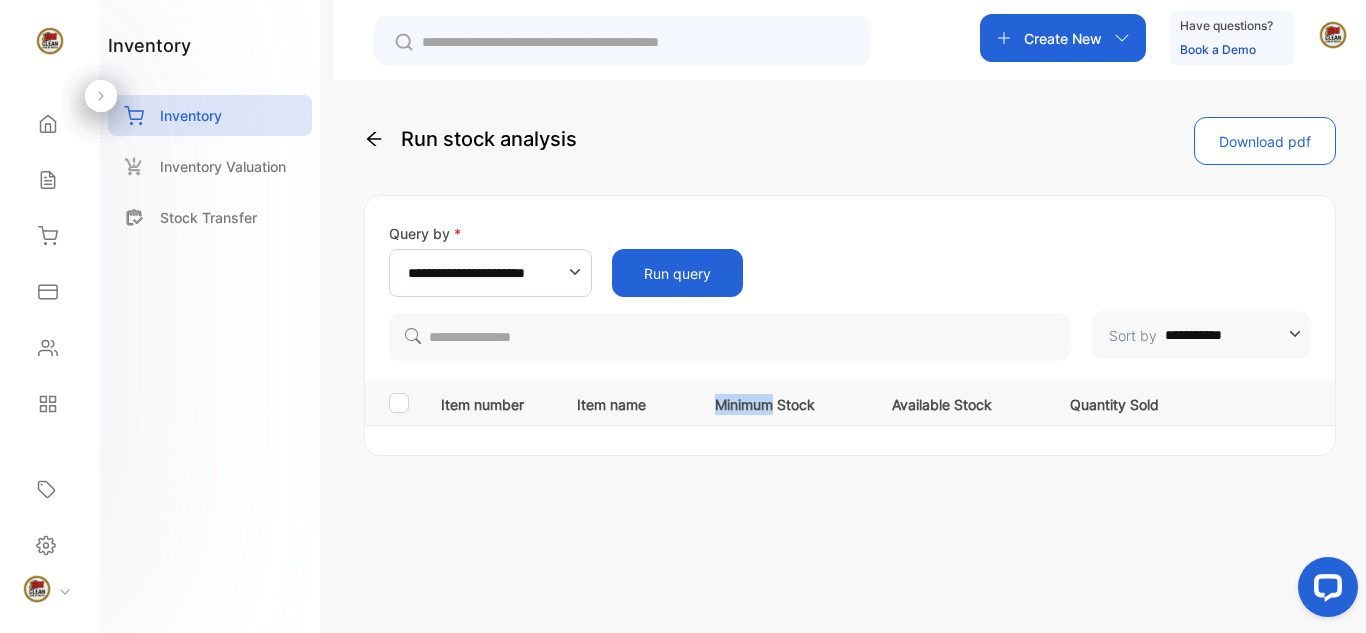 click on "Minimum Stock" at bounding box center [783, 402] 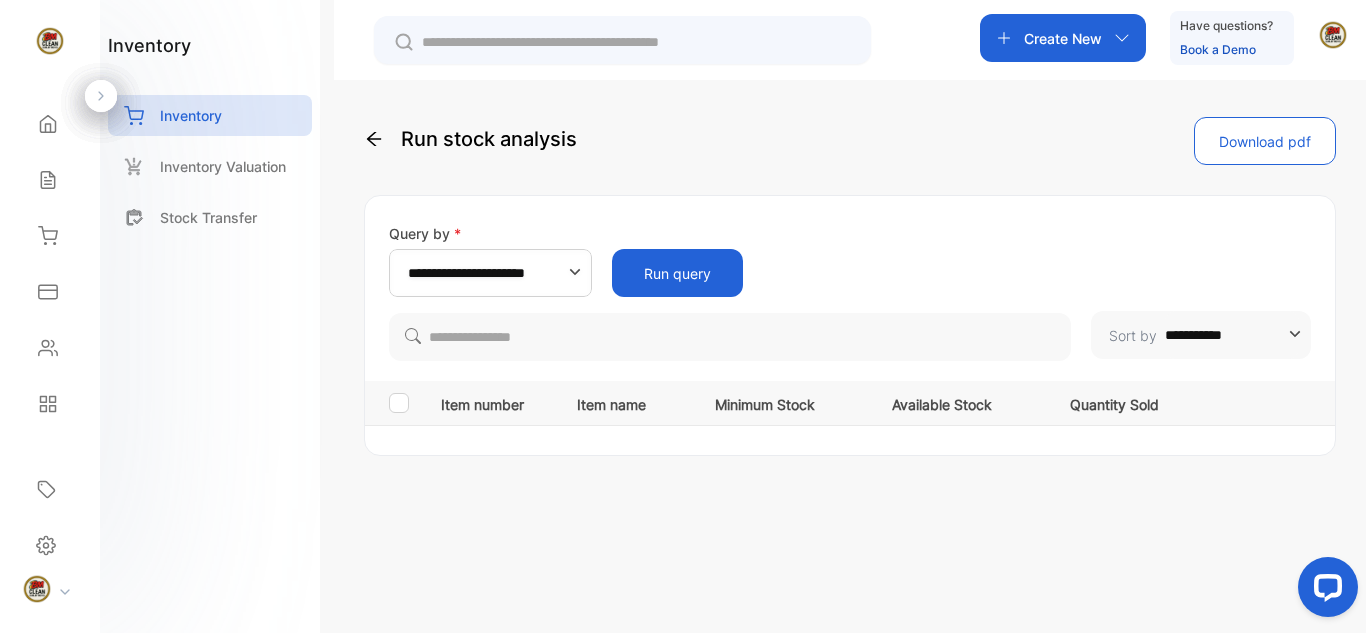 drag, startPoint x: 1186, startPoint y: 356, endPoint x: 922, endPoint y: 266, distance: 278.91934 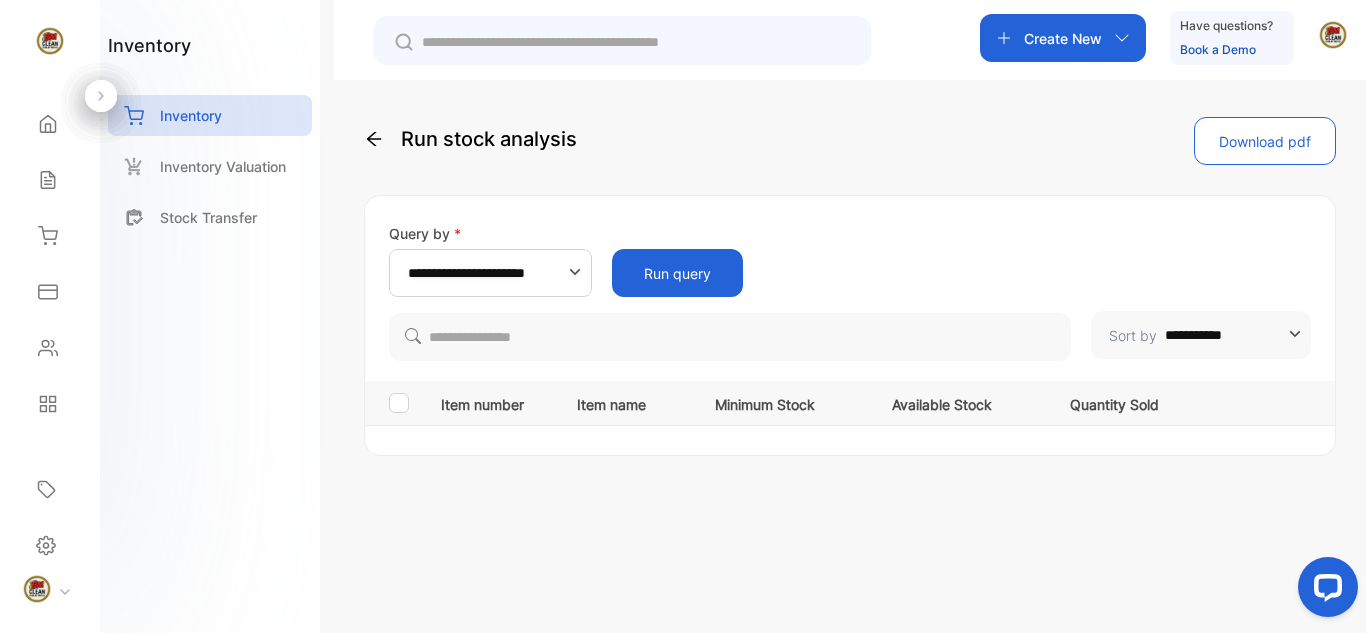 click on "**********" at bounding box center [850, 291] 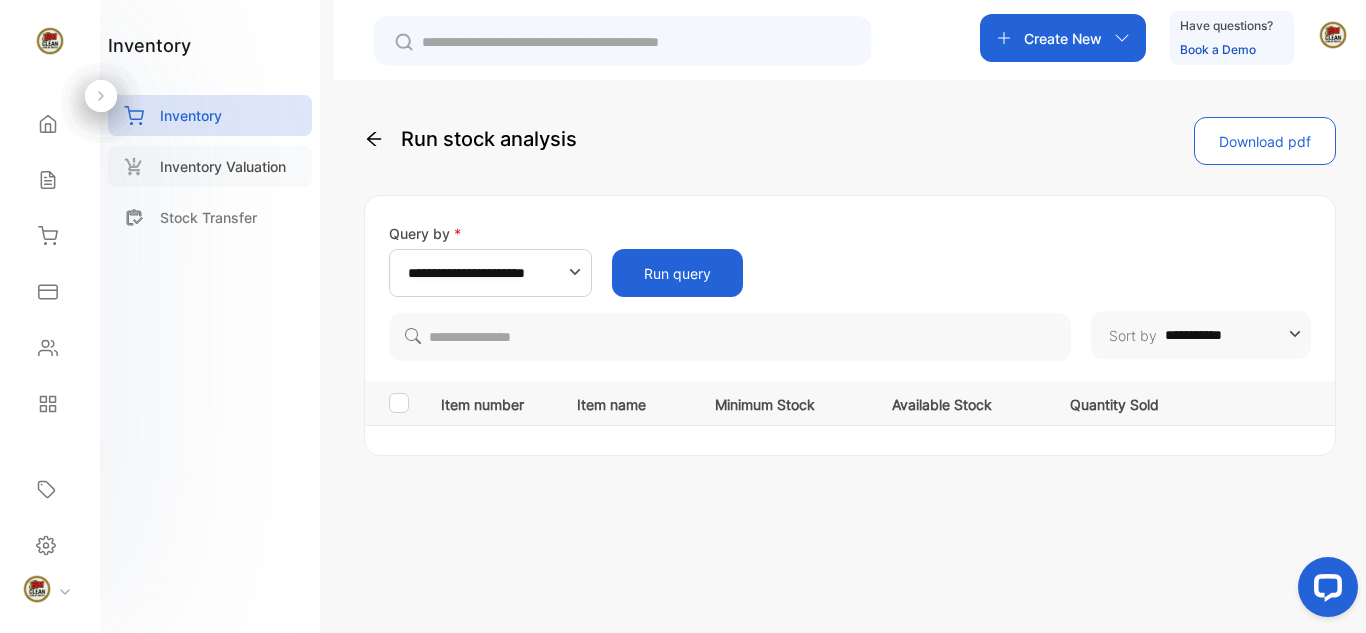 click on "Inventory Valuation" at bounding box center [223, 166] 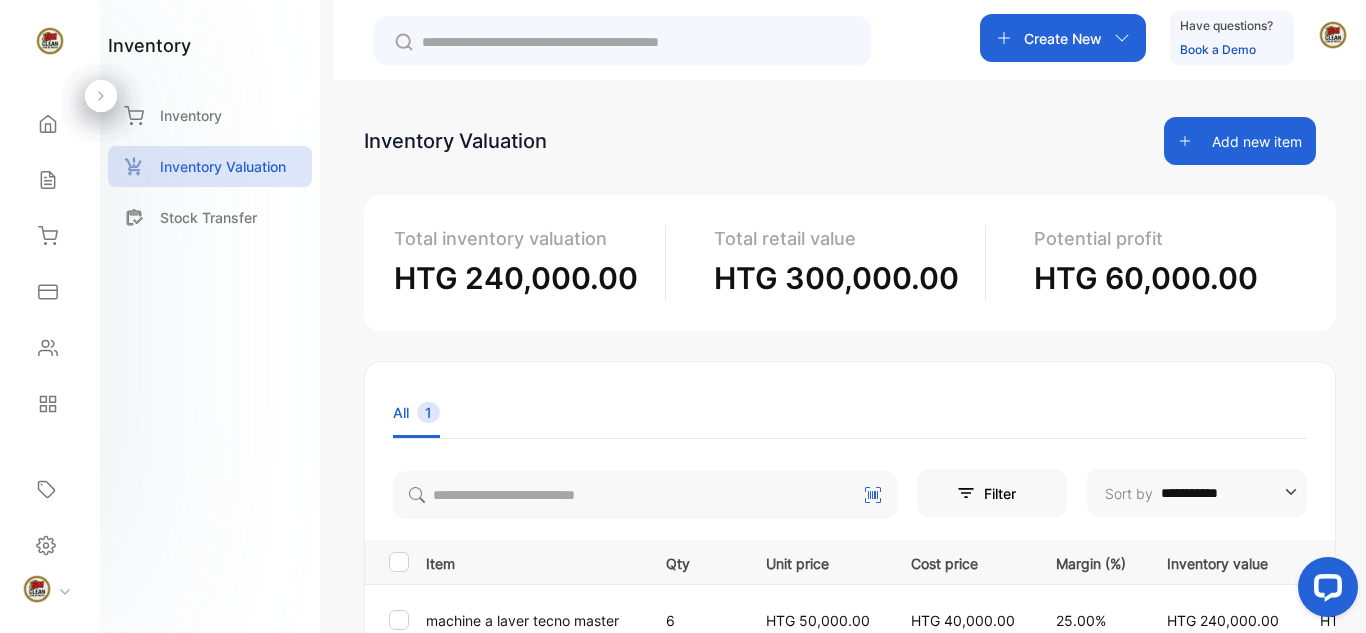 click on "Stock Transfer" at bounding box center [208, 217] 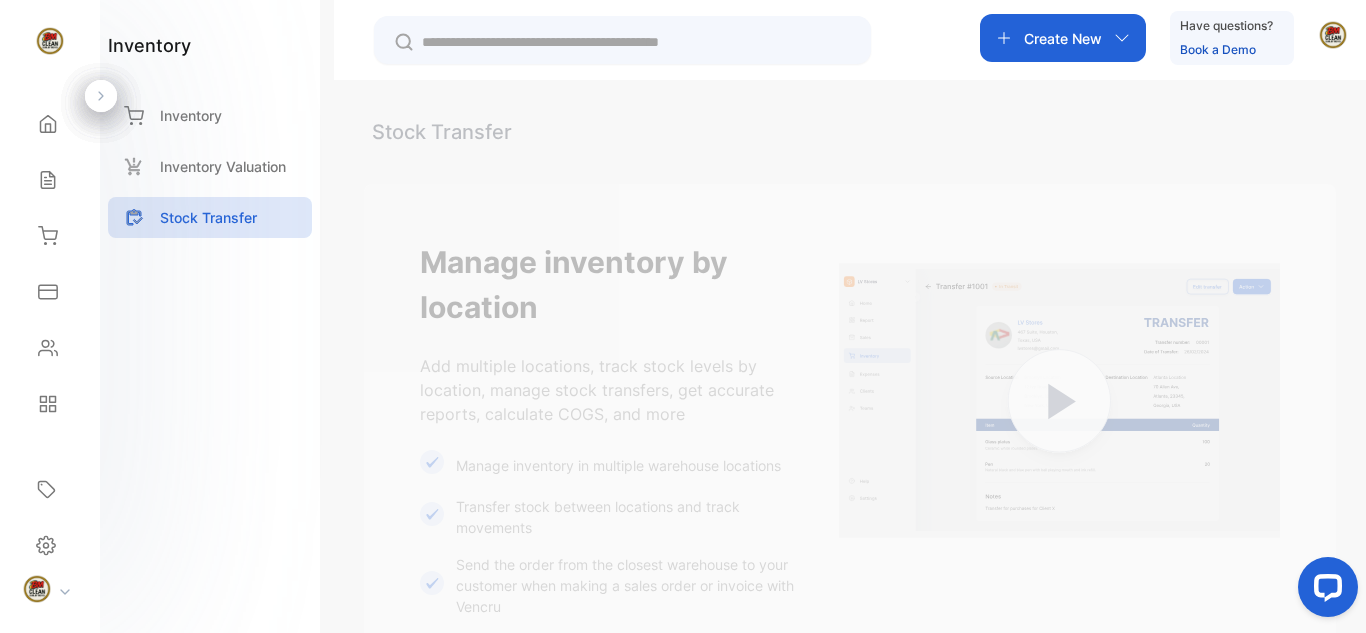 click at bounding box center [1324, 591] 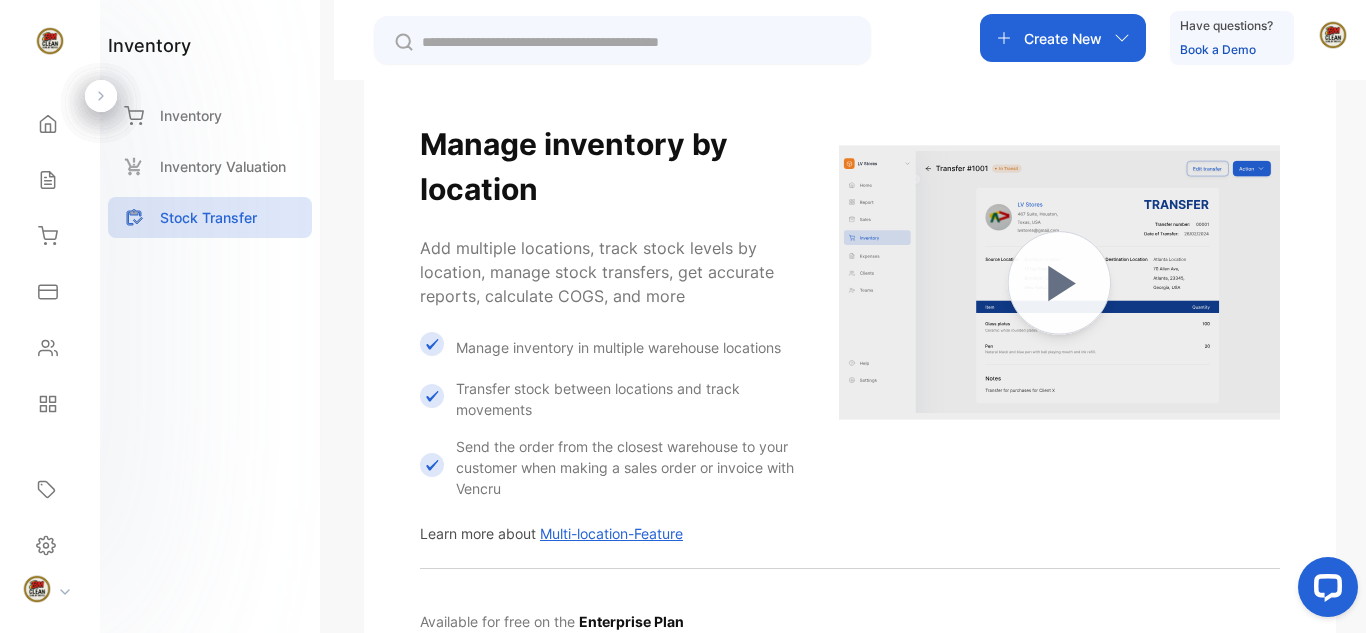 scroll, scrollTop: 120, scrollLeft: 0, axis: vertical 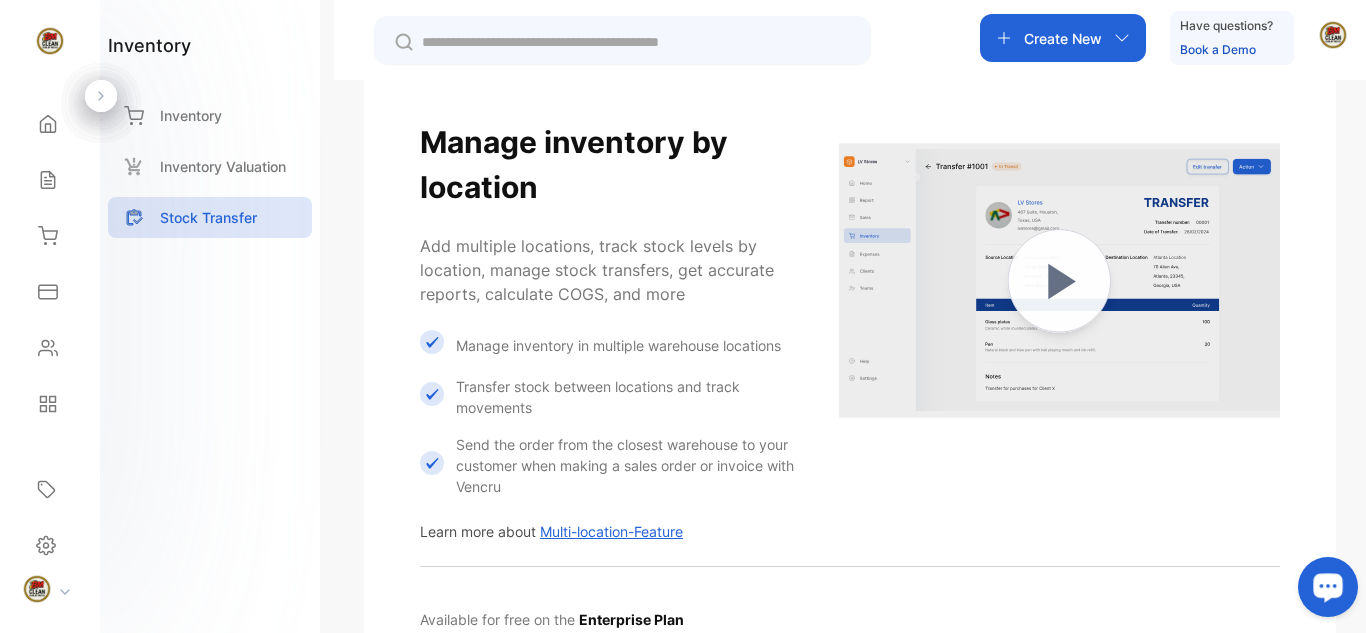 click at bounding box center [1324, 591] 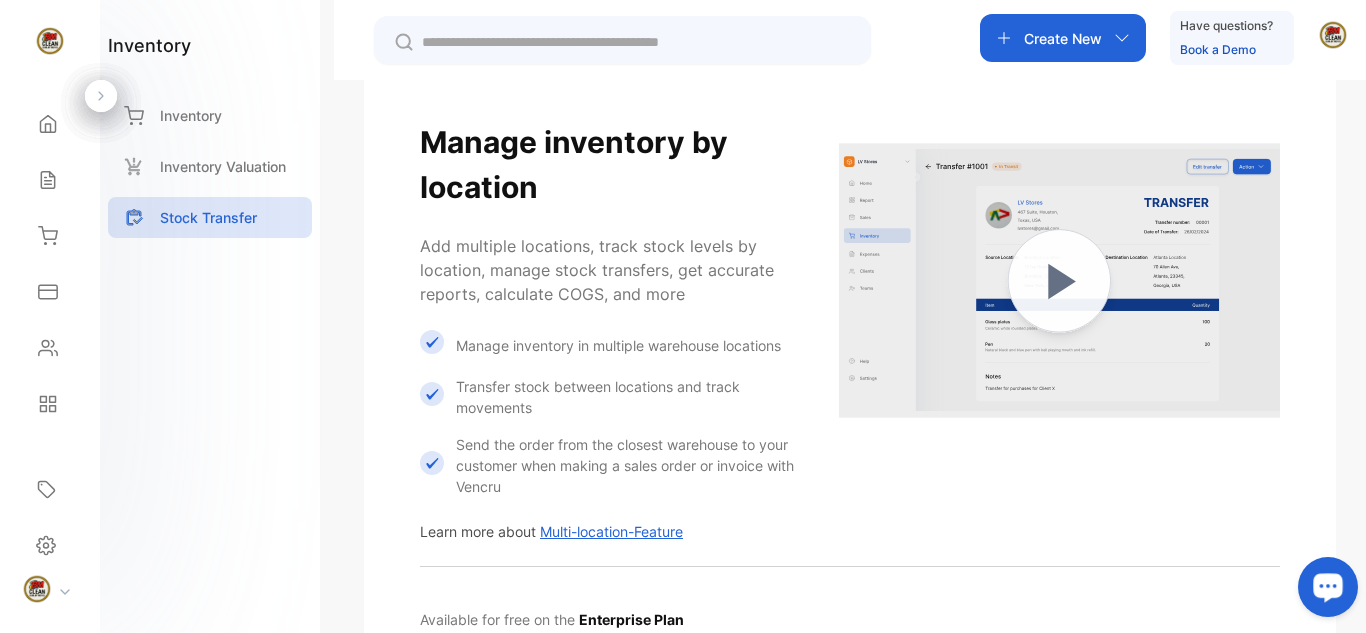 drag, startPoint x: 1365, startPoint y: 593, endPoint x: 940, endPoint y: 668, distance: 431.56693 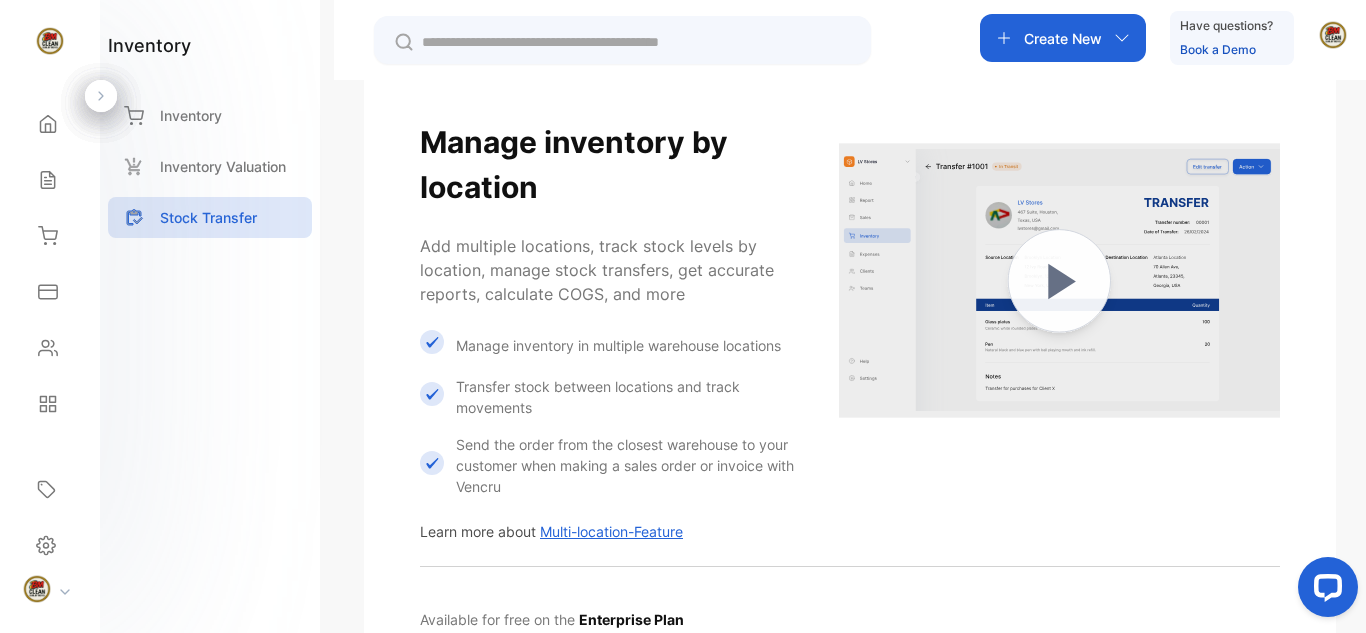 click at bounding box center (1324, 591) 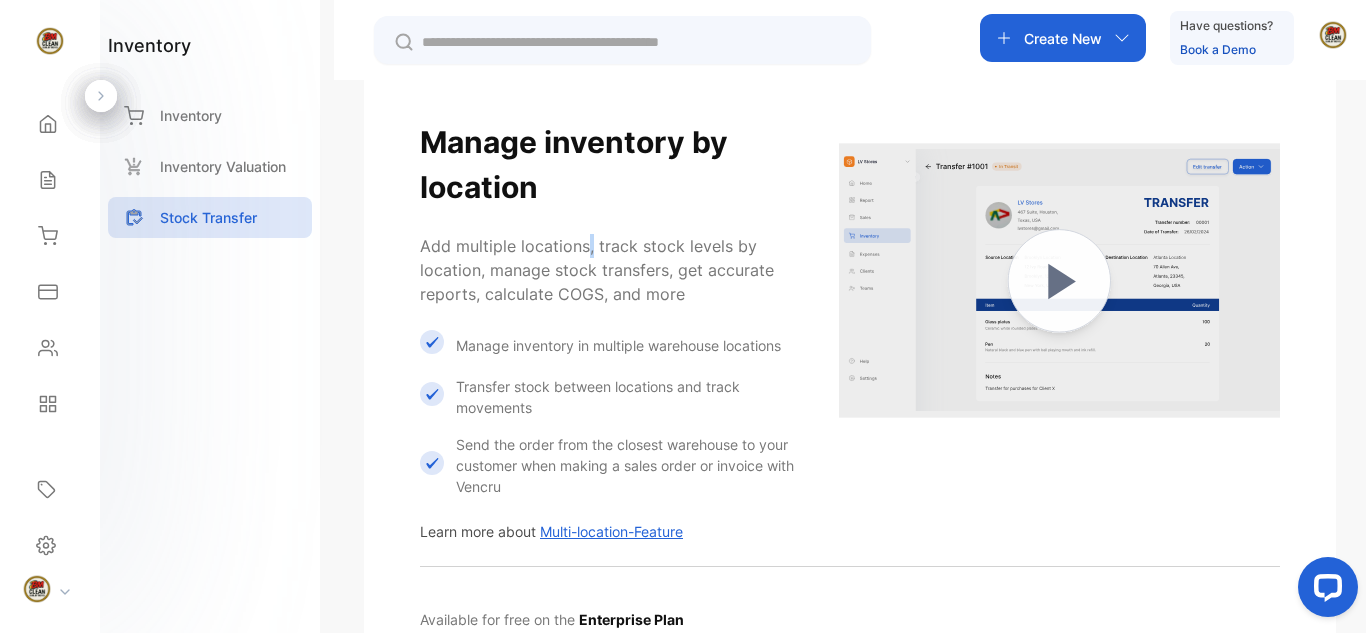 click on "Manage inventory by location Add multiple locations, track stock levels by location, manage stock transfers, get accurate reports, calculate COGS, and more" at bounding box center [609, 213] 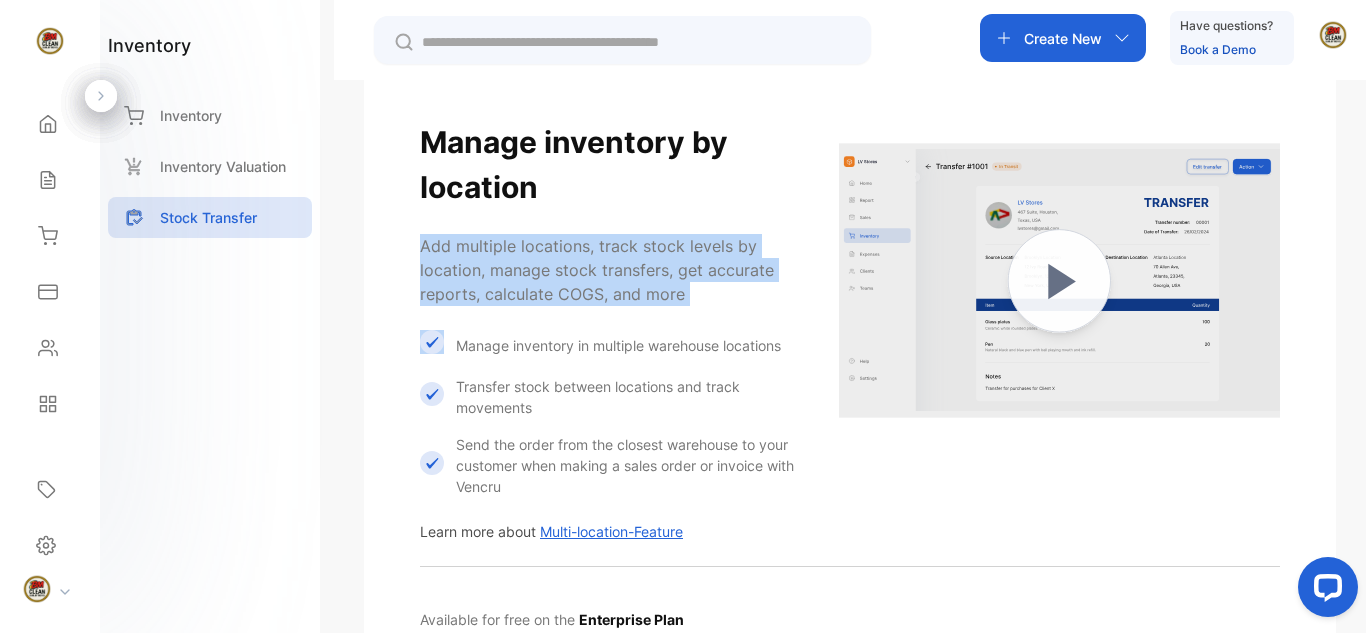 click on "Manage inventory by location Add multiple locations, track stock levels by location, manage stock transfers, get accurate reports, calculate COGS, and more" at bounding box center (609, 213) 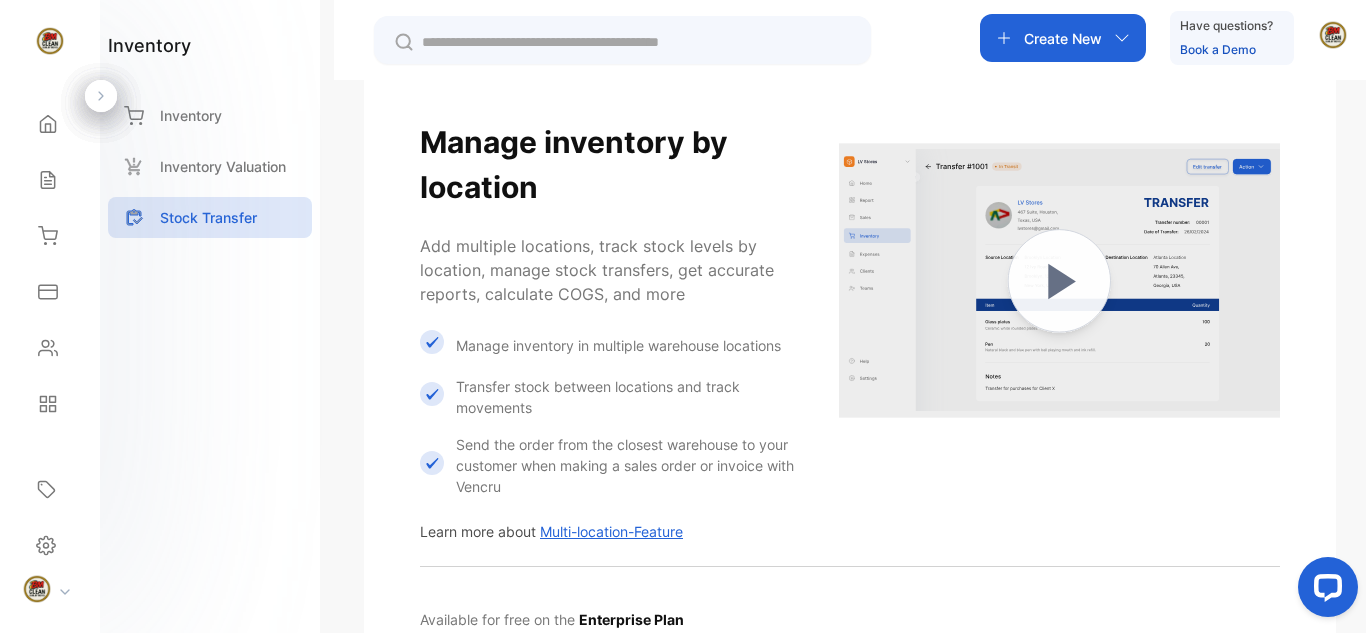 click on "Manage inventory by location" at bounding box center (609, 165) 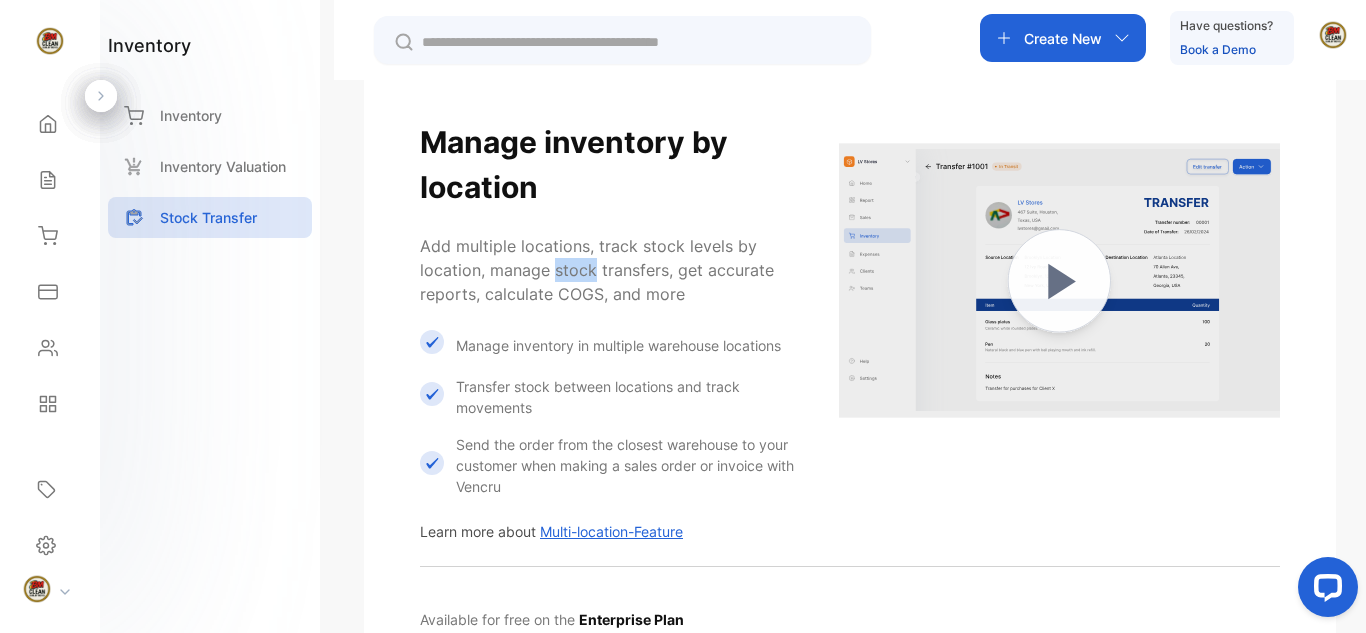 click on "Manage inventory by location Add multiple locations, track stock levels by location, manage stock transfers, get accurate reports, calculate COGS, and more" at bounding box center (609, 213) 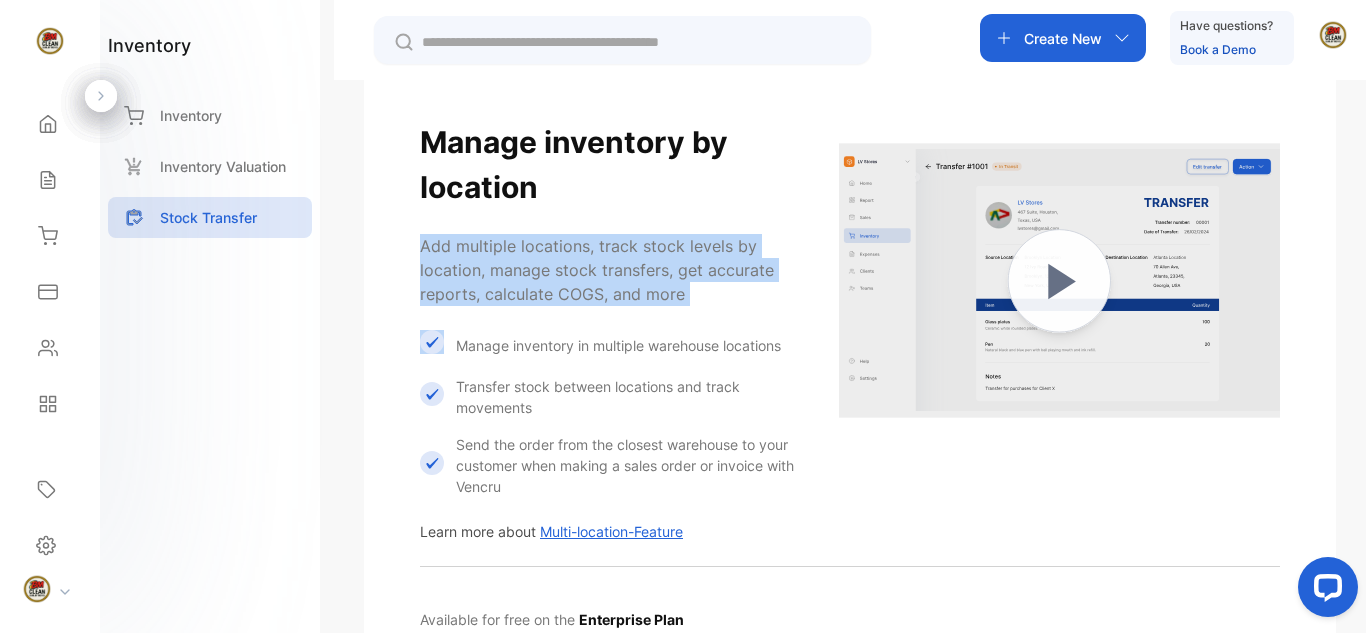 click on "Manage inventory by location Add multiple locations, track stock levels by location, manage stock transfers, get accurate reports, calculate COGS, and more" at bounding box center (609, 213) 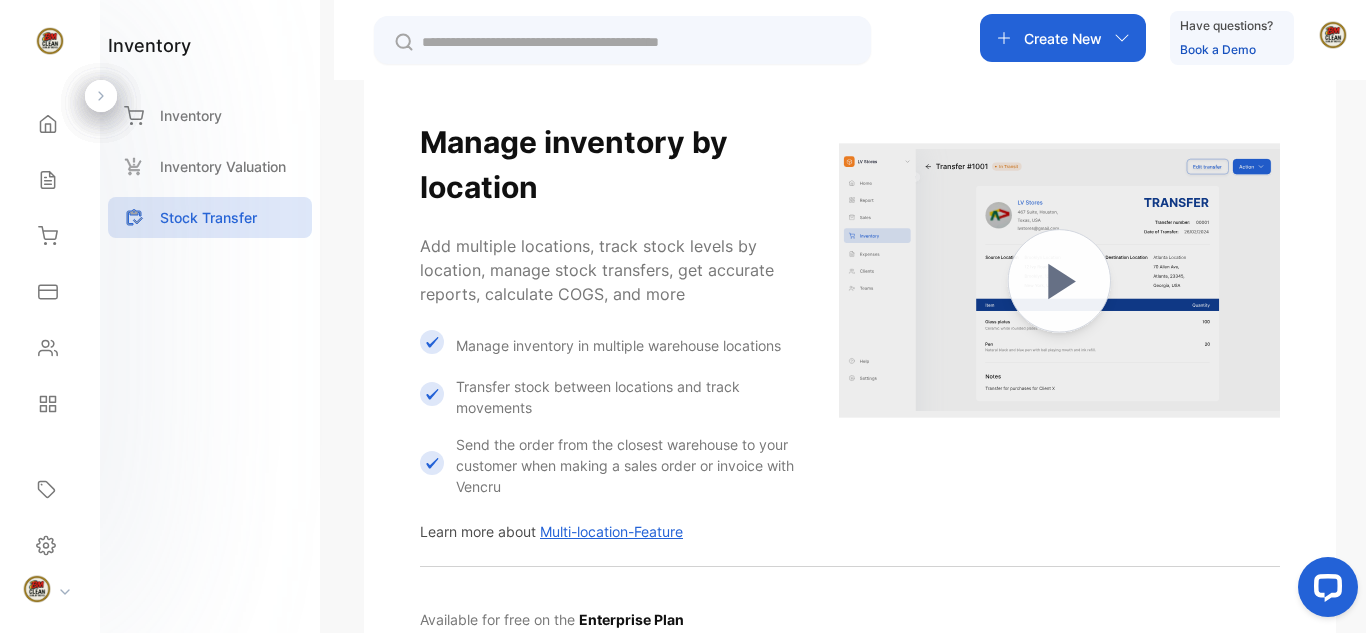 click on "Manage inventory by location Add multiple locations, track stock levels by location, manage stock transfers, get accurate reports, calculate COGS, and more" at bounding box center (609, 213) 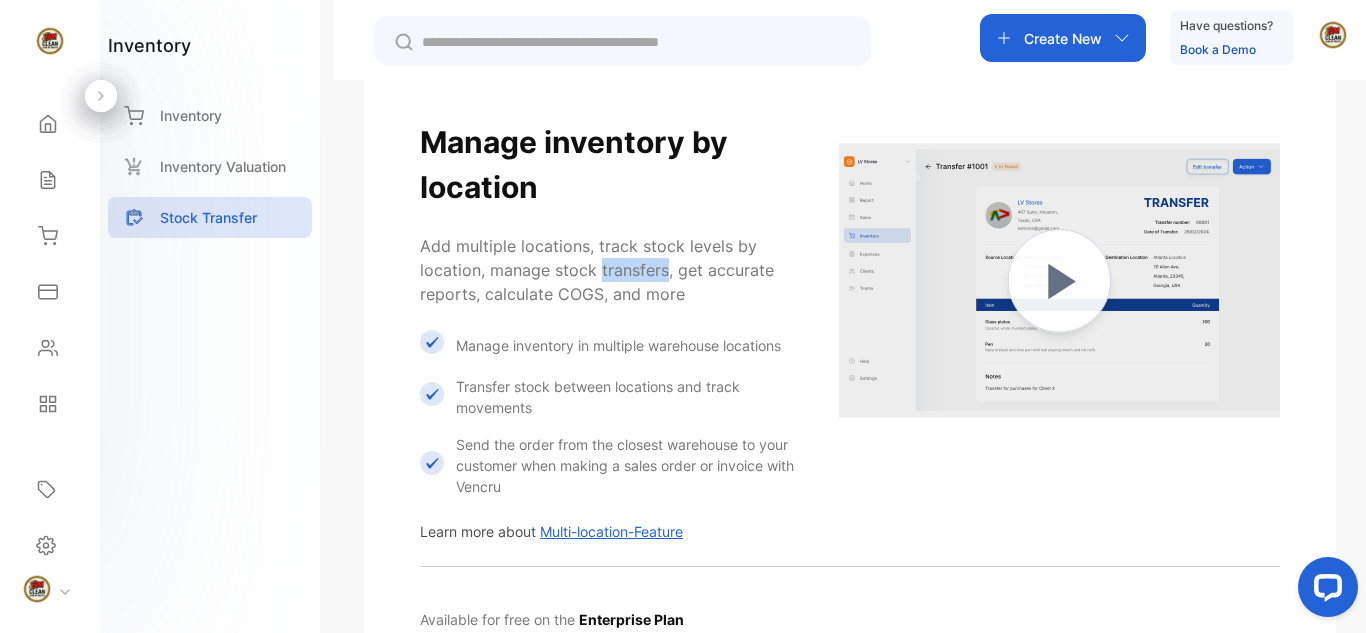 click on "Manage inventory by location Add multiple locations, track stock levels by location, manage stock transfers, get accurate reports, calculate COGS, and more" at bounding box center (609, 213) 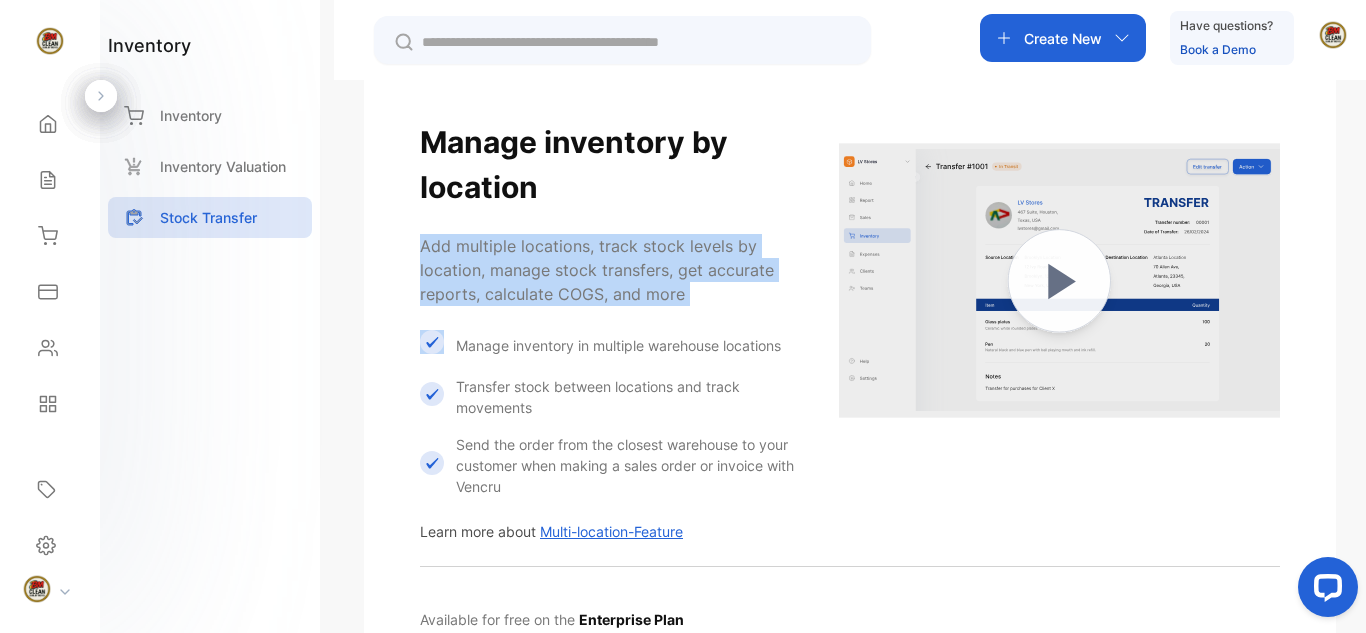 click on "Manage inventory by location Add multiple locations, track stock levels by location, manage stock transfers, get accurate reports, calculate COGS, and more" at bounding box center (609, 213) 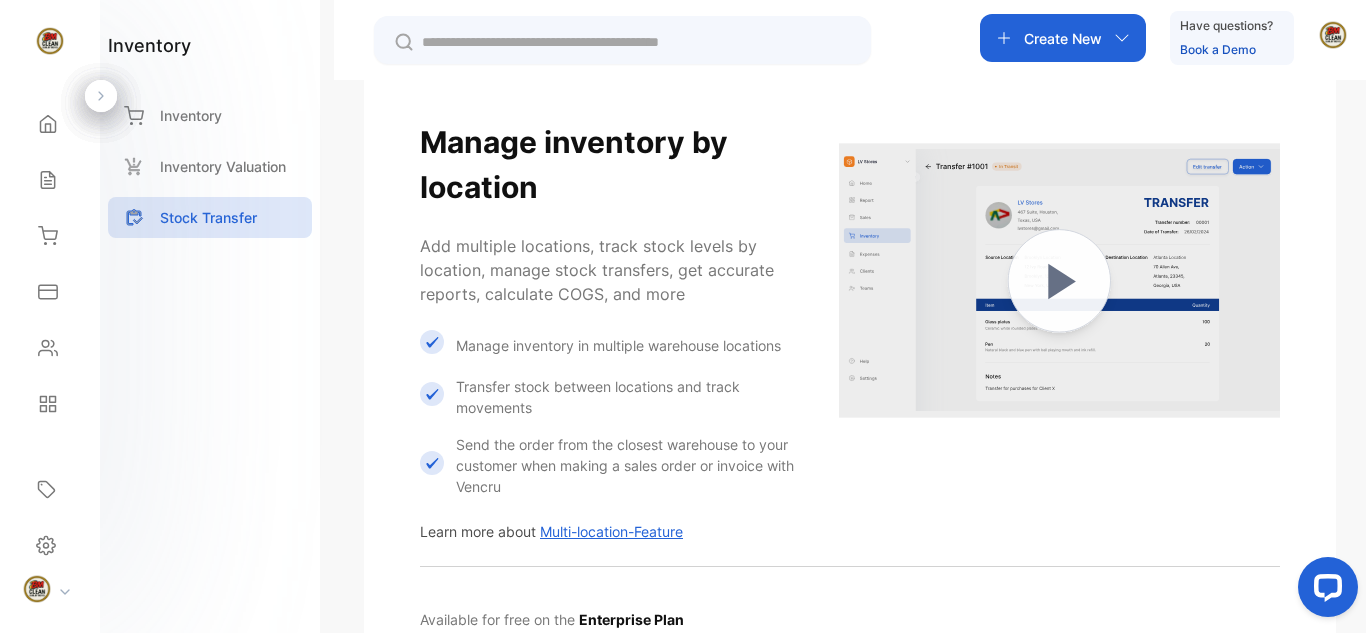 click on "Transfer stock between locations and track movements" at bounding box center [627, 397] 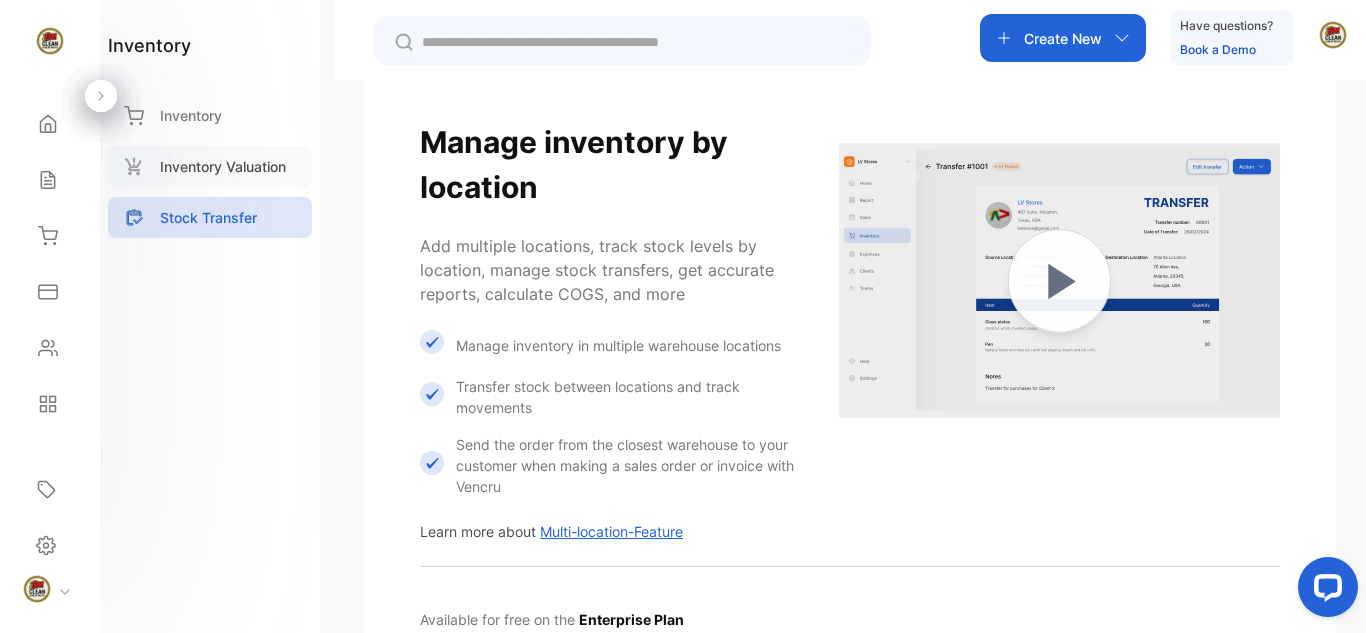 click on "Inventory Valuation" at bounding box center (223, 166) 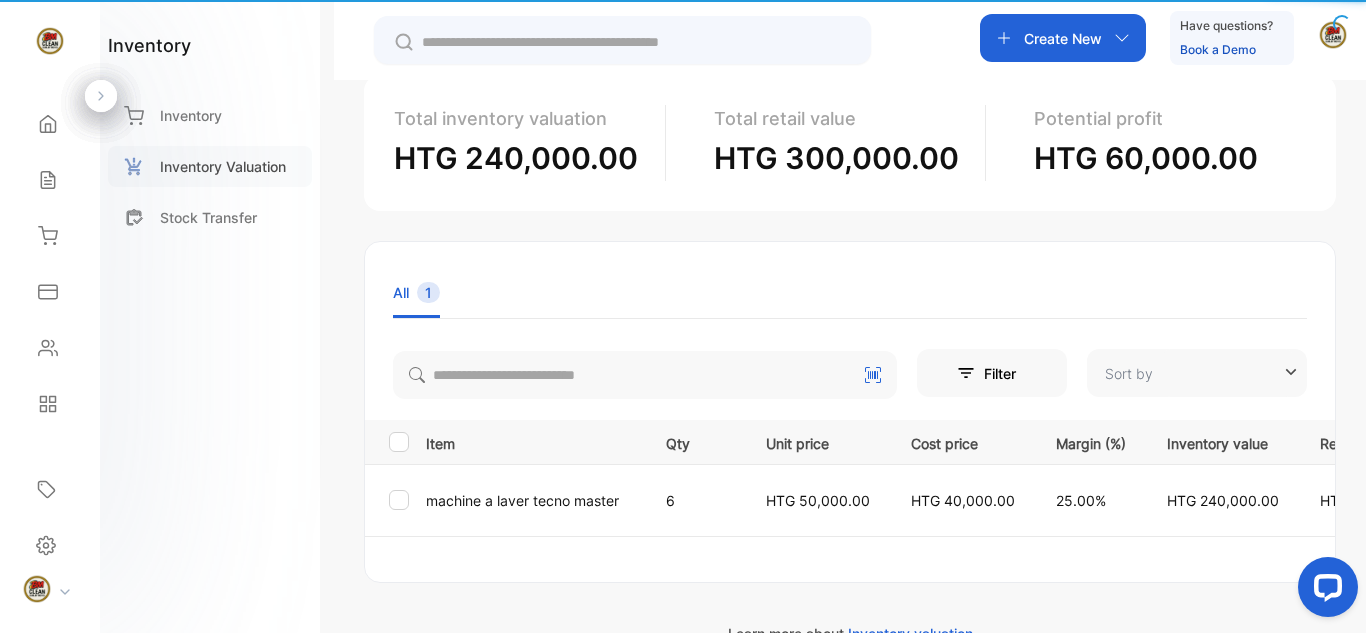 type on "**********" 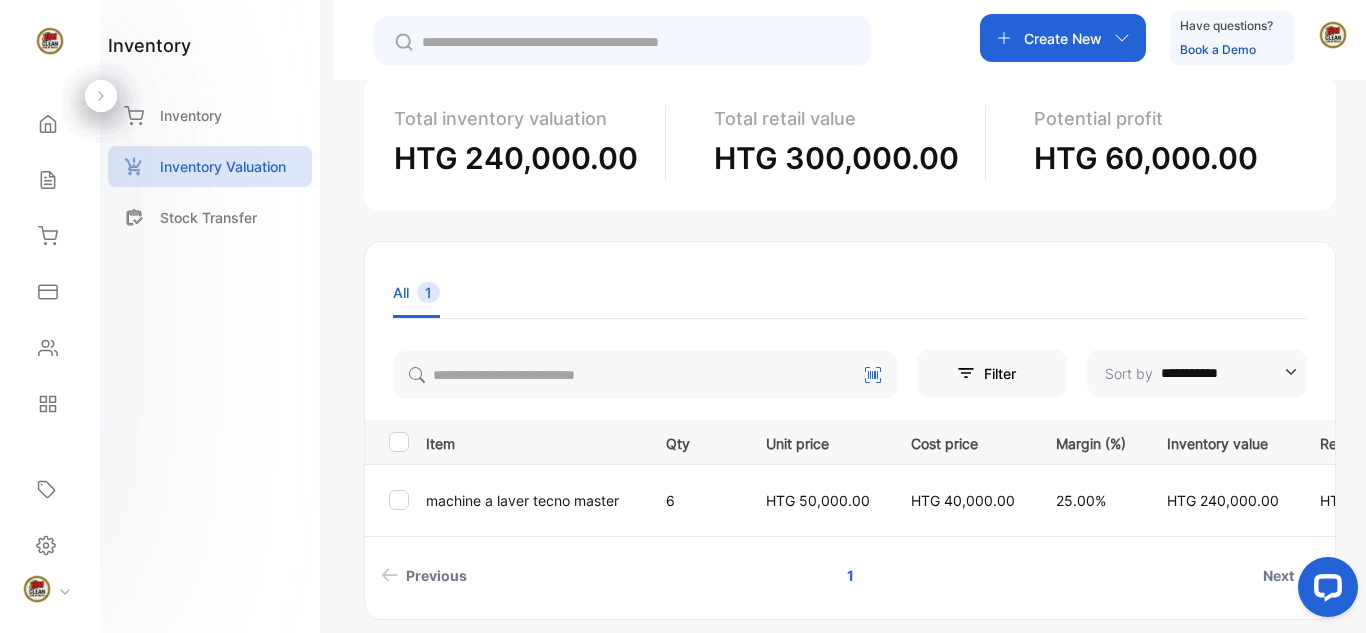 click at bounding box center [1324, 591] 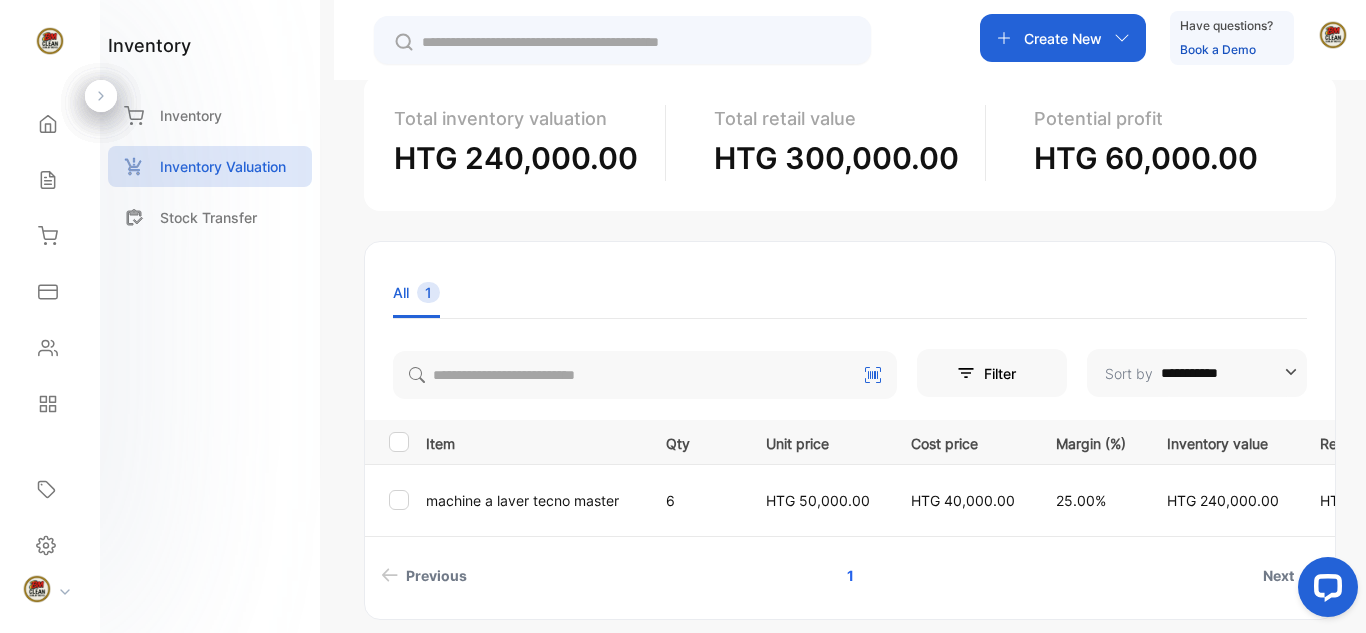 click at bounding box center [1324, 591] 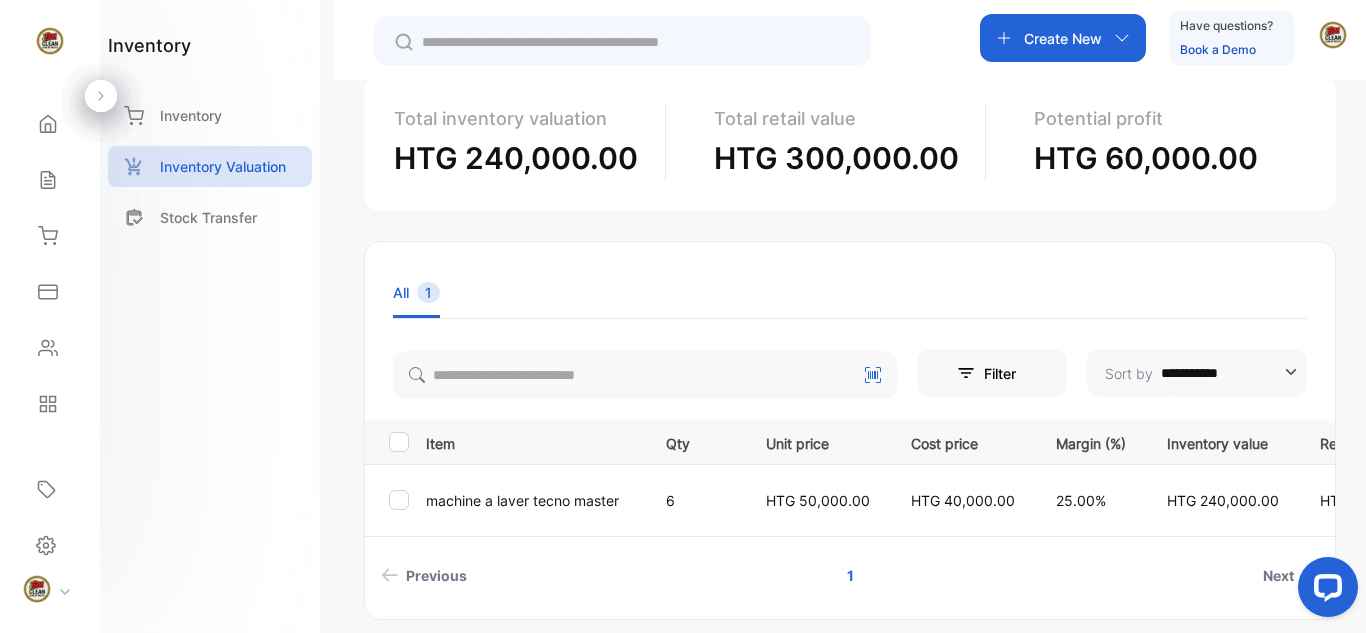 click on "Create New  Have questions? Book a Demo" at bounding box center (850, 40) 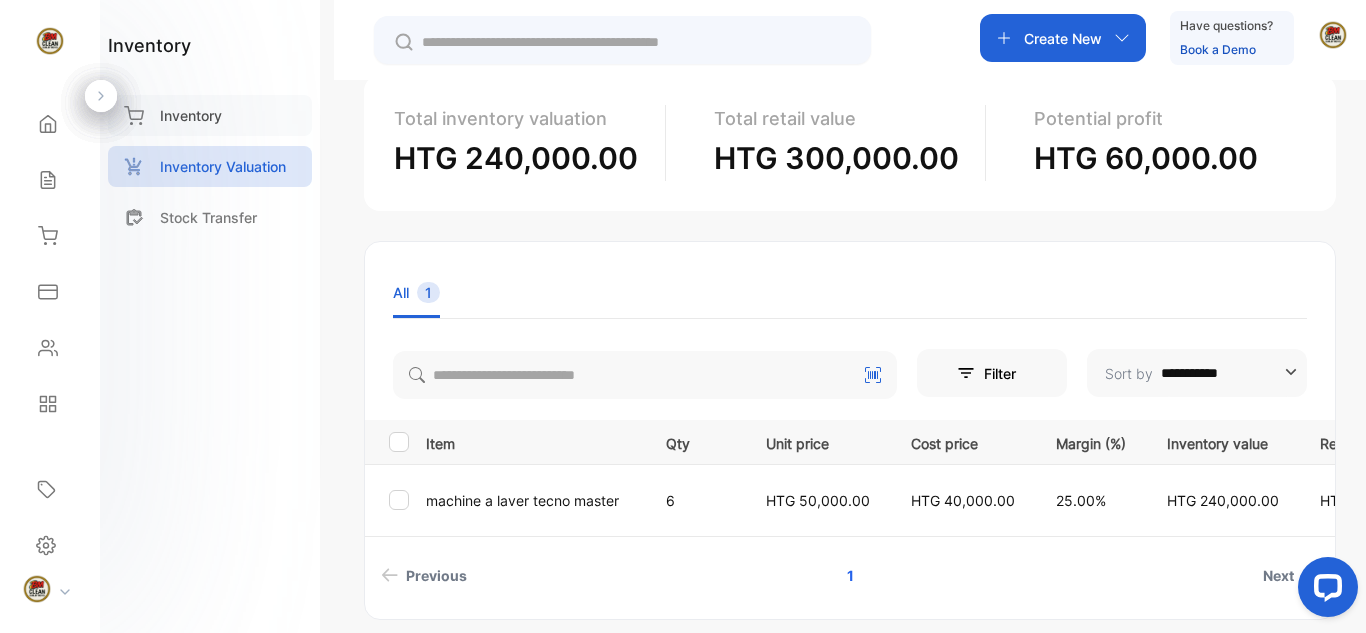 click on "Inventory" at bounding box center [191, 115] 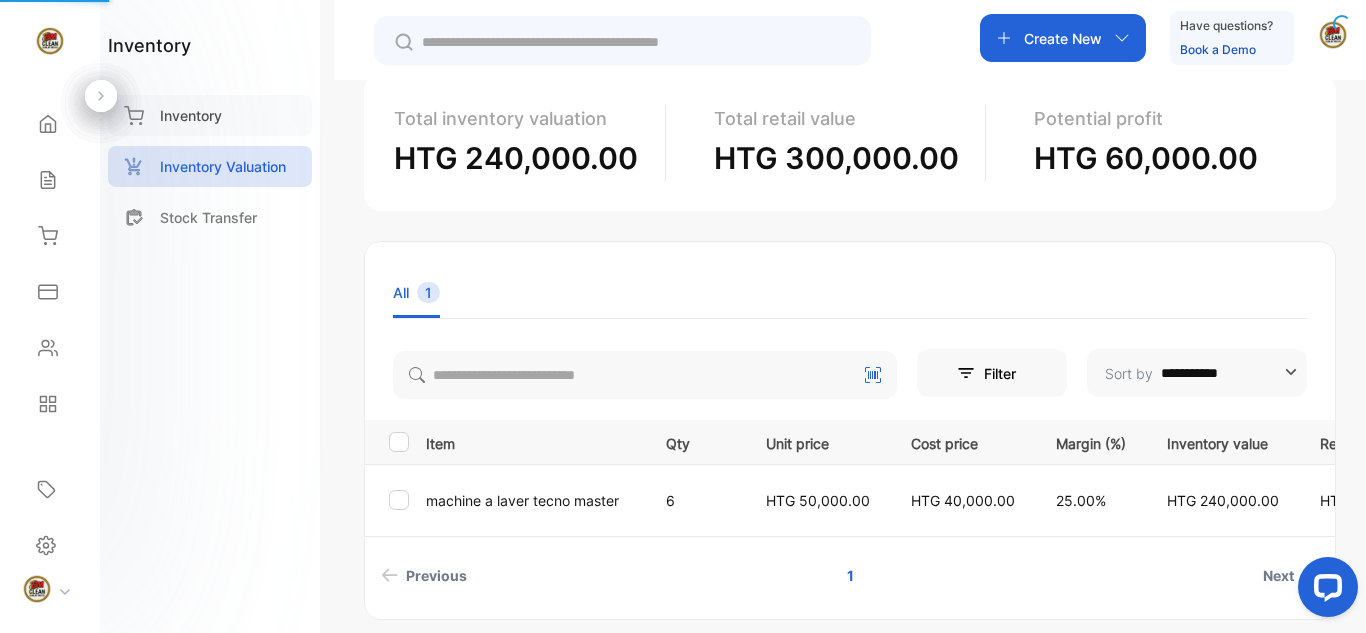 click on "Inventory" at bounding box center [191, 115] 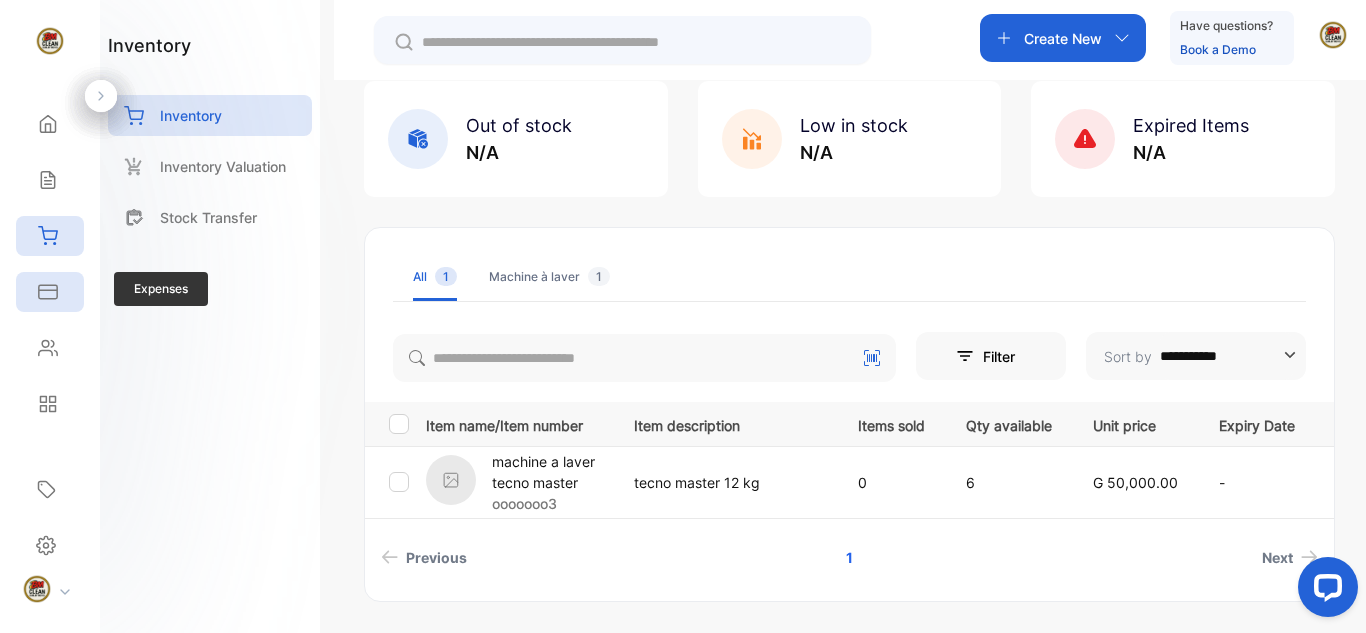 click 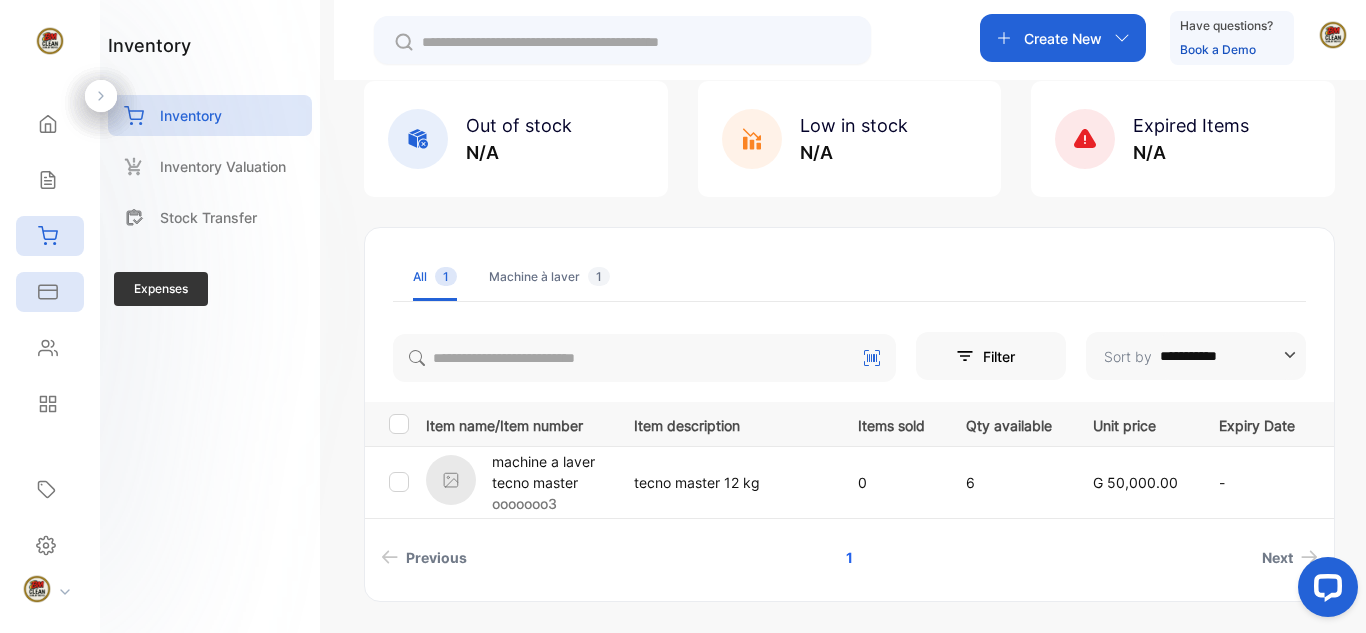 click 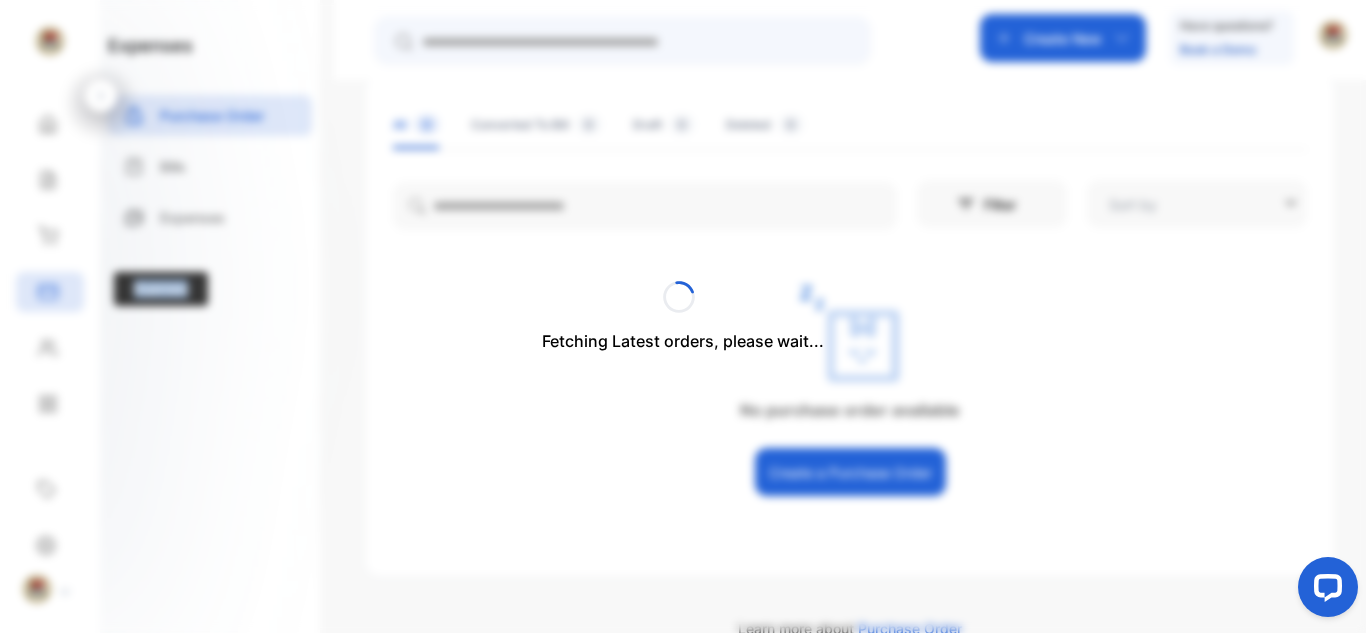type on "**********" 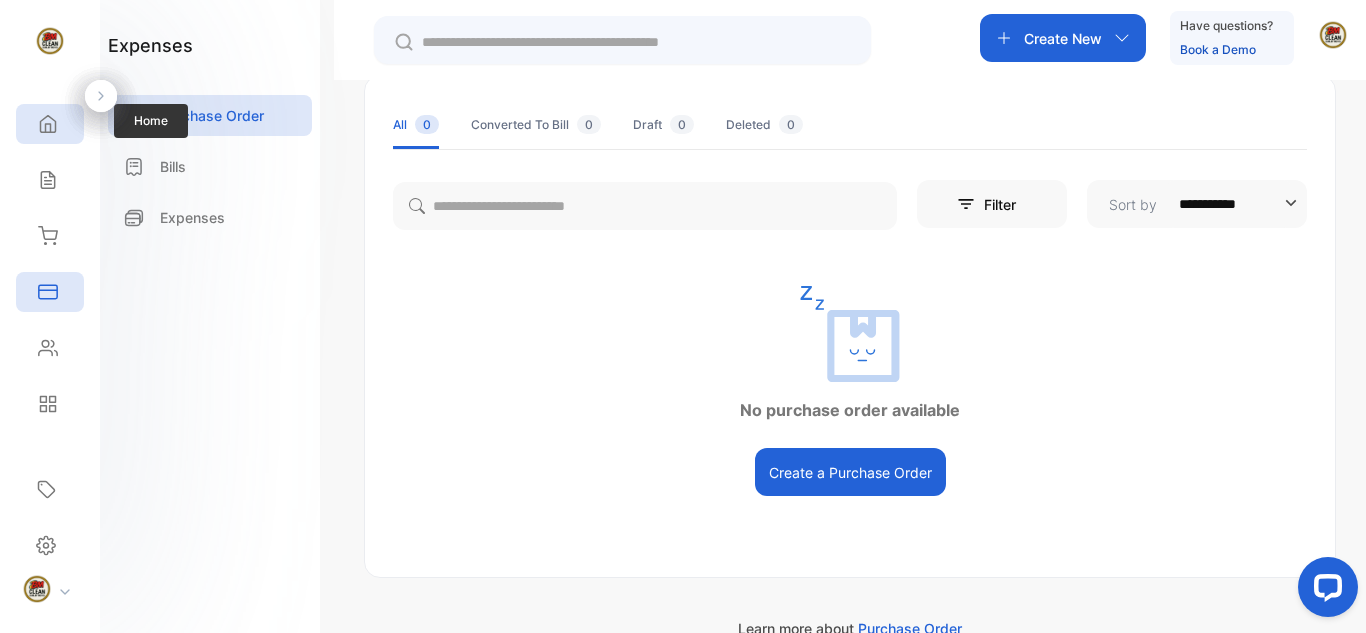 click 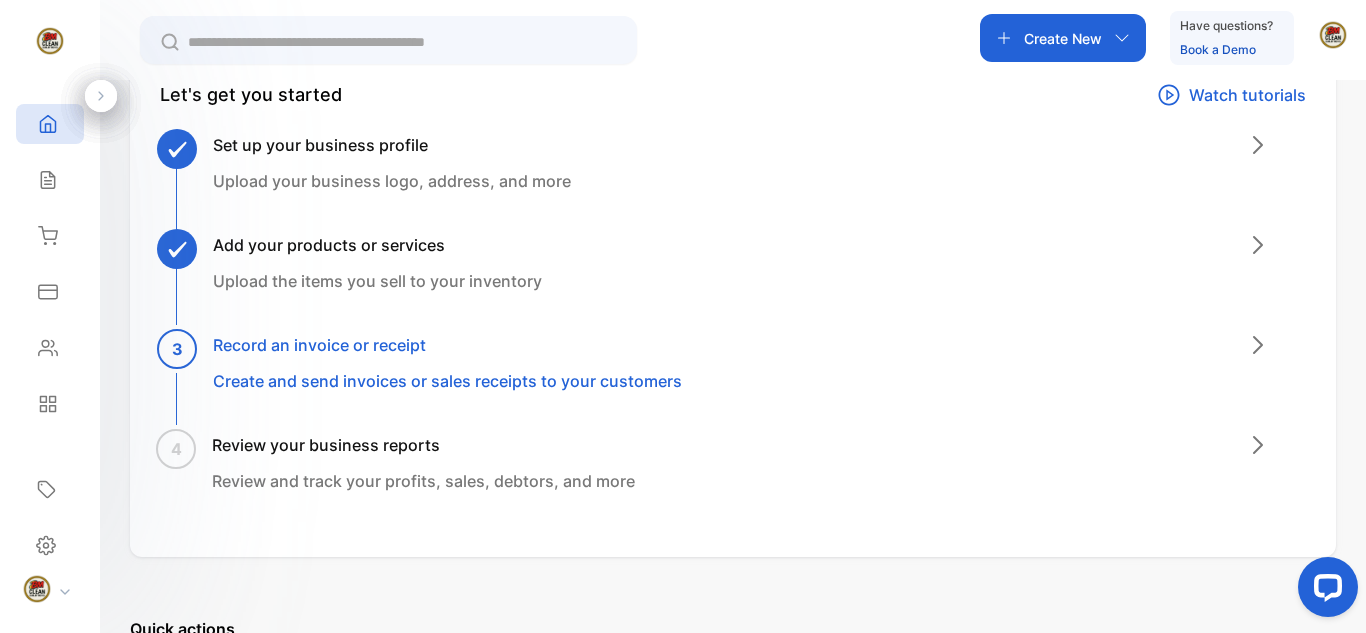 click on "Review your business reports" at bounding box center (423, 445) 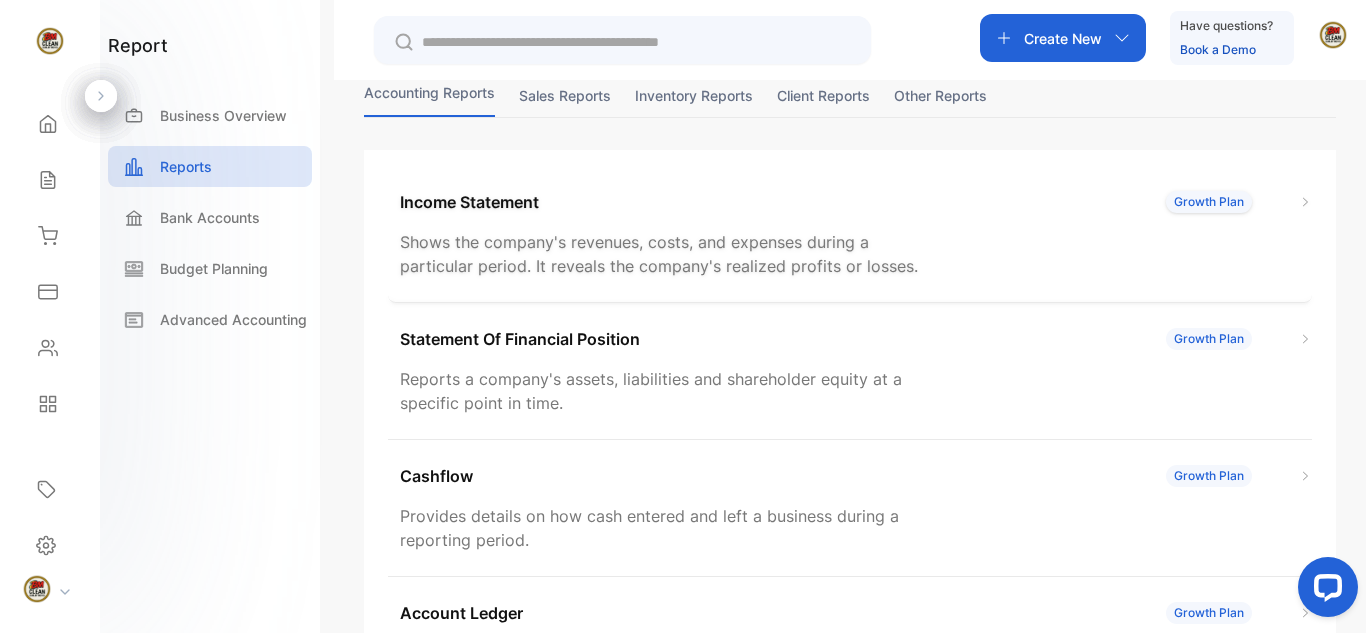 click on "Growth Plan" at bounding box center [1209, 202] 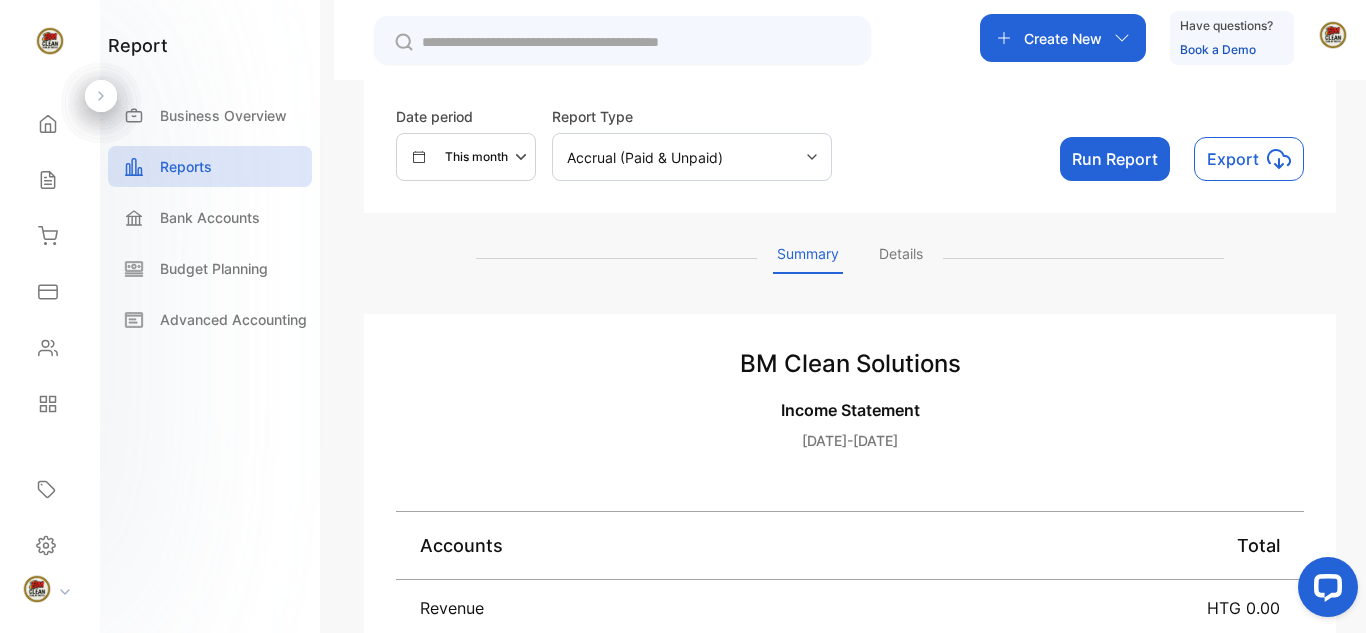 scroll, scrollTop: 548, scrollLeft: 0, axis: vertical 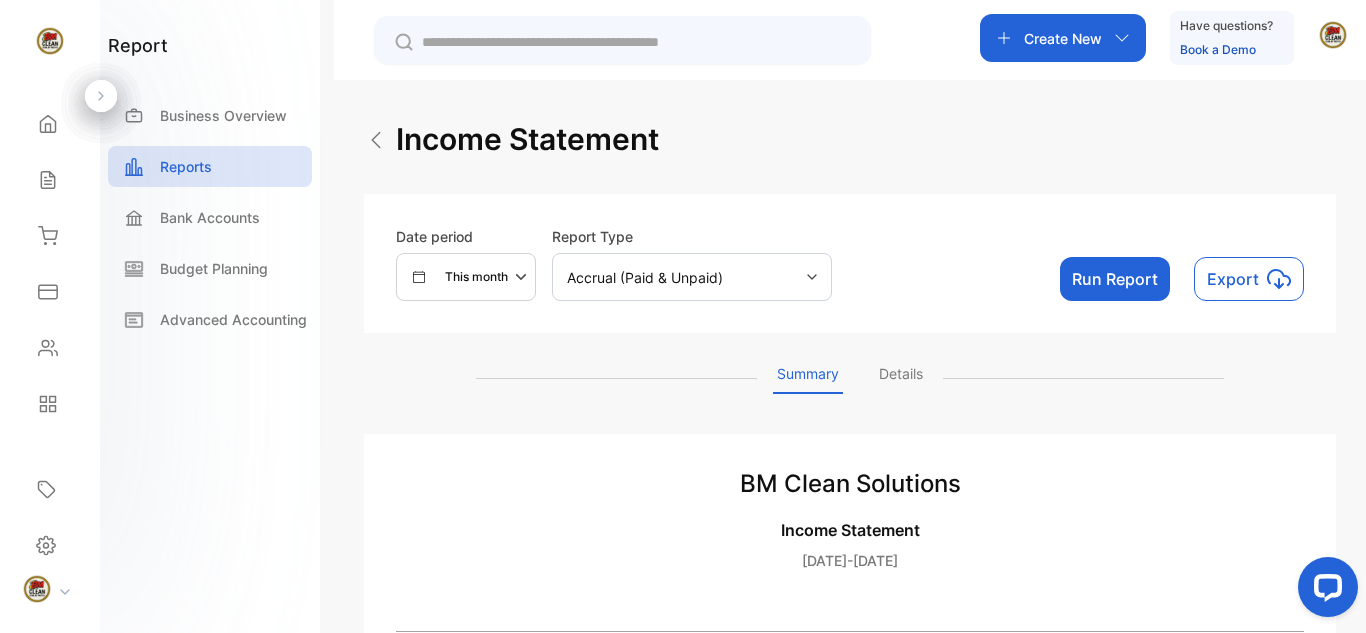 click 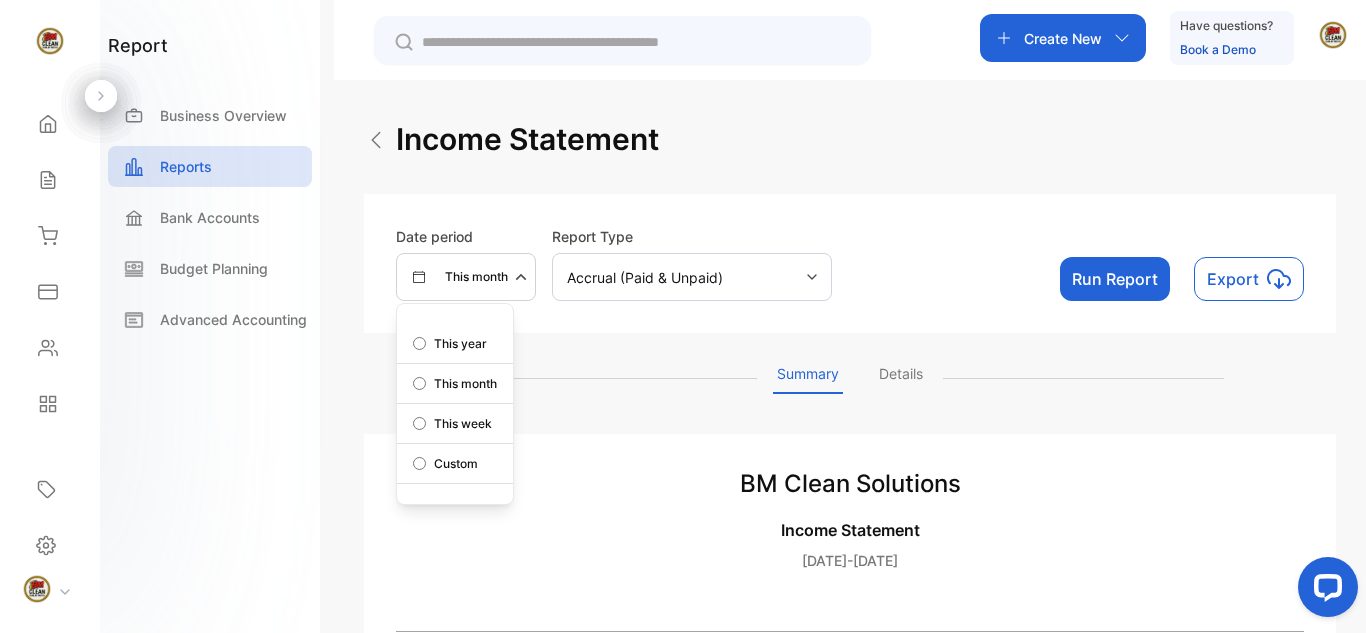 click on "Custom" at bounding box center (456, 464) 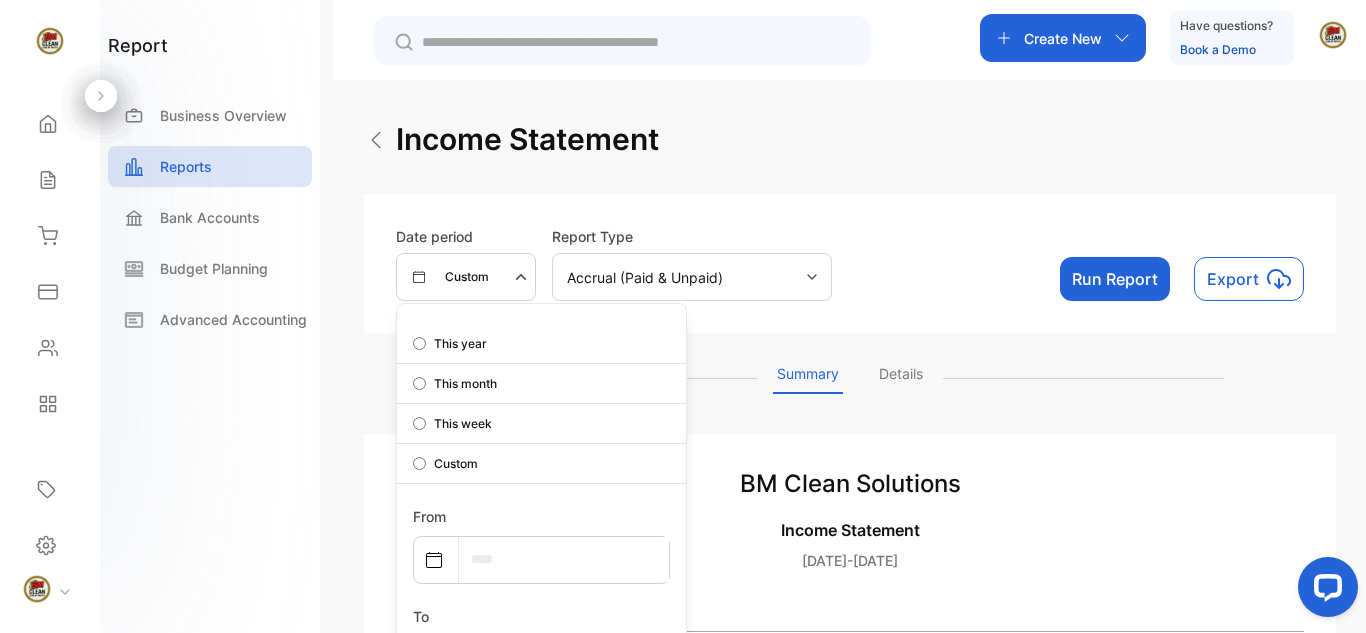 click on "This month" at bounding box center [465, 384] 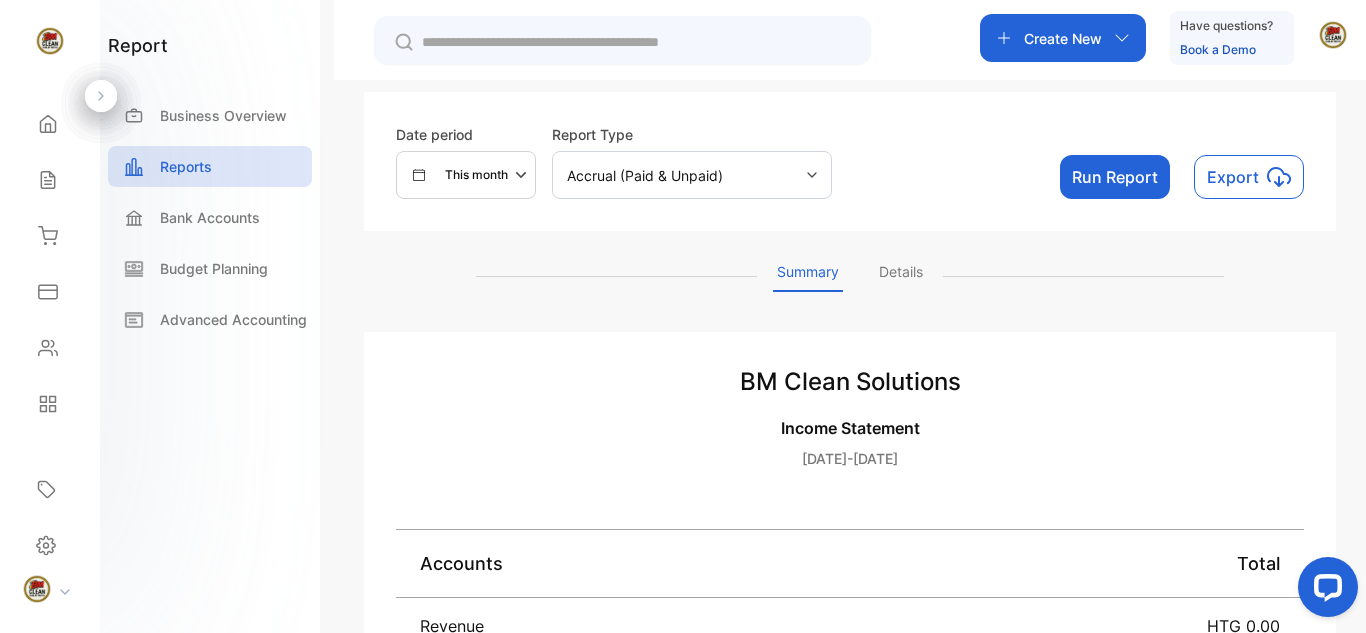 scroll, scrollTop: 136, scrollLeft: 0, axis: vertical 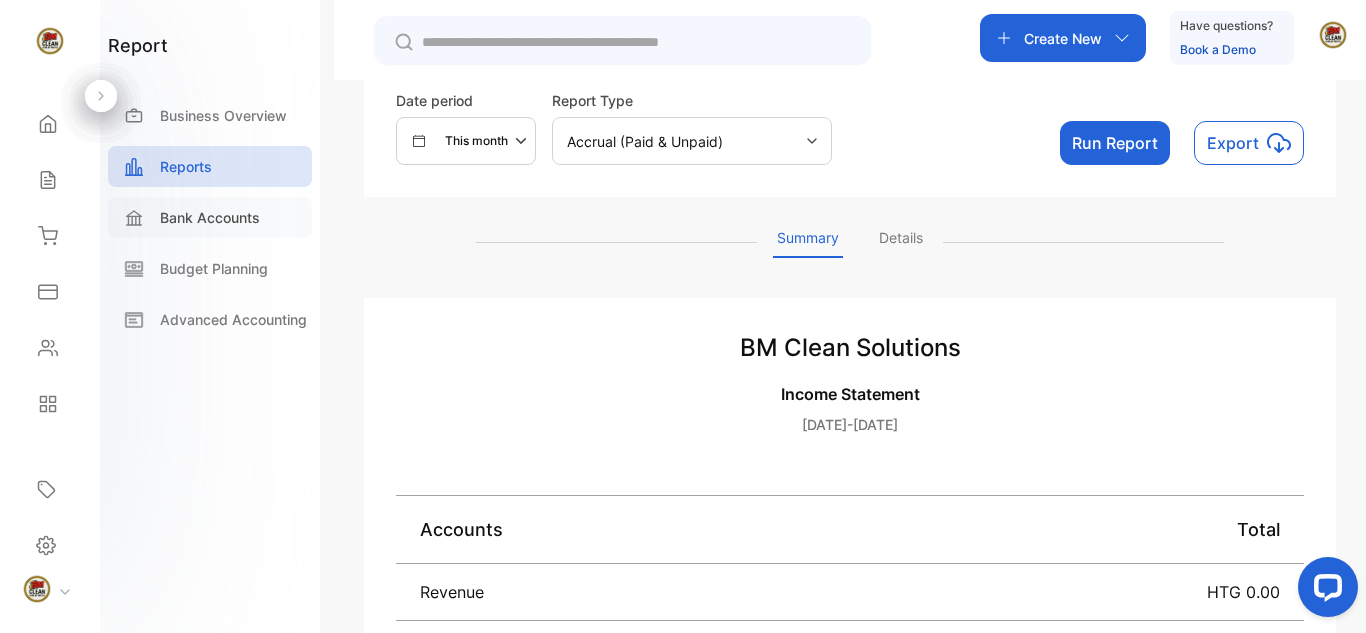 click on "Bank Accounts" at bounding box center [210, 217] 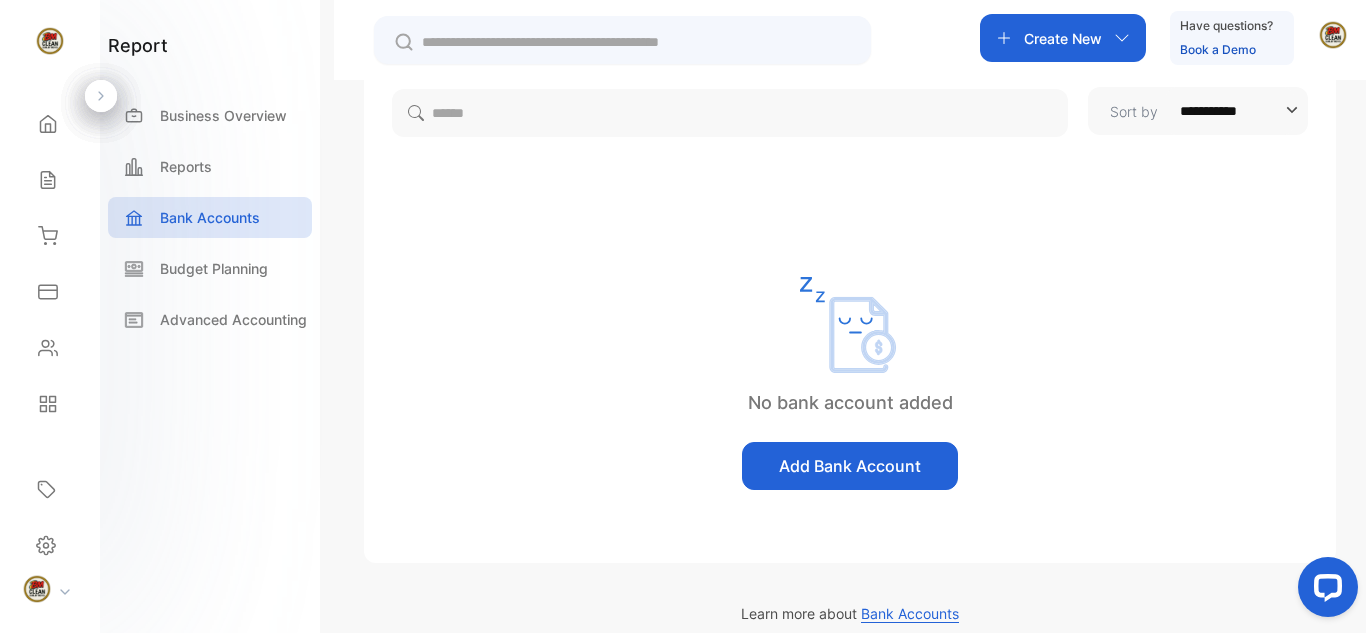 click on "Add Bank Account" at bounding box center [850, 466] 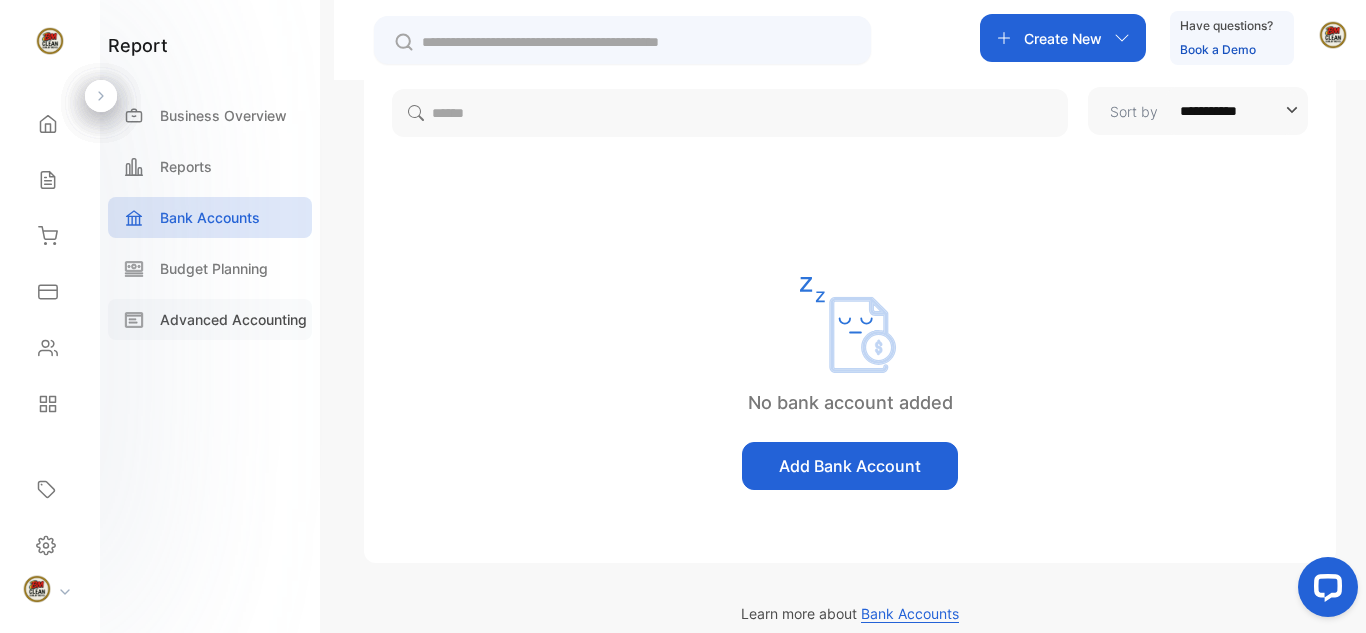 click on "Advanced Accounting" at bounding box center (233, 319) 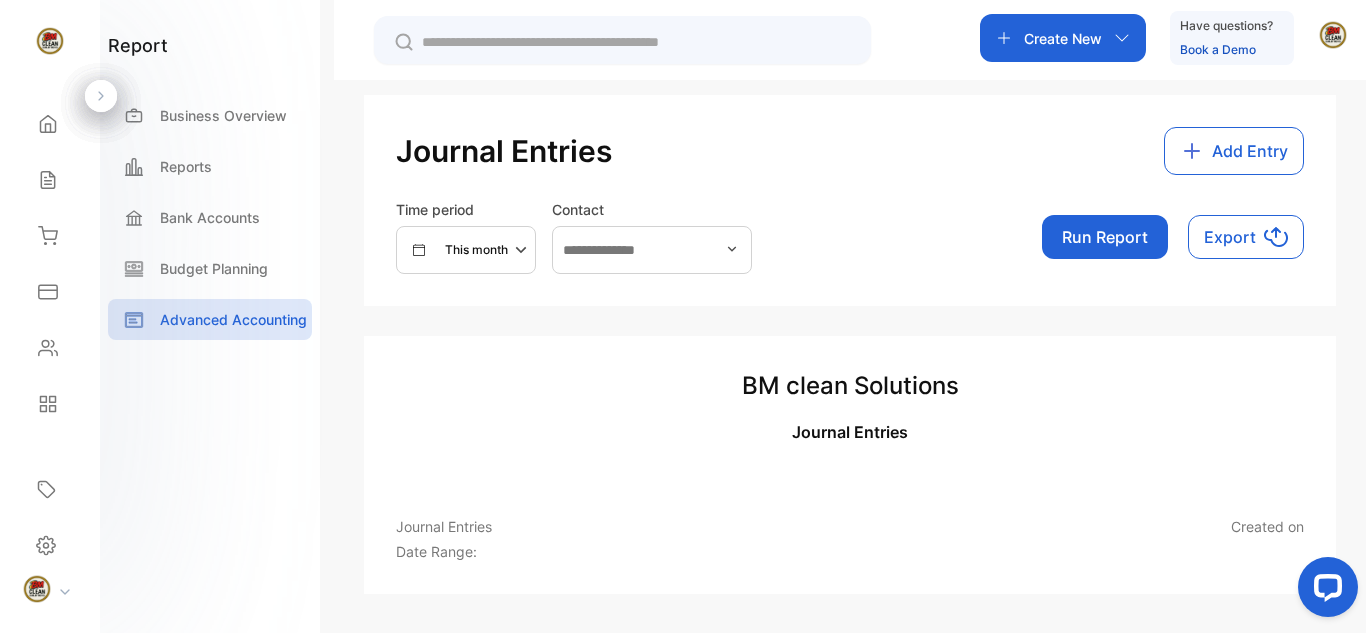 scroll, scrollTop: 160, scrollLeft: 0, axis: vertical 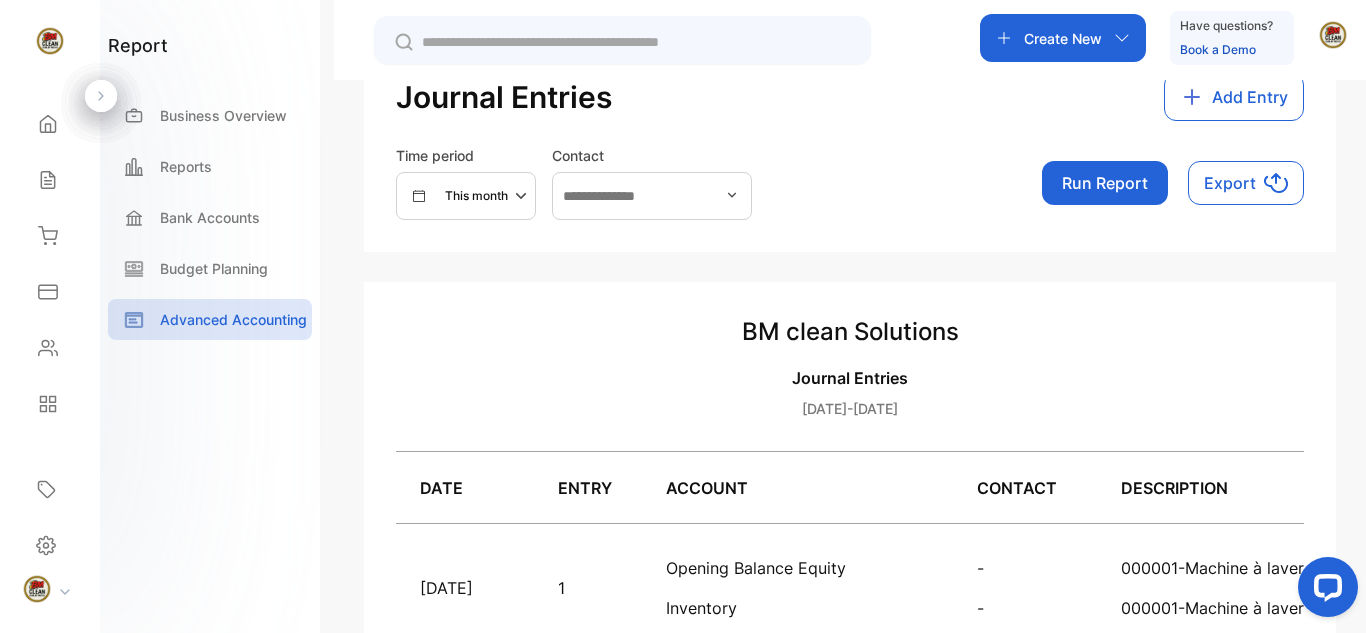 click at bounding box center [1324, 591] 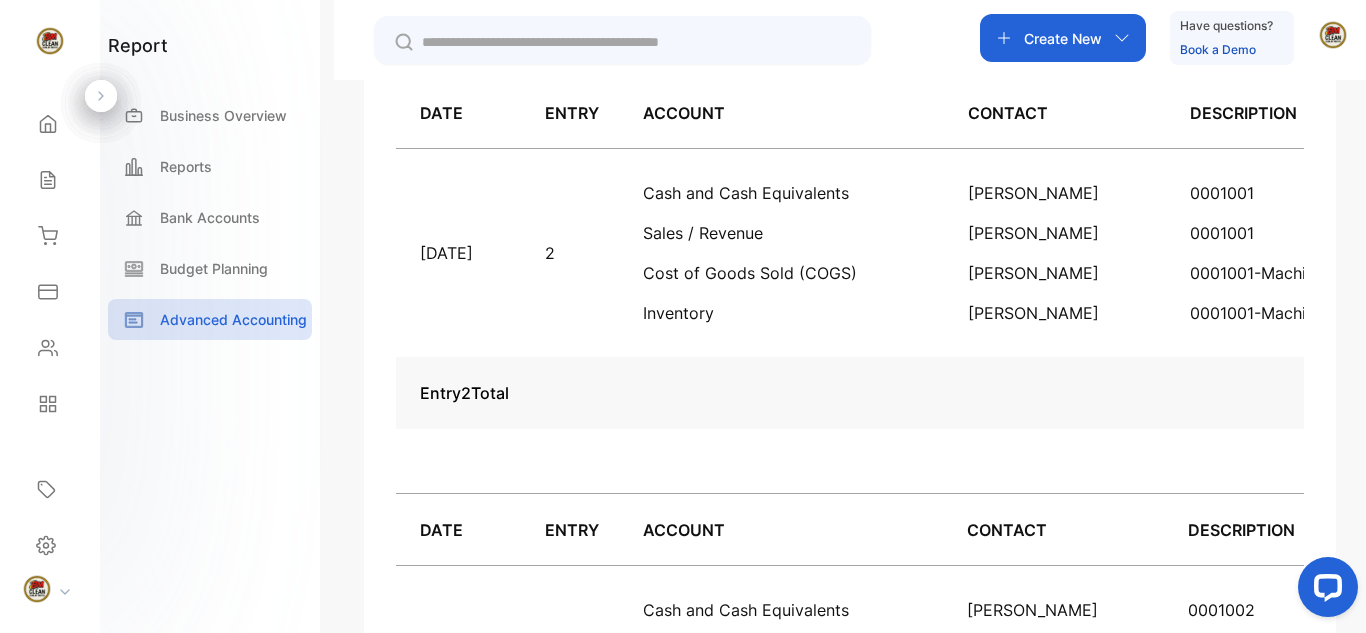 scroll, scrollTop: 777, scrollLeft: 0, axis: vertical 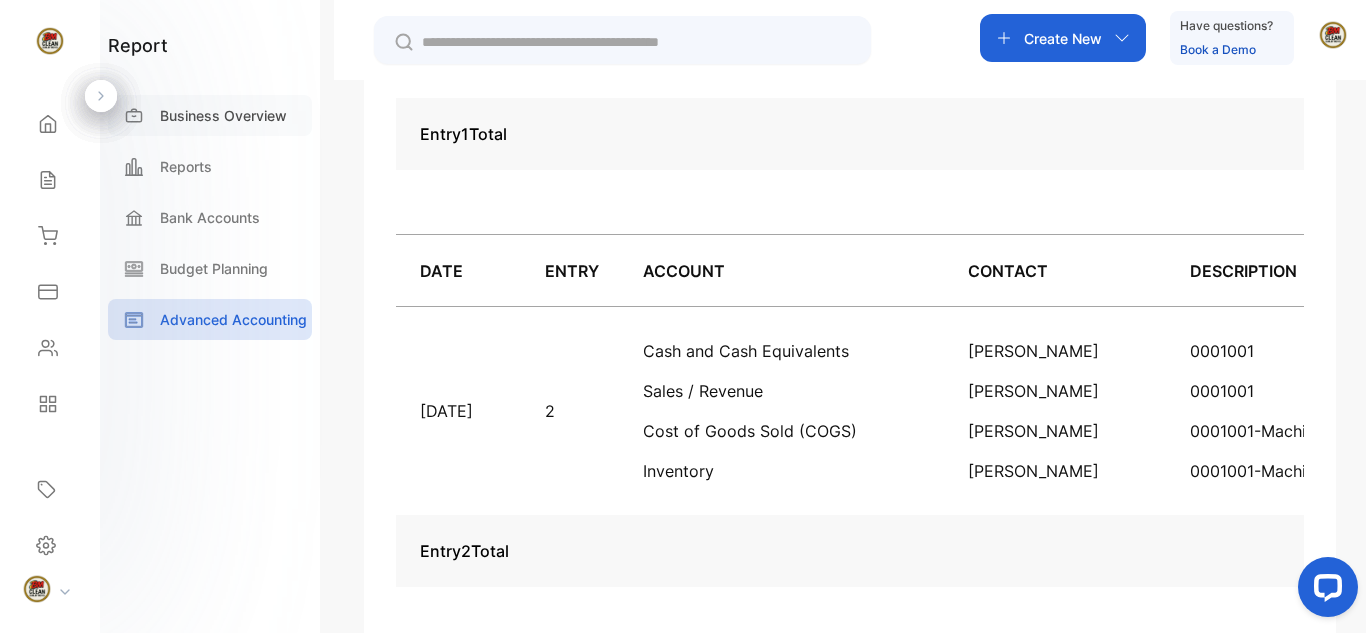 click on "Business Overview" at bounding box center (223, 115) 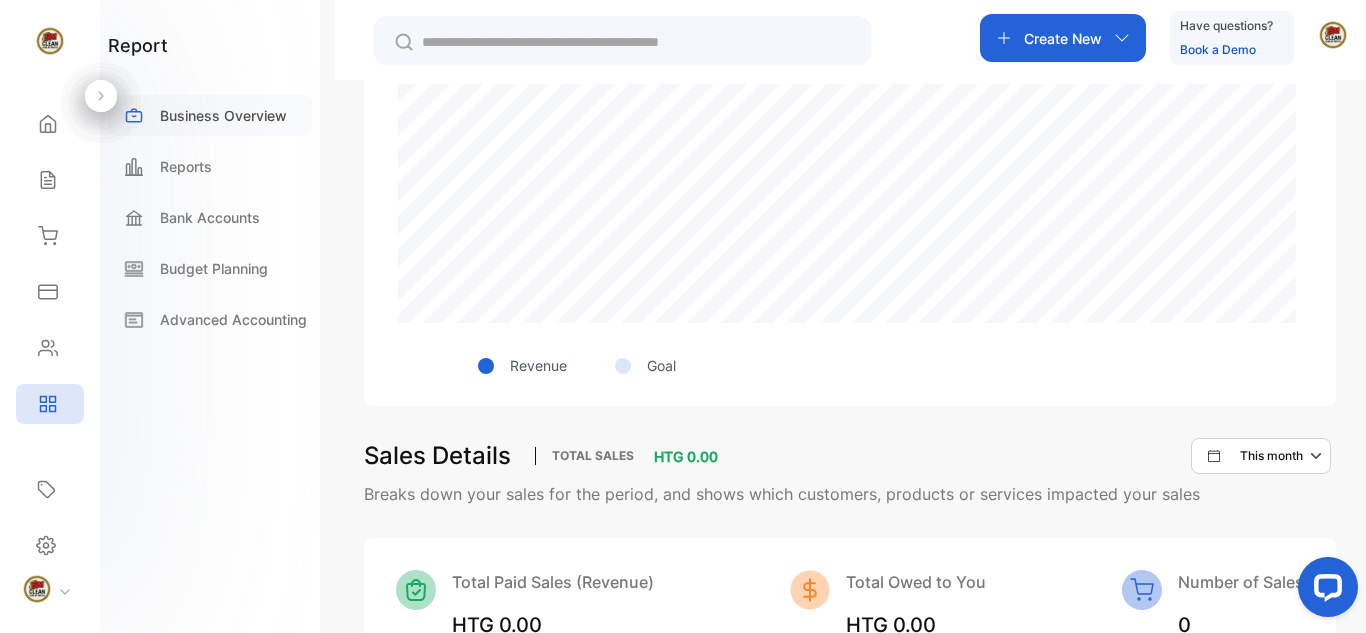 scroll, scrollTop: 801, scrollLeft: 0, axis: vertical 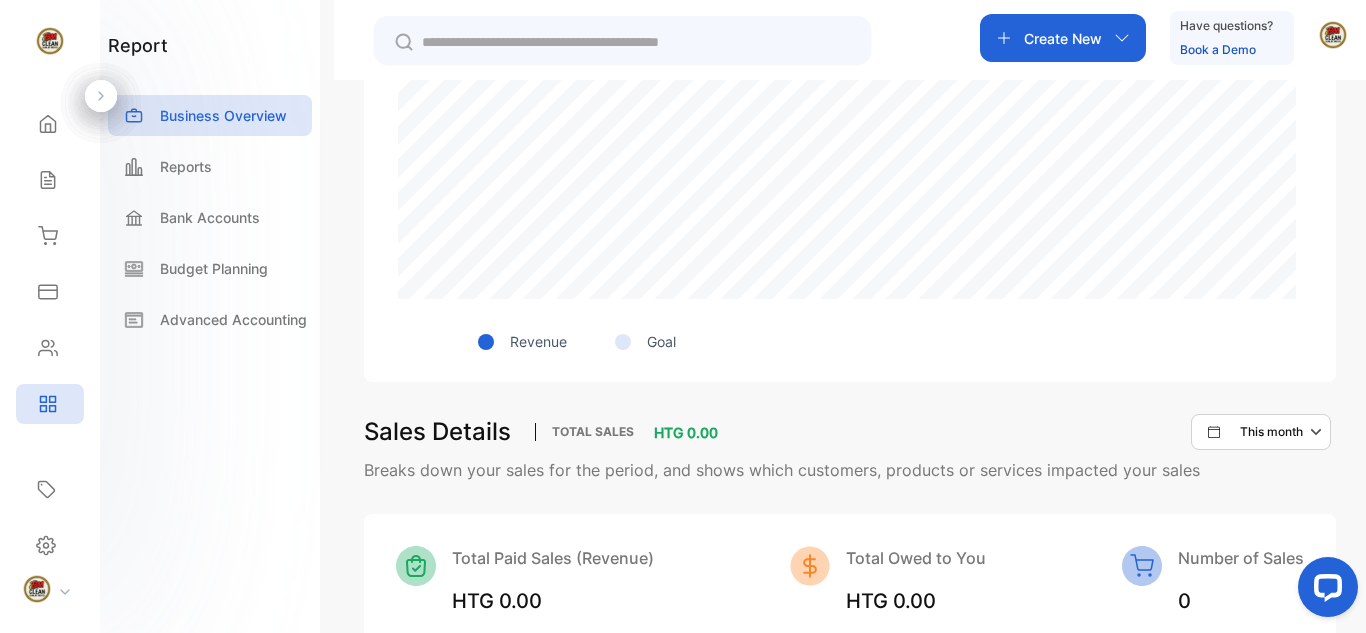 click at bounding box center (1324, 591) 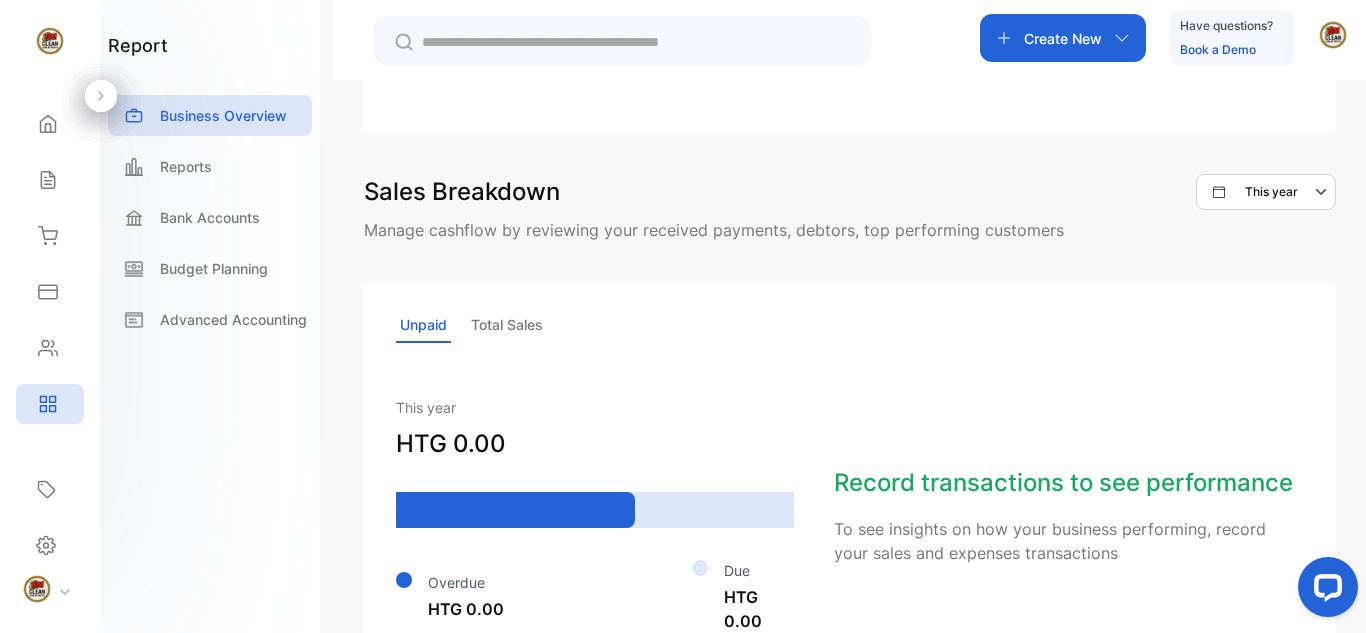 click at bounding box center (1324, 591) 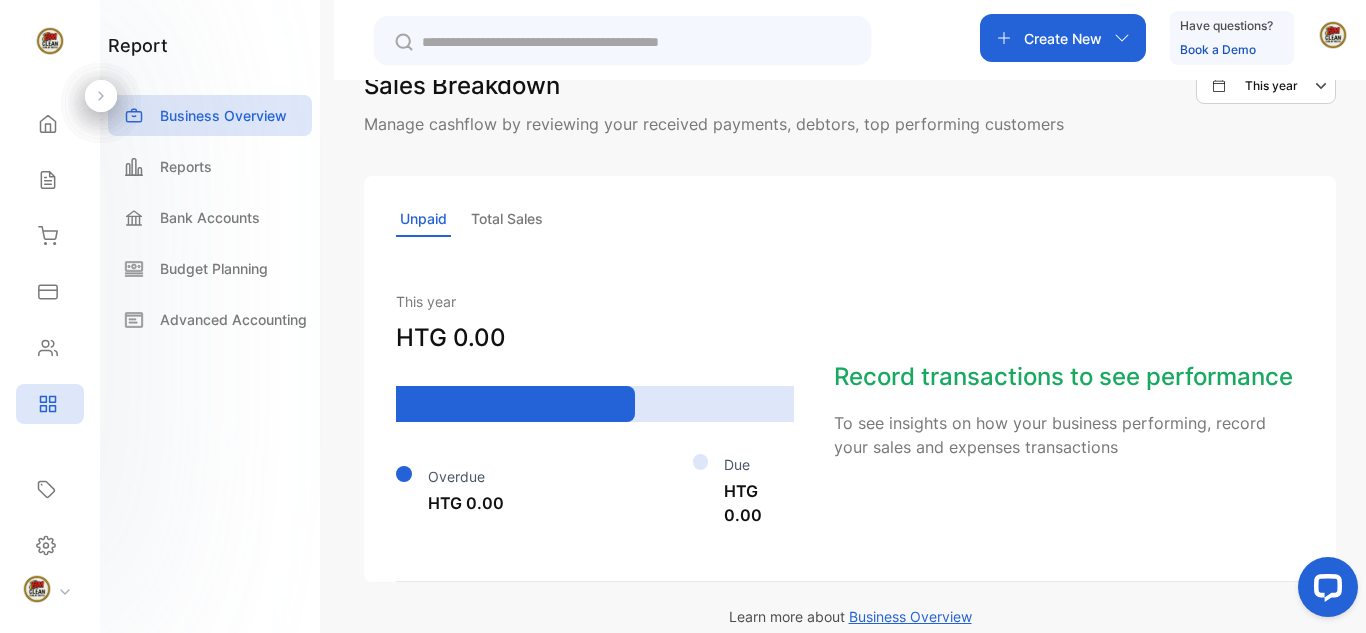 scroll, scrollTop: 1355, scrollLeft: 0, axis: vertical 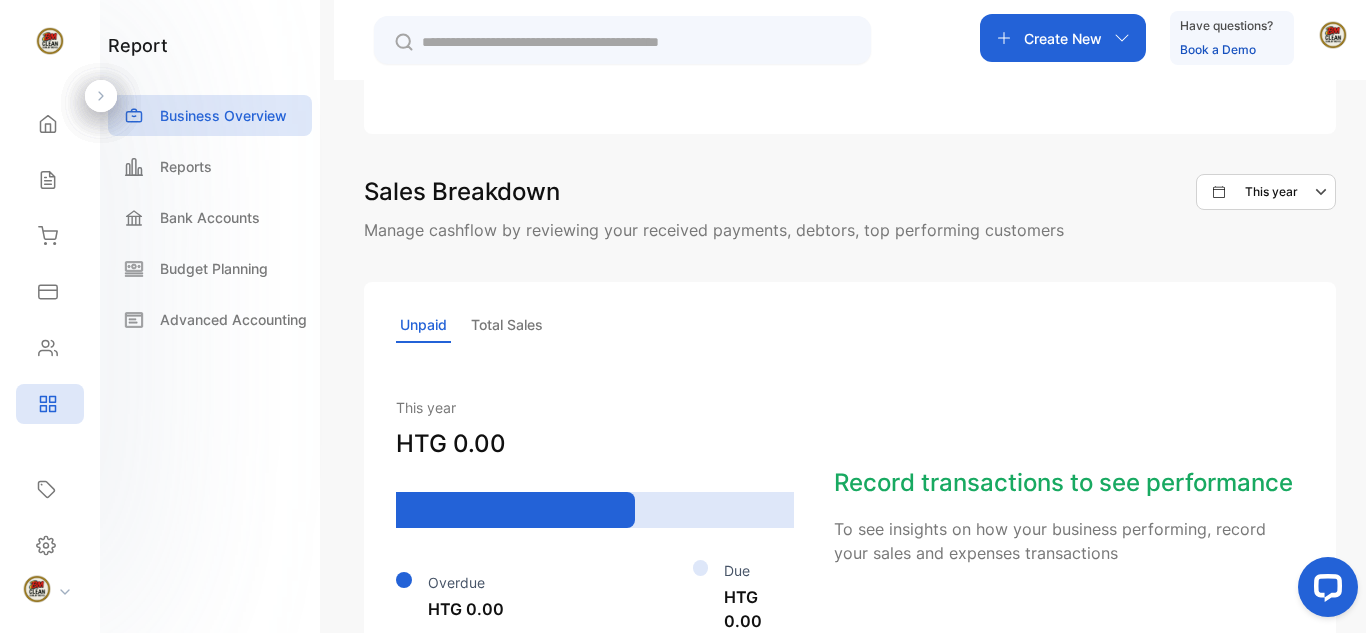 click on "Total Sales" at bounding box center [507, 325] 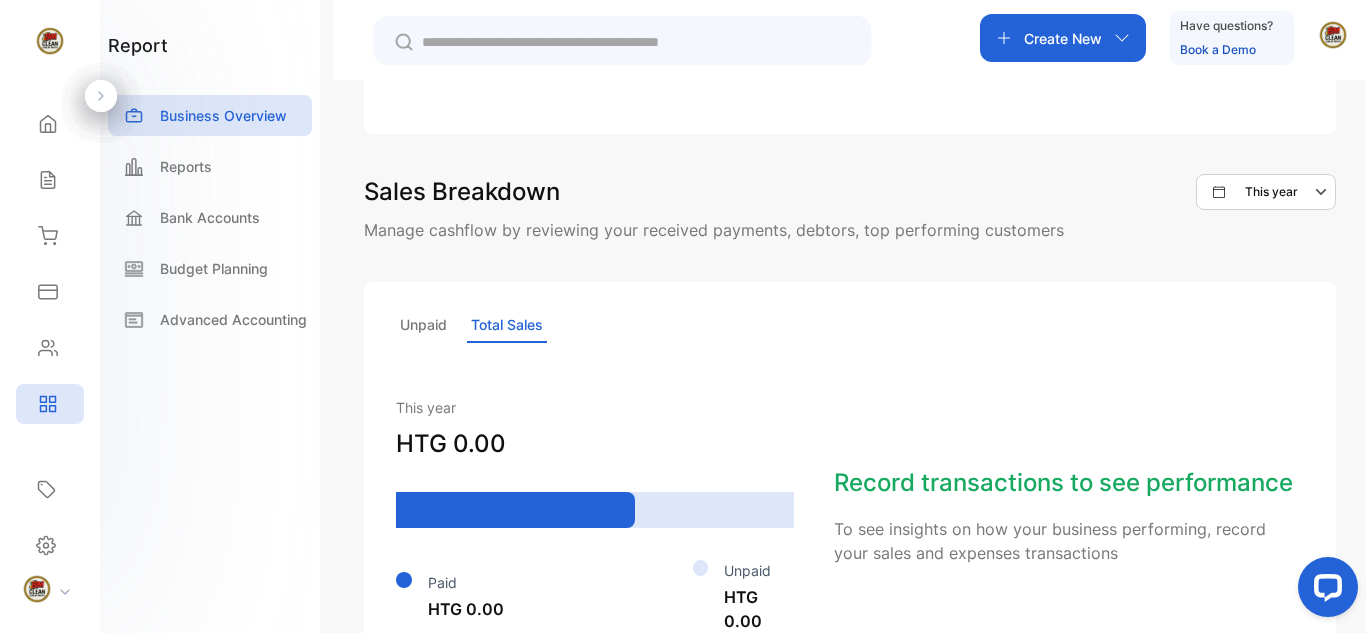 scroll, scrollTop: 801, scrollLeft: 0, axis: vertical 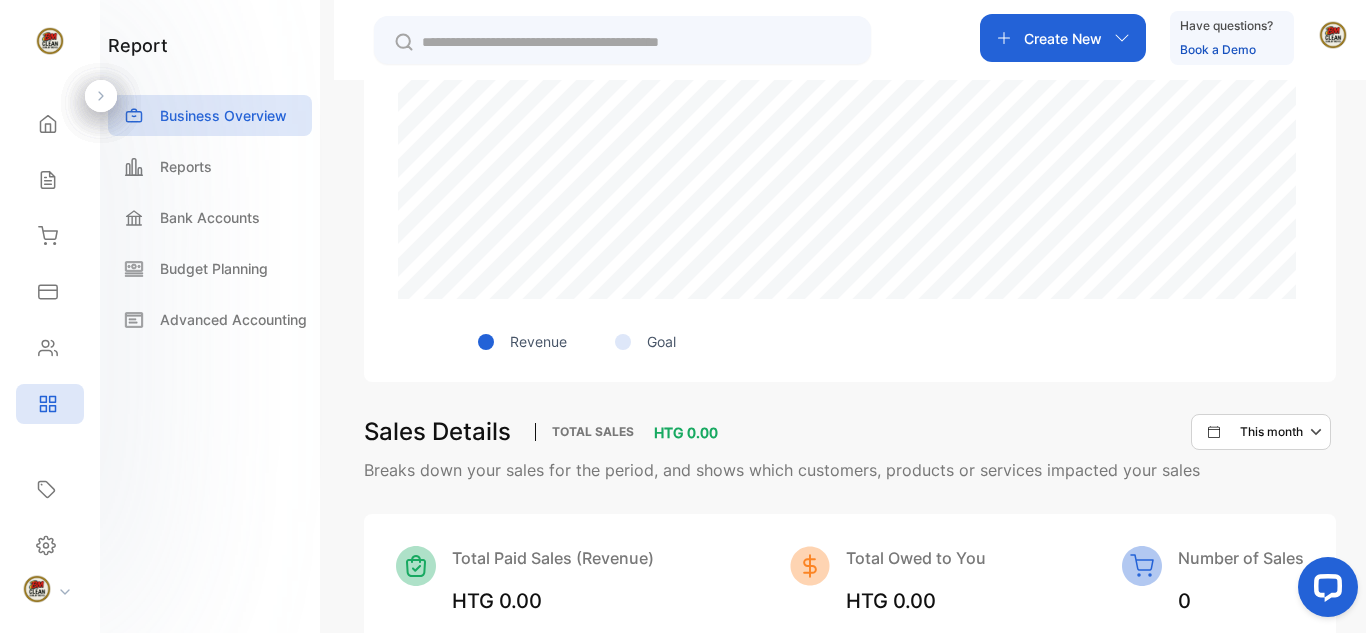 click at bounding box center [1324, 591] 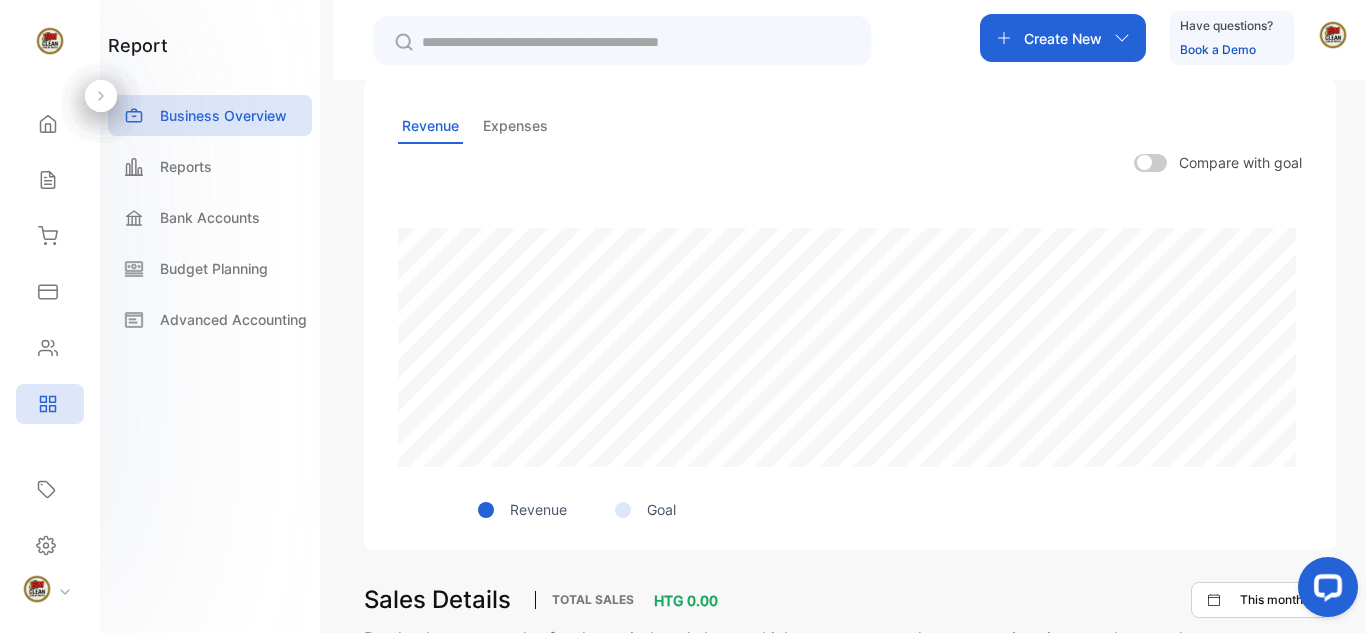 scroll, scrollTop: 379, scrollLeft: 0, axis: vertical 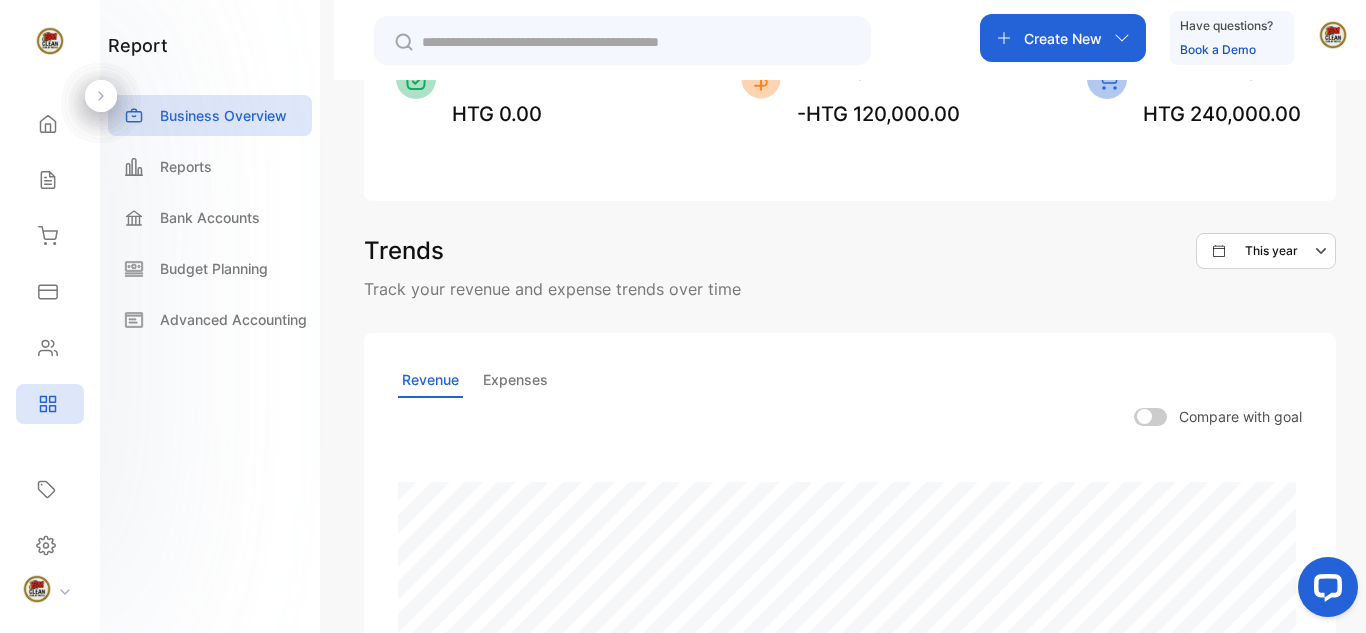 click at bounding box center [1150, 417] 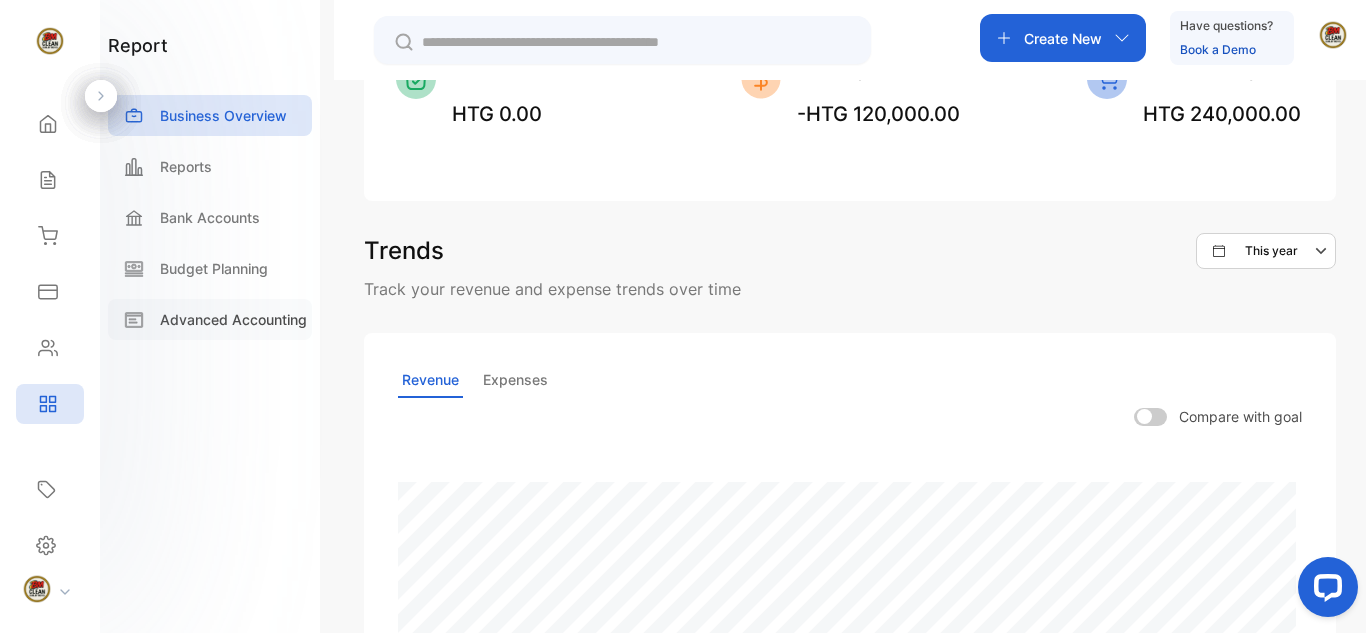 click on "Advanced Accounting" at bounding box center [233, 319] 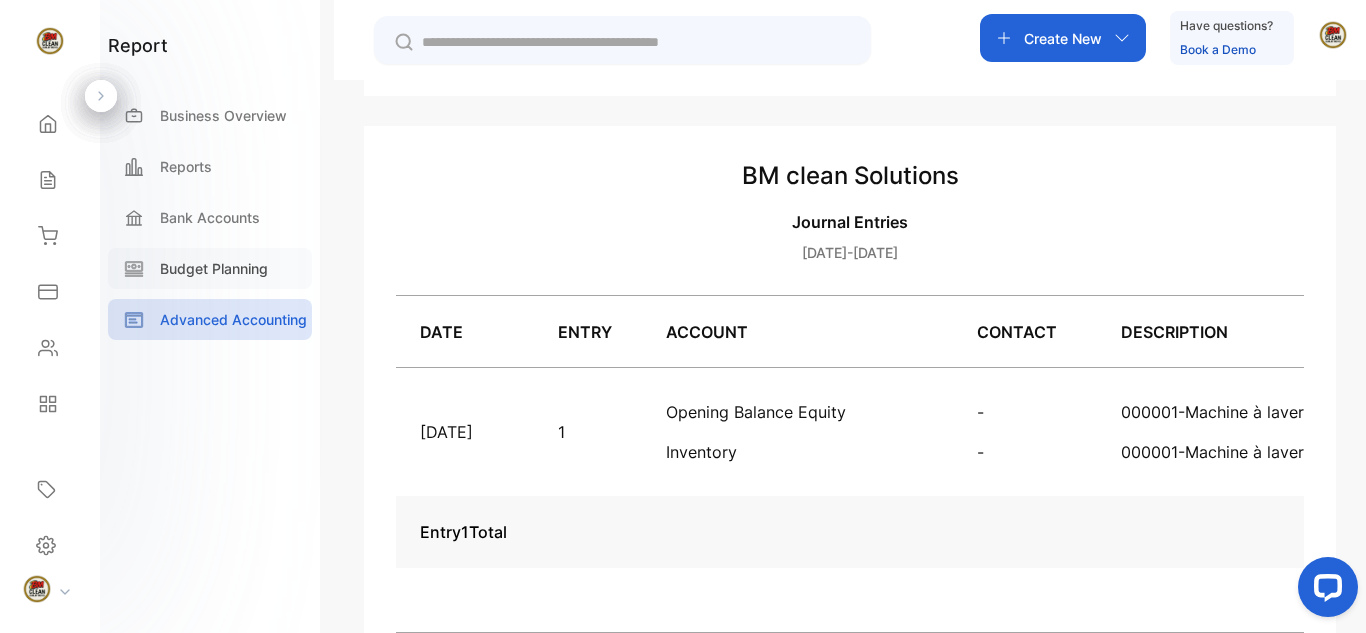 click on "Budget Planning" at bounding box center (214, 268) 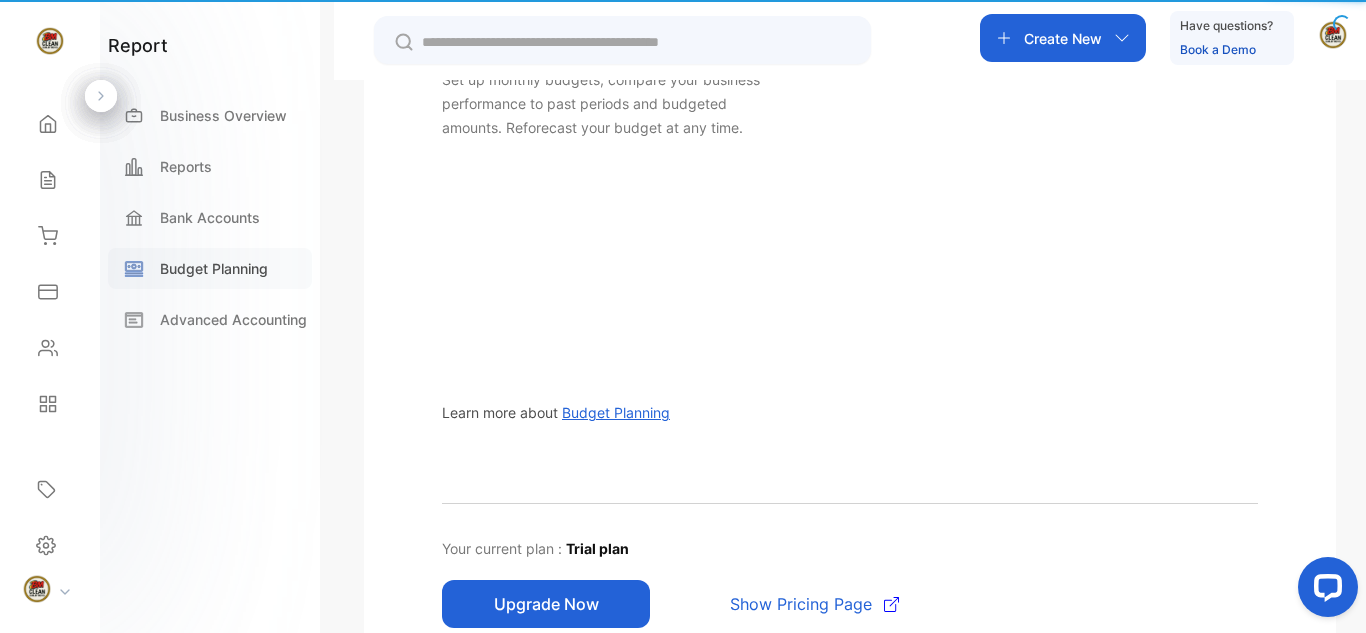 scroll, scrollTop: 131, scrollLeft: 0, axis: vertical 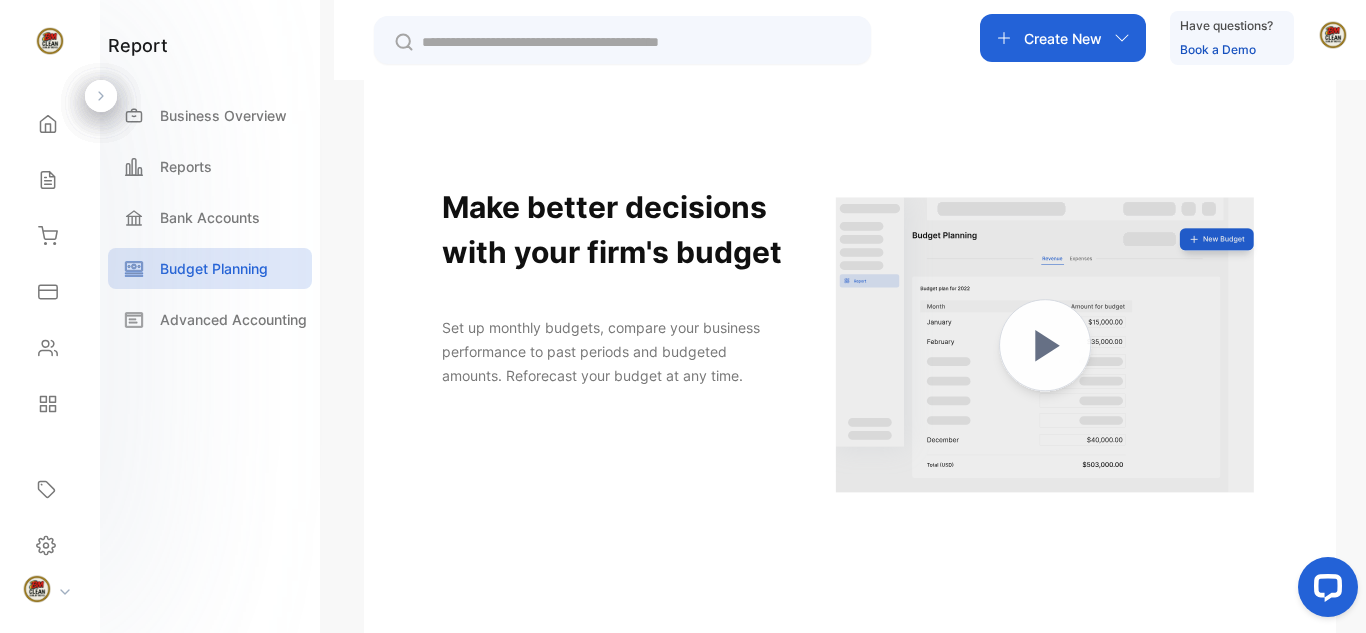 click at bounding box center [1044, 350] 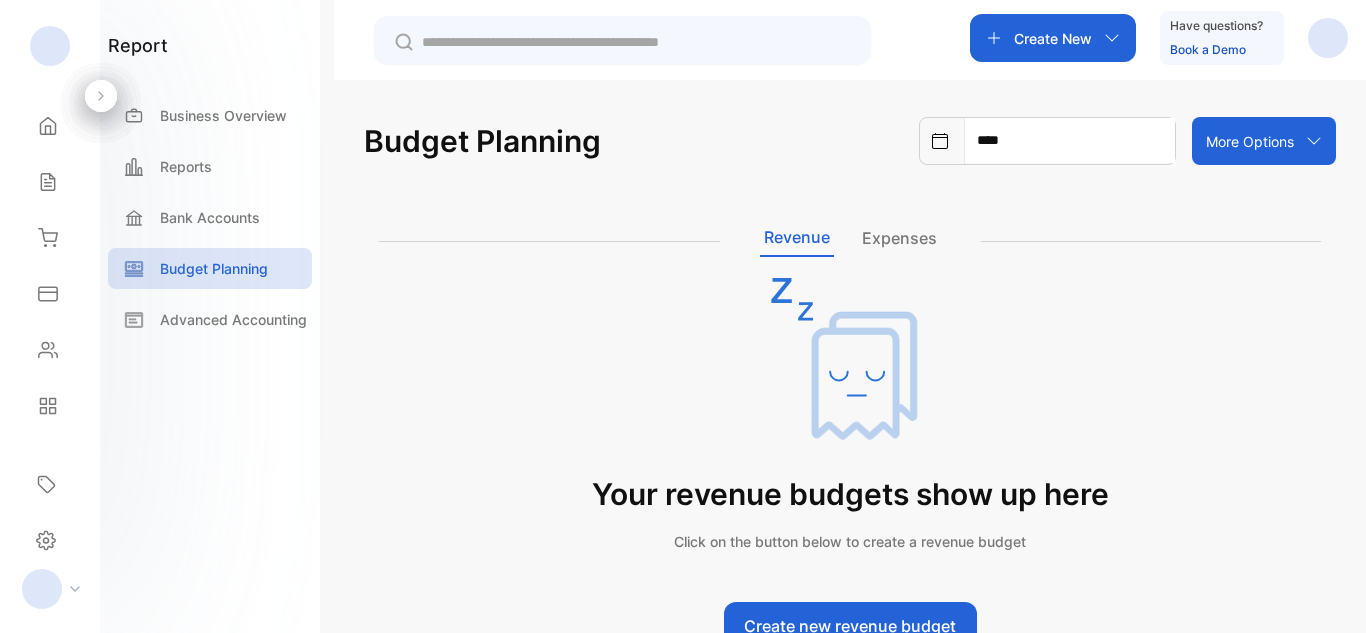scroll, scrollTop: 0, scrollLeft: 0, axis: both 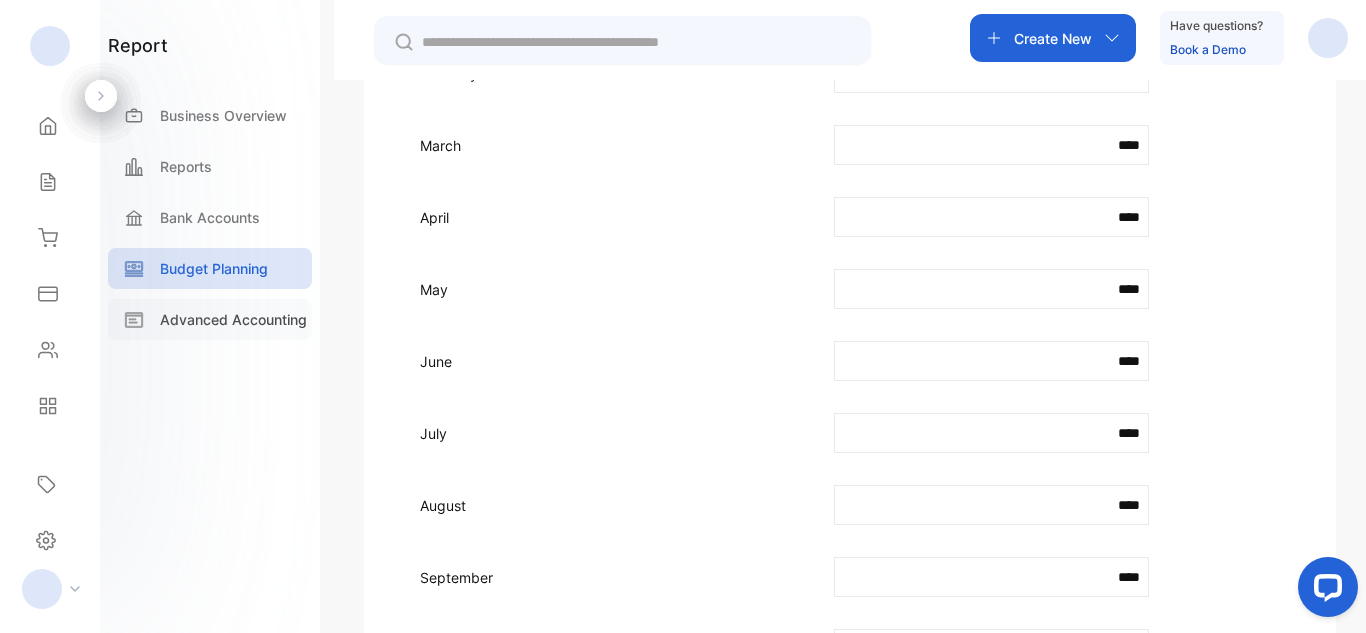 click on "Advanced Accounting" at bounding box center [233, 319] 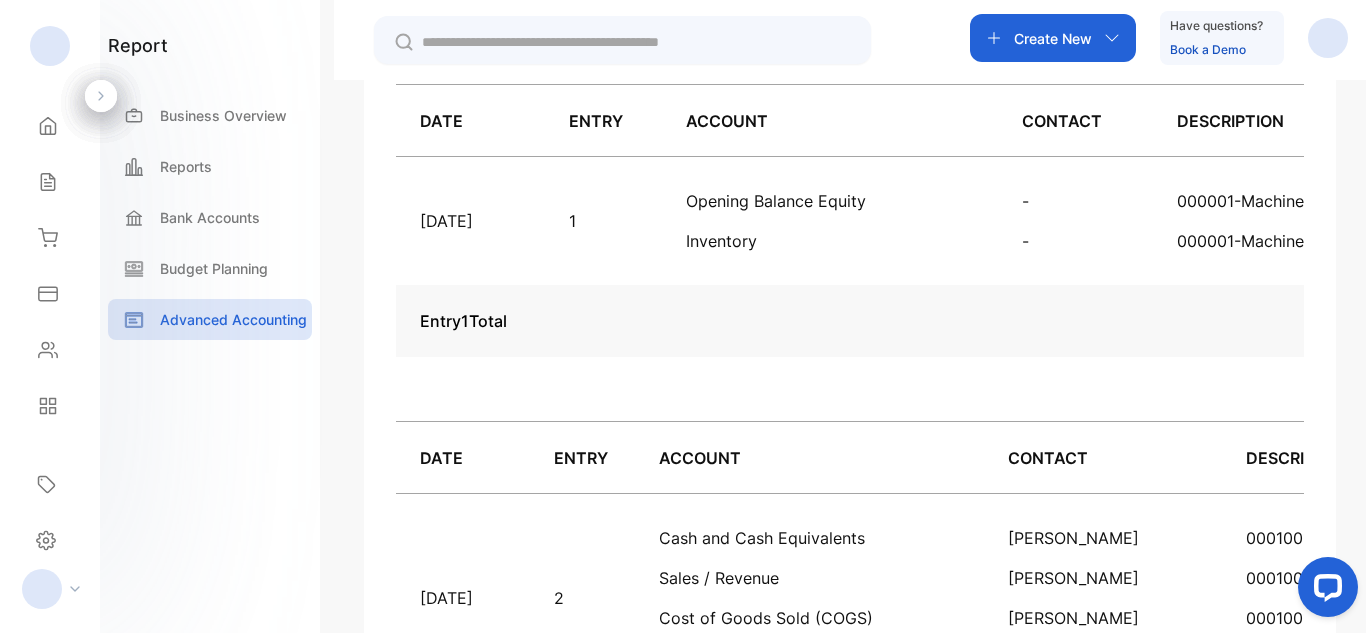 click on "DESCRIPTION" at bounding box center [1323, 121] 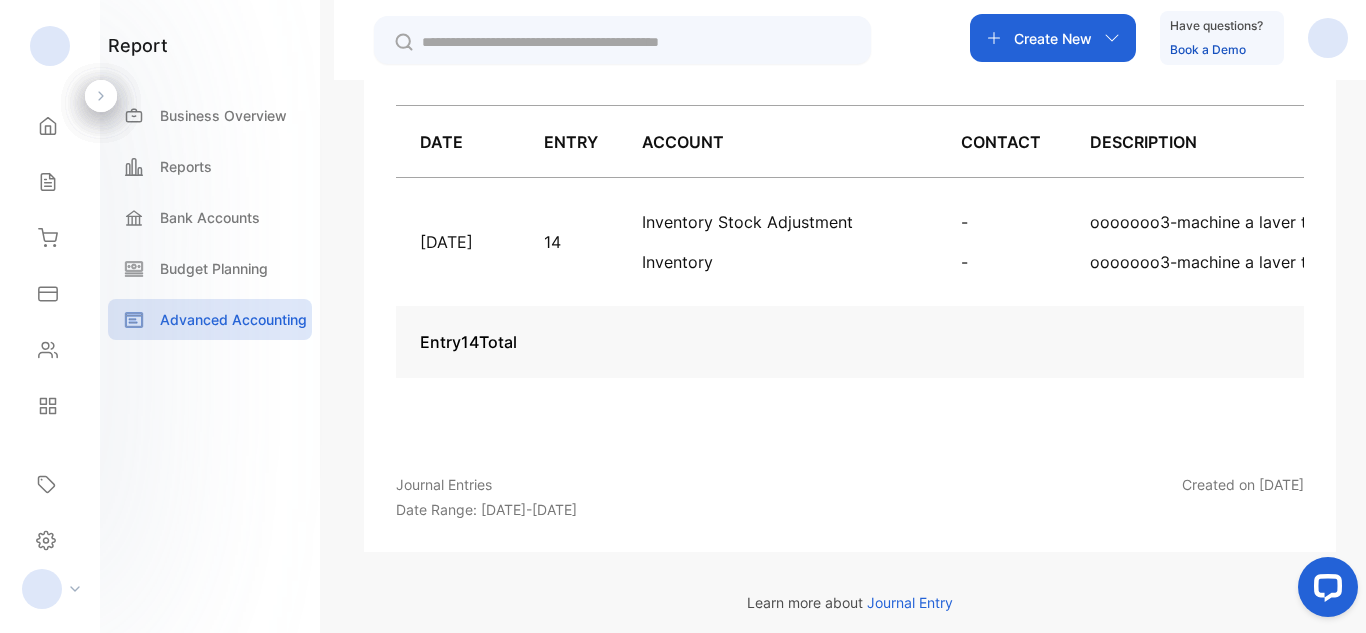 scroll, scrollTop: 4395, scrollLeft: 0, axis: vertical 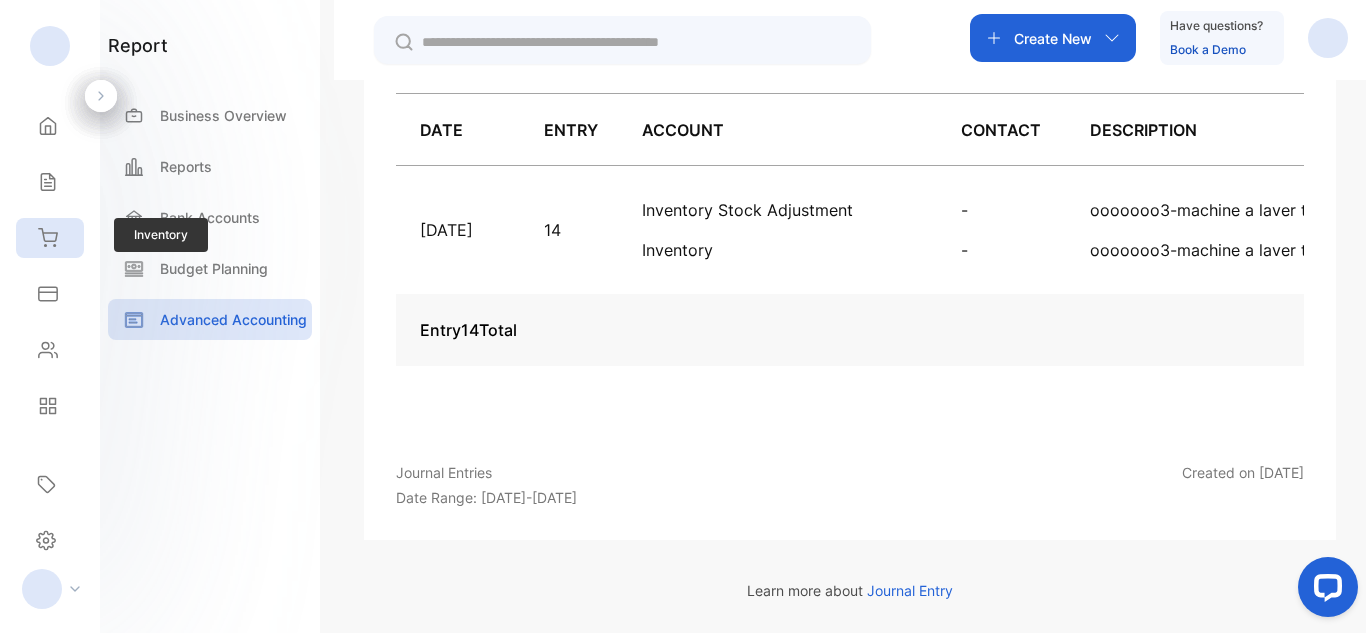 click 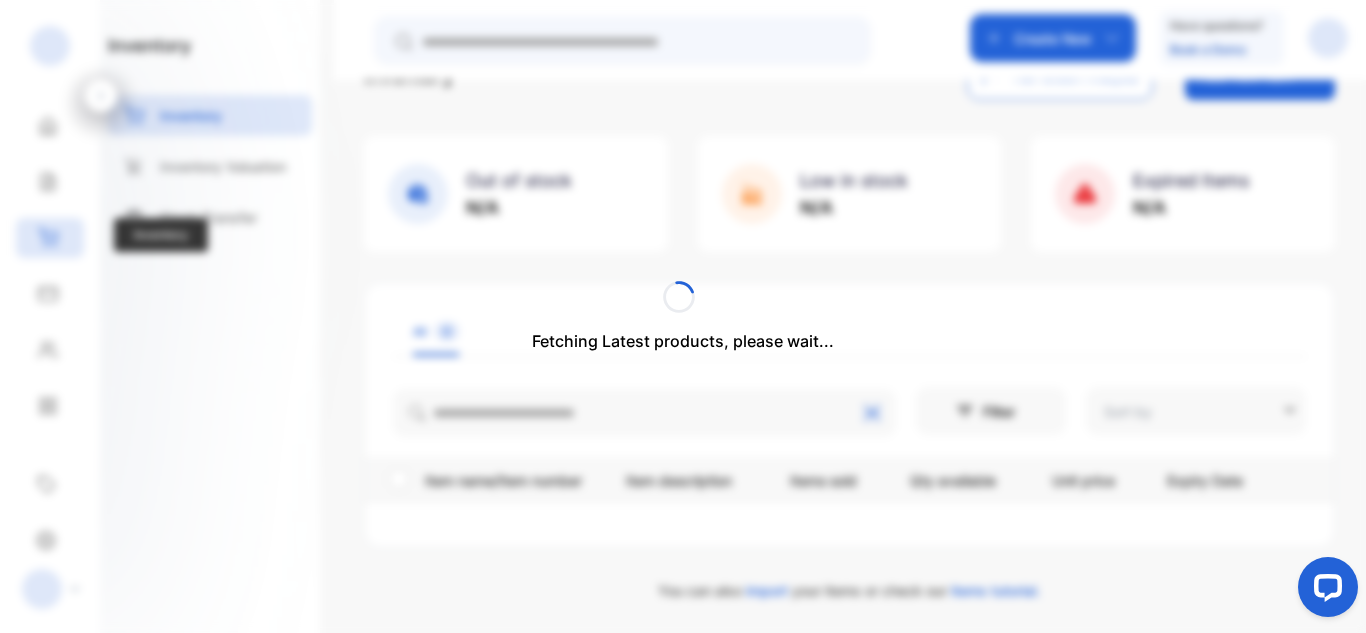 type on "**********" 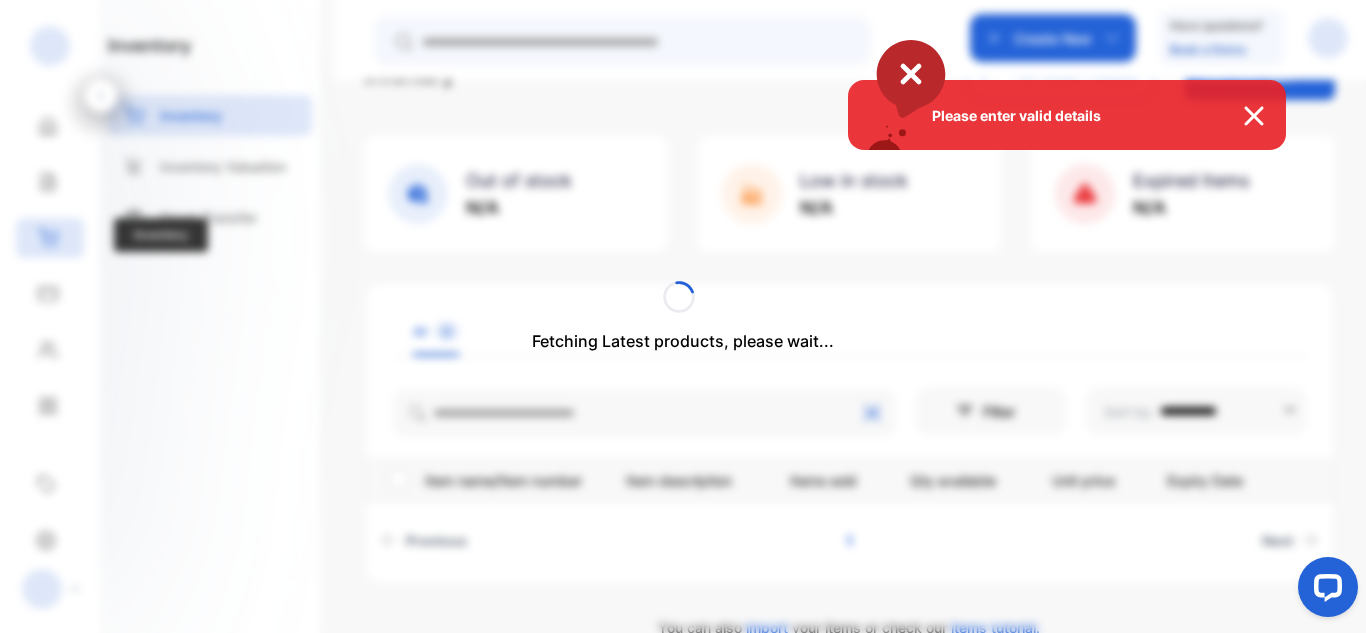 scroll, scrollTop: 102, scrollLeft: 0, axis: vertical 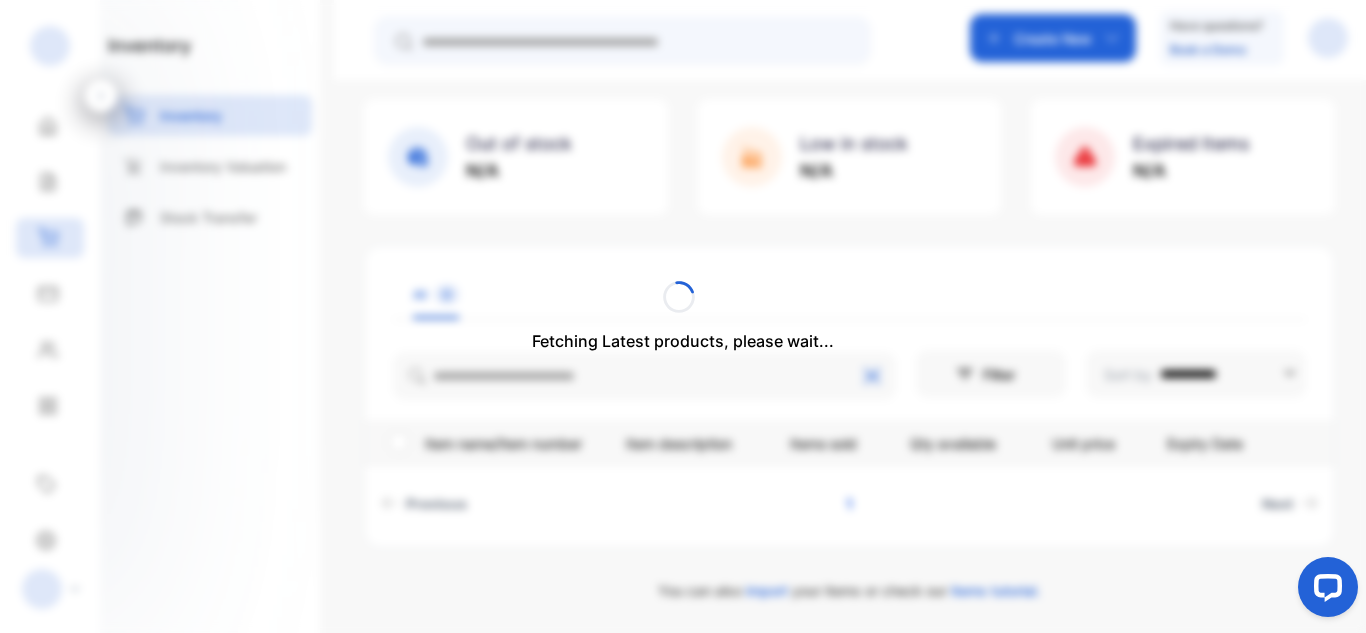 click on "Fetching Latest products, please wait..." at bounding box center [683, 316] 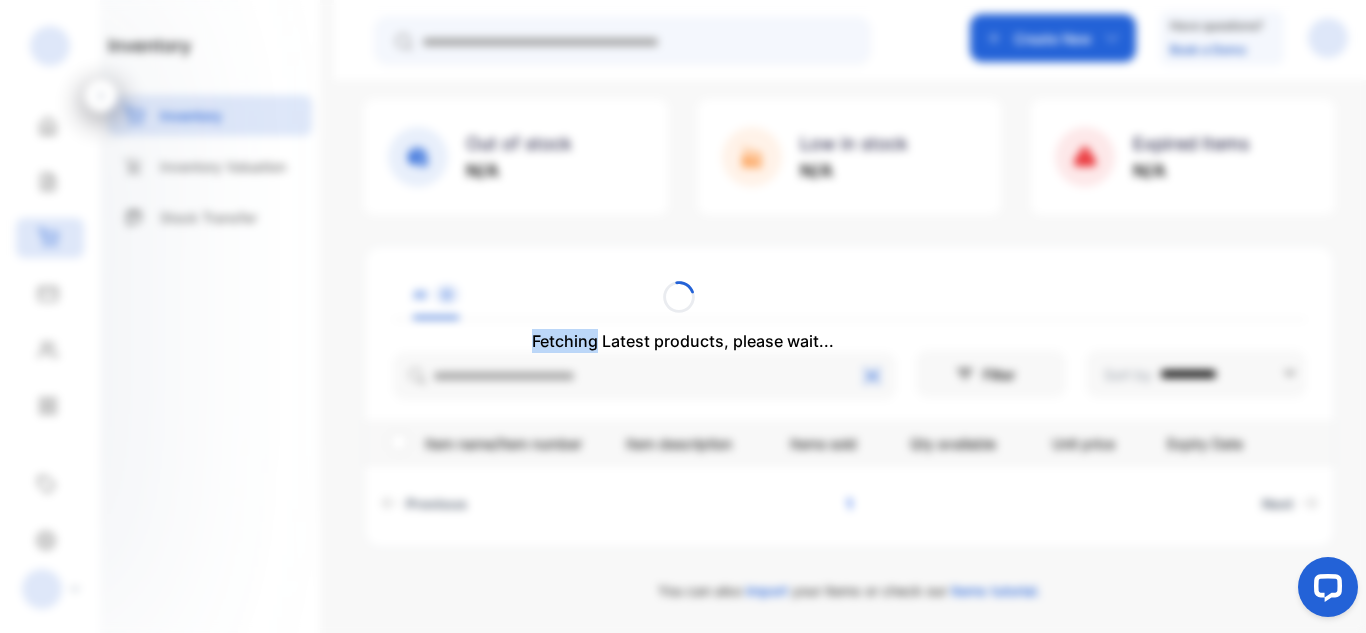 click on "Fetching Latest products, please wait..." at bounding box center [683, 341] 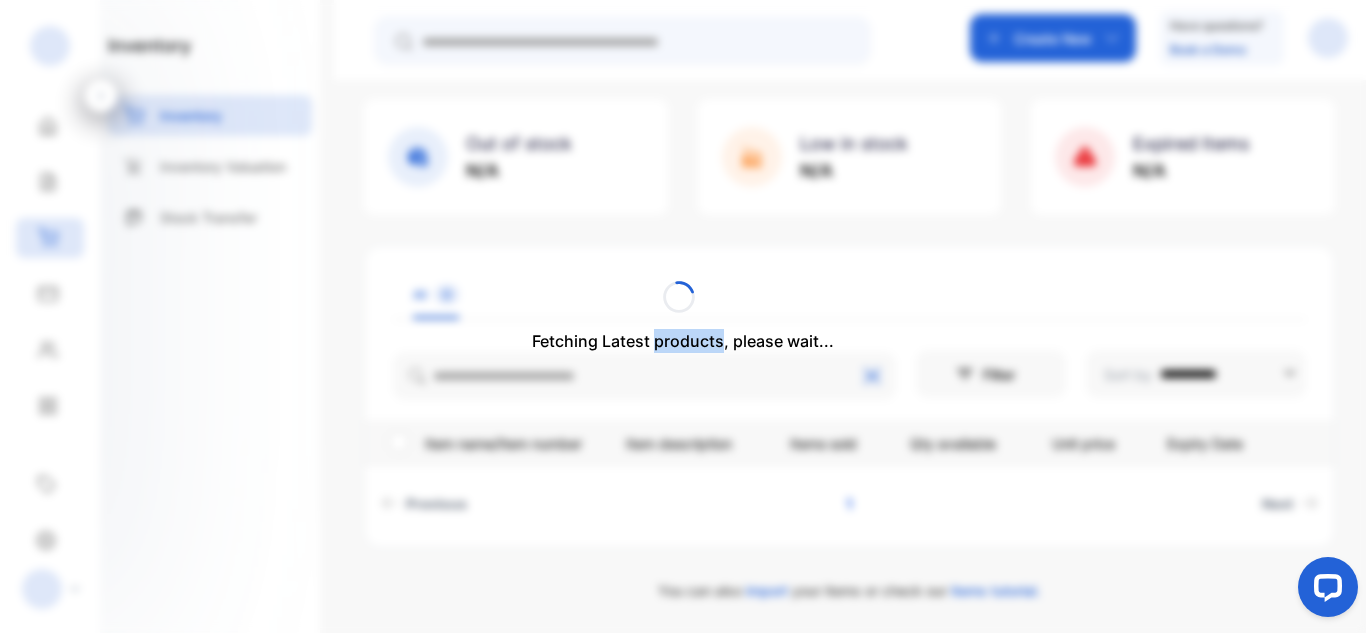 click on "Fetching Latest products, please wait..." at bounding box center (683, 341) 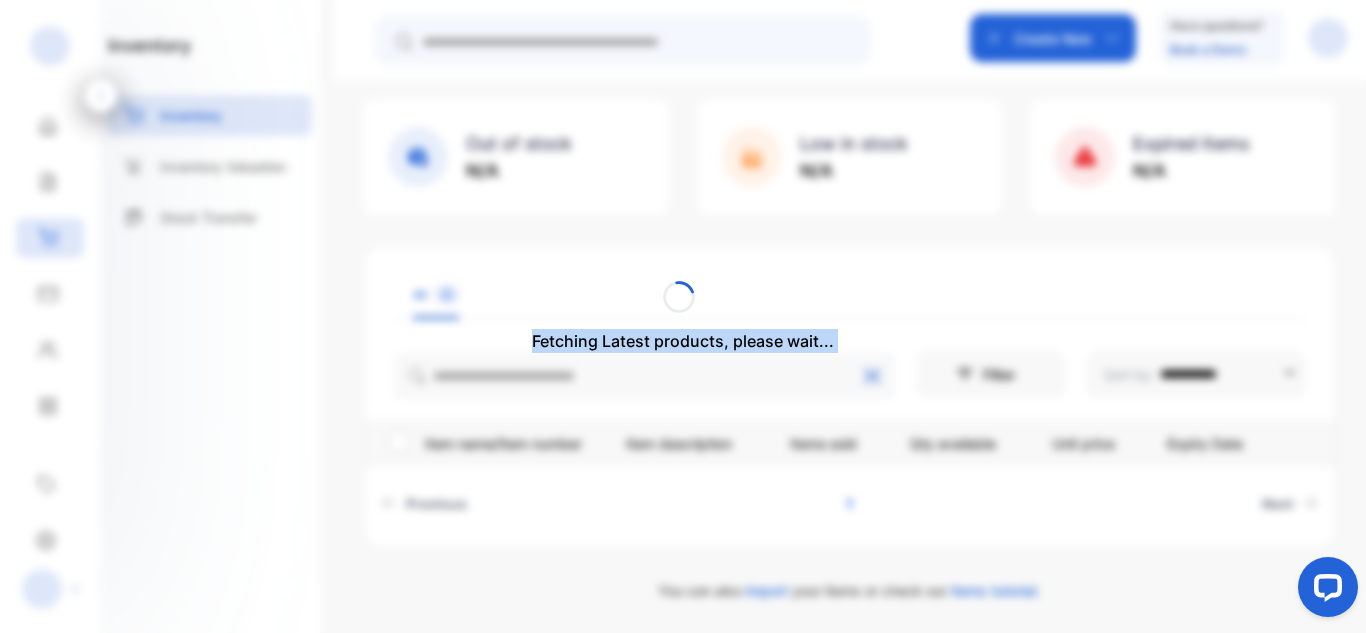 click on "Fetching Latest products, please wait..." at bounding box center (683, 341) 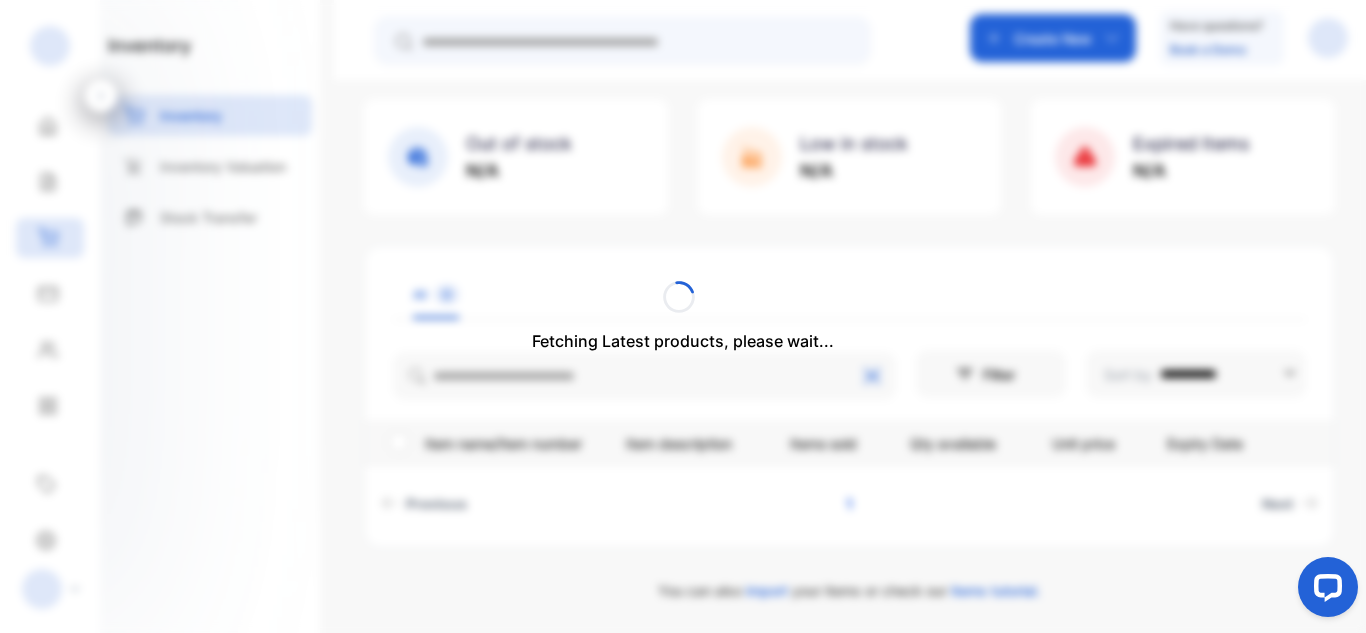 click on "Fetching Latest products, please wait..." at bounding box center (683, 316) 